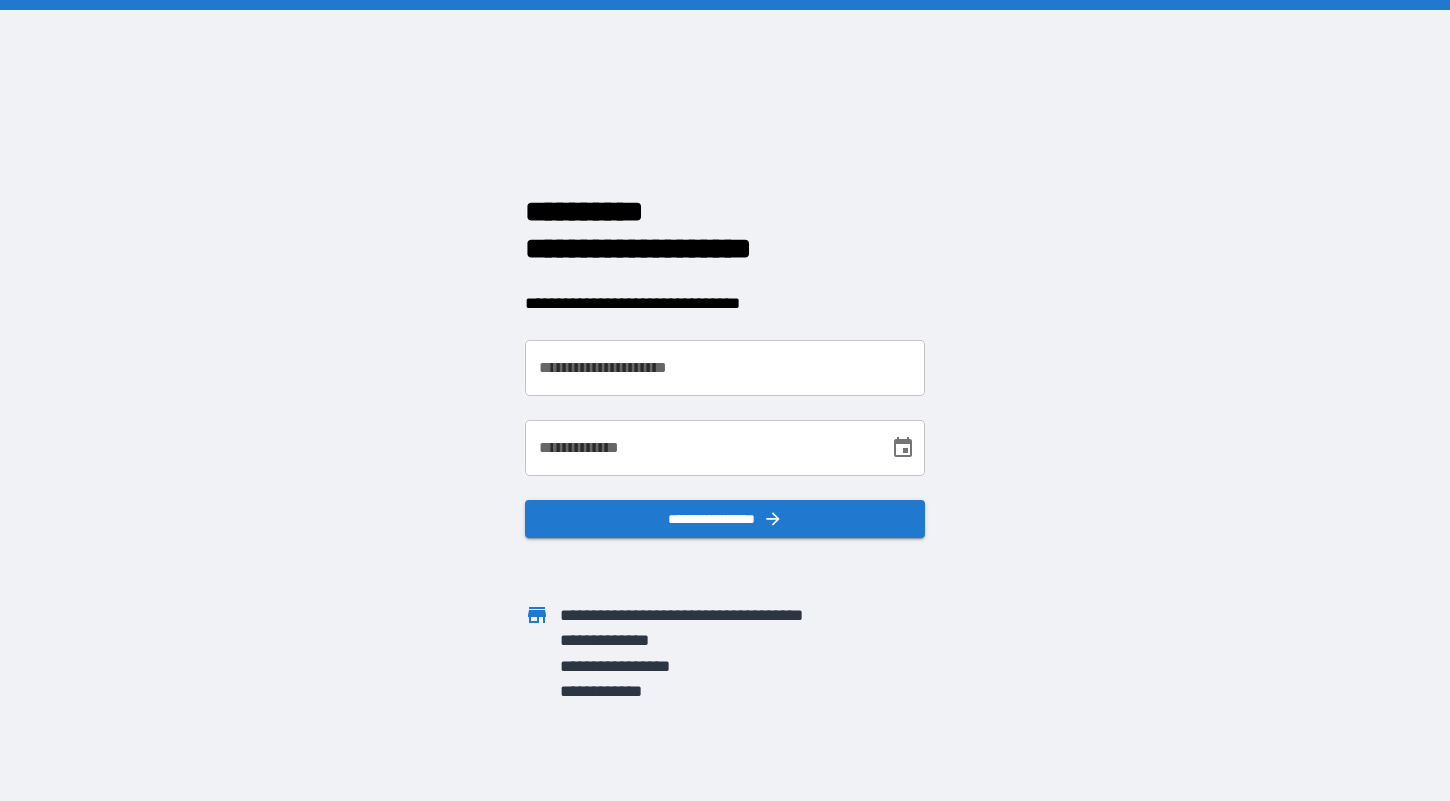 scroll, scrollTop: 0, scrollLeft: 0, axis: both 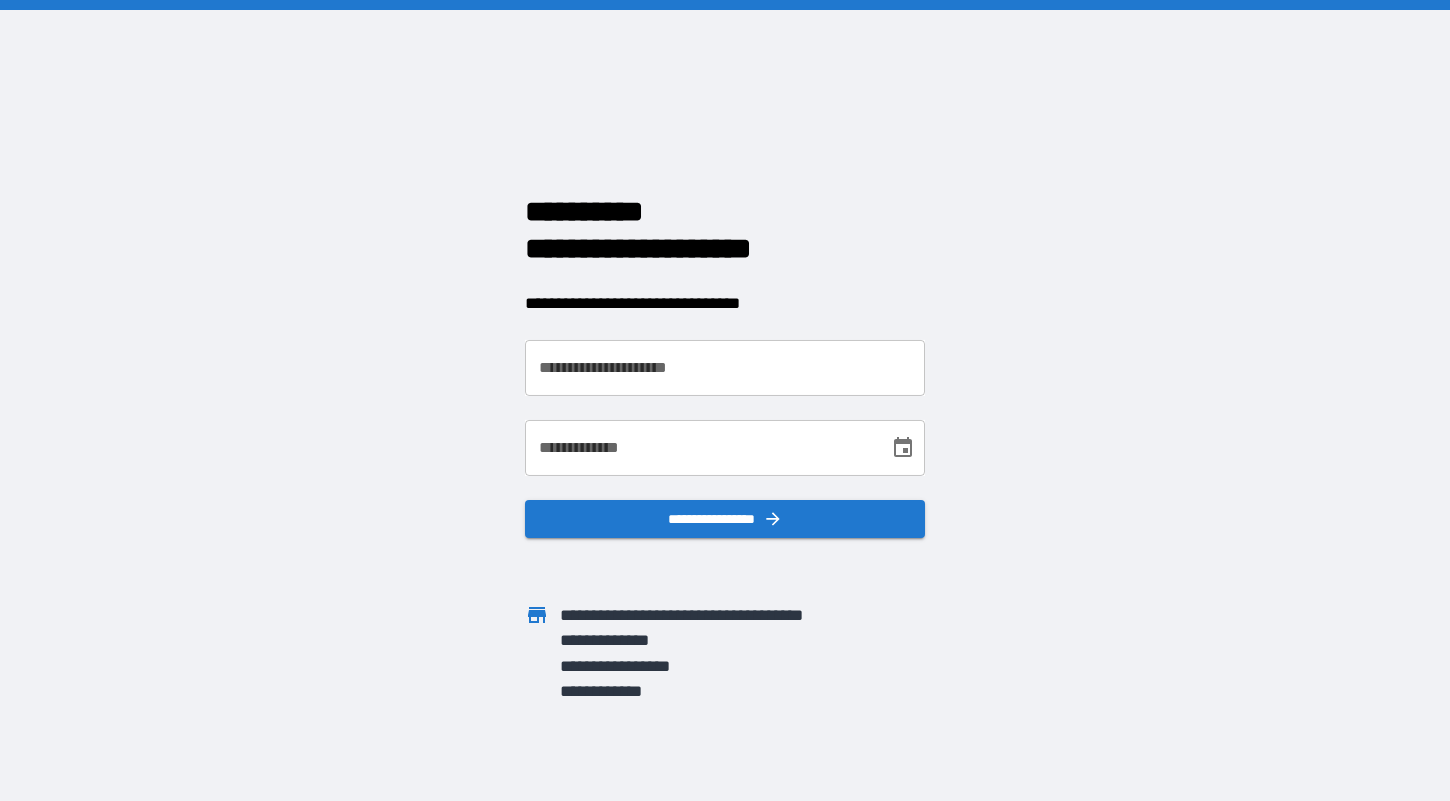 click on "**********" at bounding box center [725, 368] 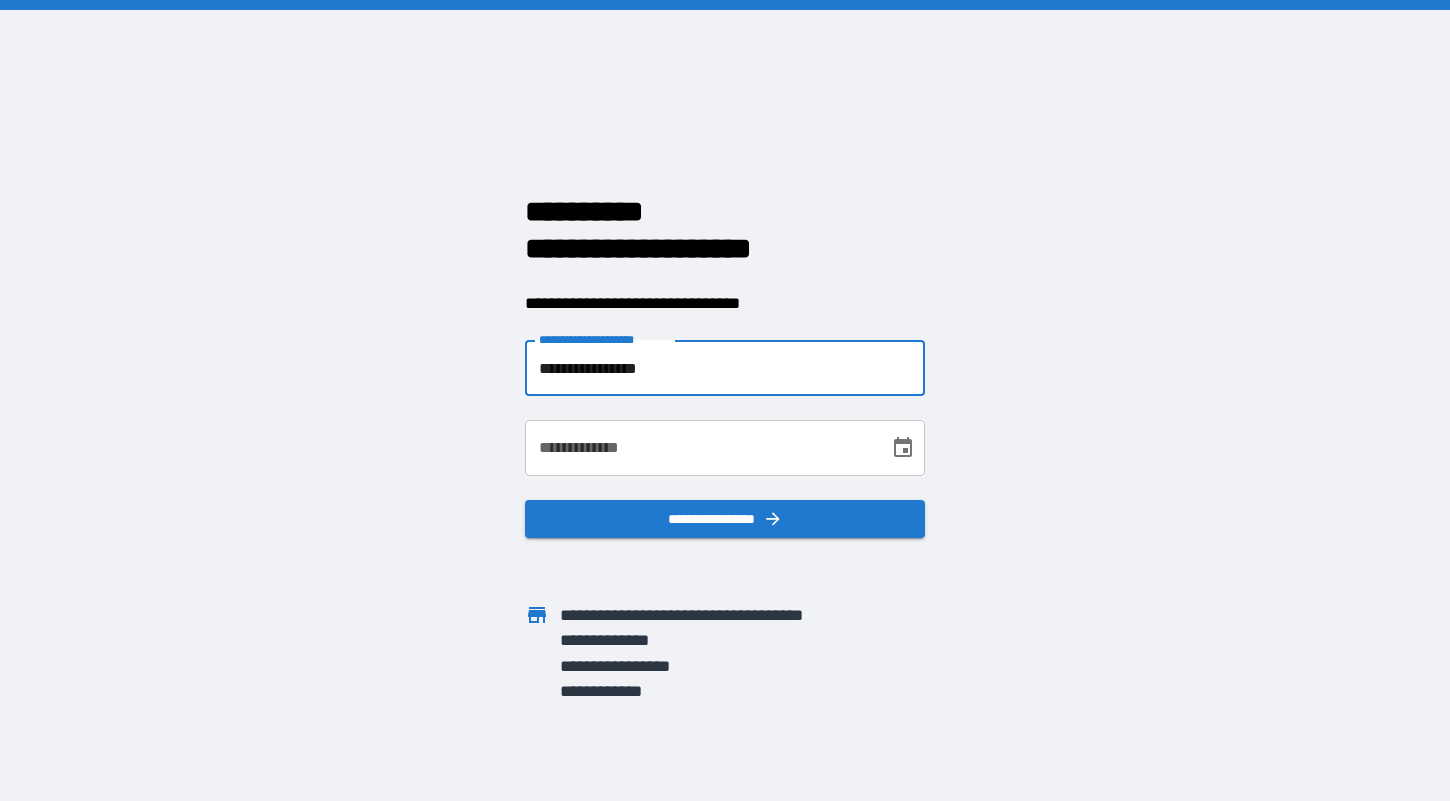 type on "**********" 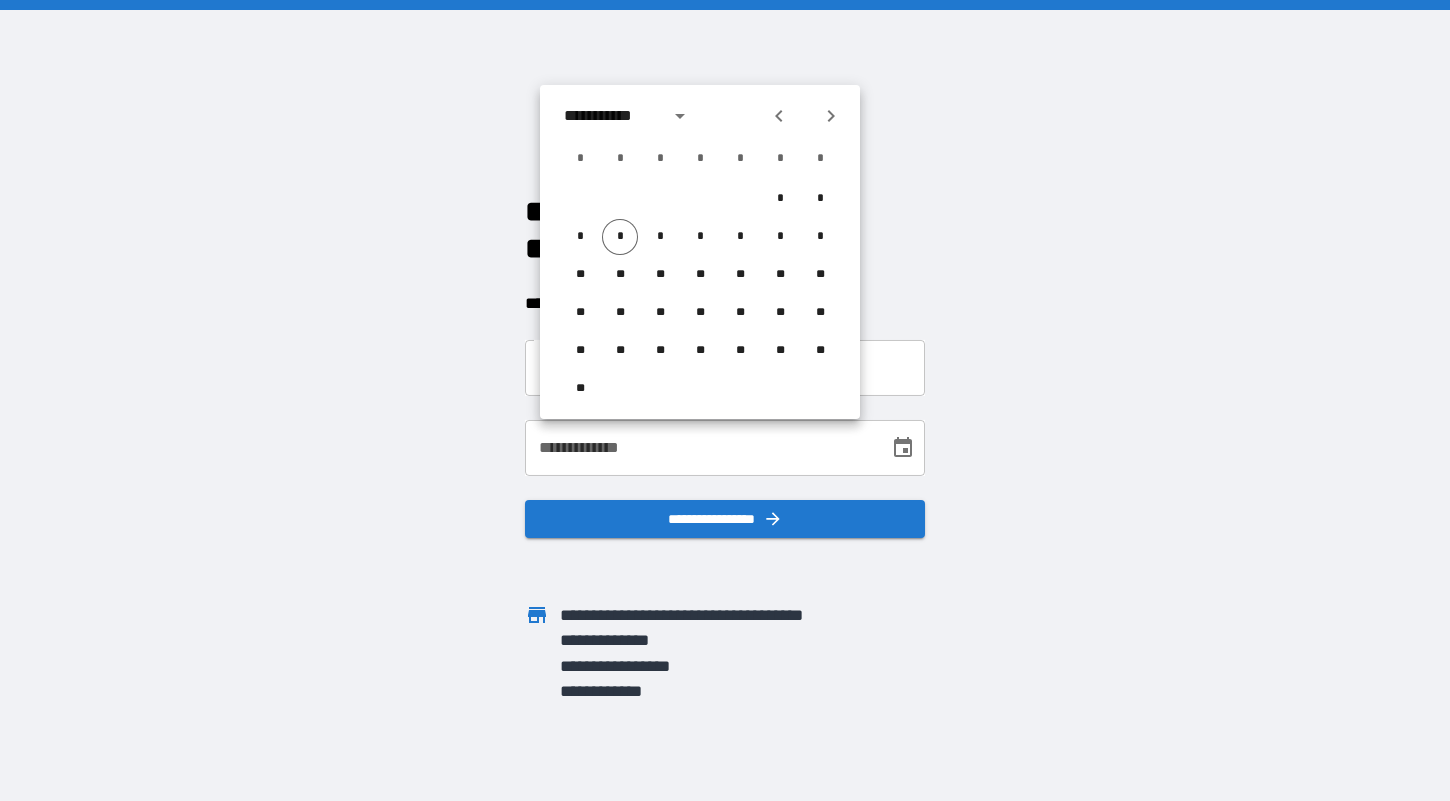 click at bounding box center [680, 116] 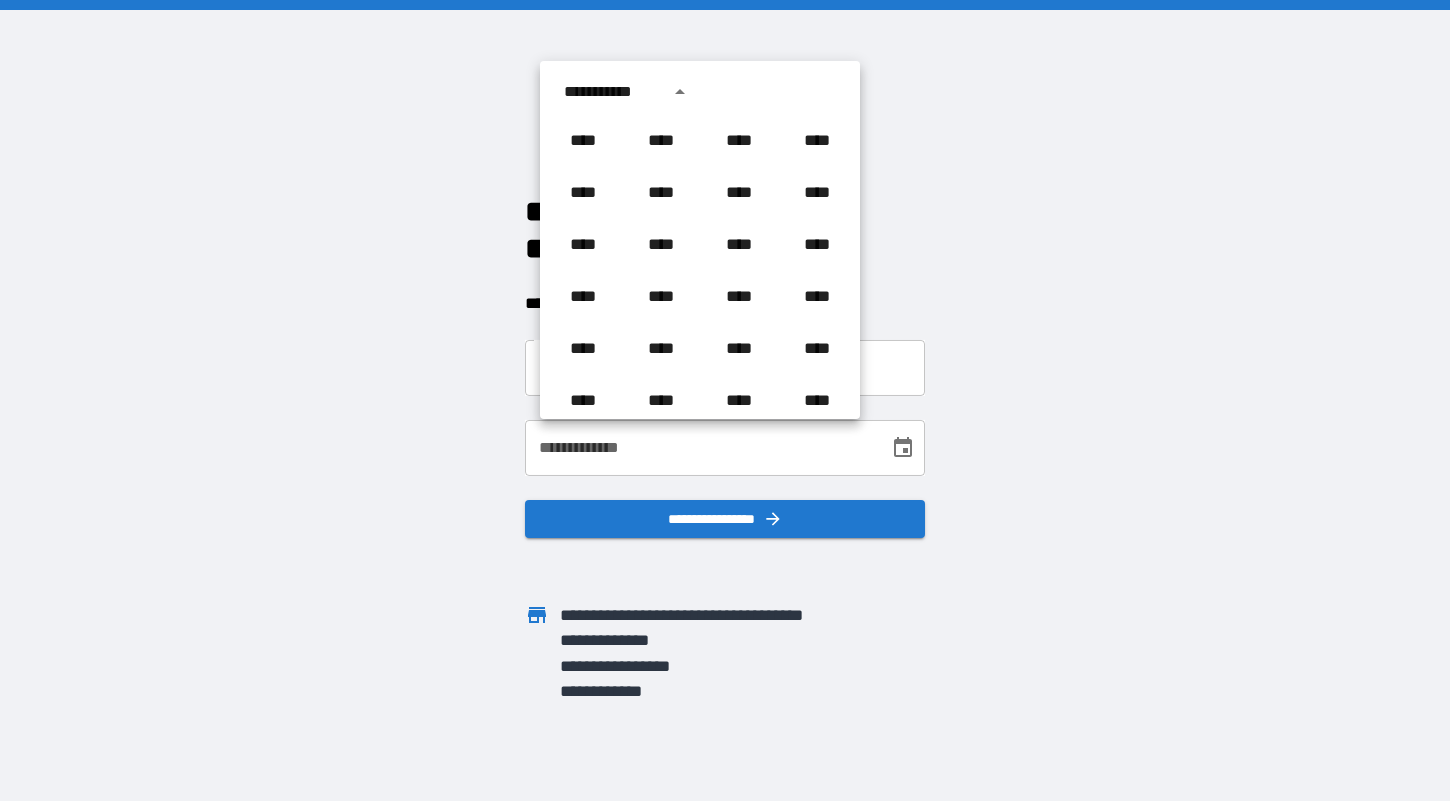 scroll, scrollTop: 1486, scrollLeft: 0, axis: vertical 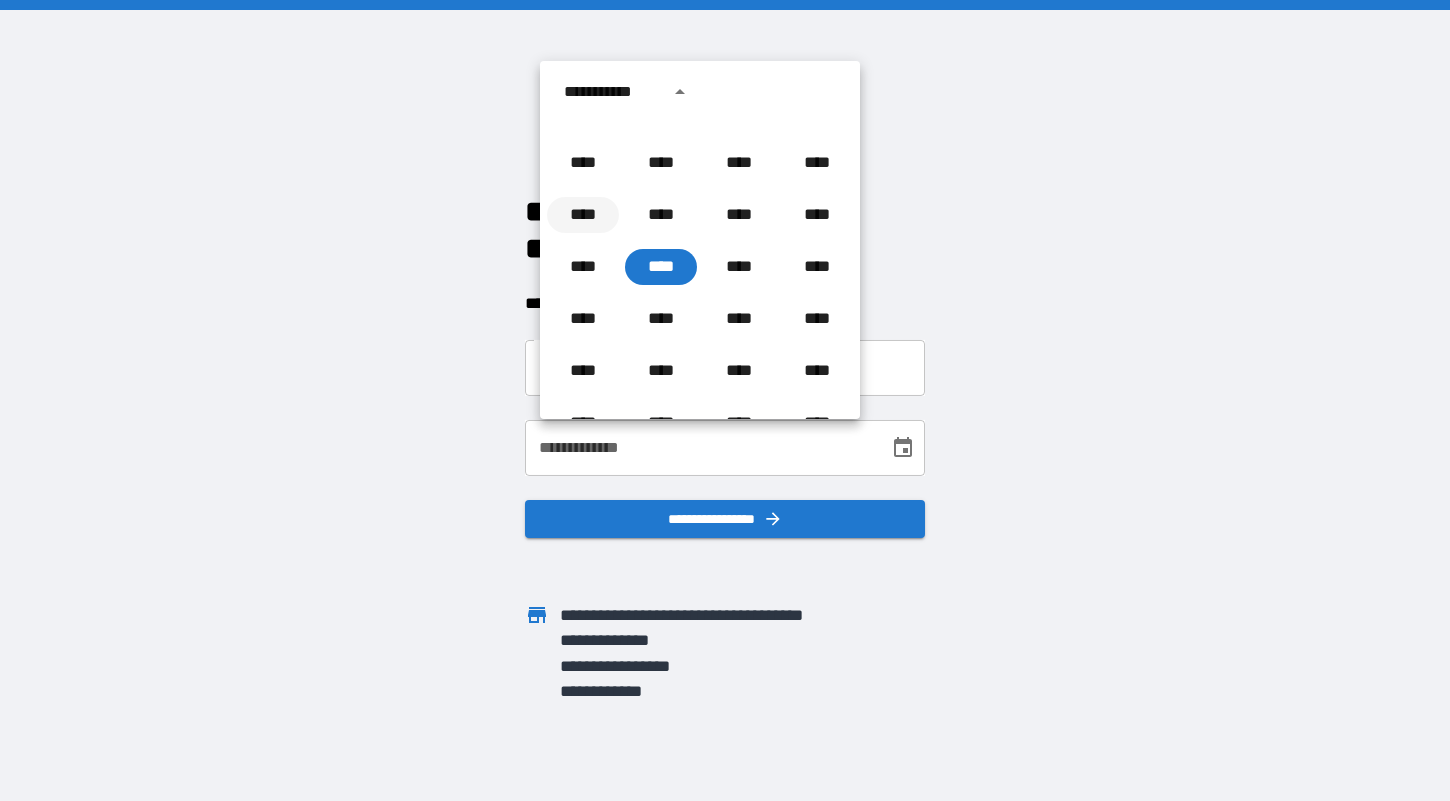 click on "****" at bounding box center [583, 215] 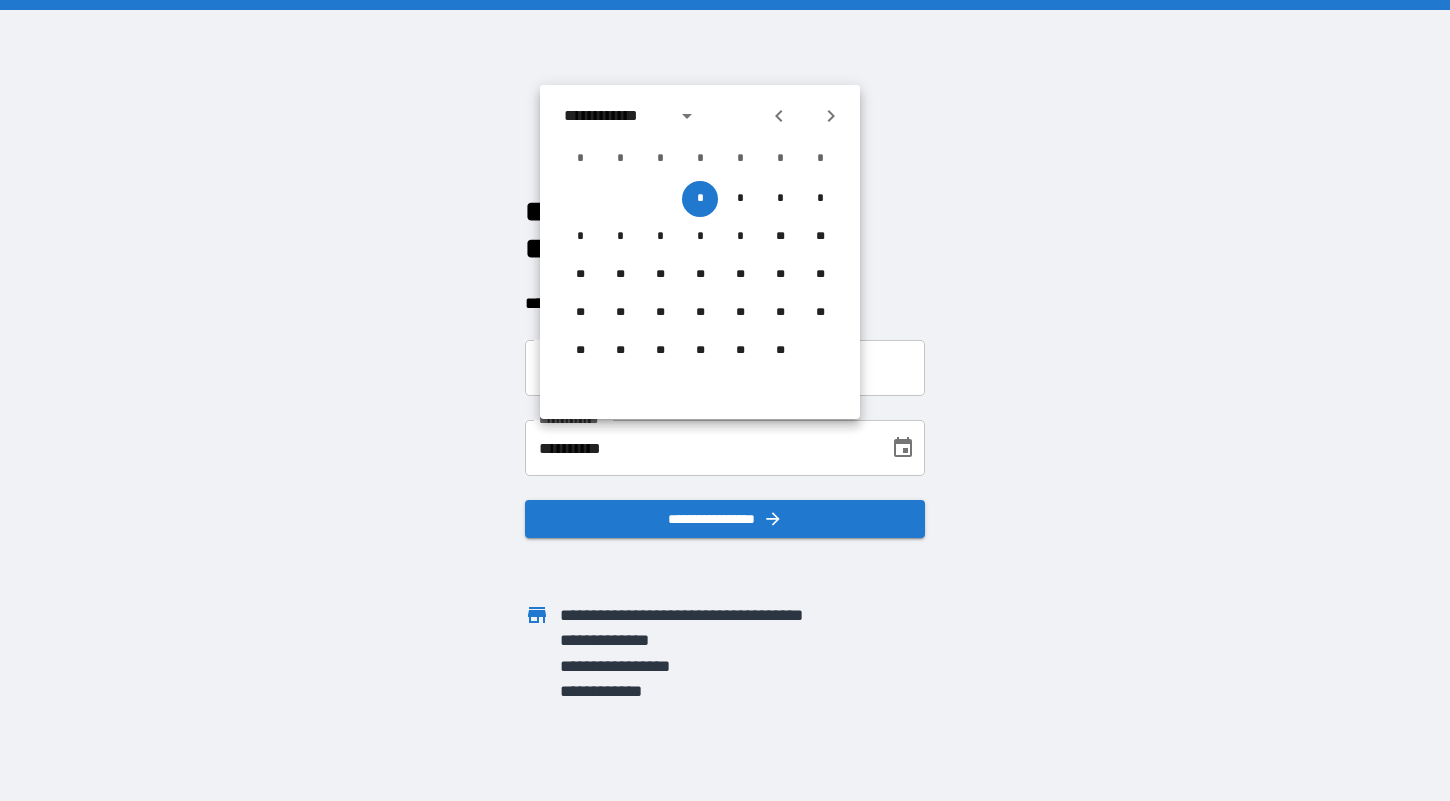 click 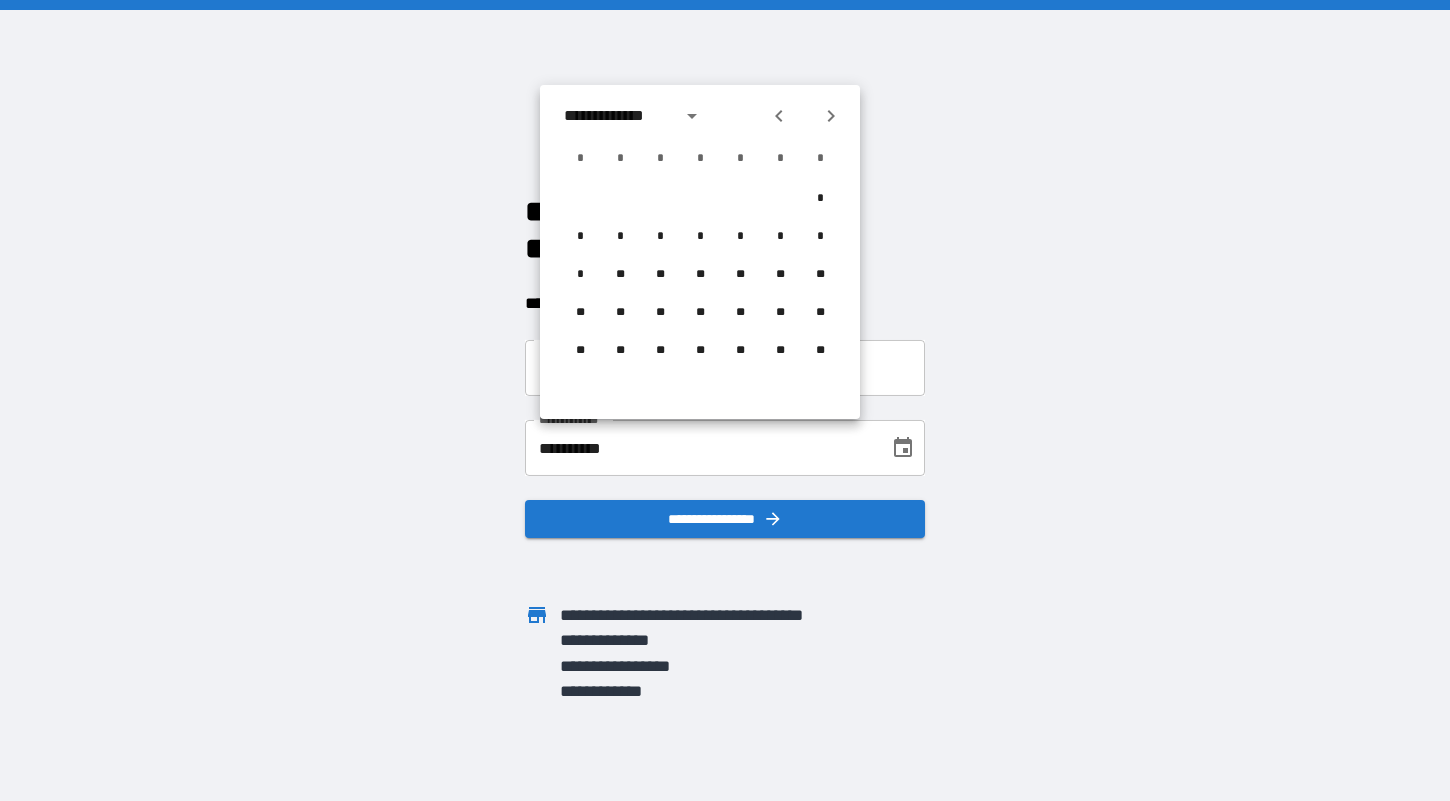 click 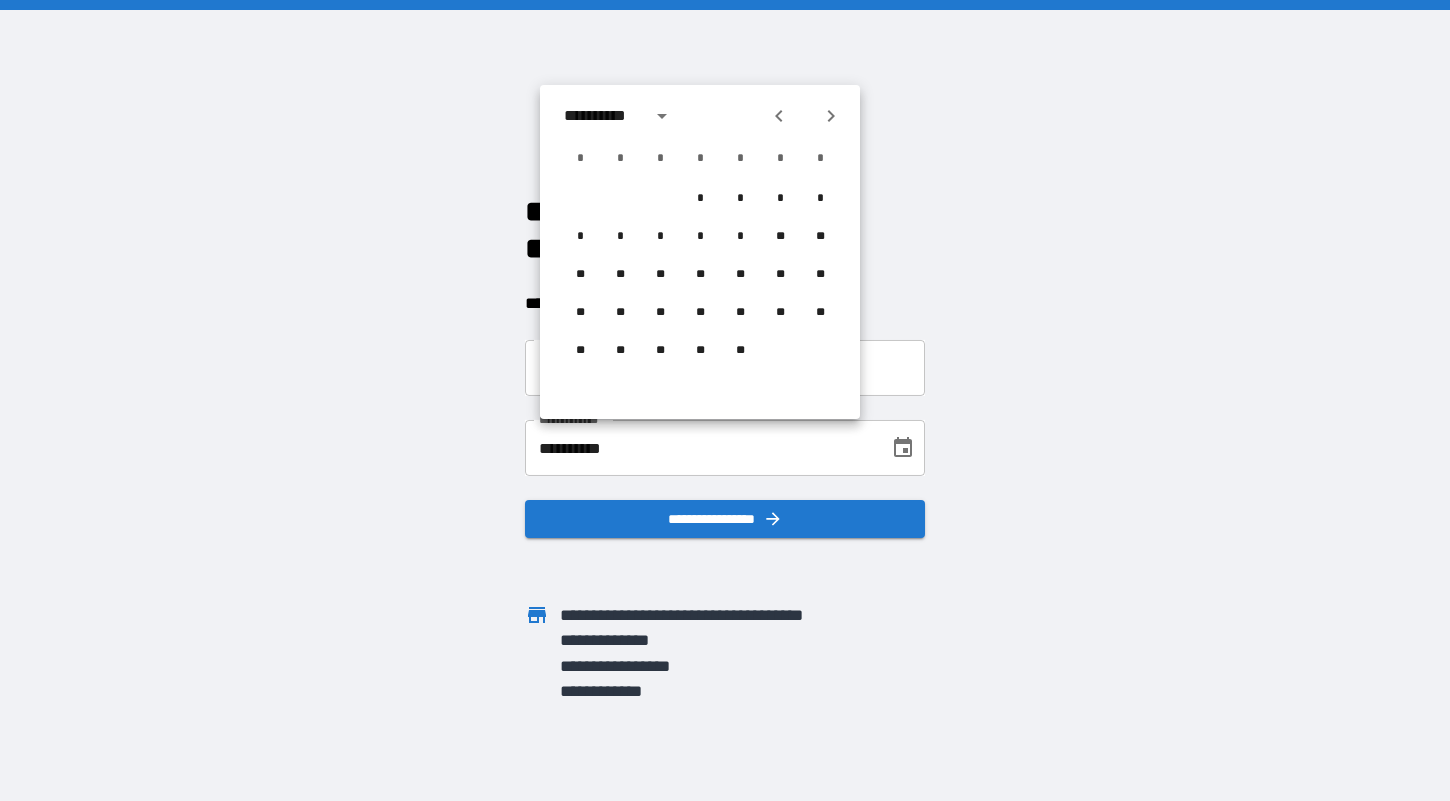 click 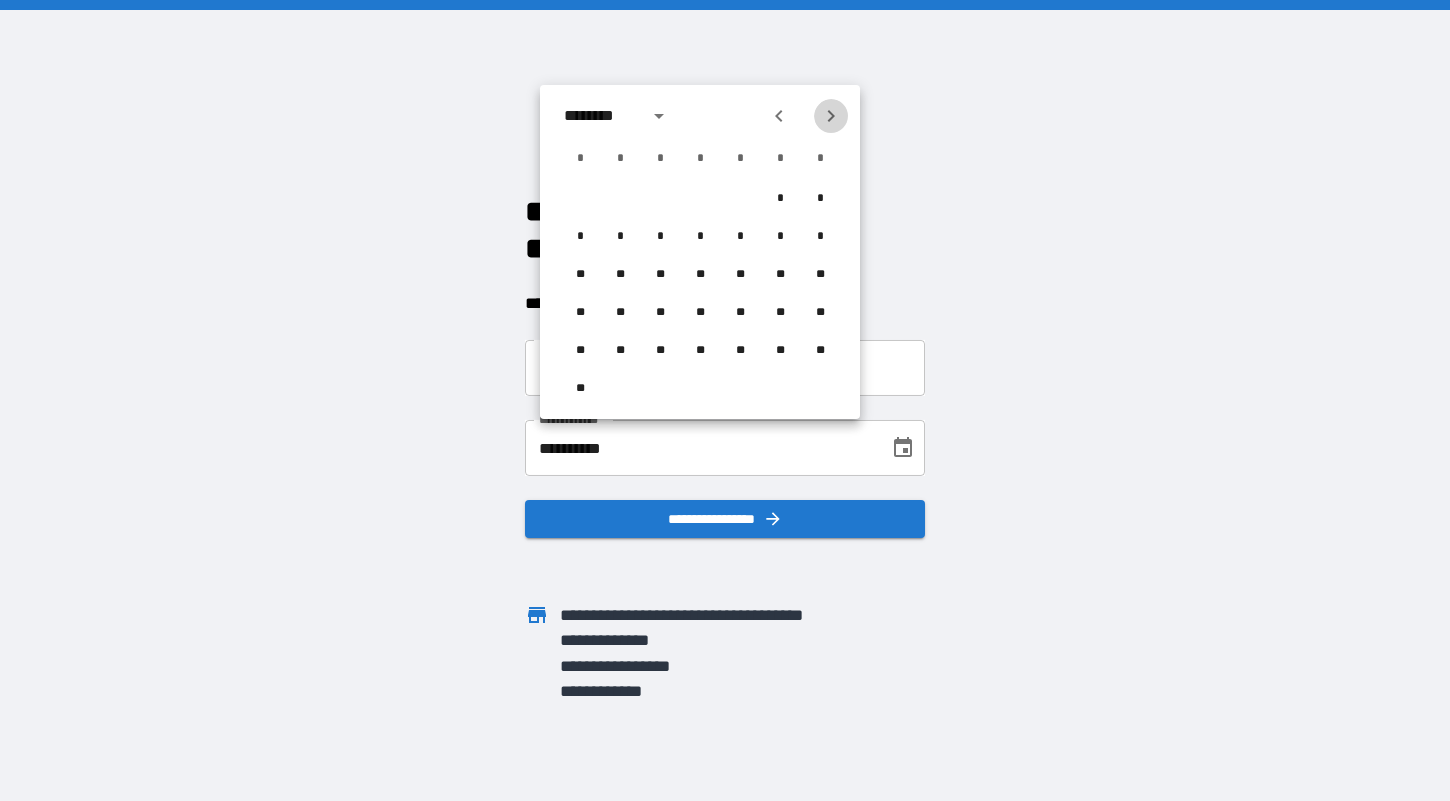 click 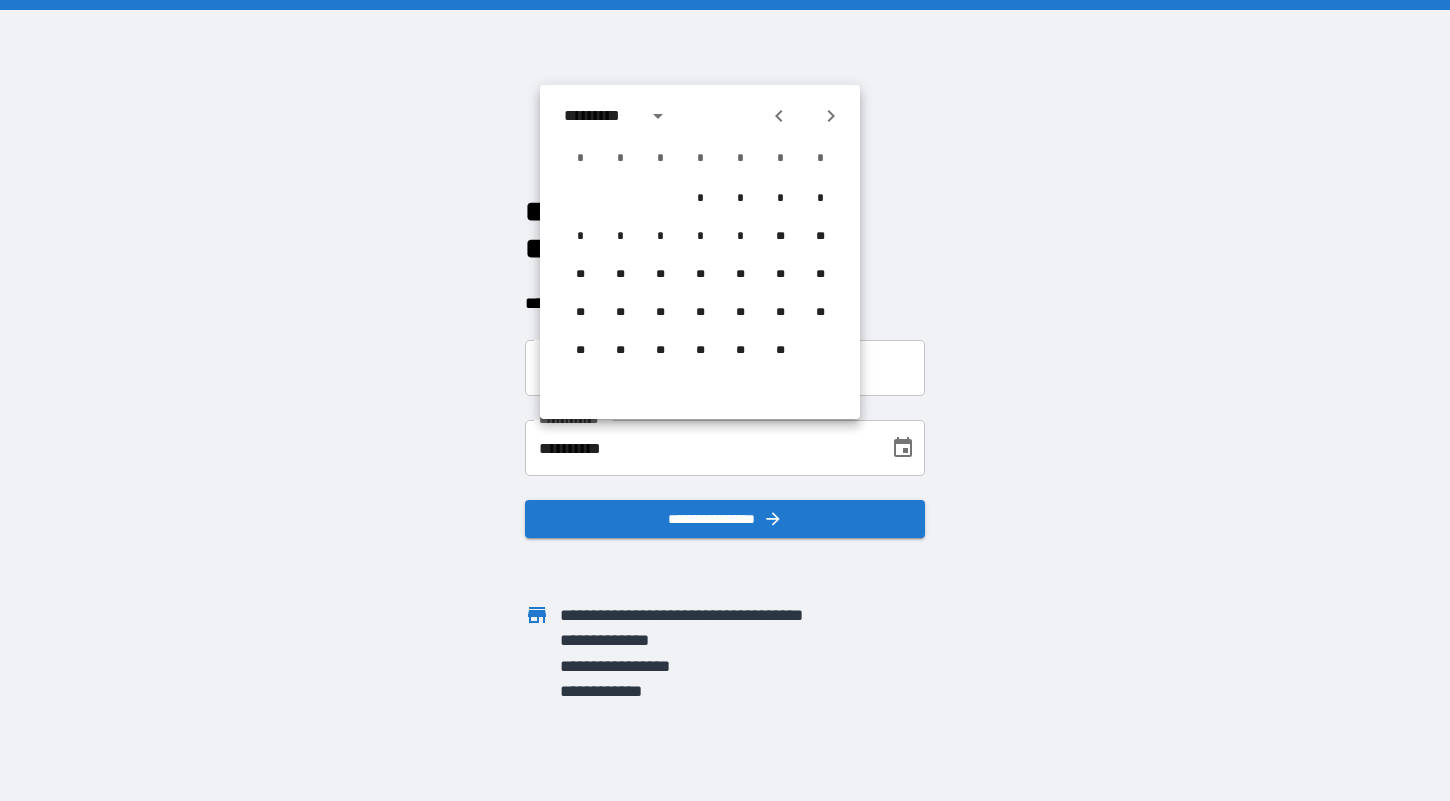 click 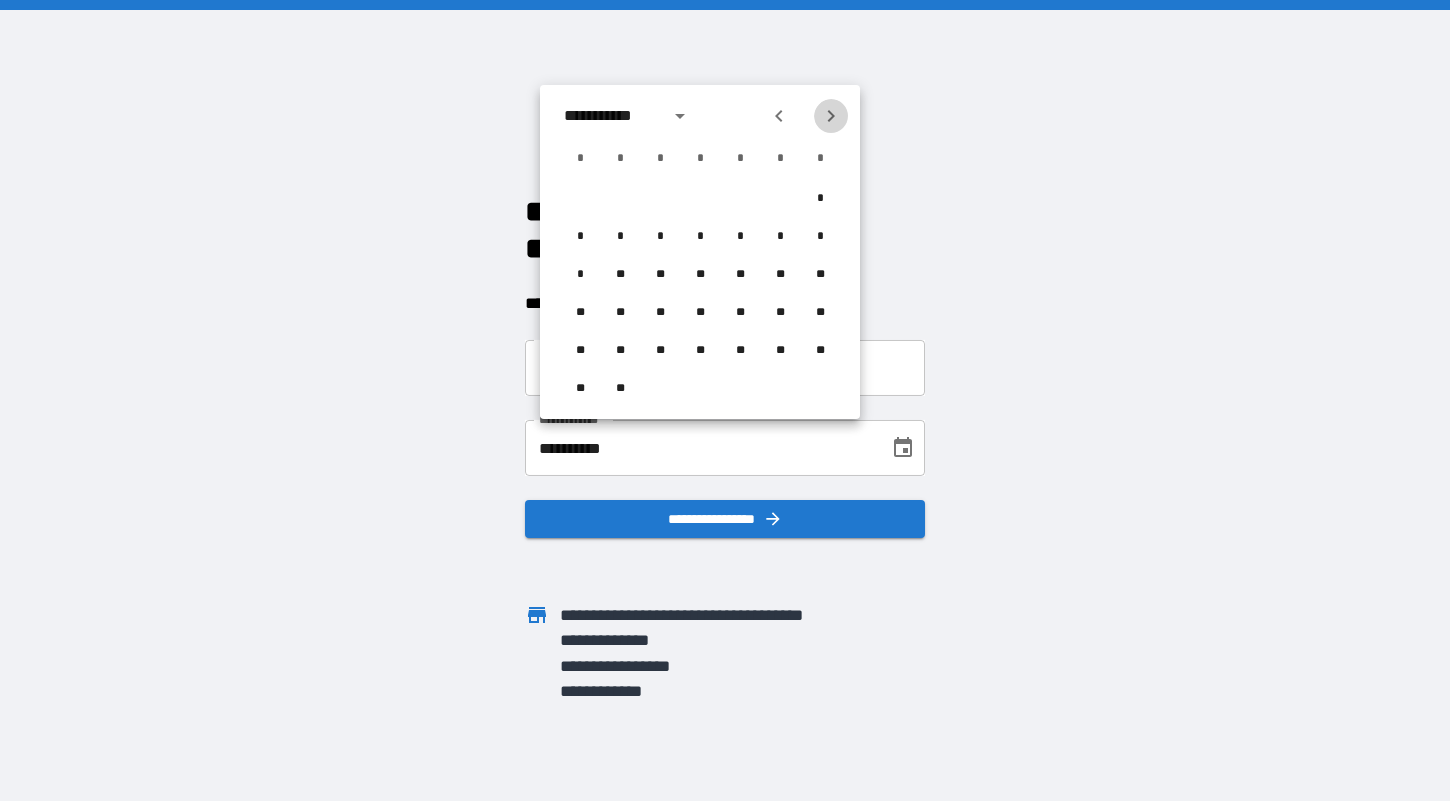 click 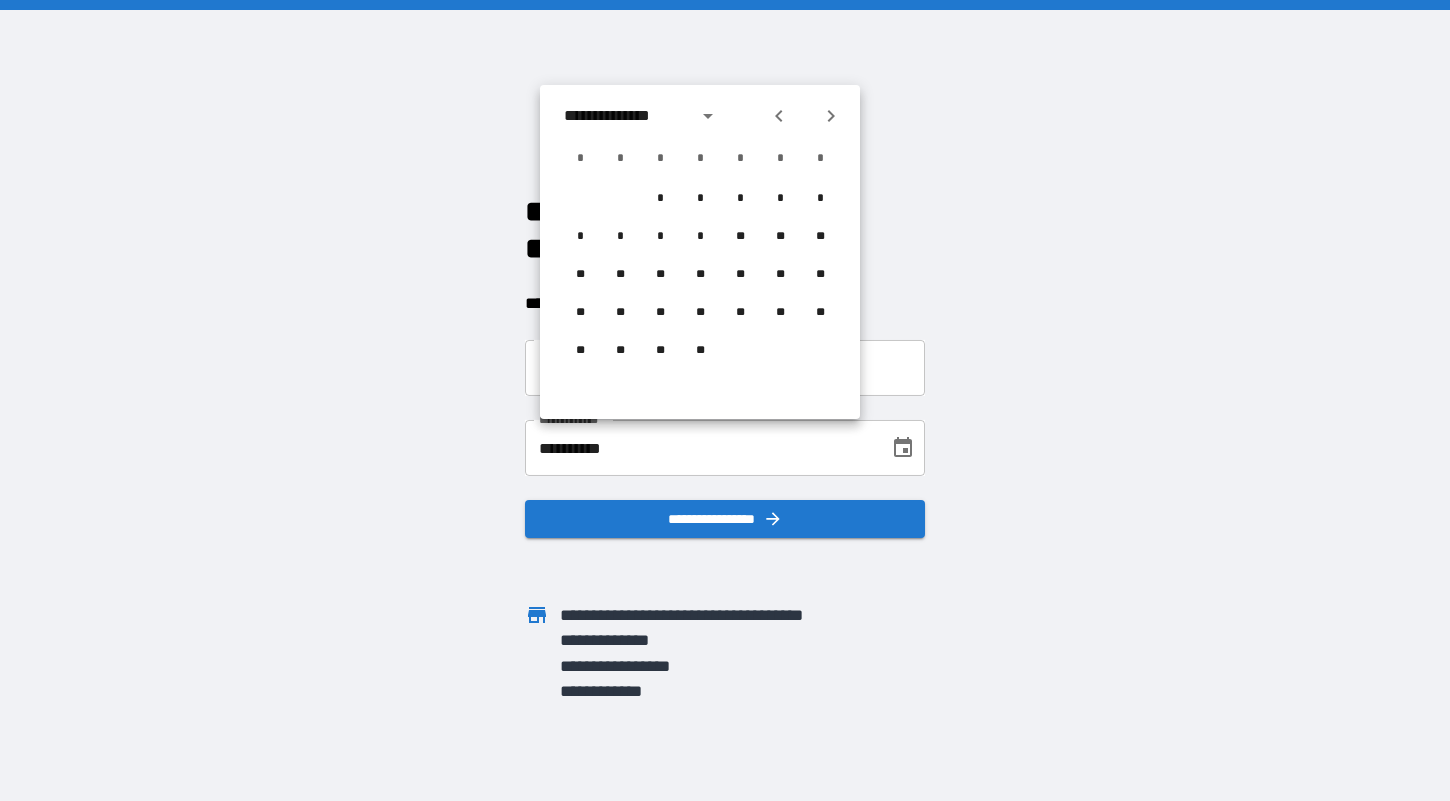 click 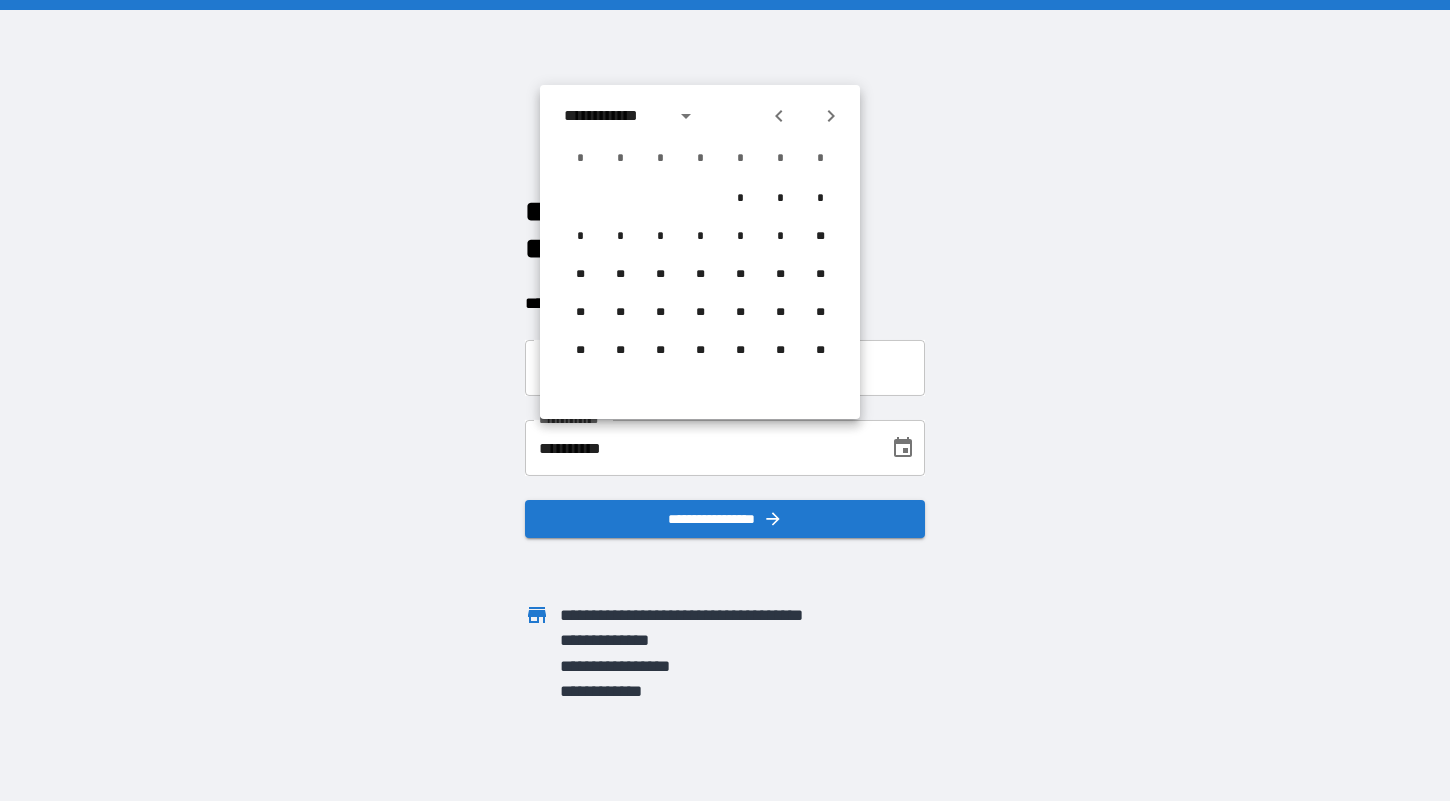 click 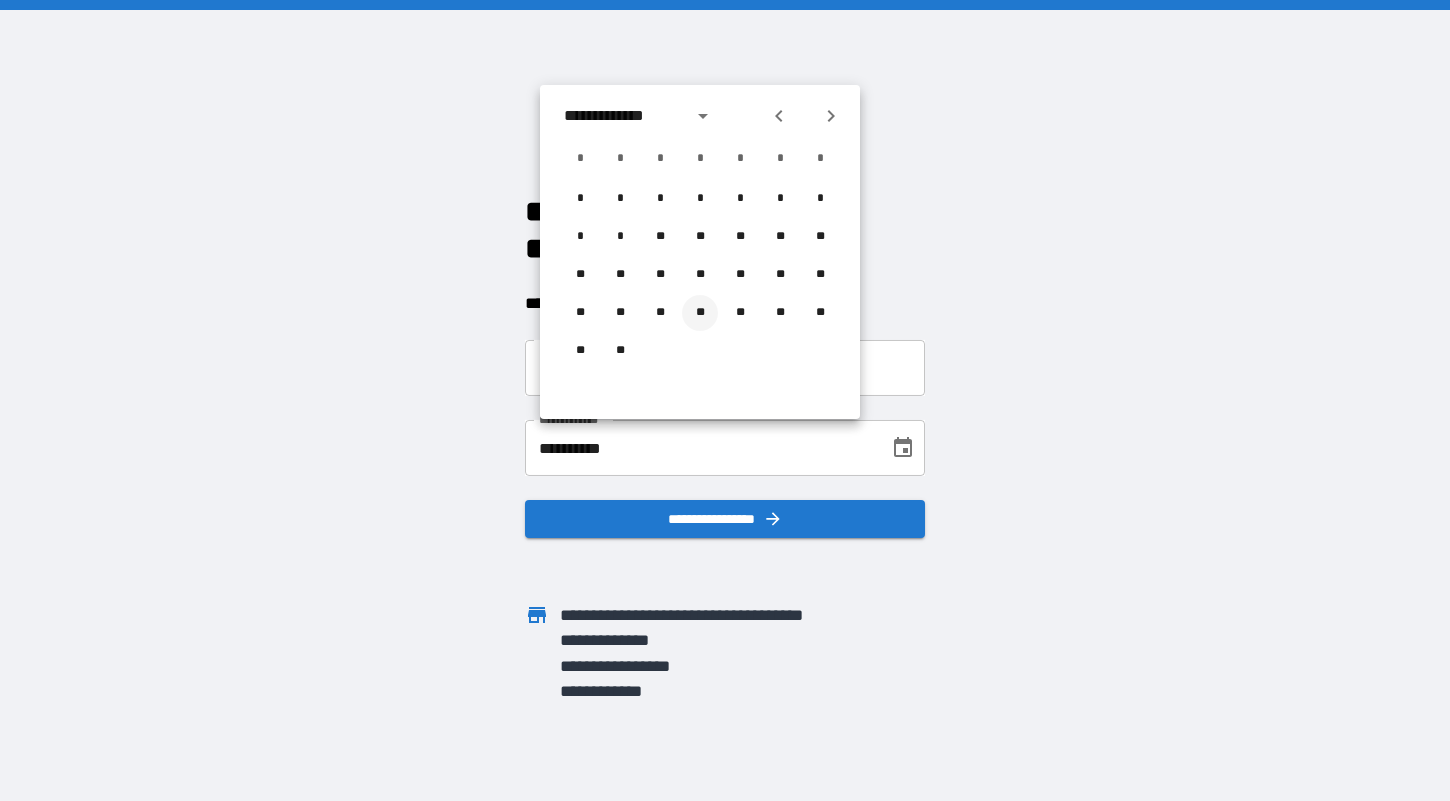 click on "**" at bounding box center (700, 313) 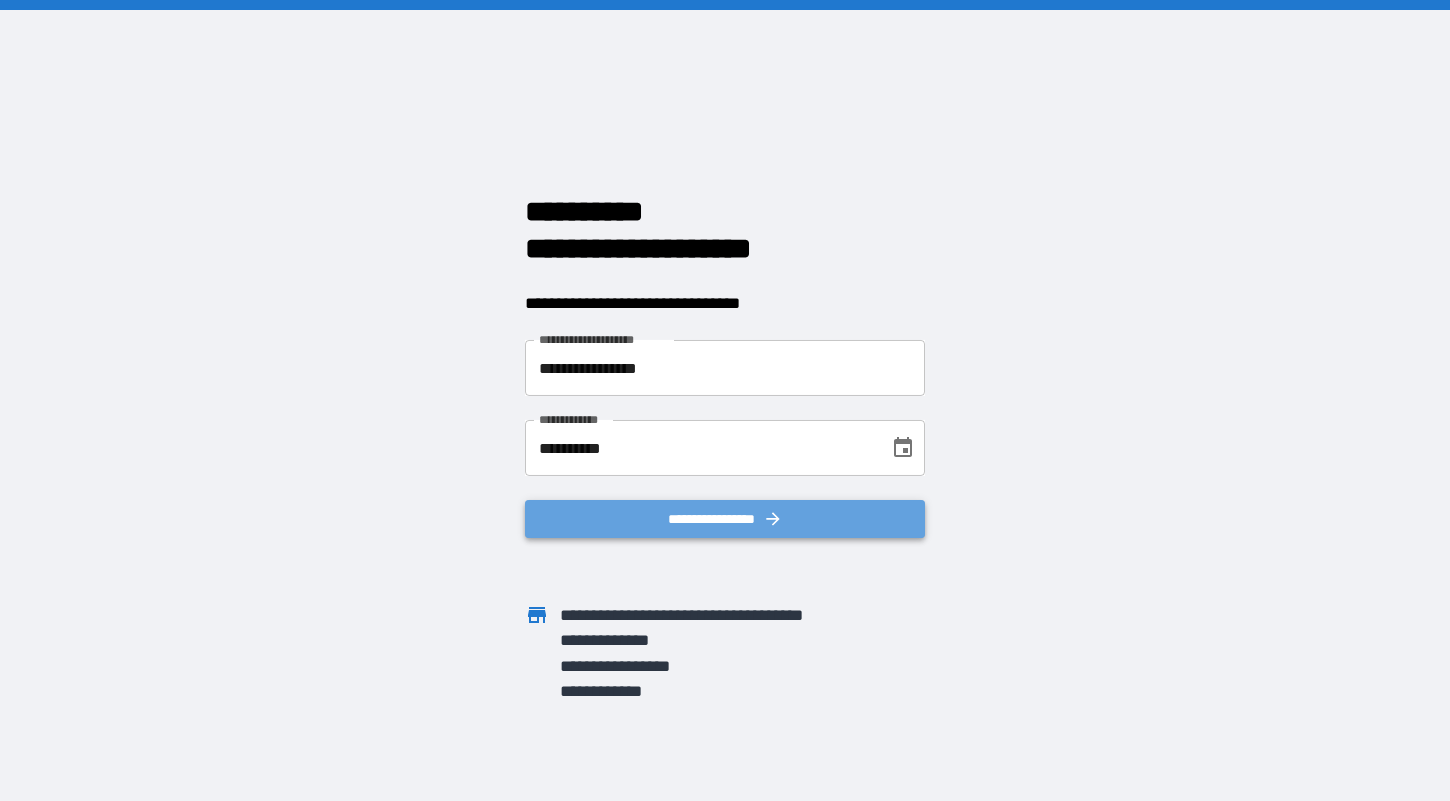click on "**********" at bounding box center (725, 519) 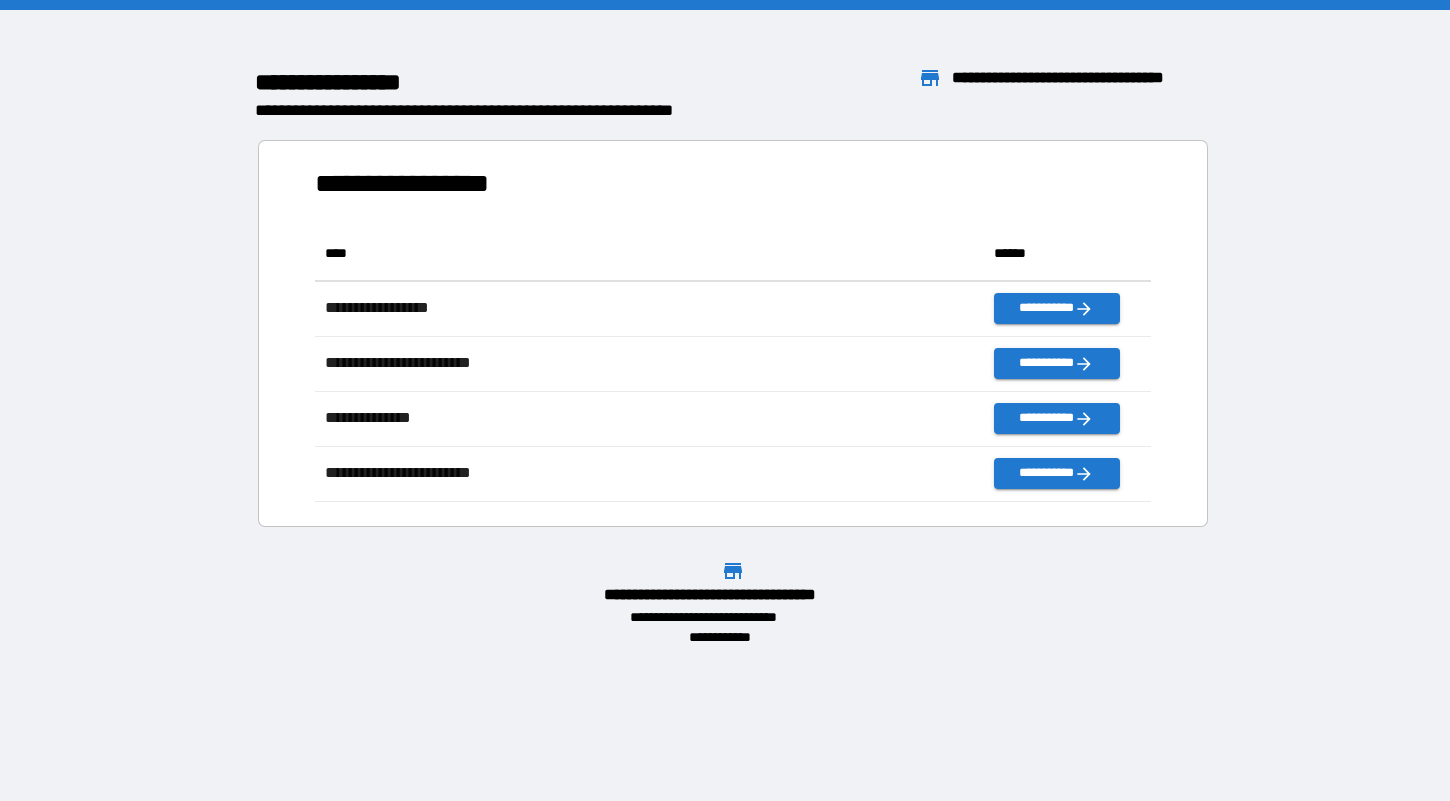 scroll, scrollTop: 1, scrollLeft: 1, axis: both 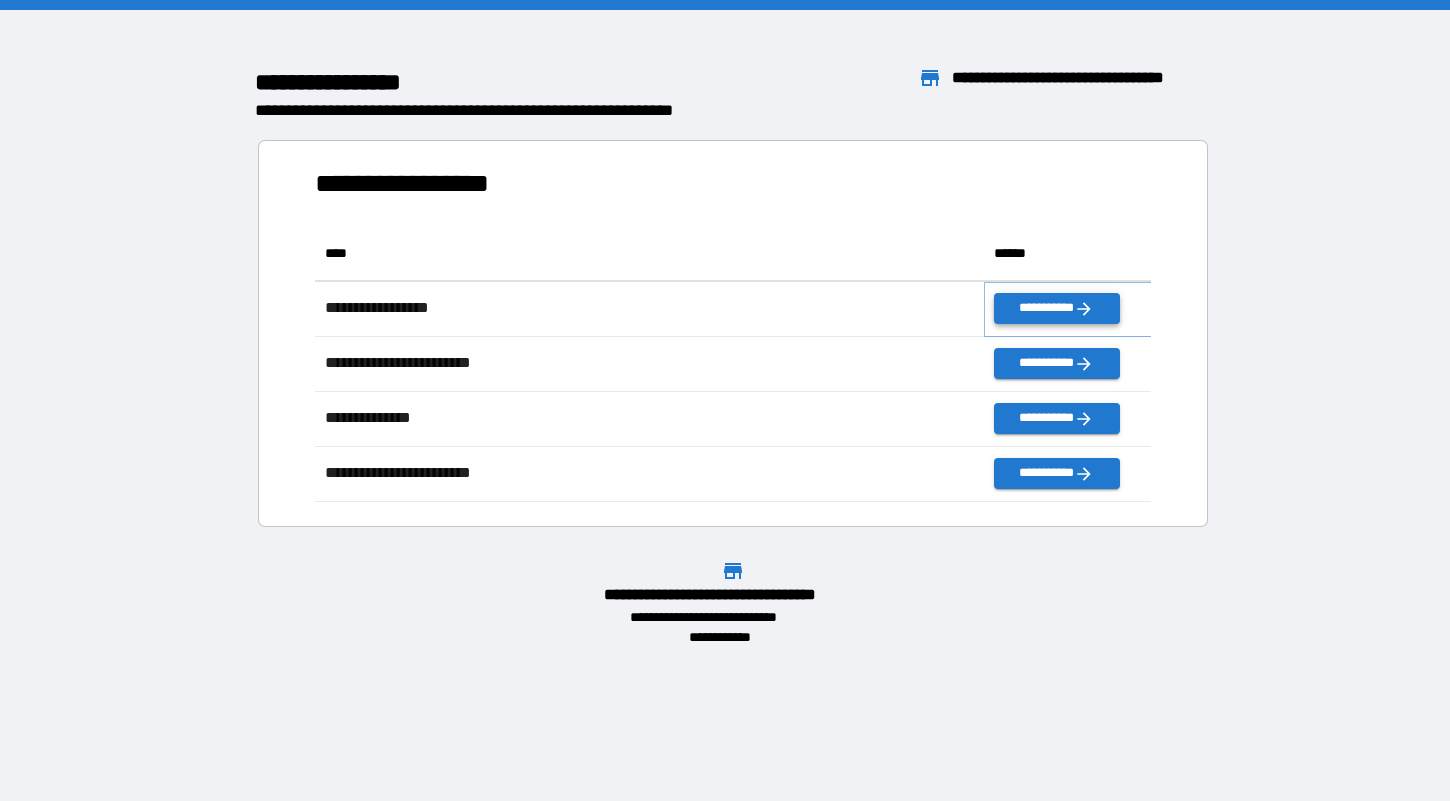 click on "**********" at bounding box center [1056, 308] 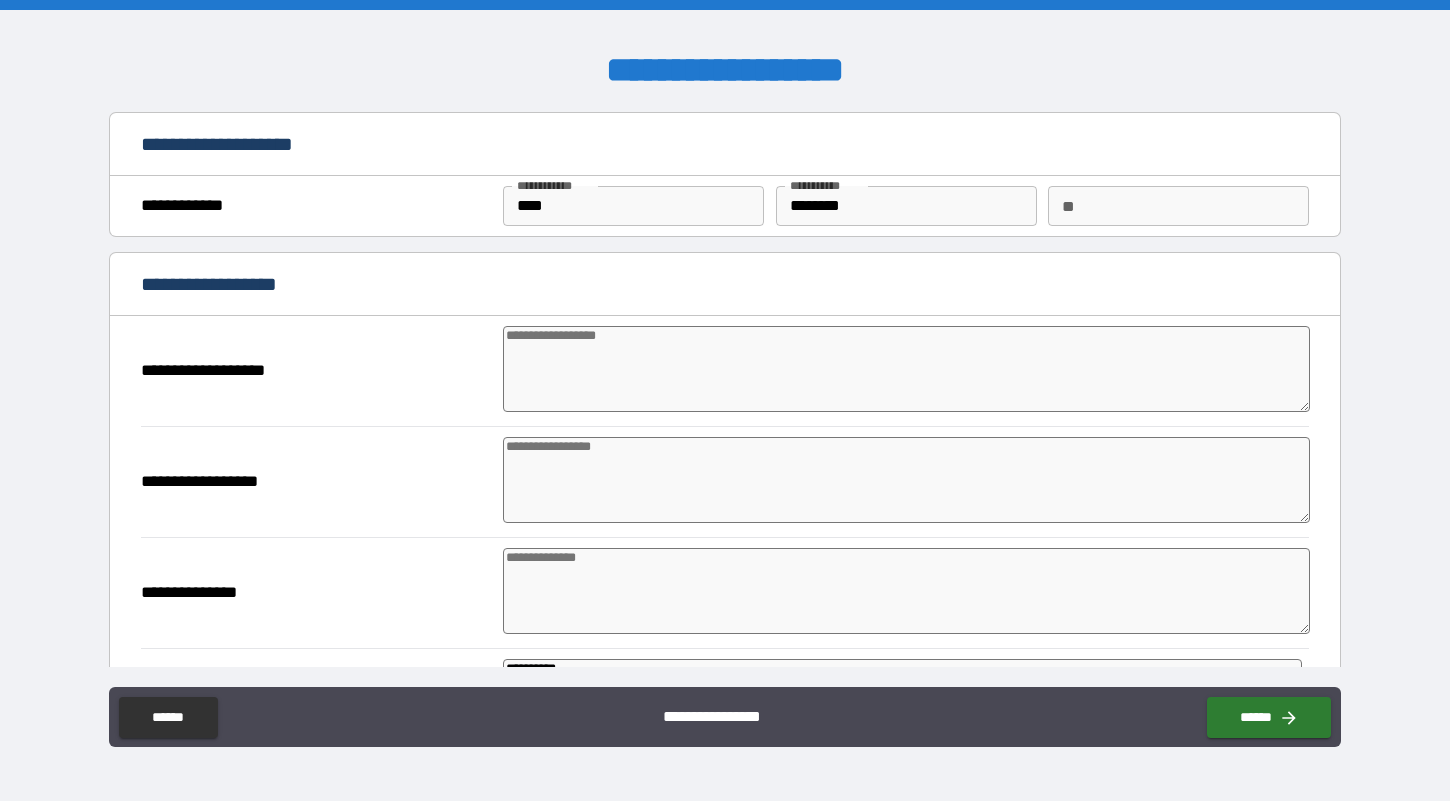 type on "*" 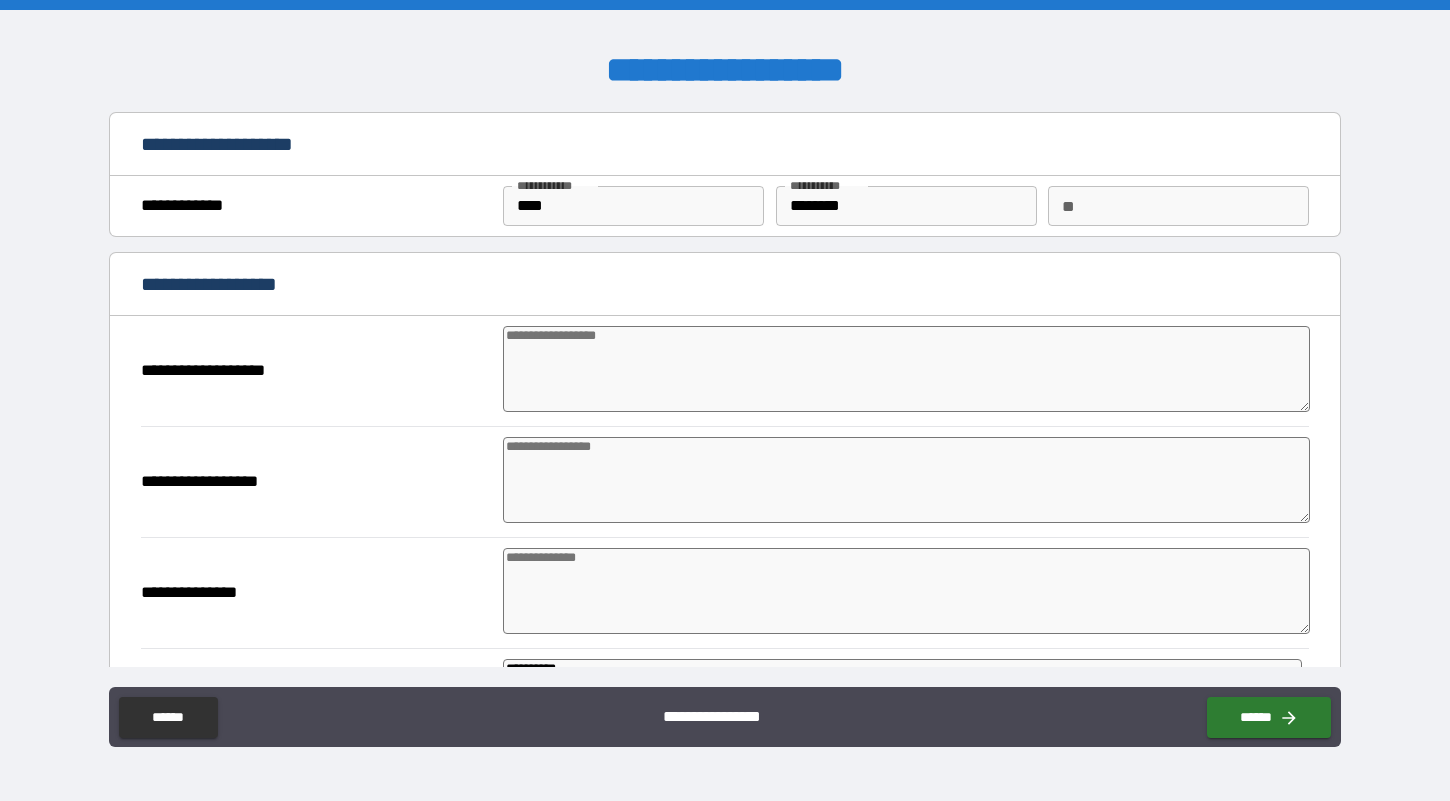 type on "*" 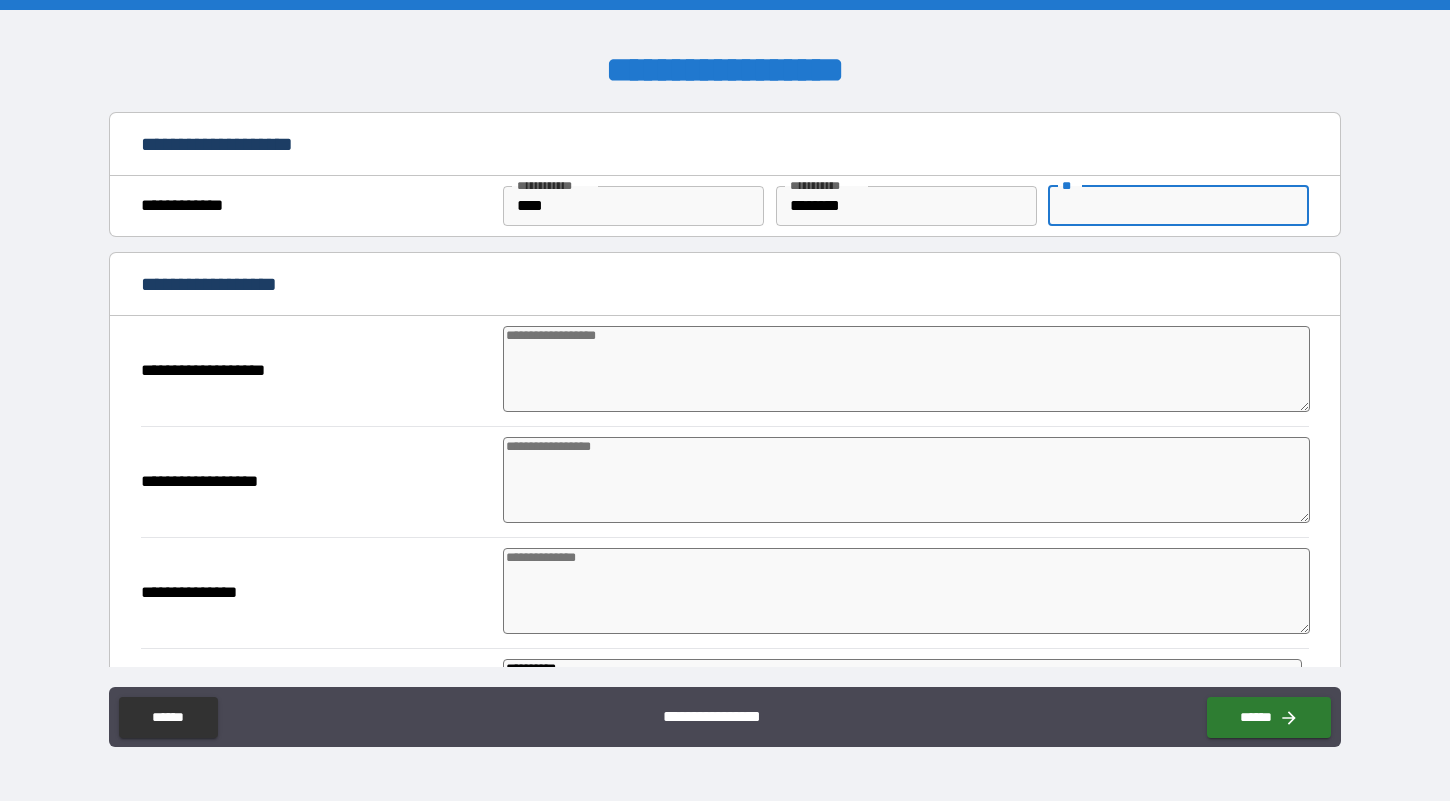 click on "**" at bounding box center [1178, 206] 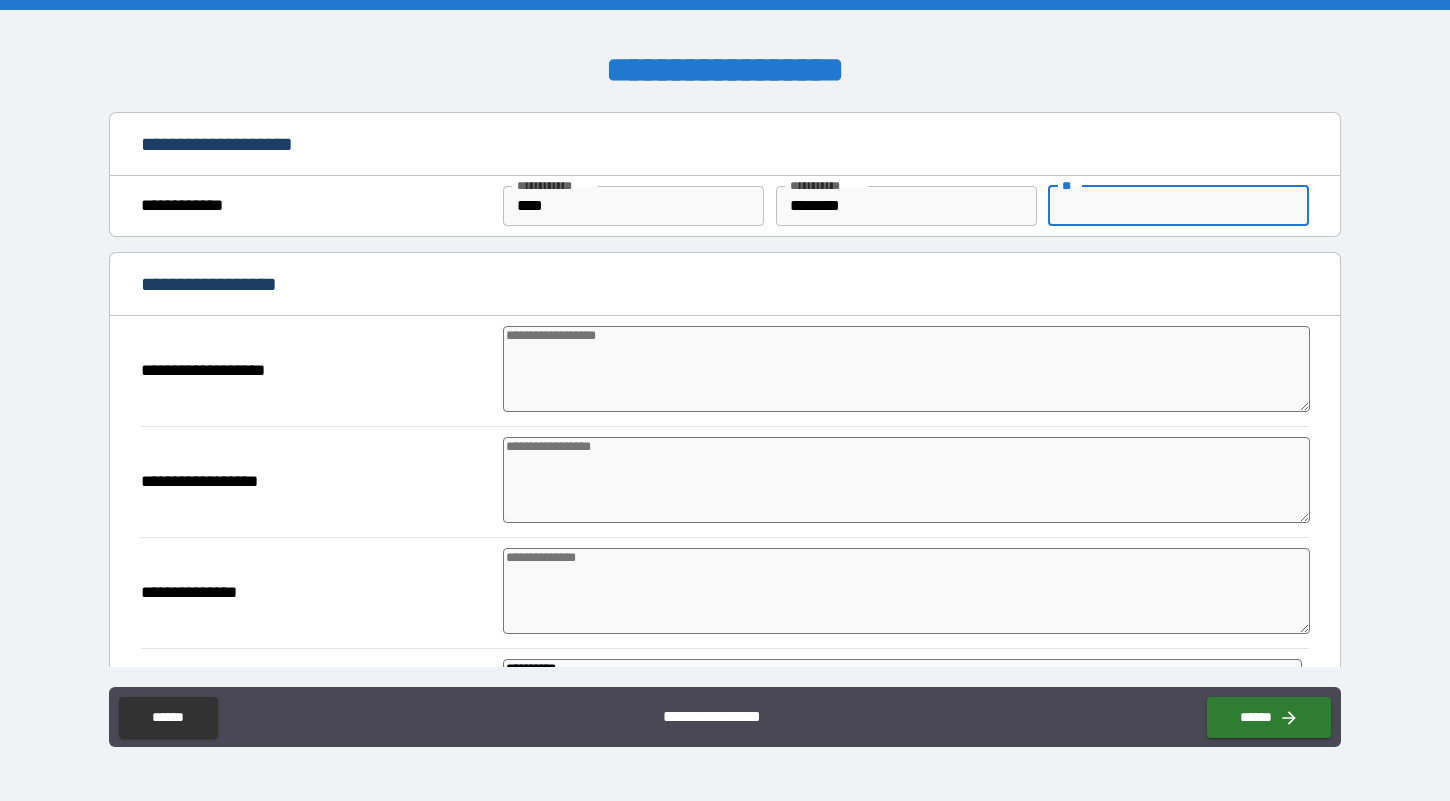 type on "*" 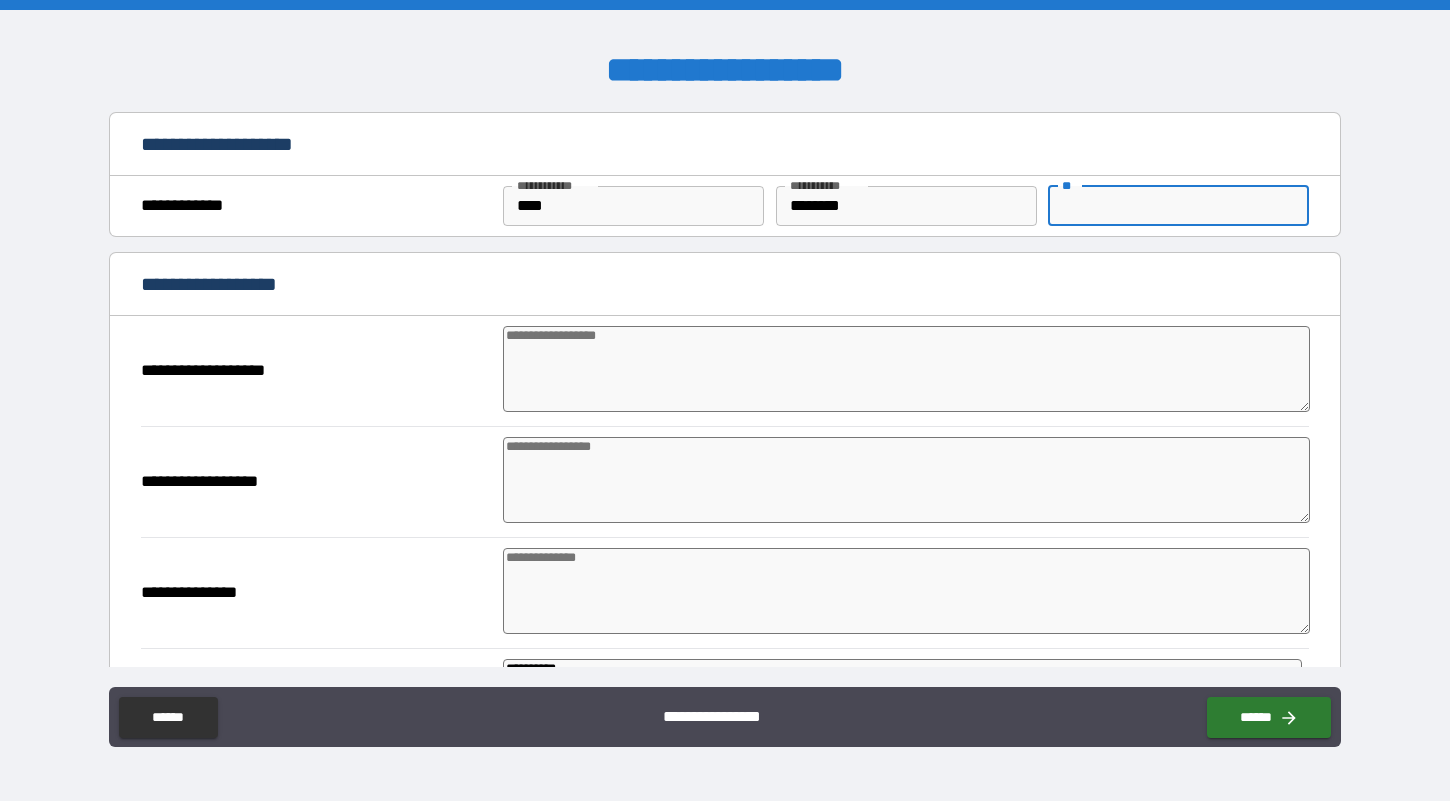 type on "*" 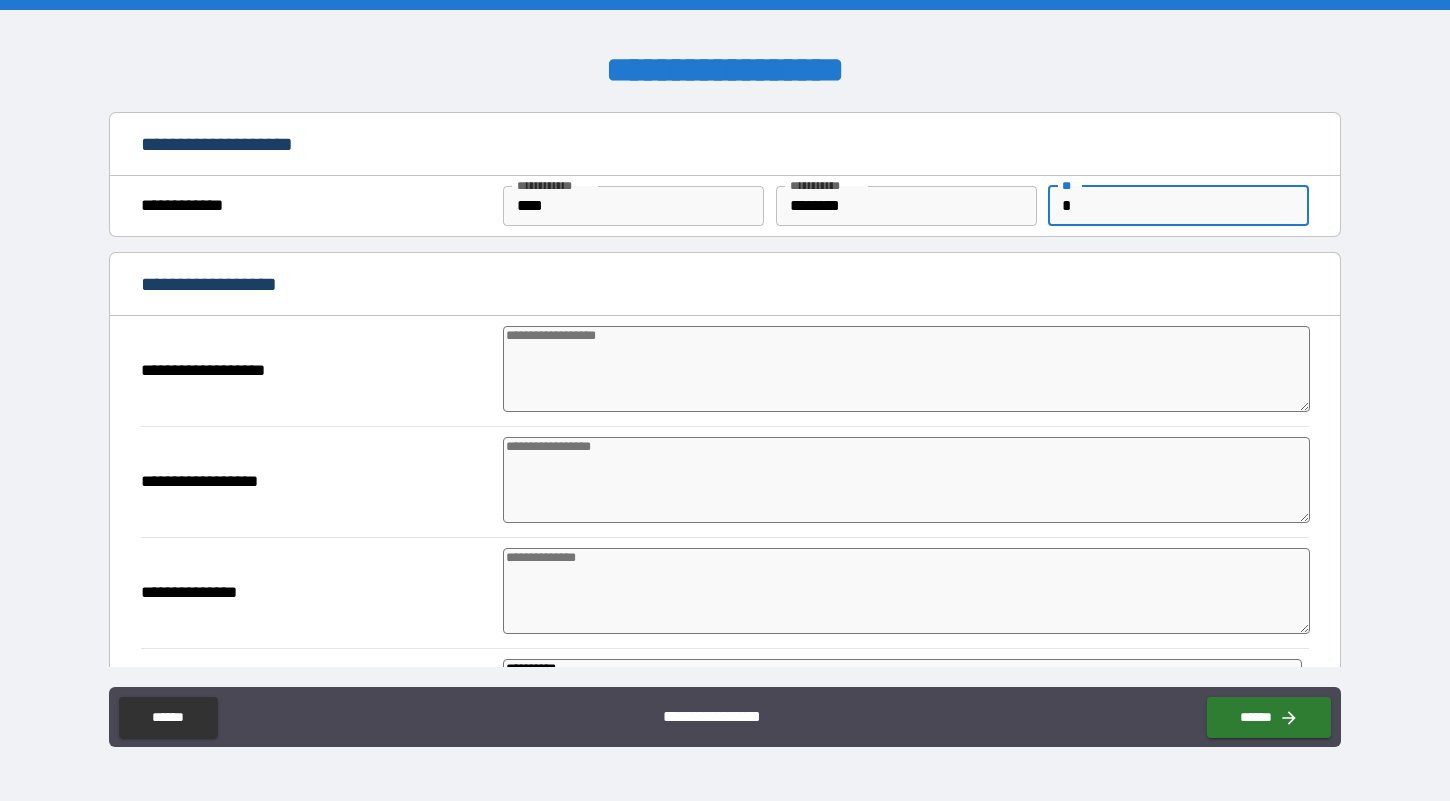 type on "*" 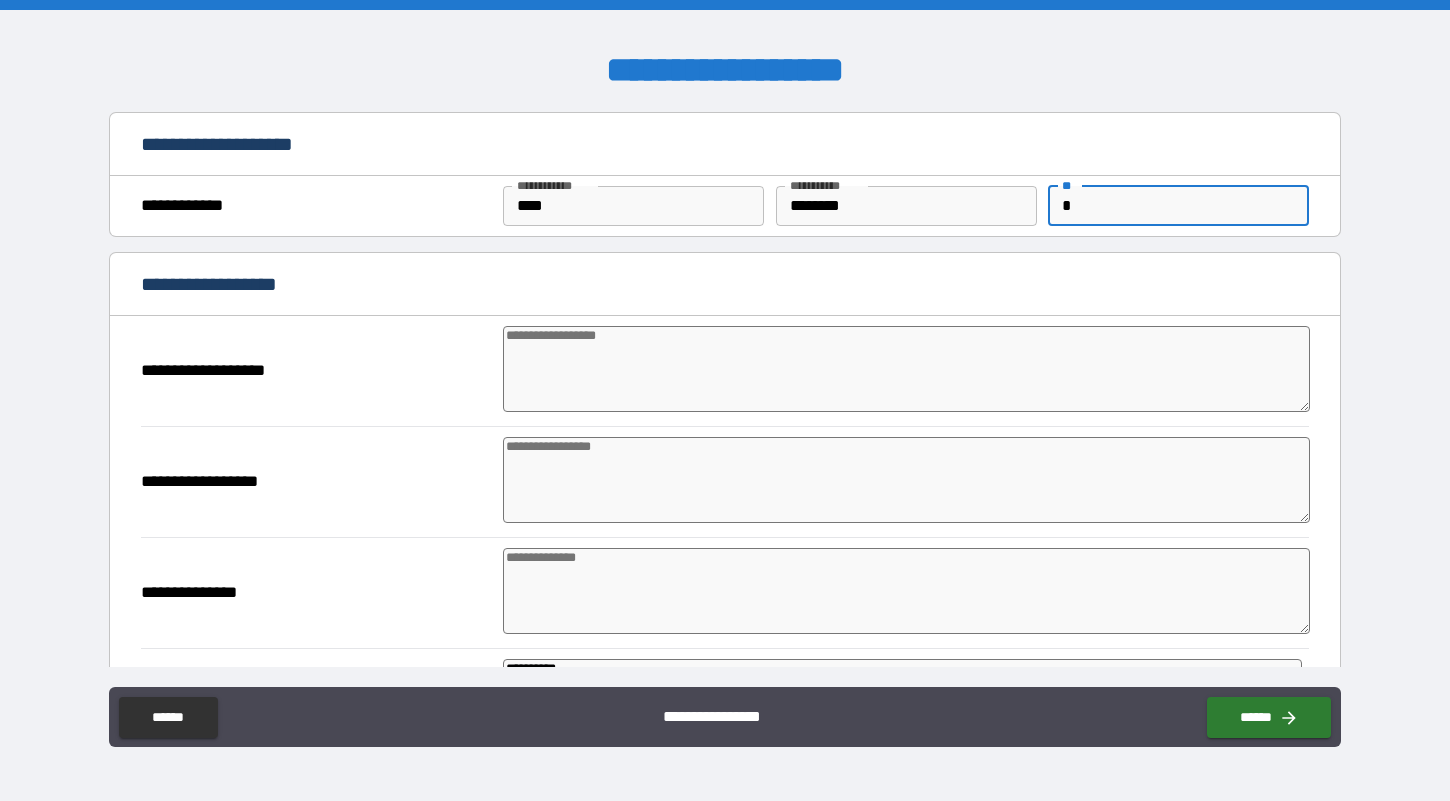 type on "*" 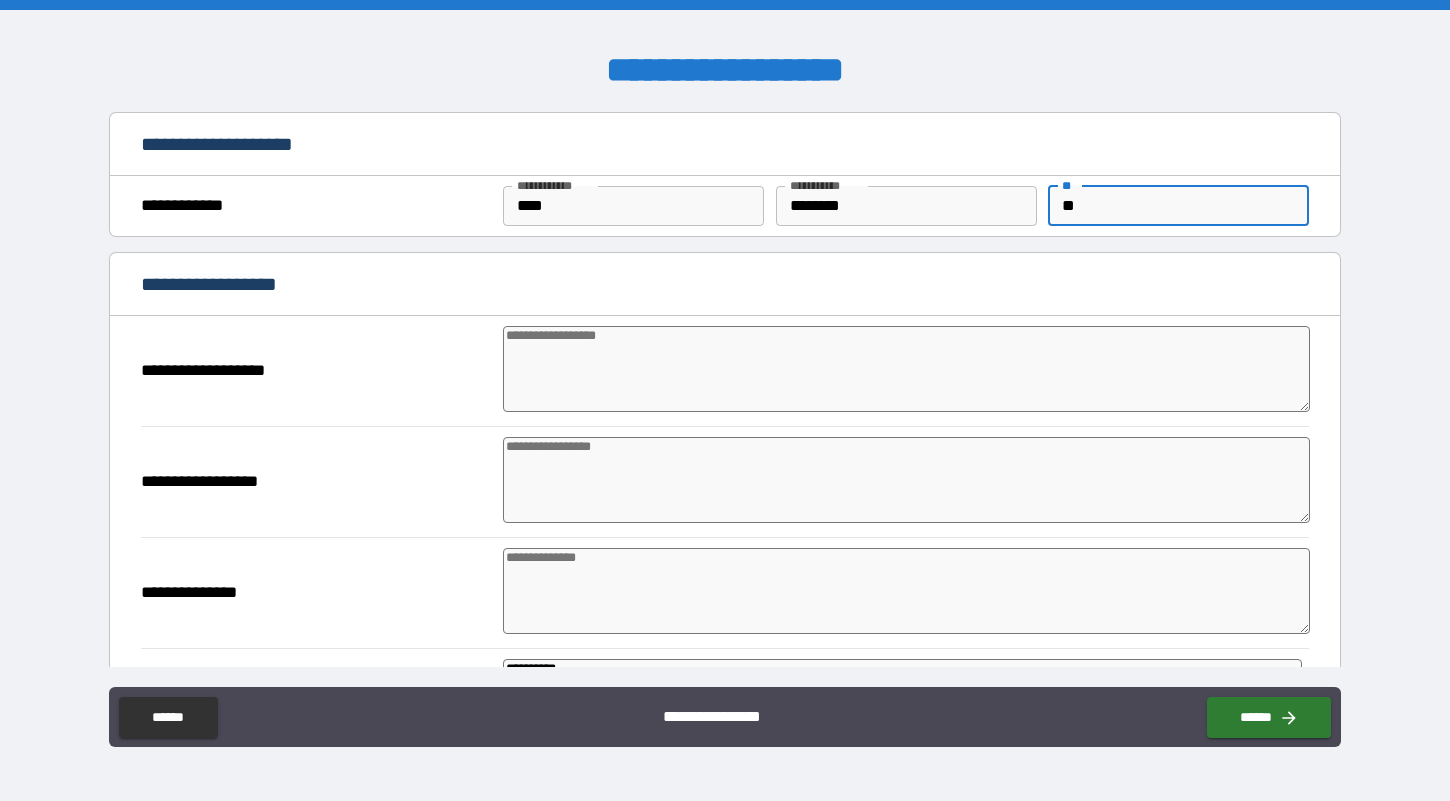 type on "***" 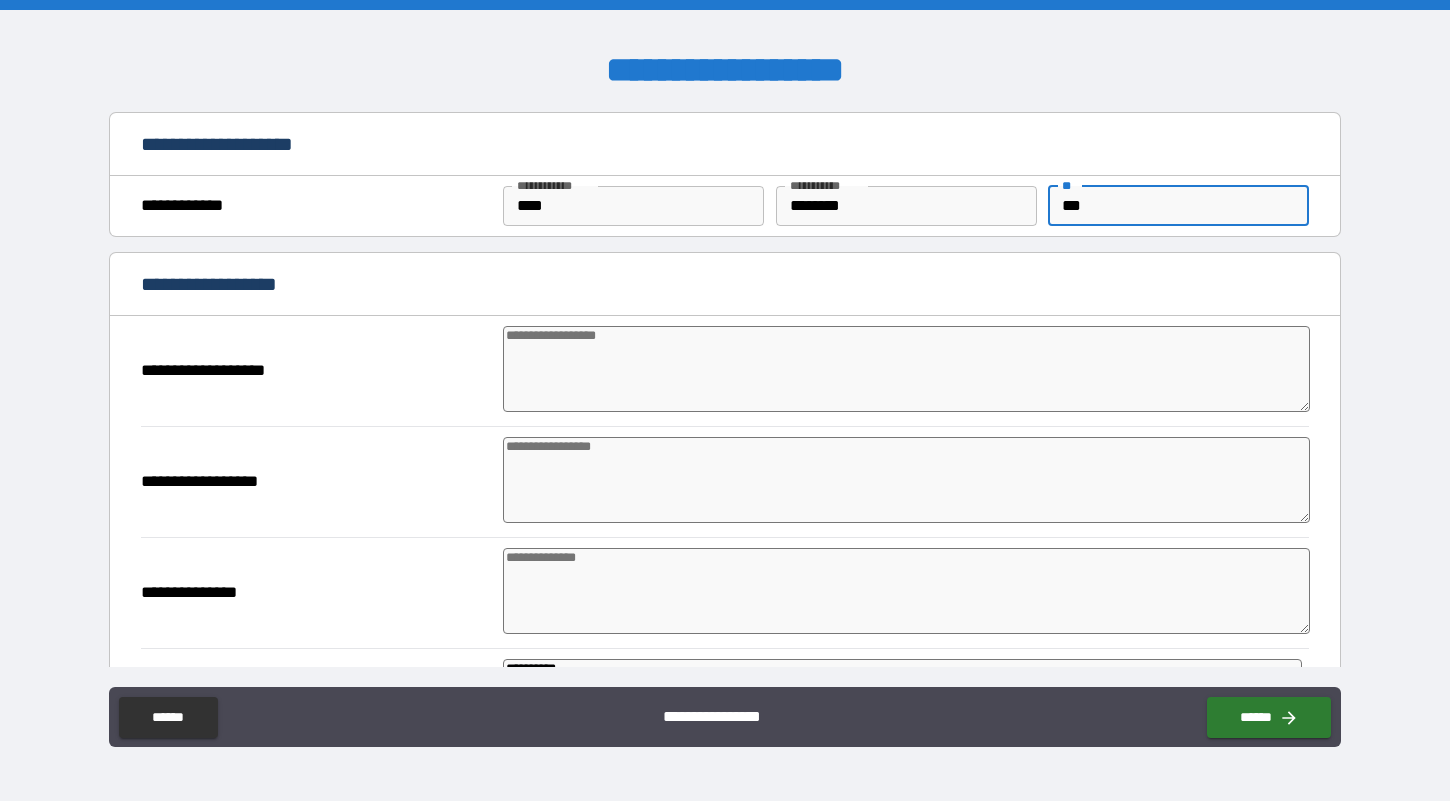 type on "****" 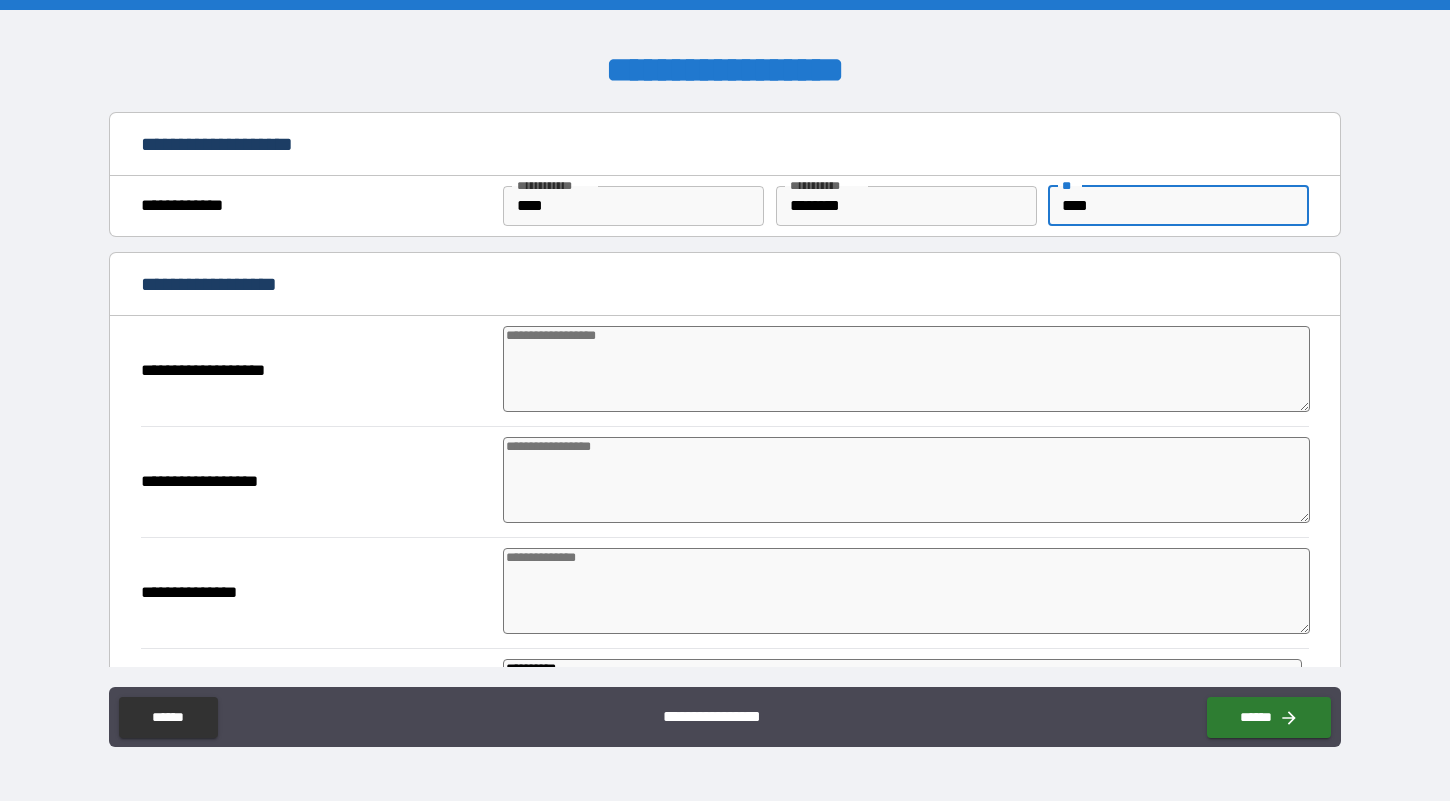type on "*" 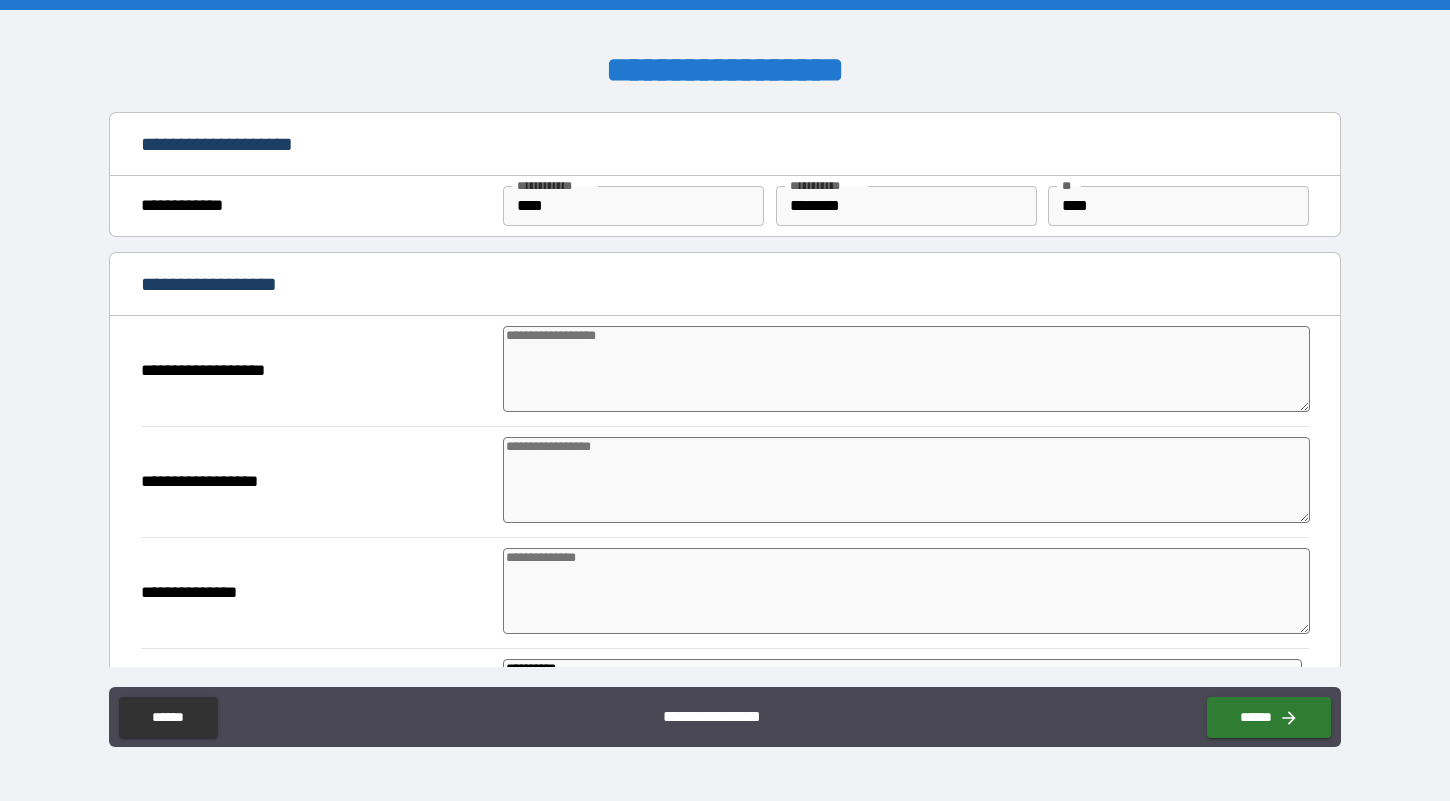 type on "*" 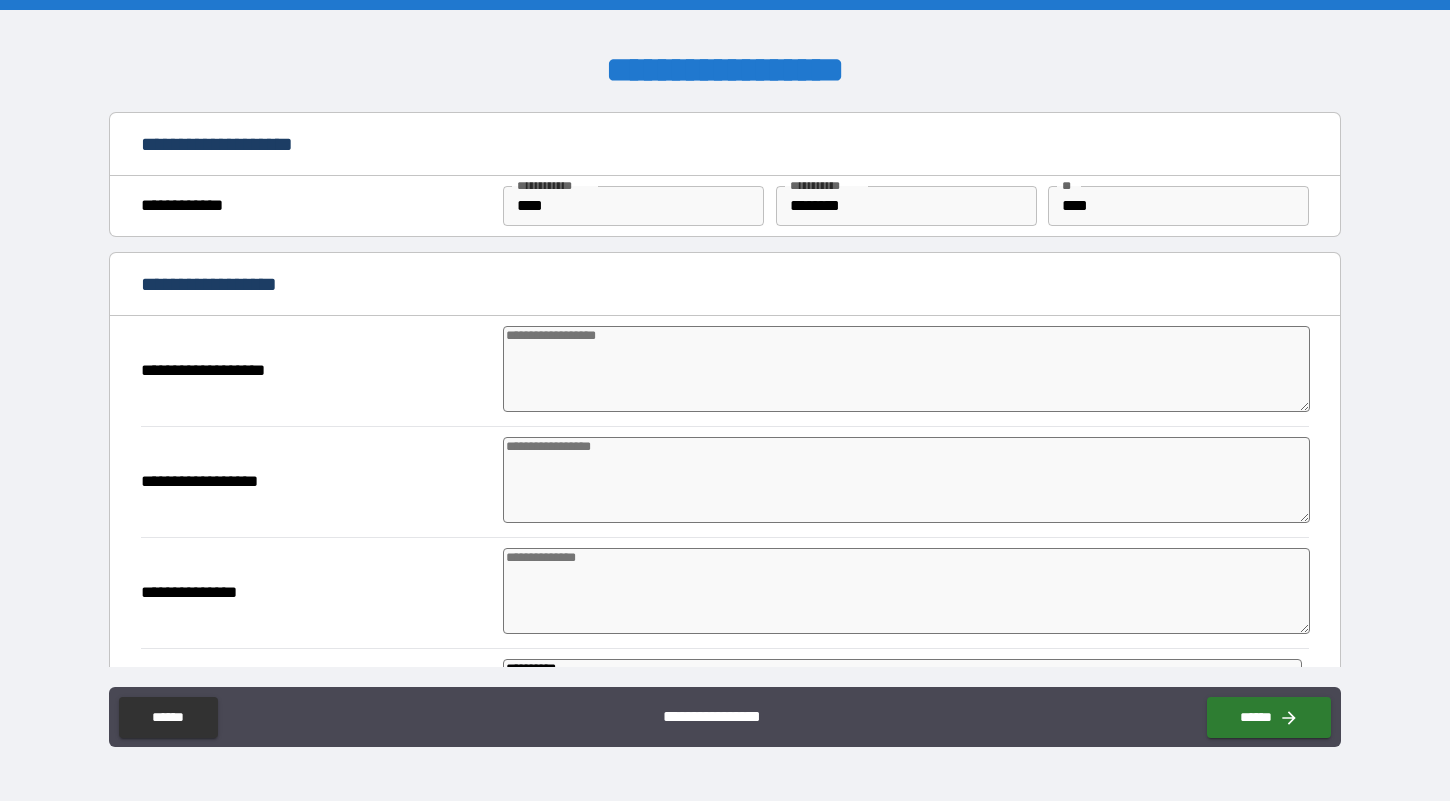 type on "*" 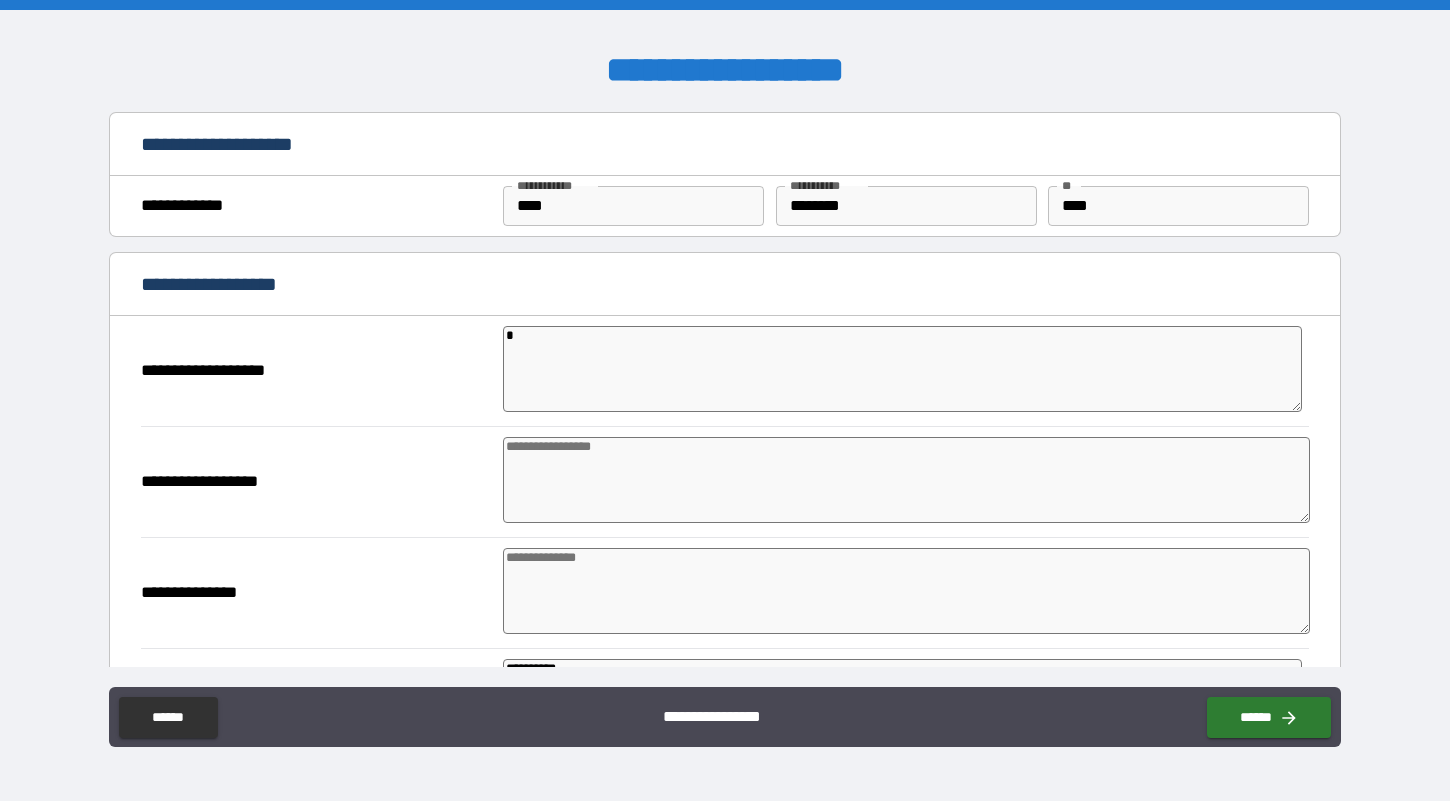 type on "*" 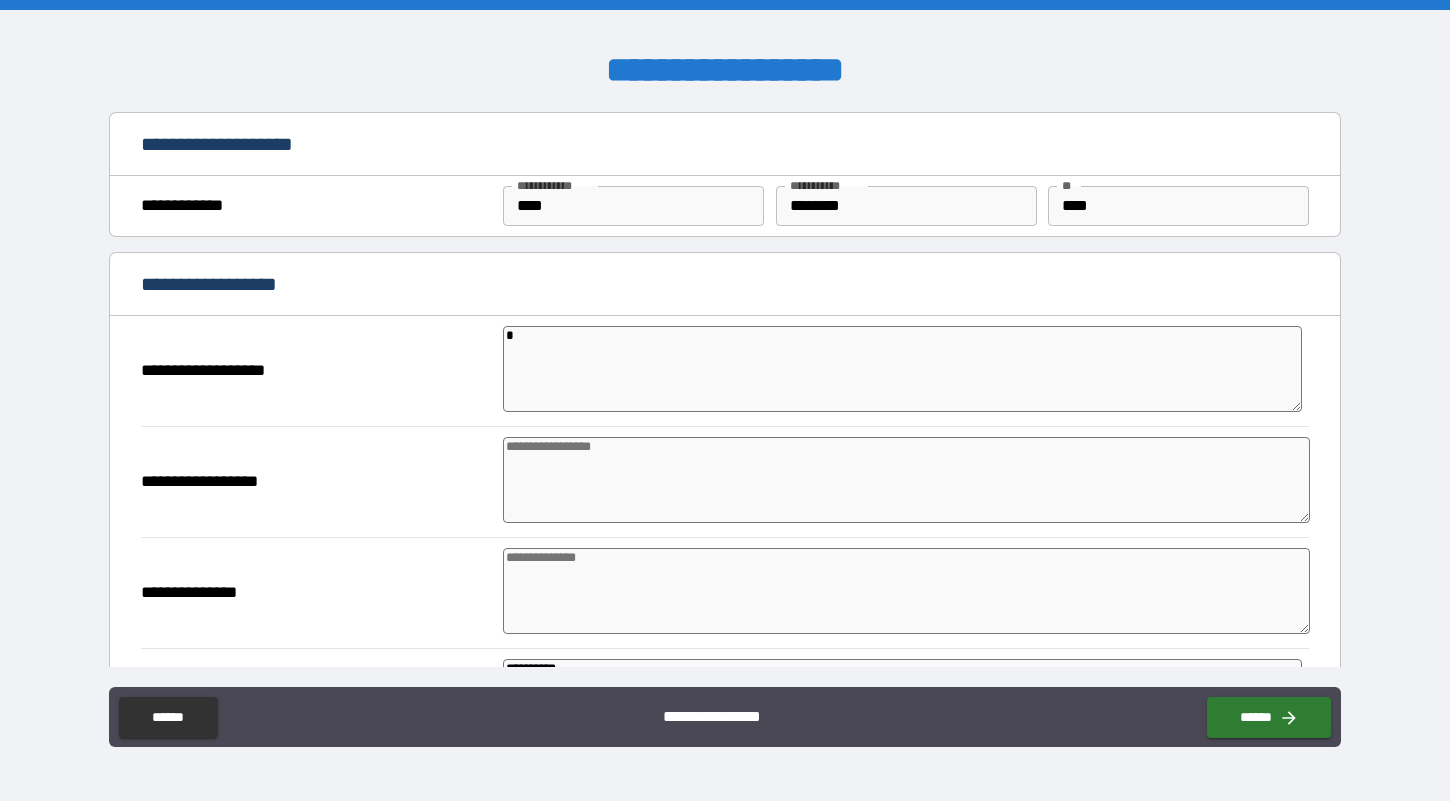 type on "*" 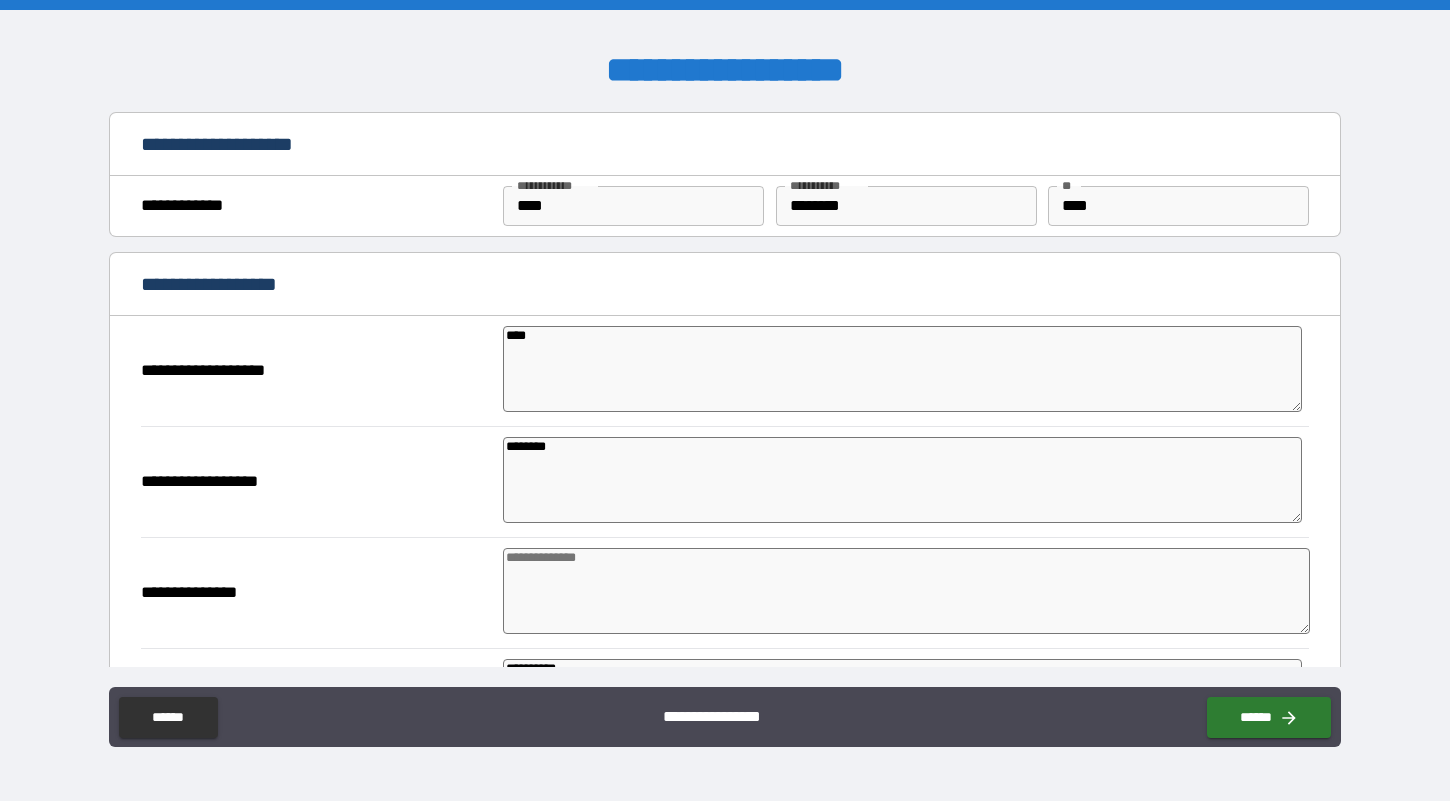 click at bounding box center [907, 591] 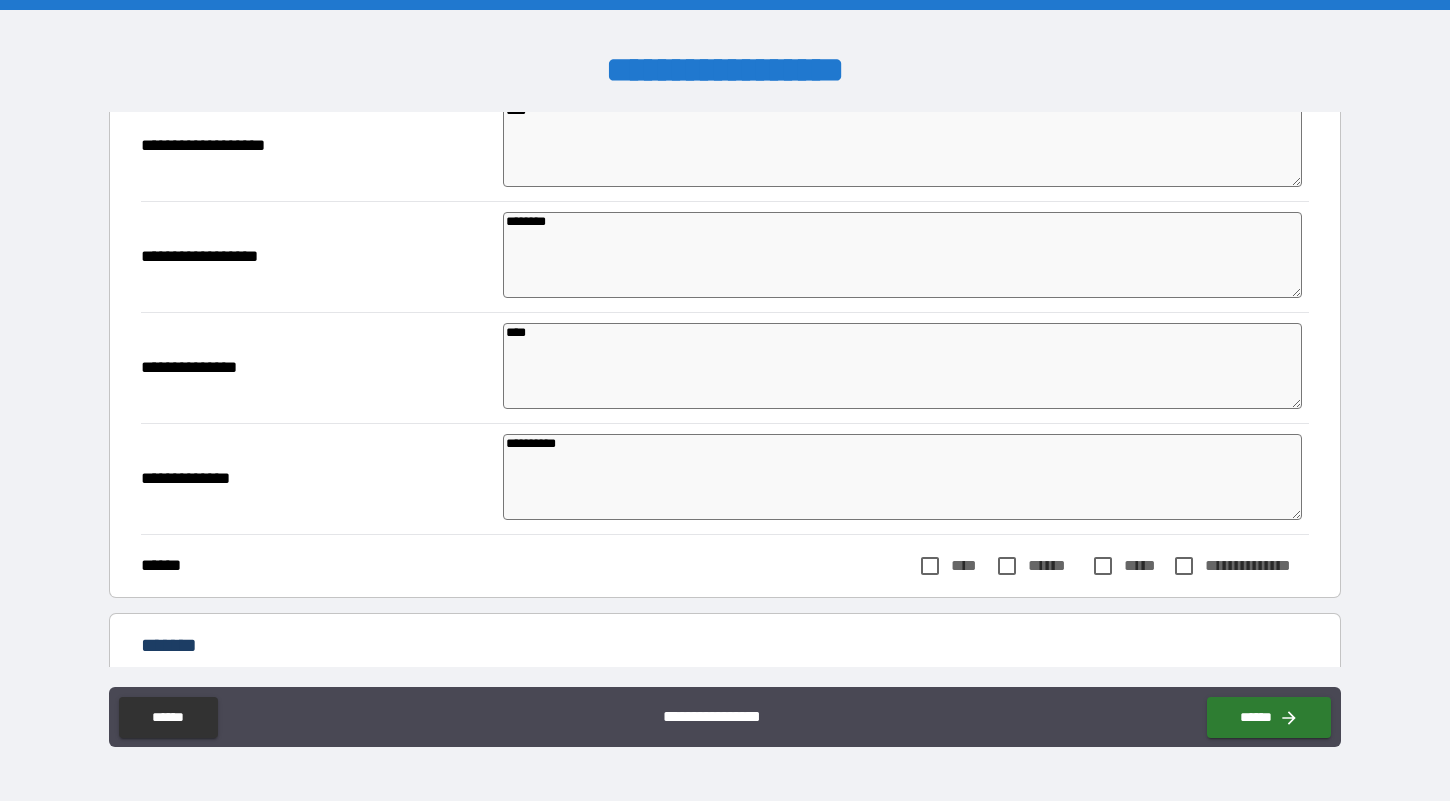 scroll, scrollTop: 251, scrollLeft: 0, axis: vertical 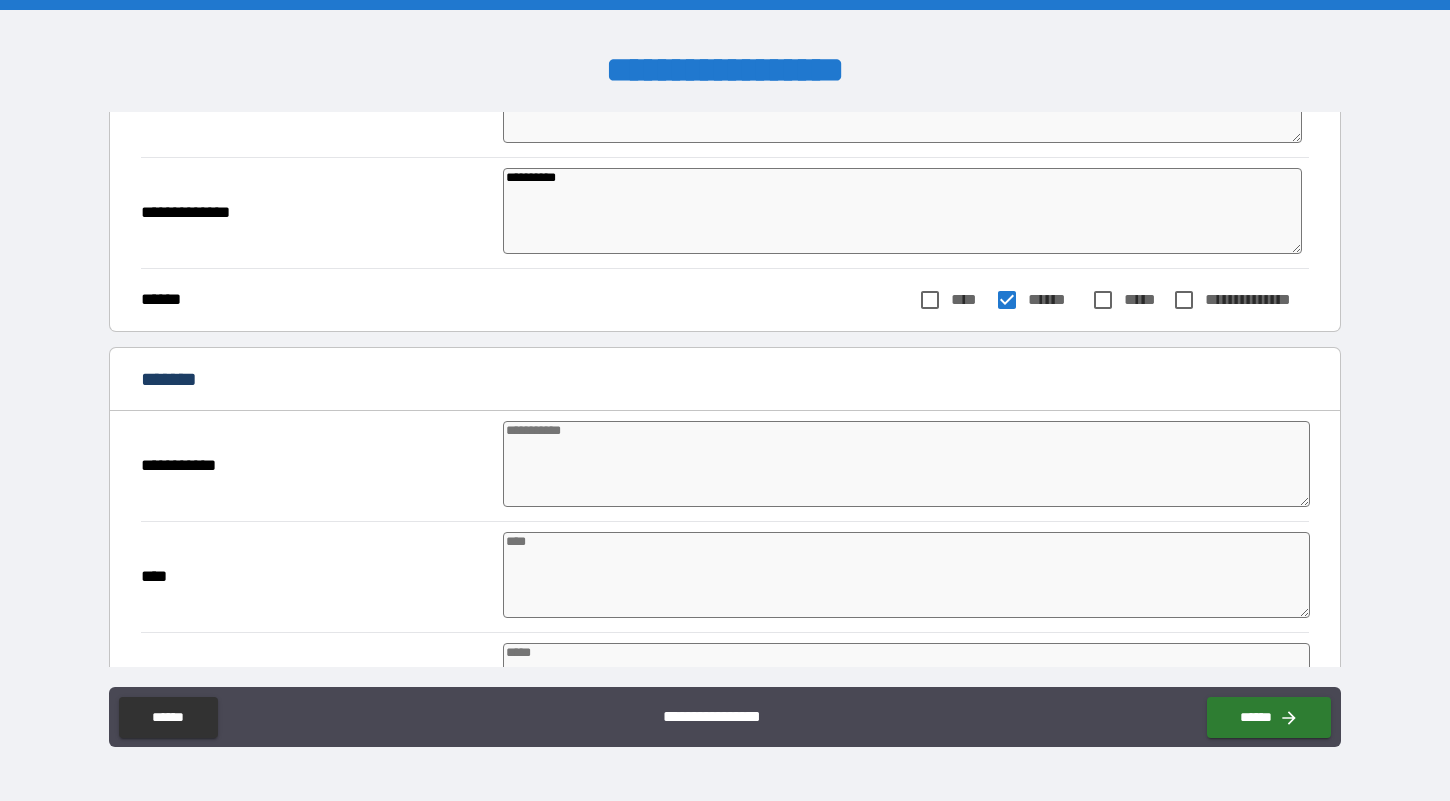click at bounding box center [907, 464] 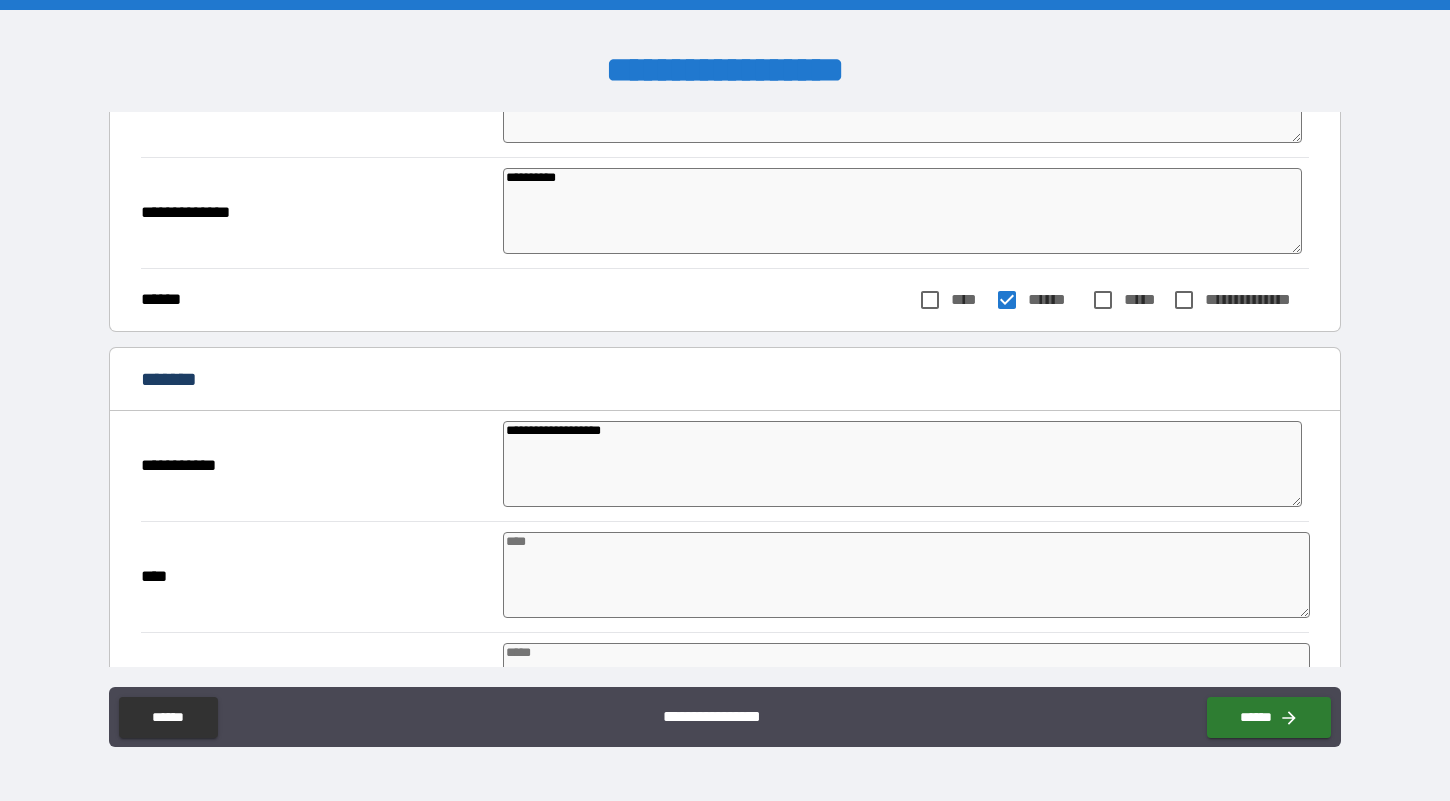 scroll, scrollTop: 564, scrollLeft: 0, axis: vertical 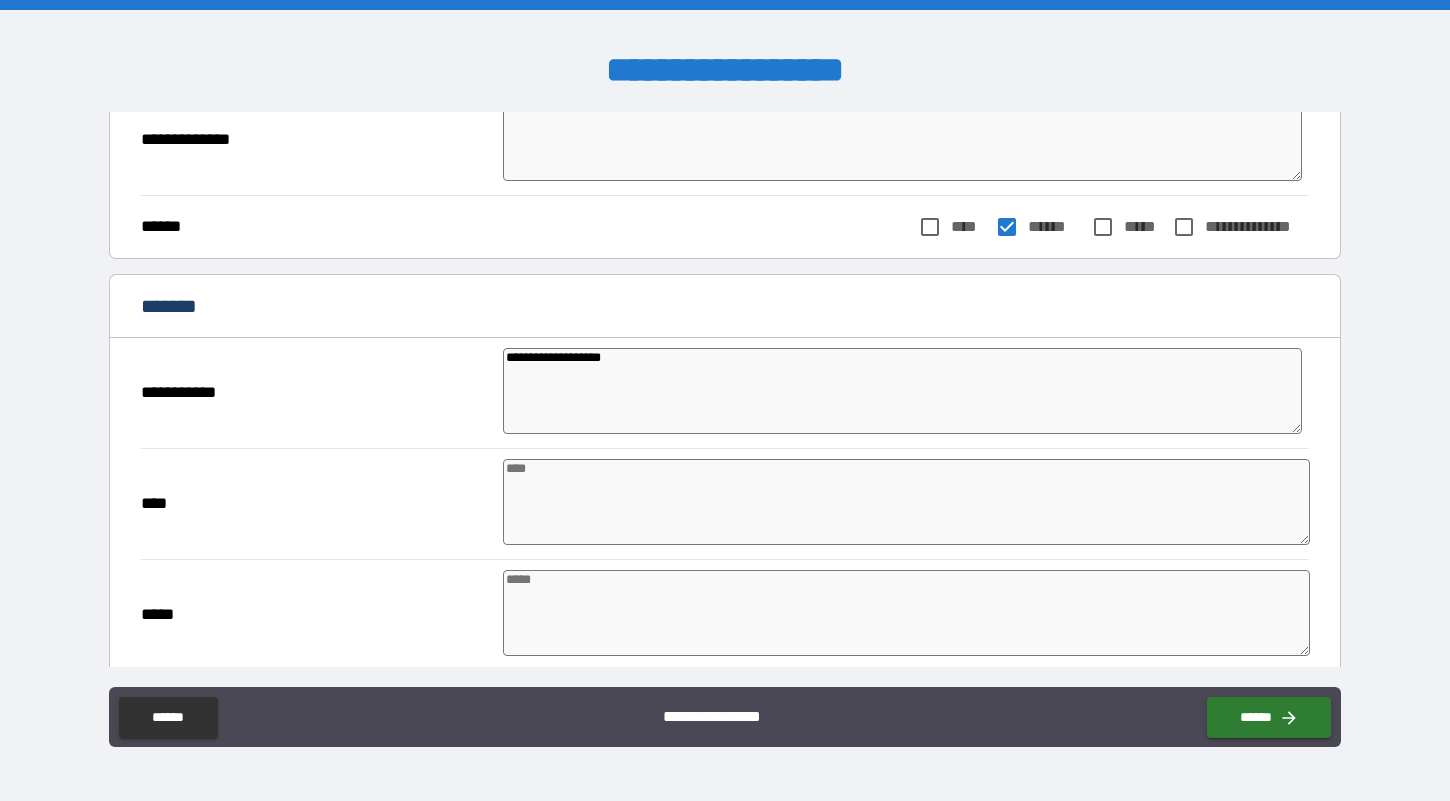 click at bounding box center [907, 502] 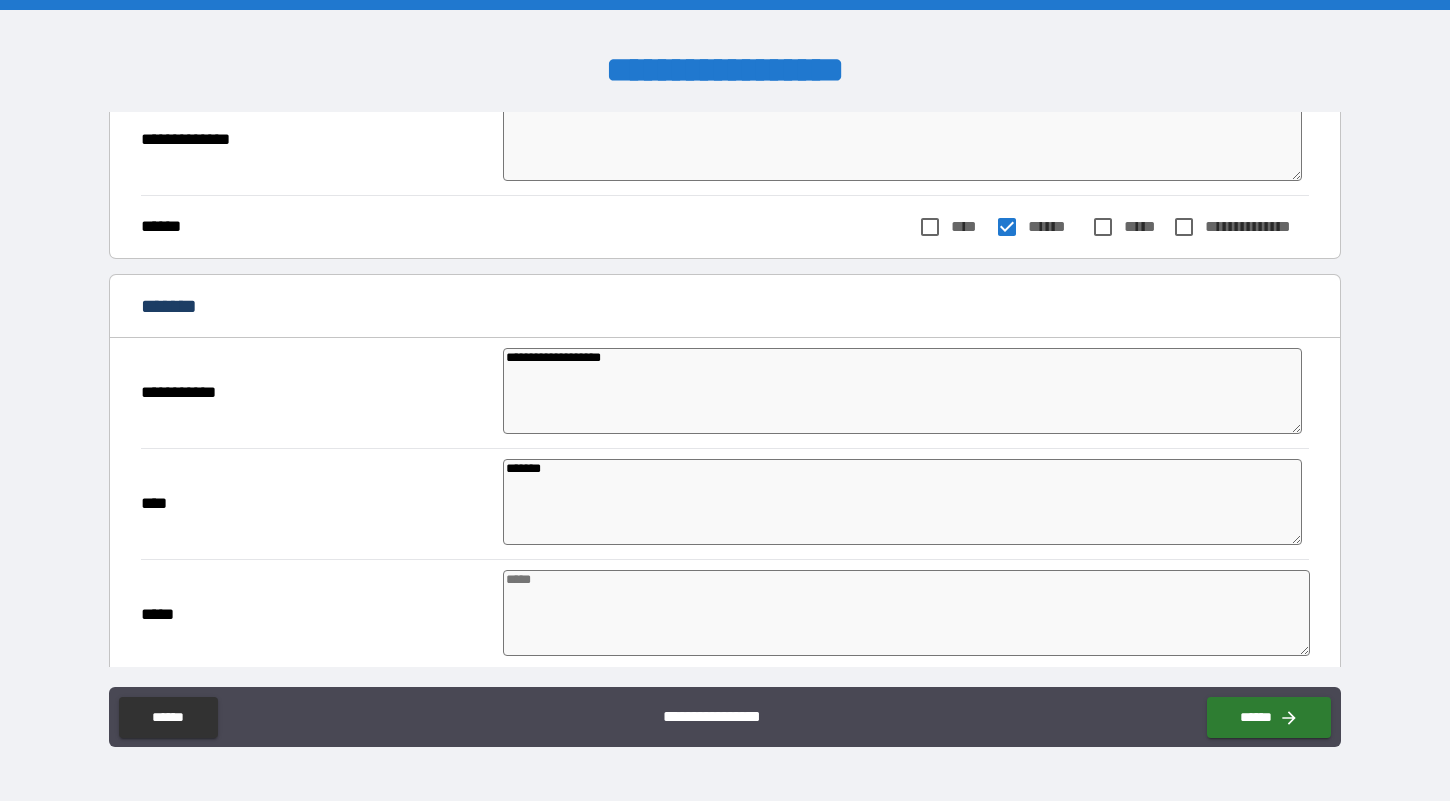 click at bounding box center [907, 613] 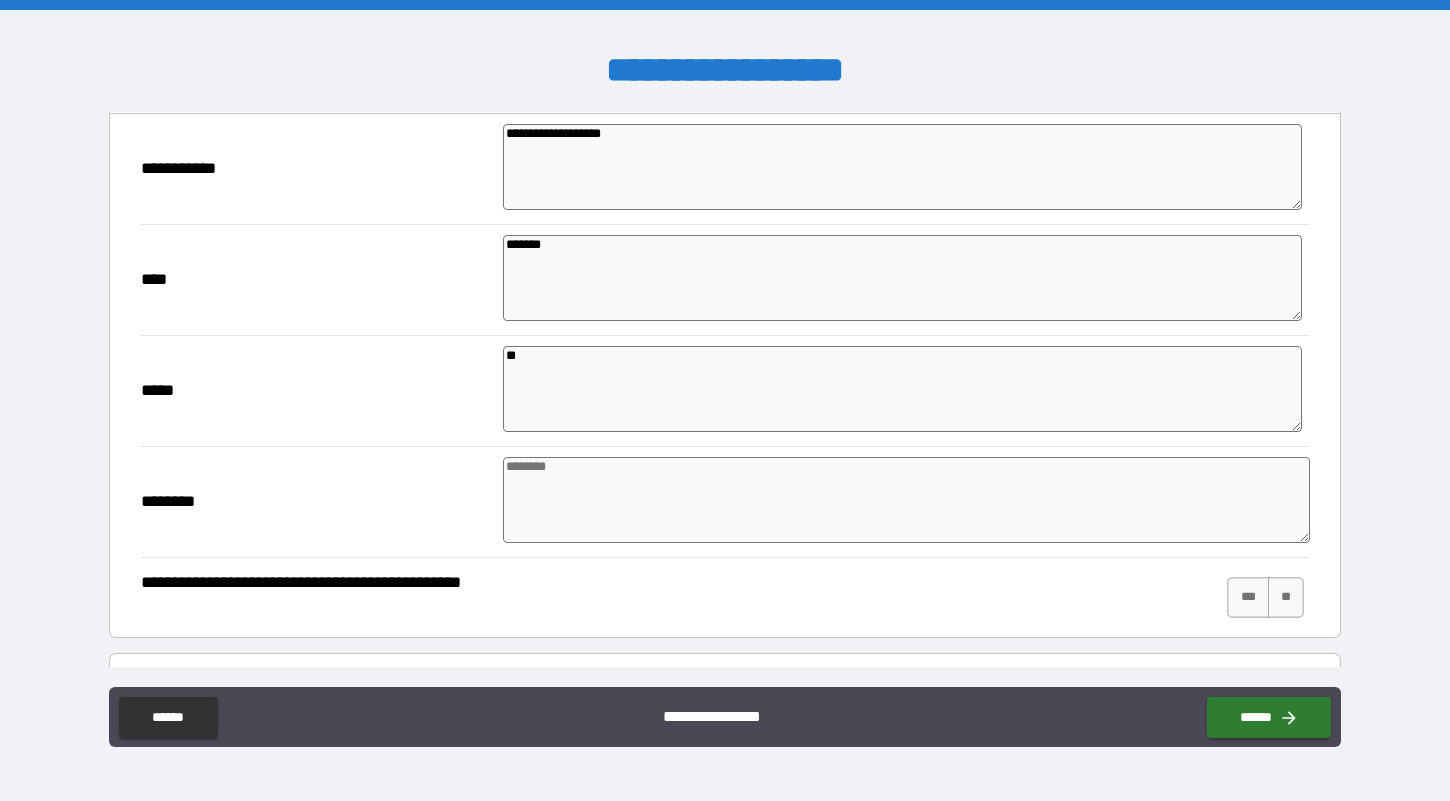 scroll, scrollTop: 821, scrollLeft: 0, axis: vertical 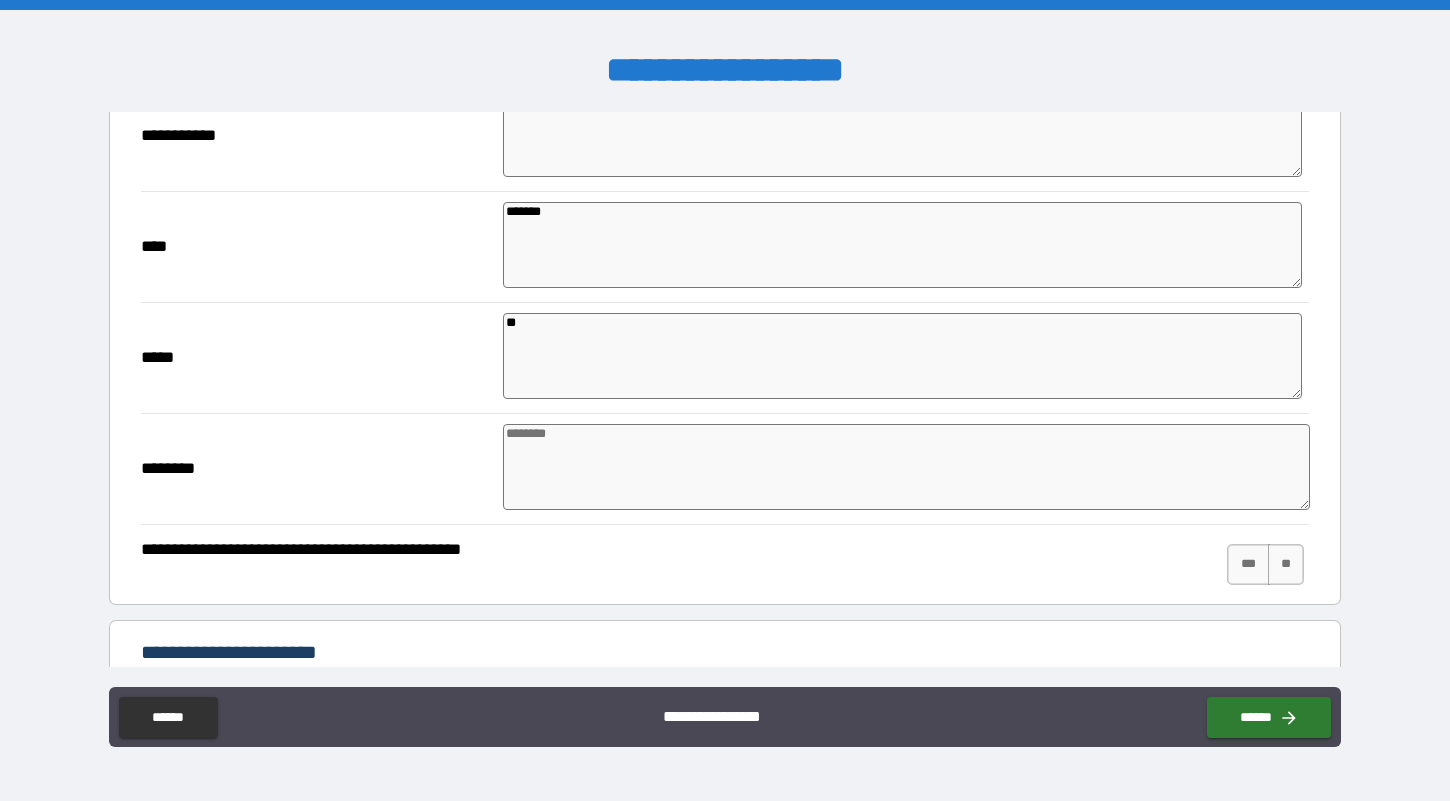 click at bounding box center (907, 467) 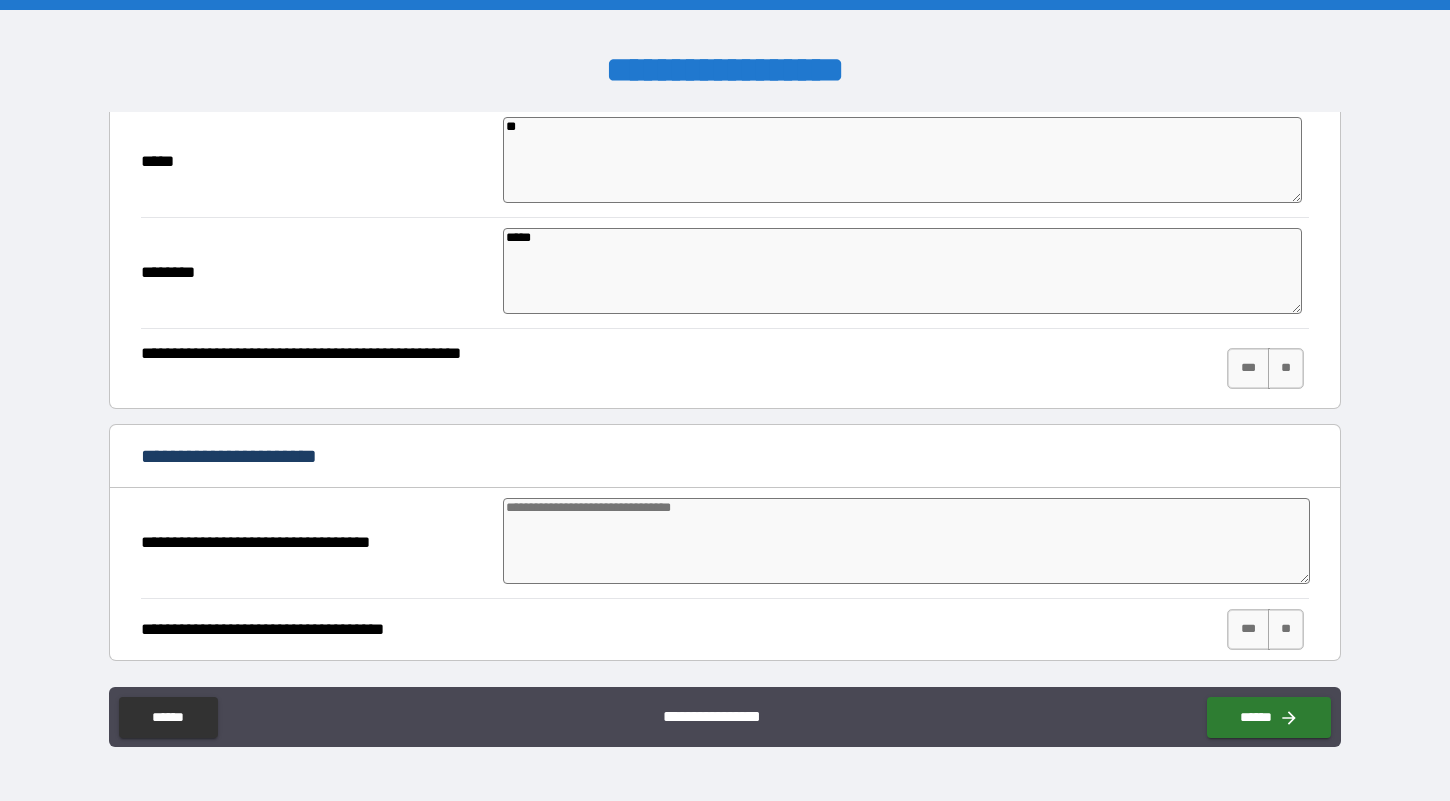 scroll, scrollTop: 1021, scrollLeft: 0, axis: vertical 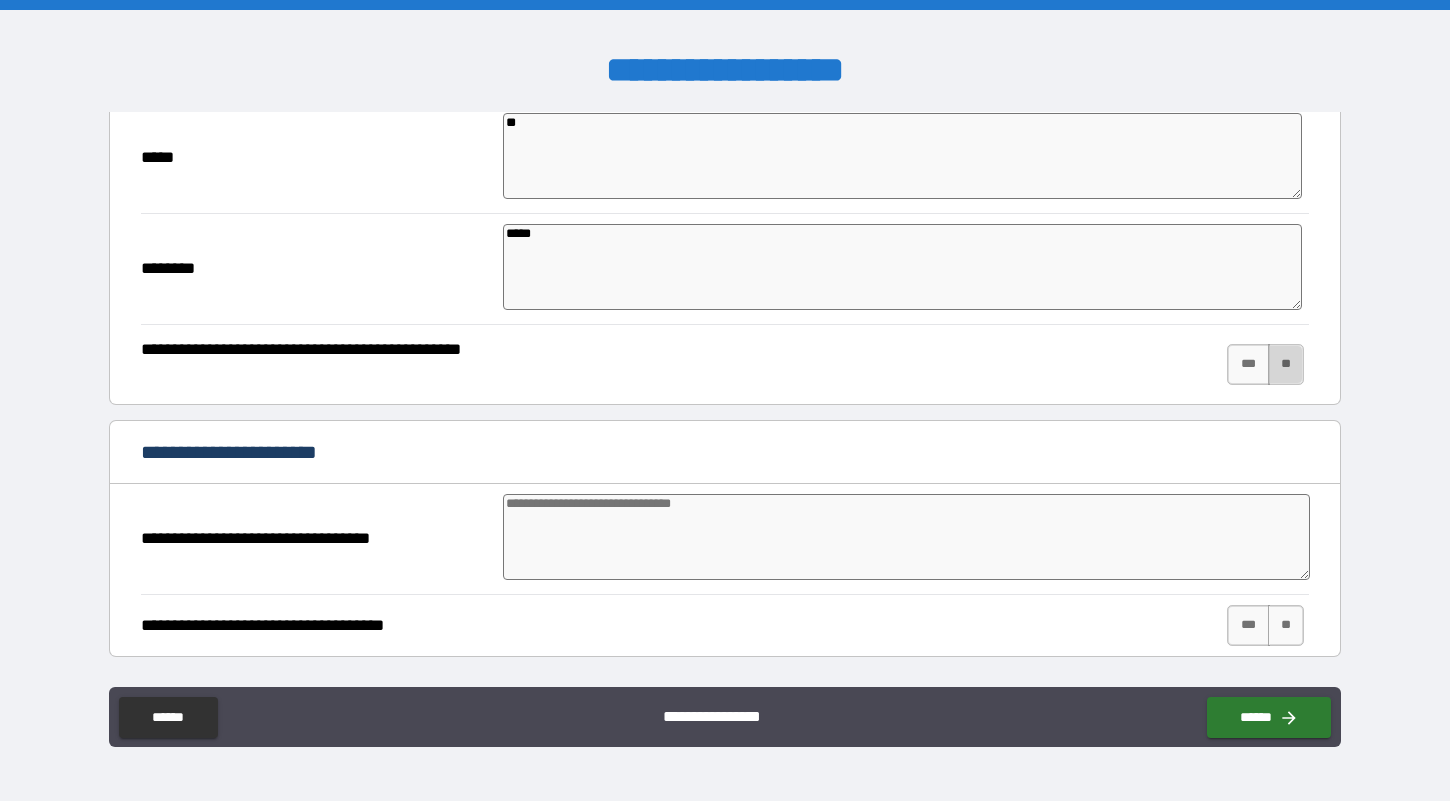 click on "**" at bounding box center [1286, 364] 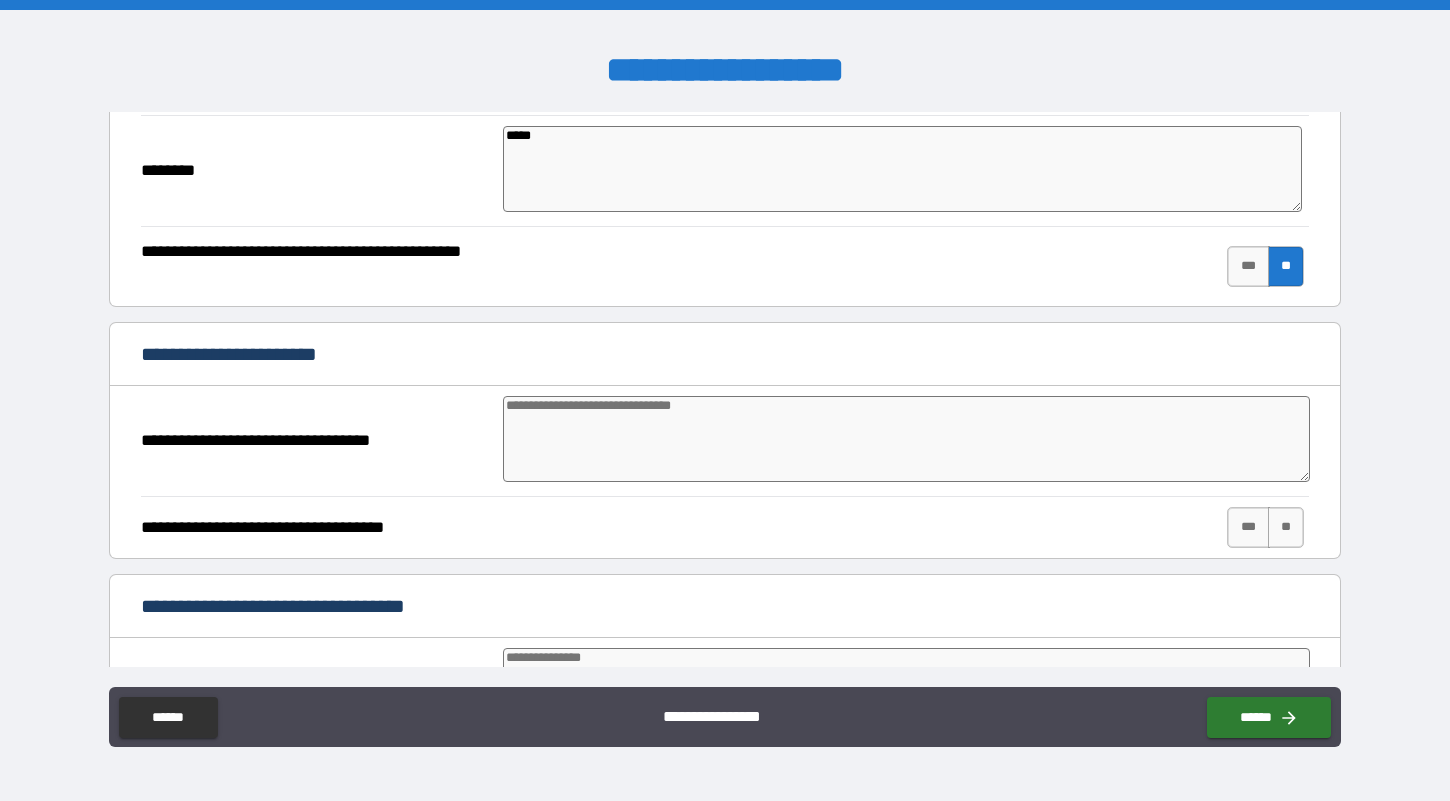 scroll, scrollTop: 1159, scrollLeft: 0, axis: vertical 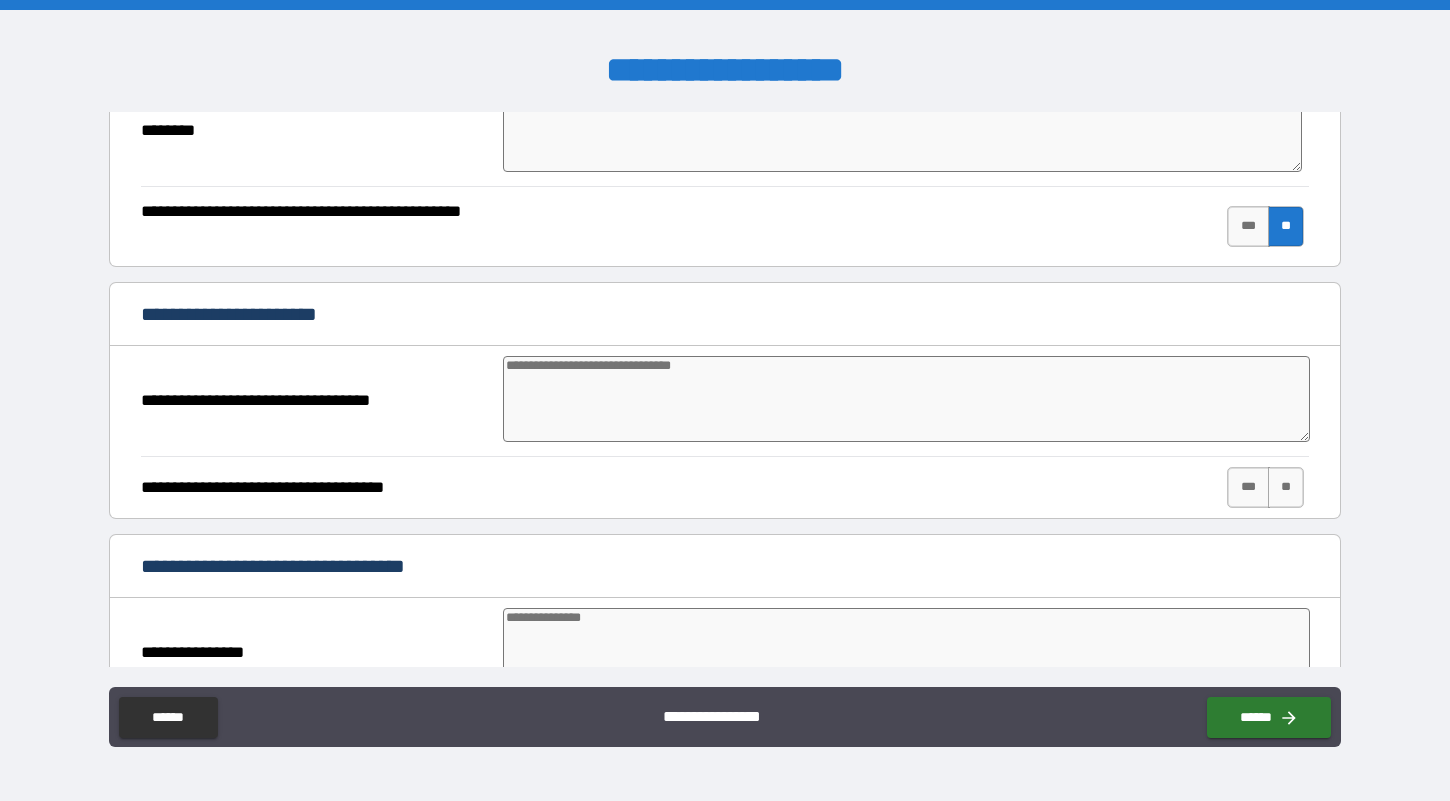 click at bounding box center [907, 399] 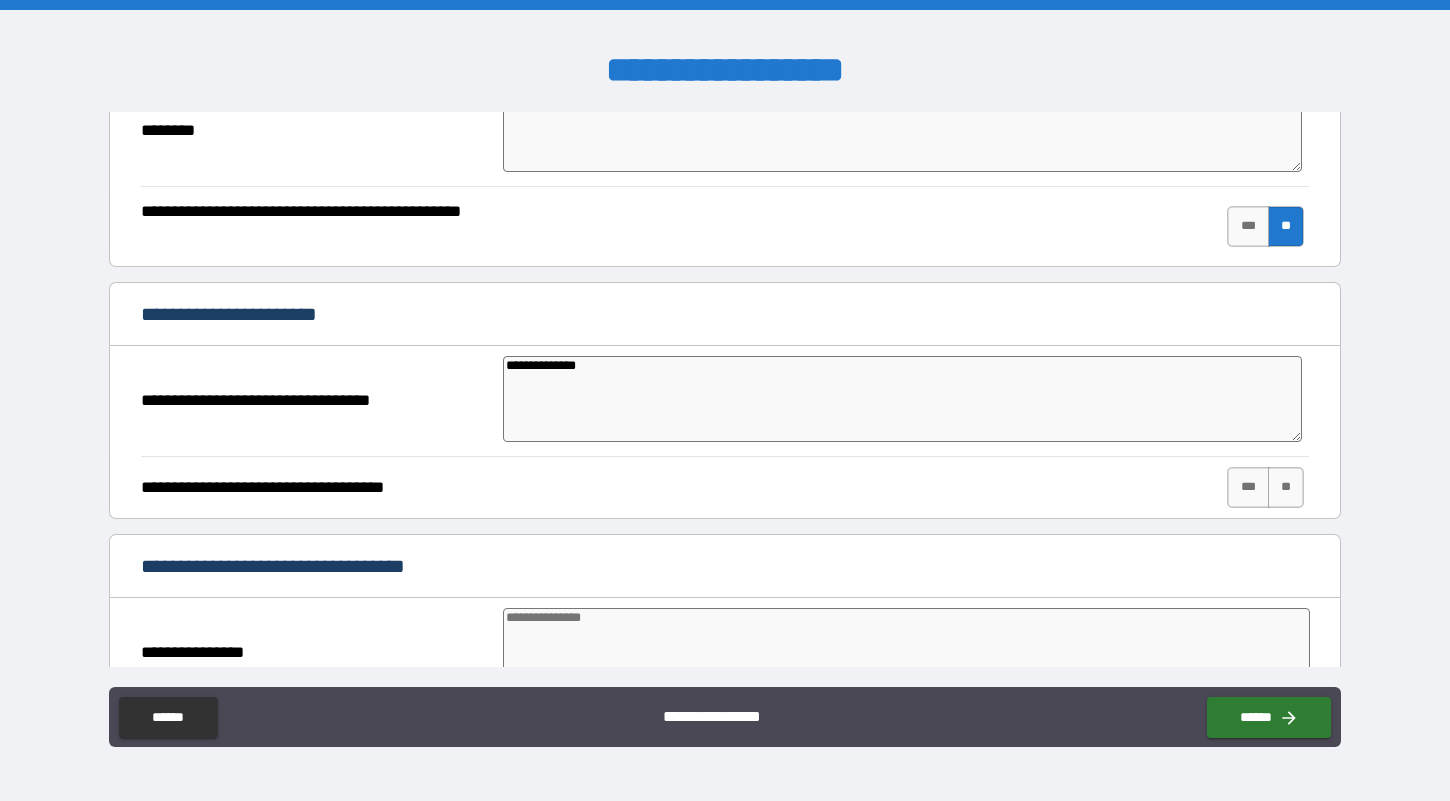 click on "**********" at bounding box center (902, 399) 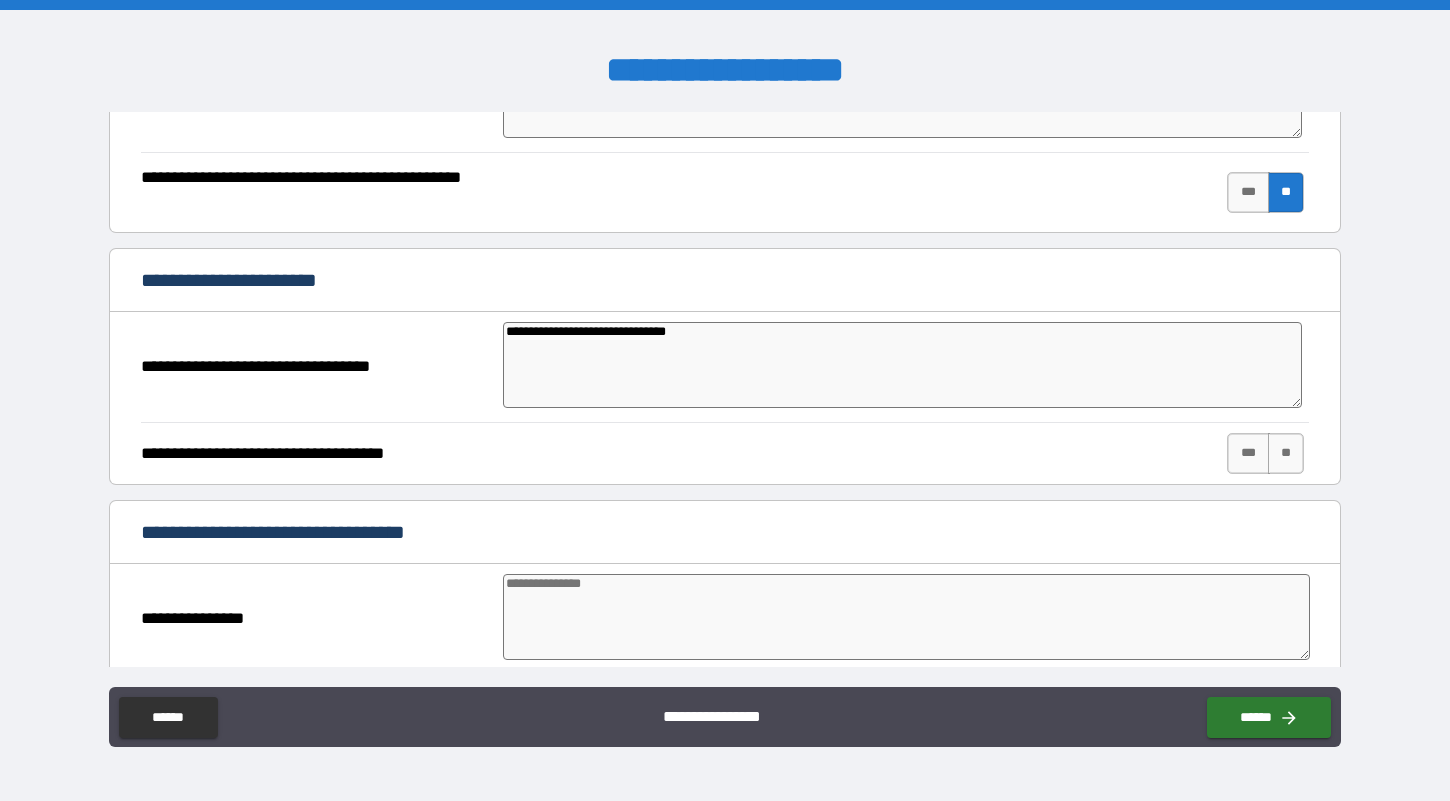 scroll, scrollTop: 1207, scrollLeft: 0, axis: vertical 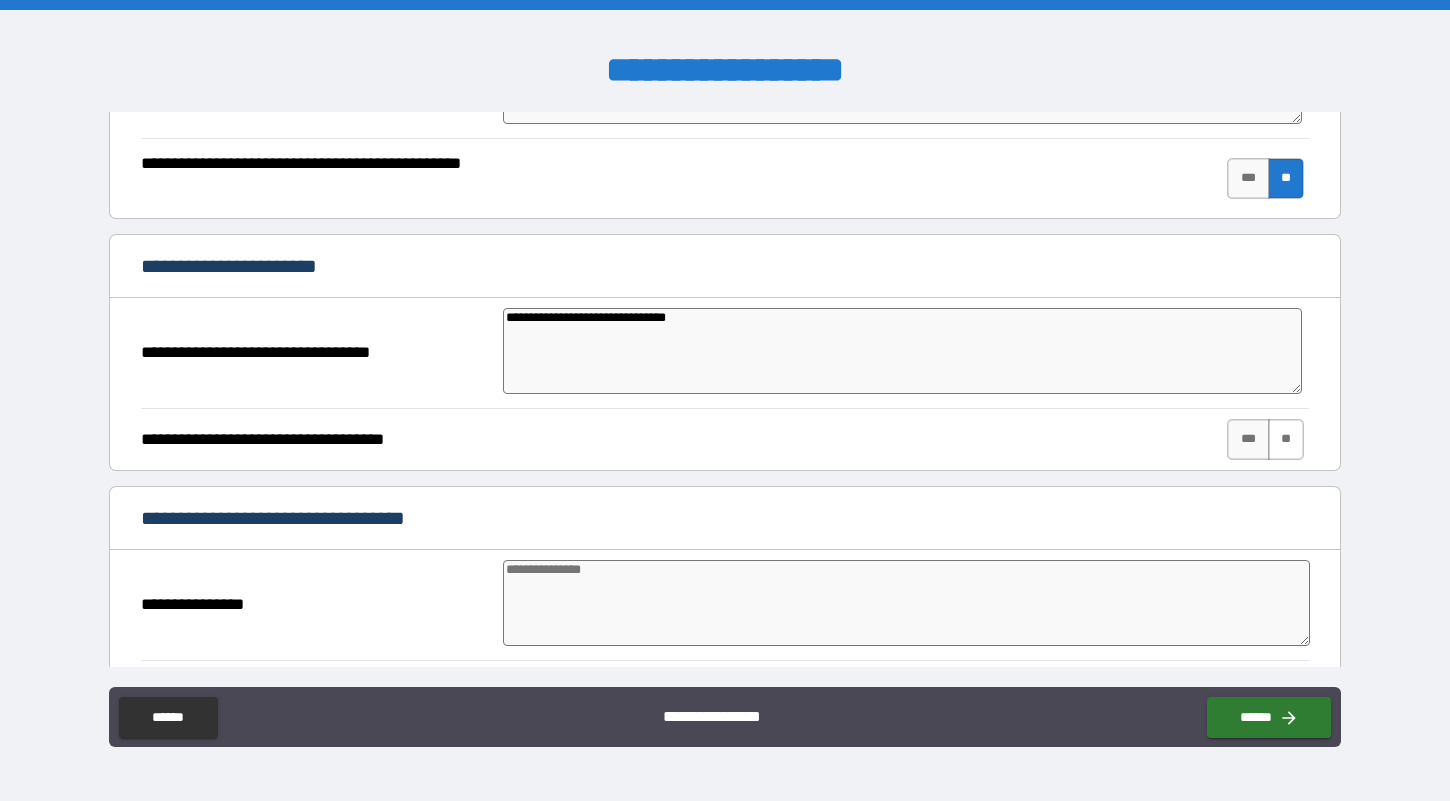 click on "**" at bounding box center [1286, 439] 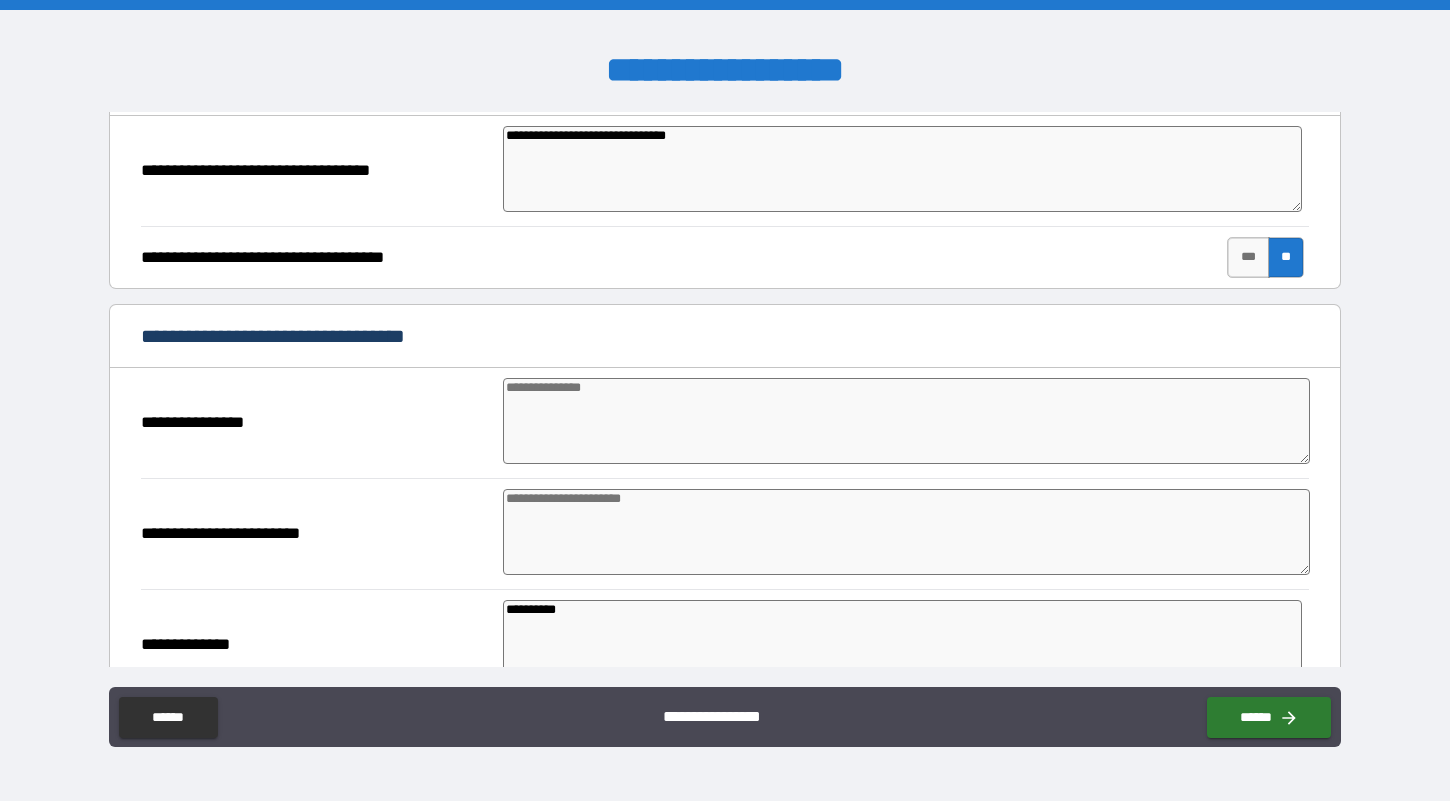 scroll, scrollTop: 1401, scrollLeft: 0, axis: vertical 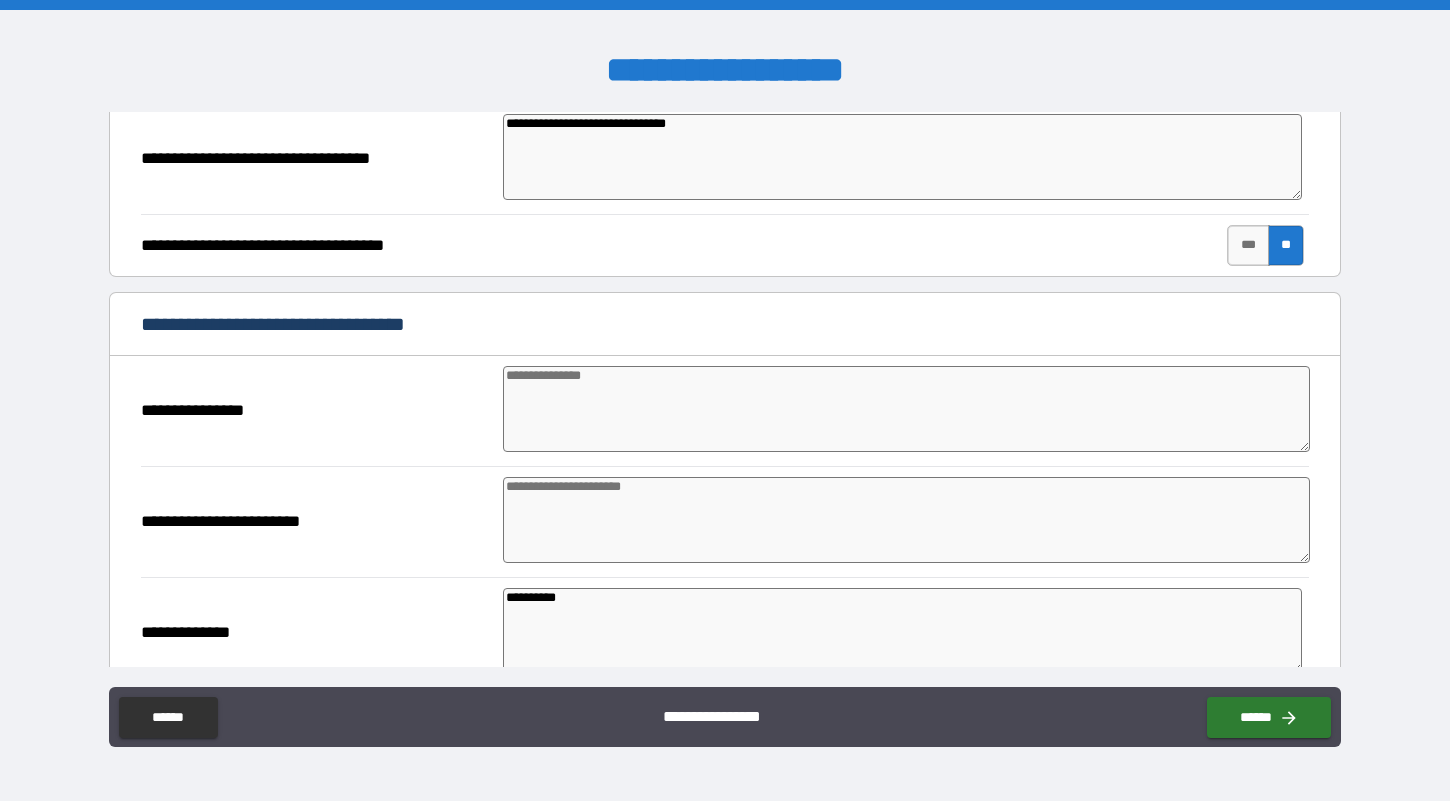 click at bounding box center [907, 409] 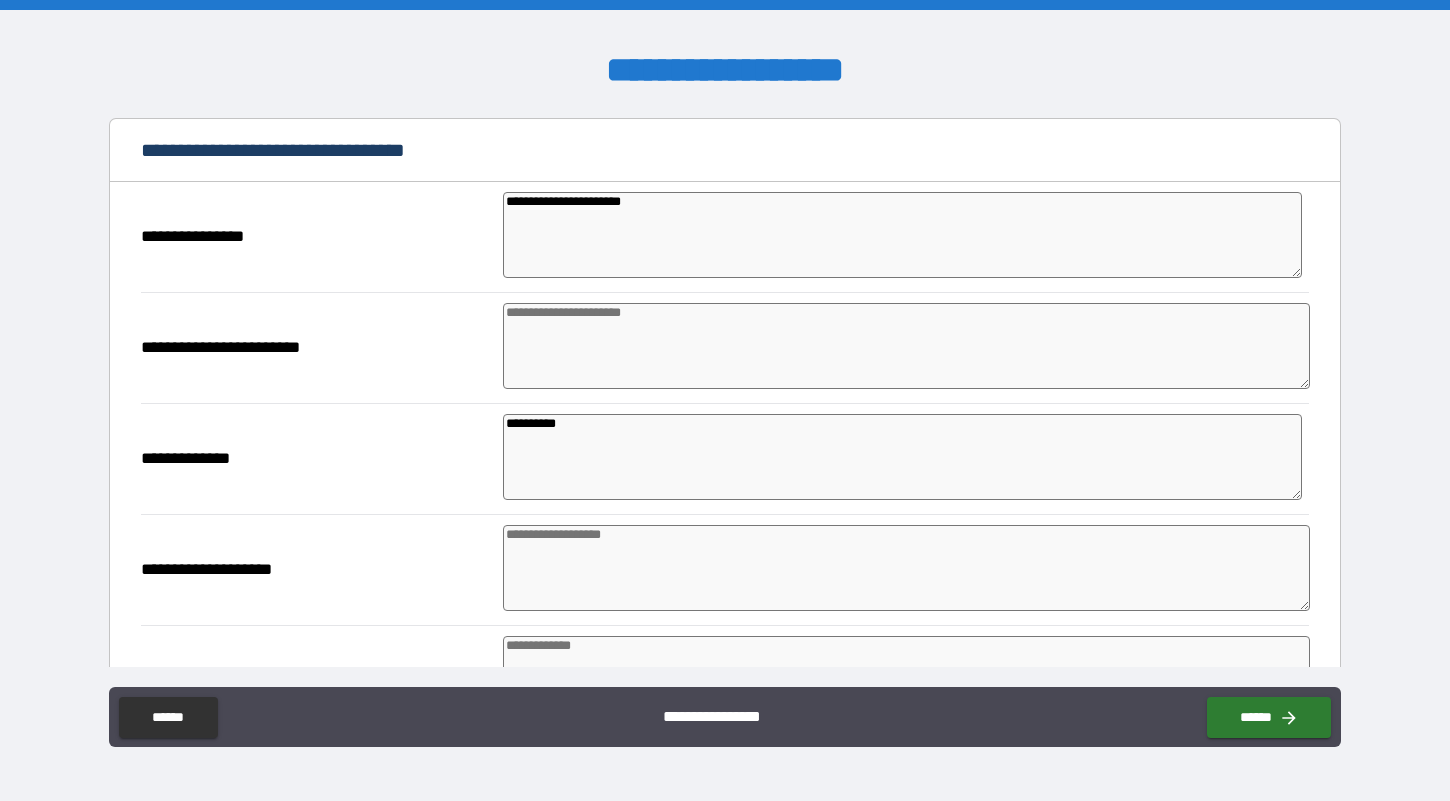 scroll, scrollTop: 1581, scrollLeft: 0, axis: vertical 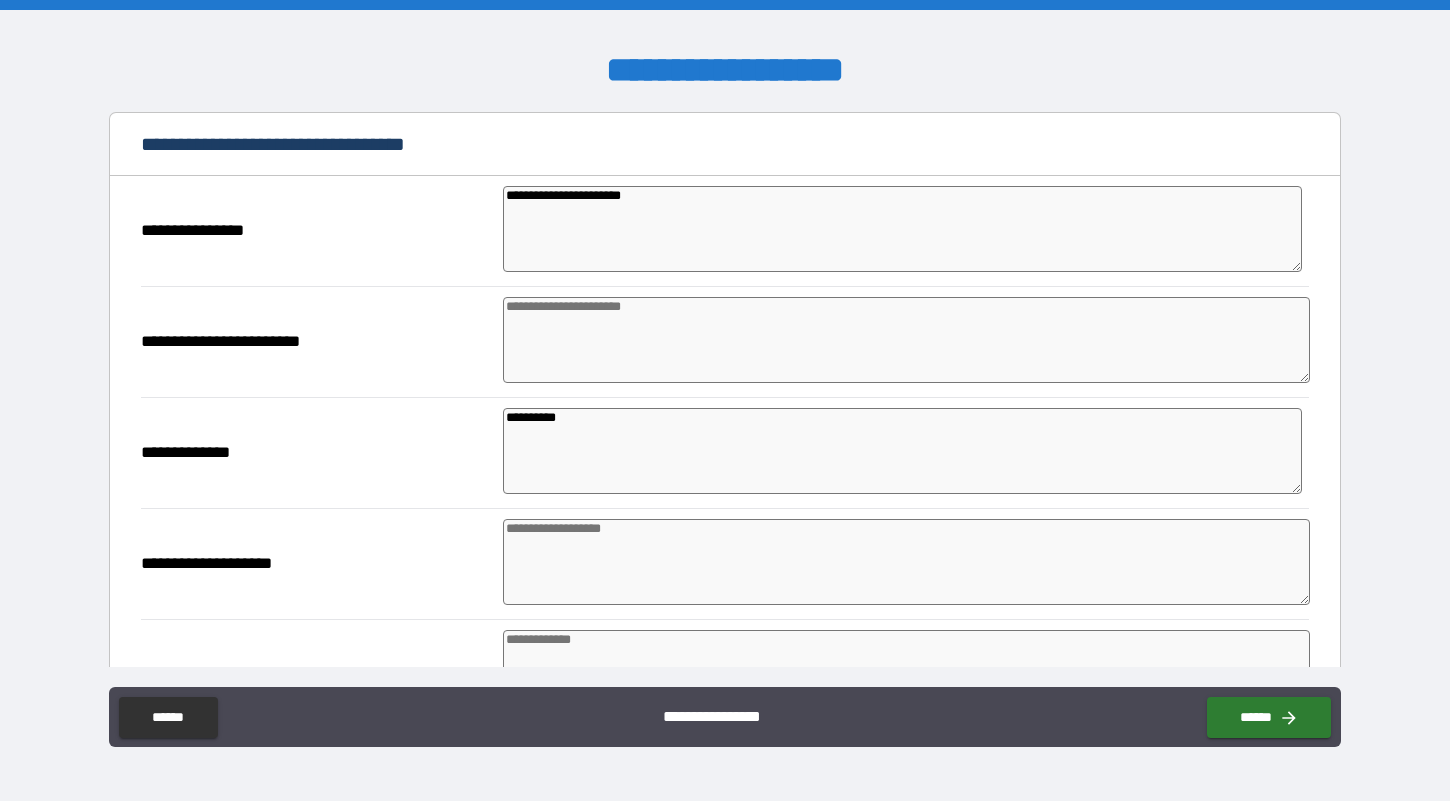 click at bounding box center (907, 340) 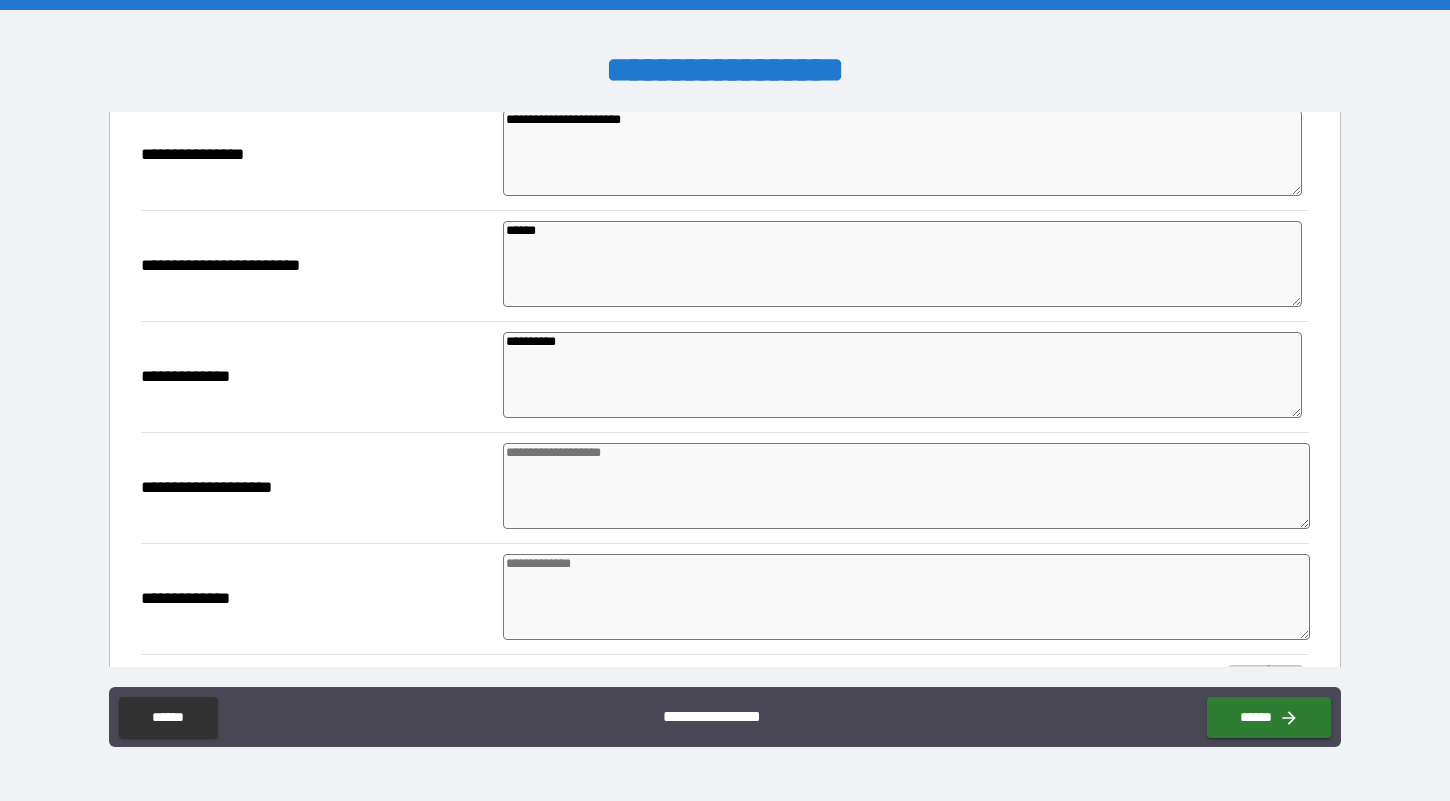 scroll, scrollTop: 1658, scrollLeft: 0, axis: vertical 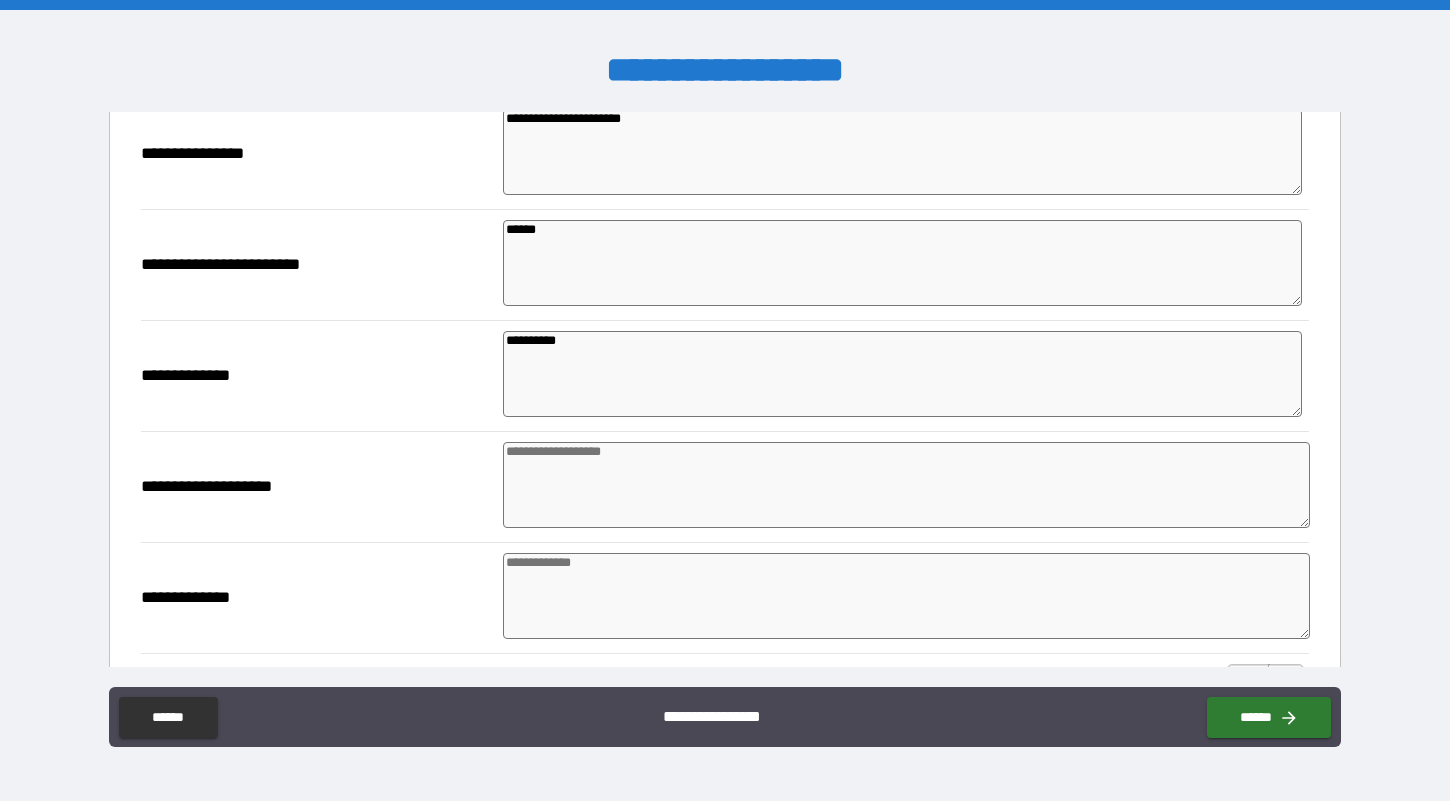 click on "**********" at bounding box center (902, 374) 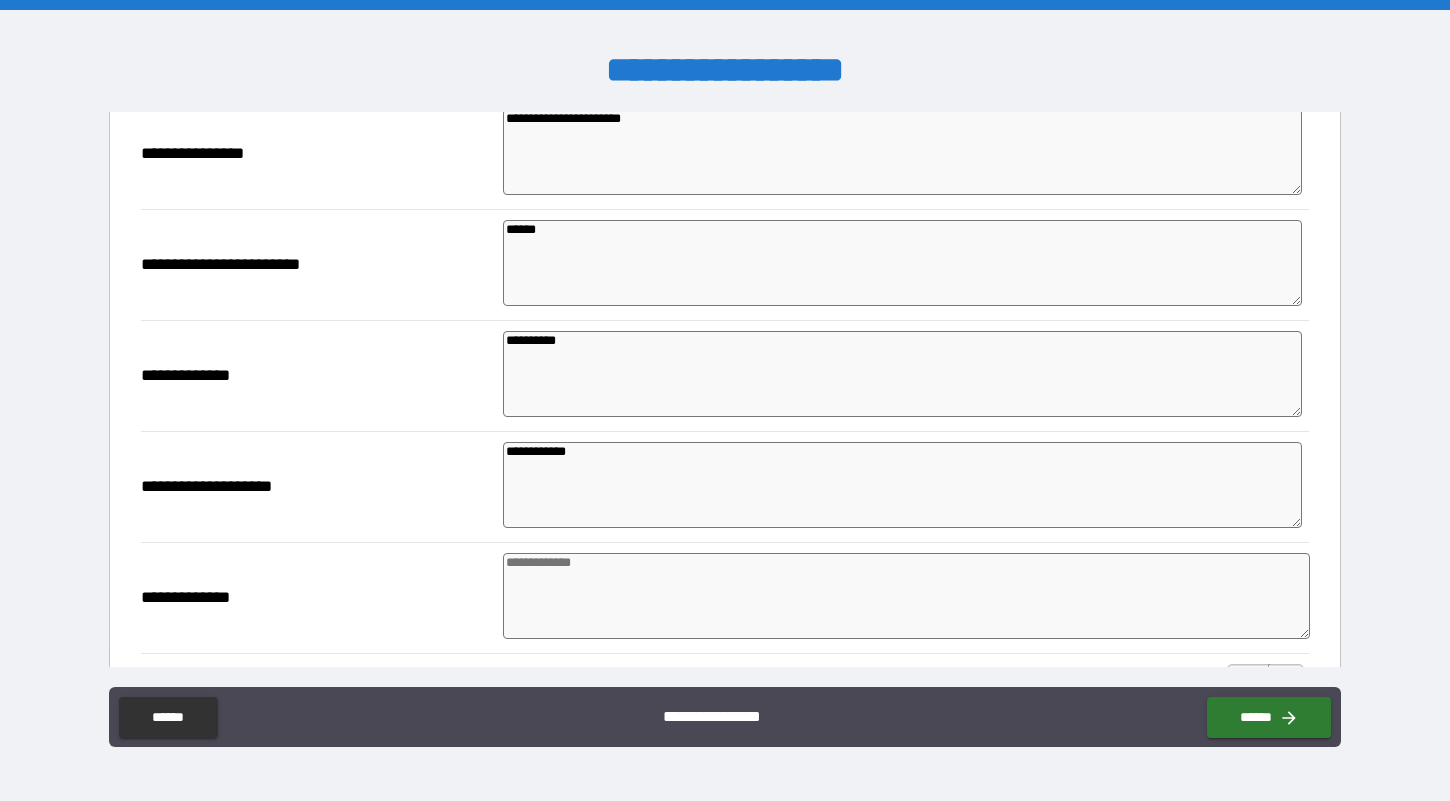 click at bounding box center [907, 596] 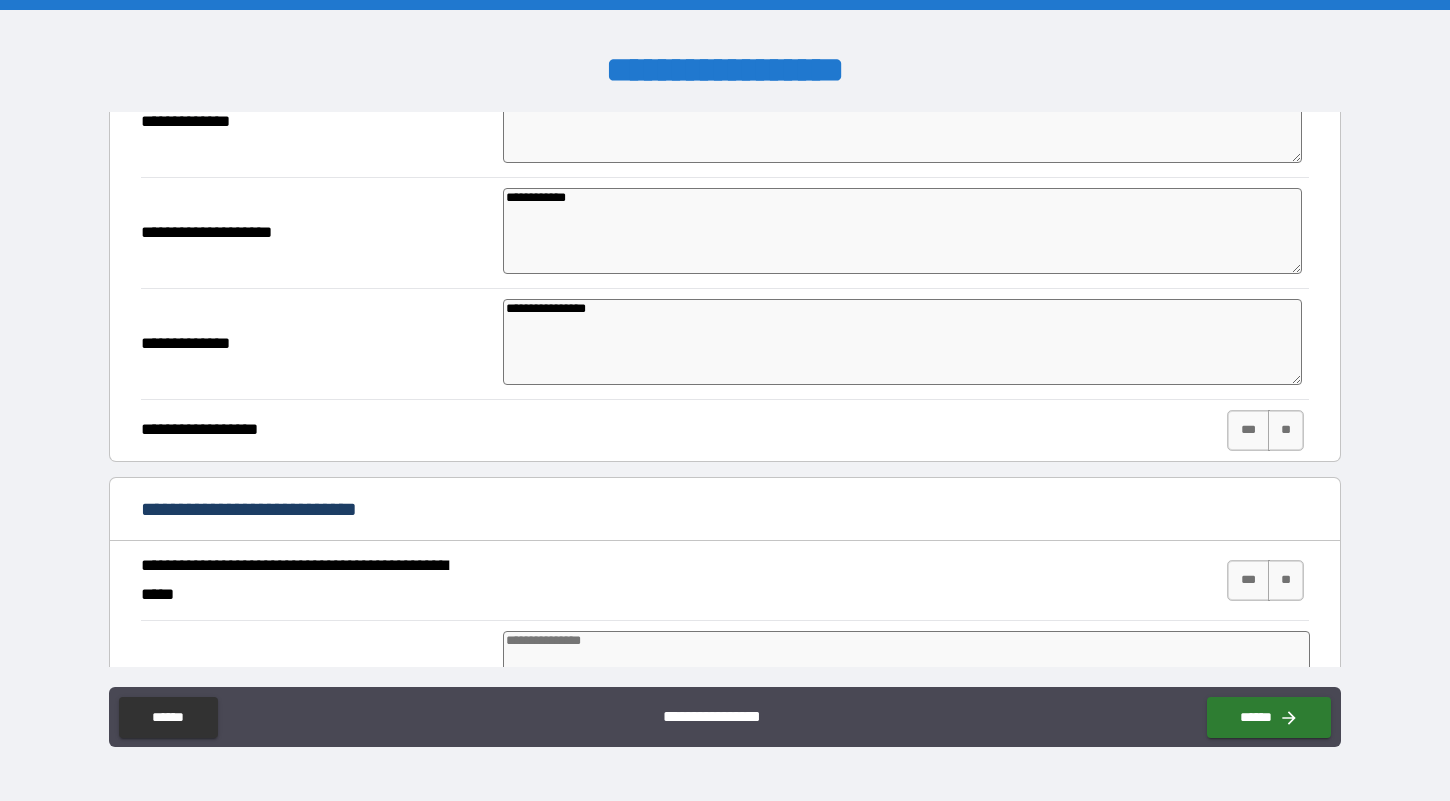 scroll, scrollTop: 1929, scrollLeft: 0, axis: vertical 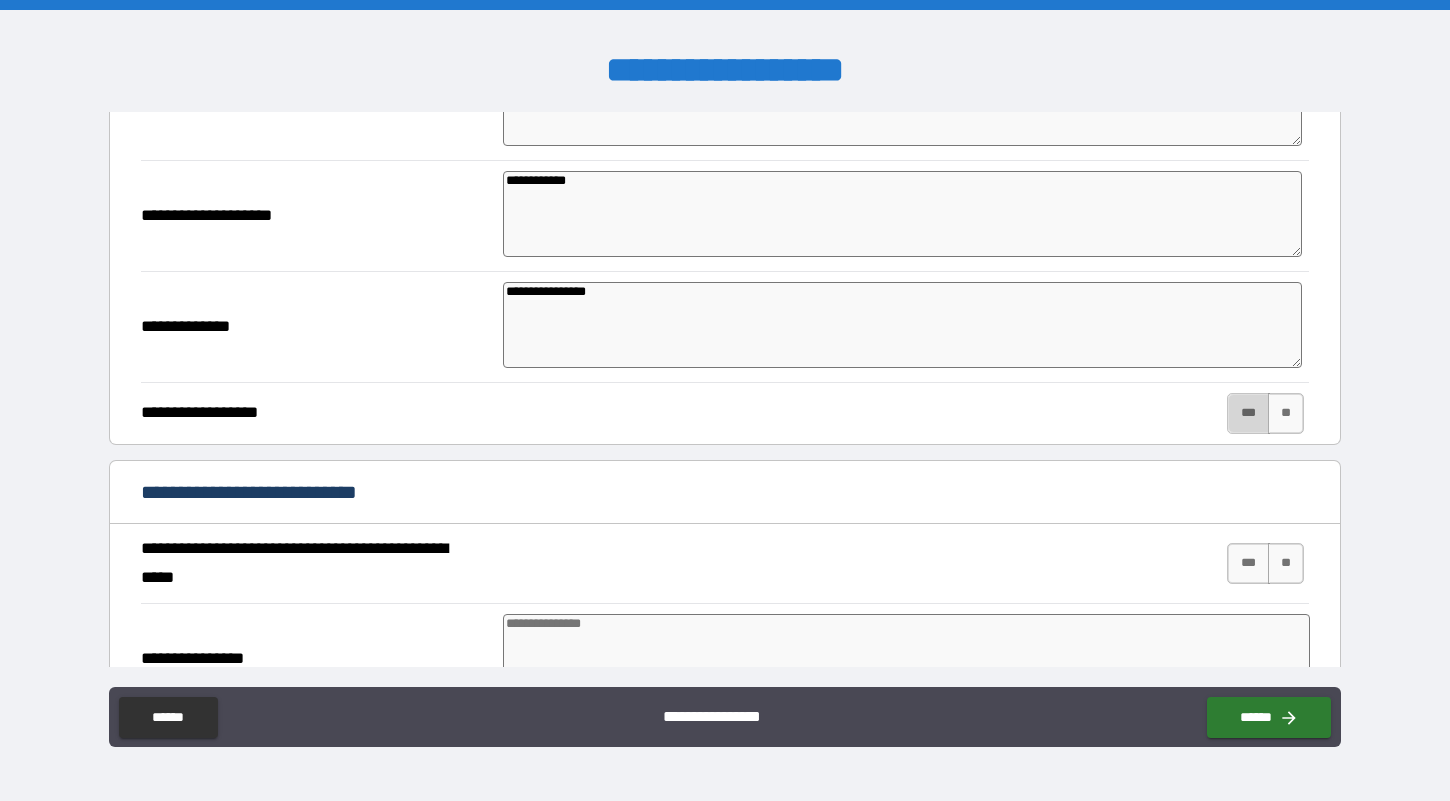 click on "***" at bounding box center [1248, 413] 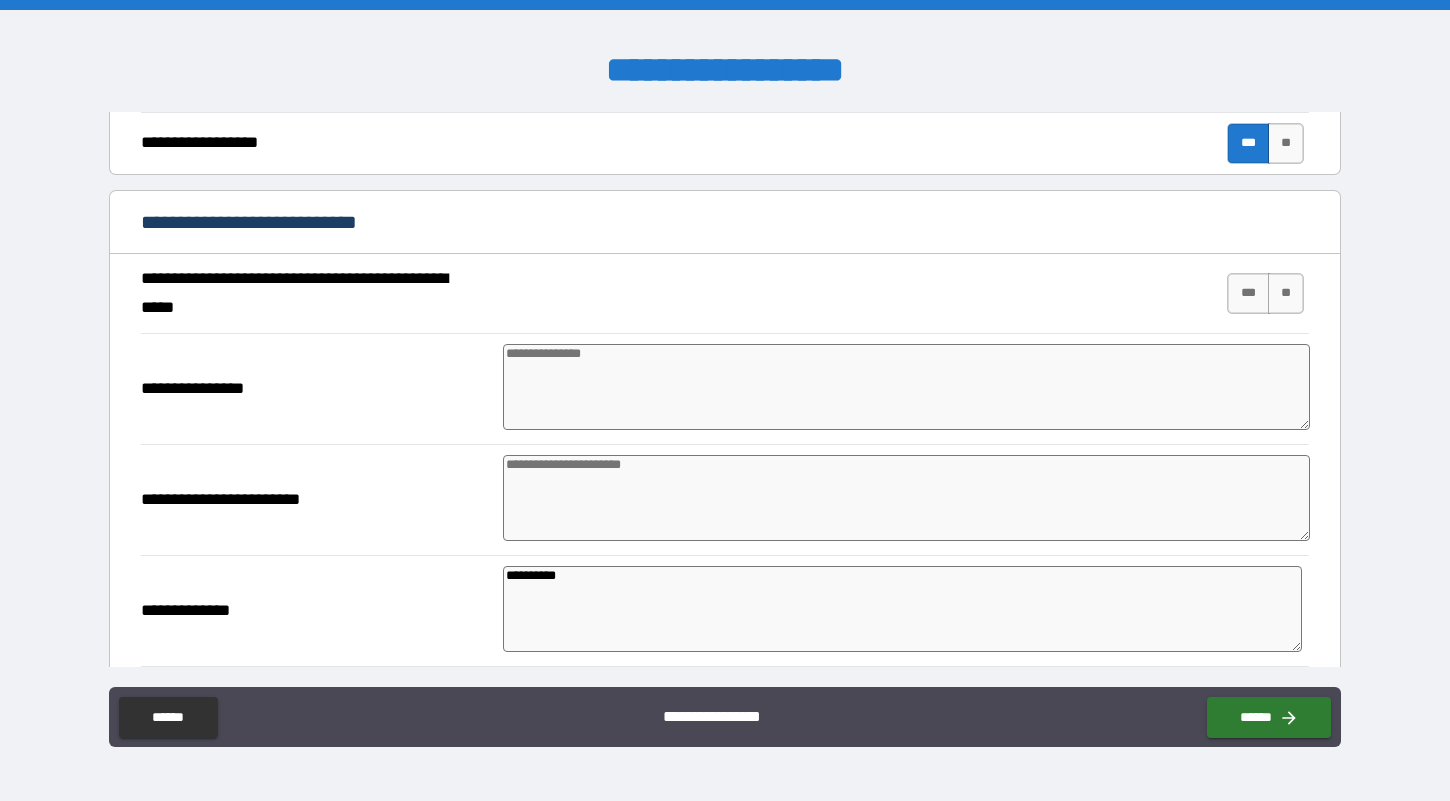 scroll, scrollTop: 2191, scrollLeft: 0, axis: vertical 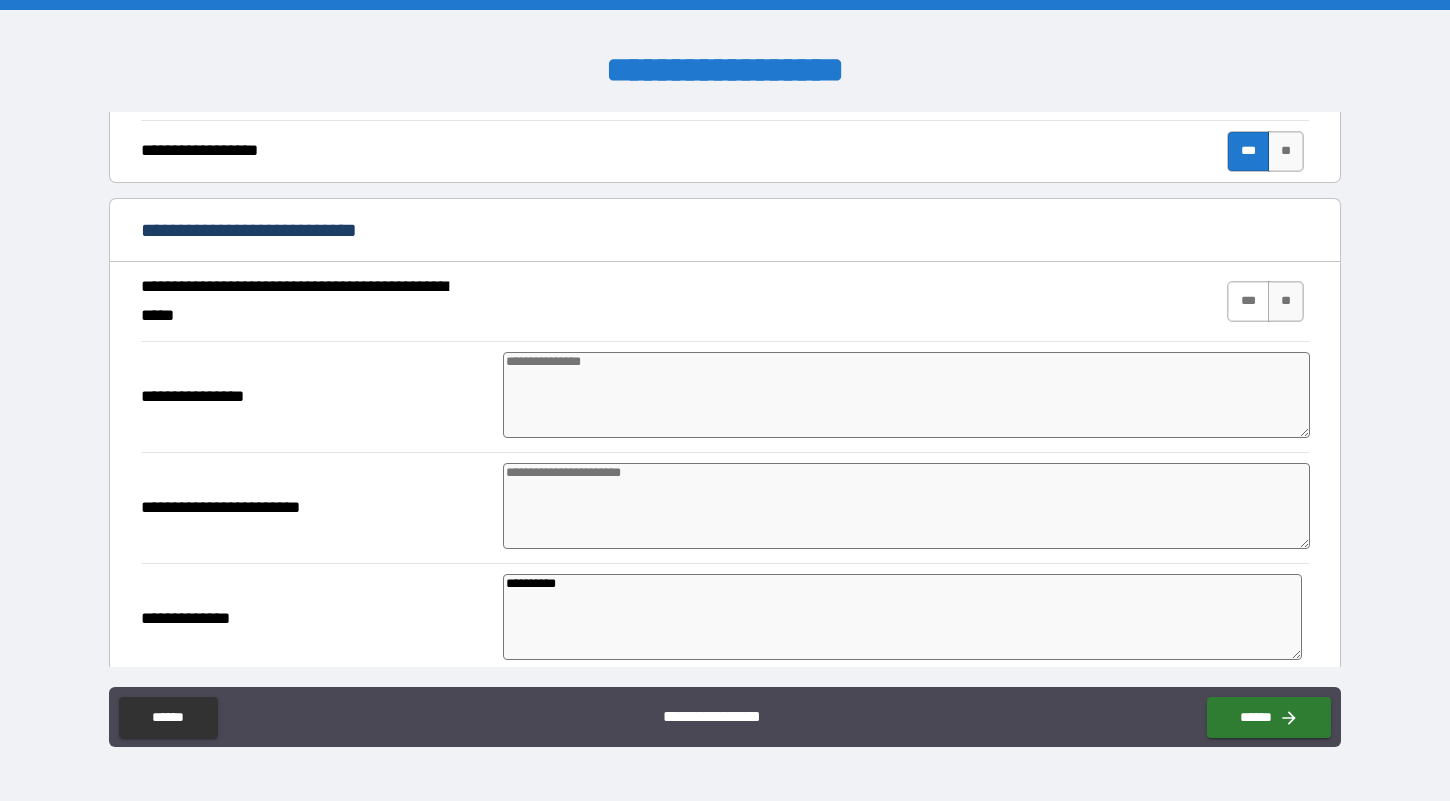 click on "***" at bounding box center (1248, 301) 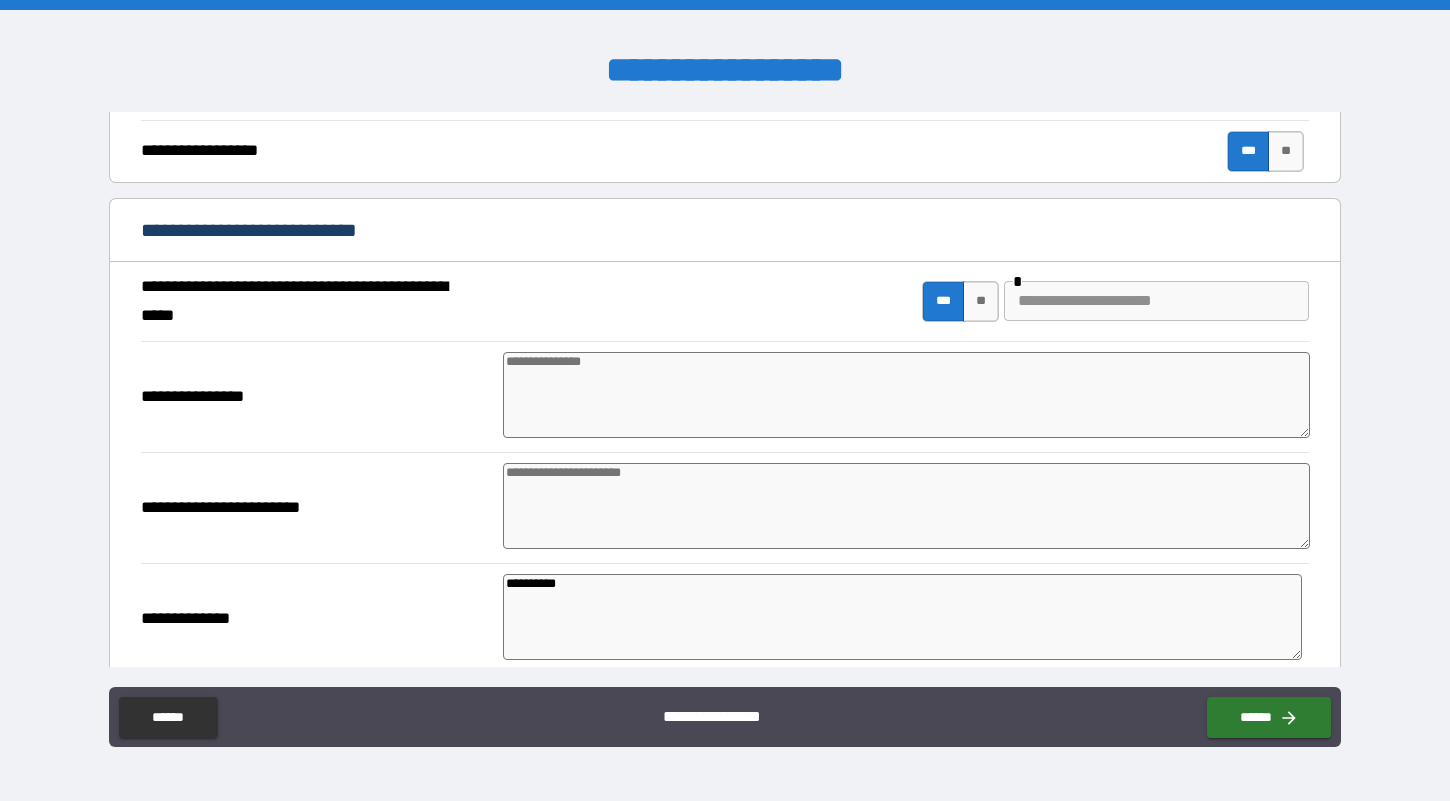 click at bounding box center [1156, 301] 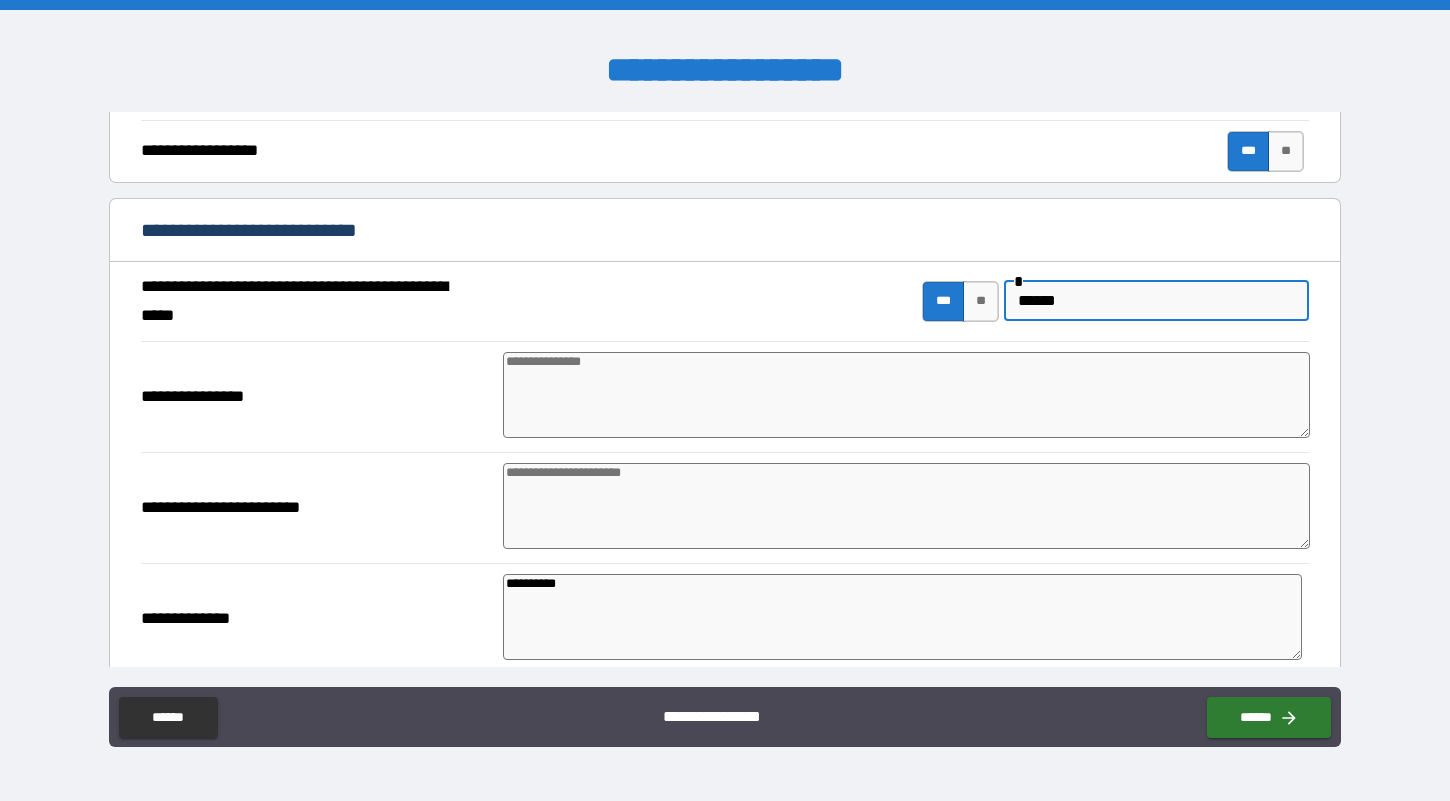 click at bounding box center (907, 395) 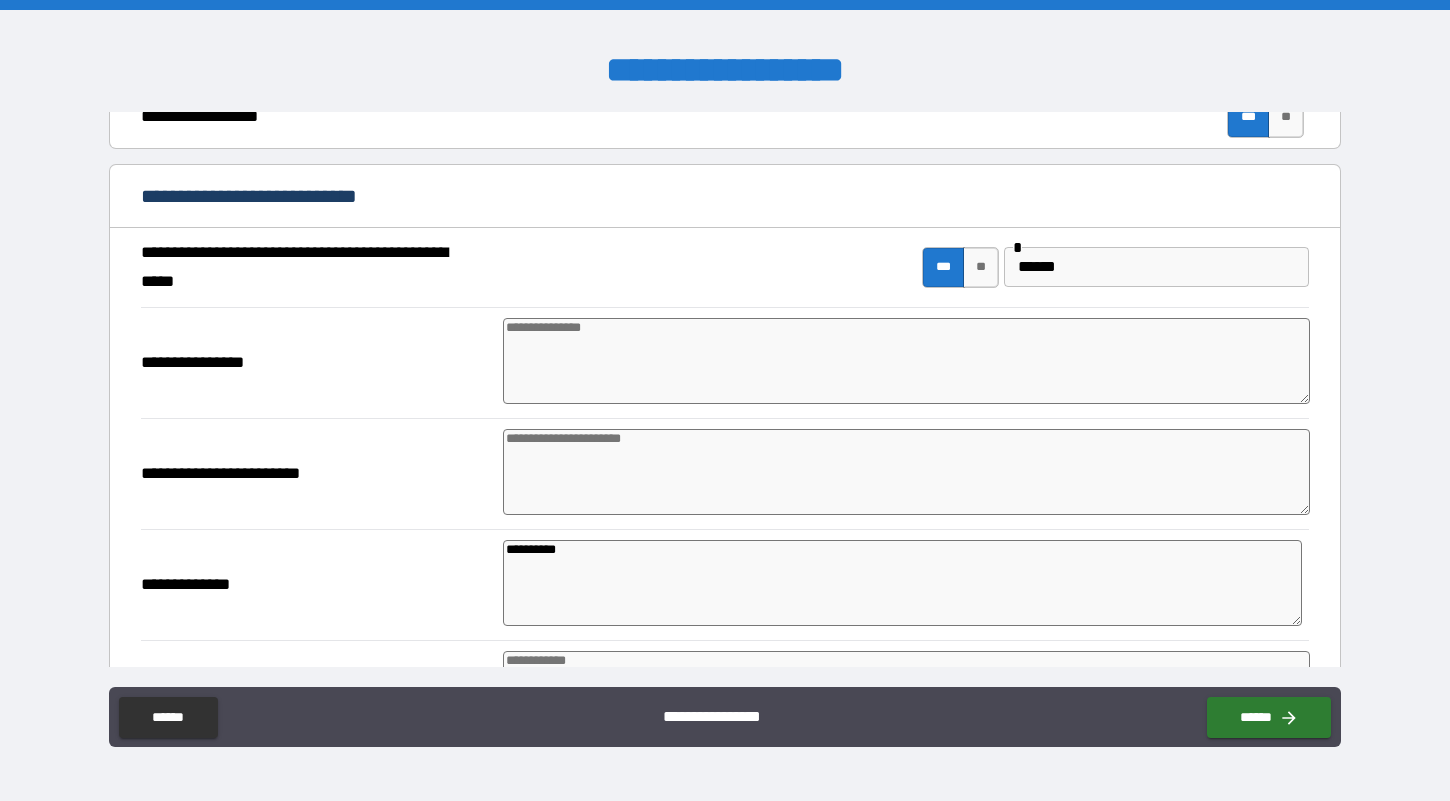scroll, scrollTop: 2216, scrollLeft: 0, axis: vertical 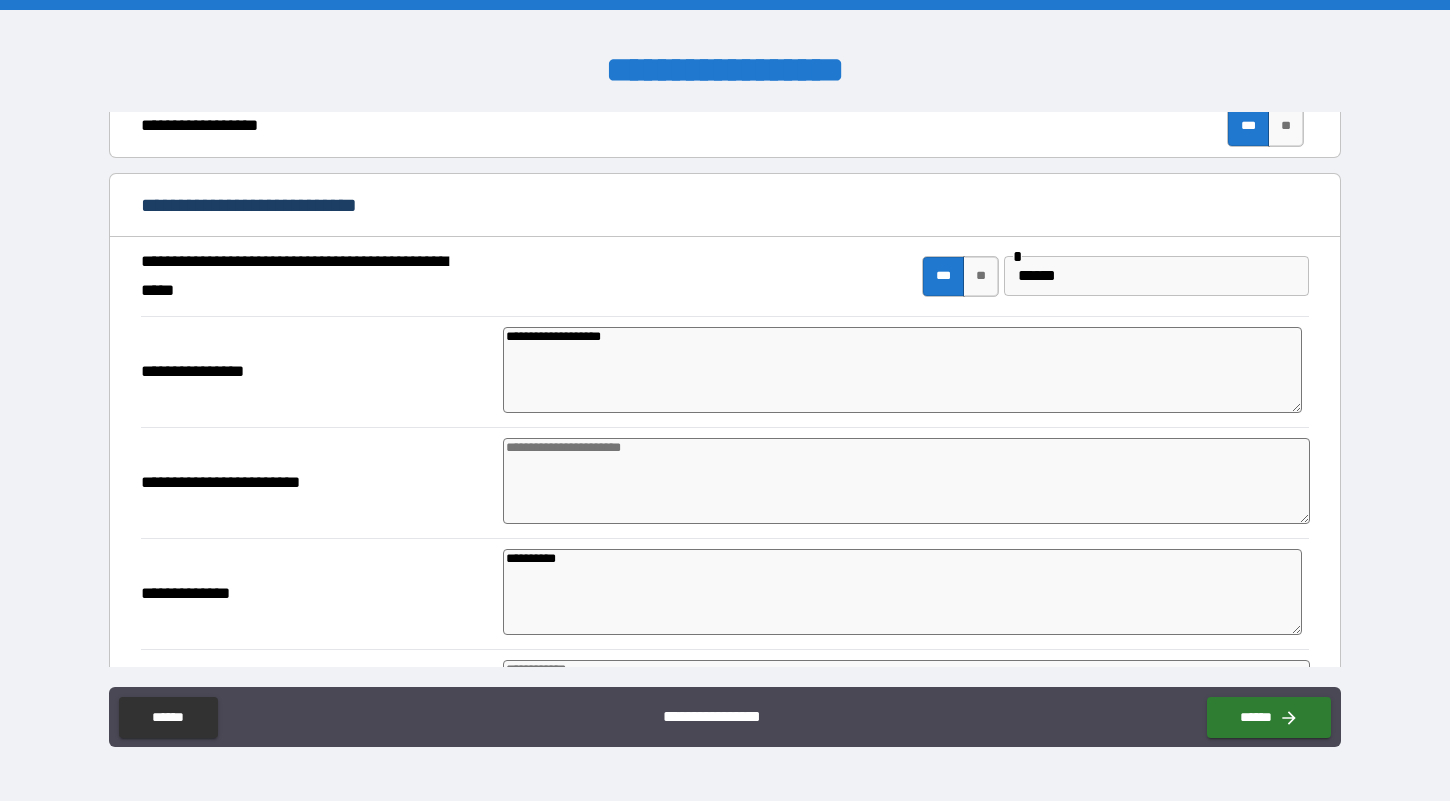 click at bounding box center [907, 481] 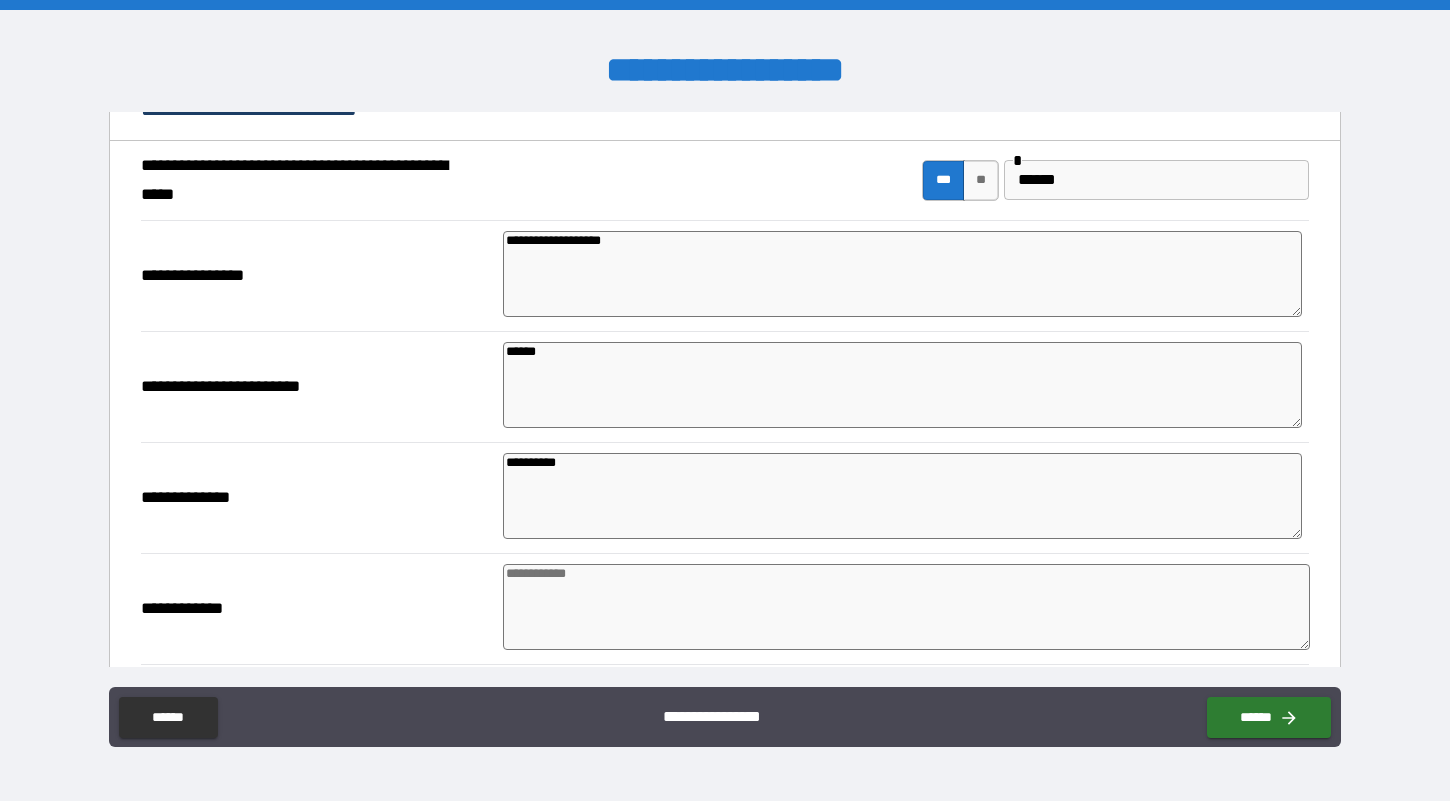 scroll, scrollTop: 2309, scrollLeft: 0, axis: vertical 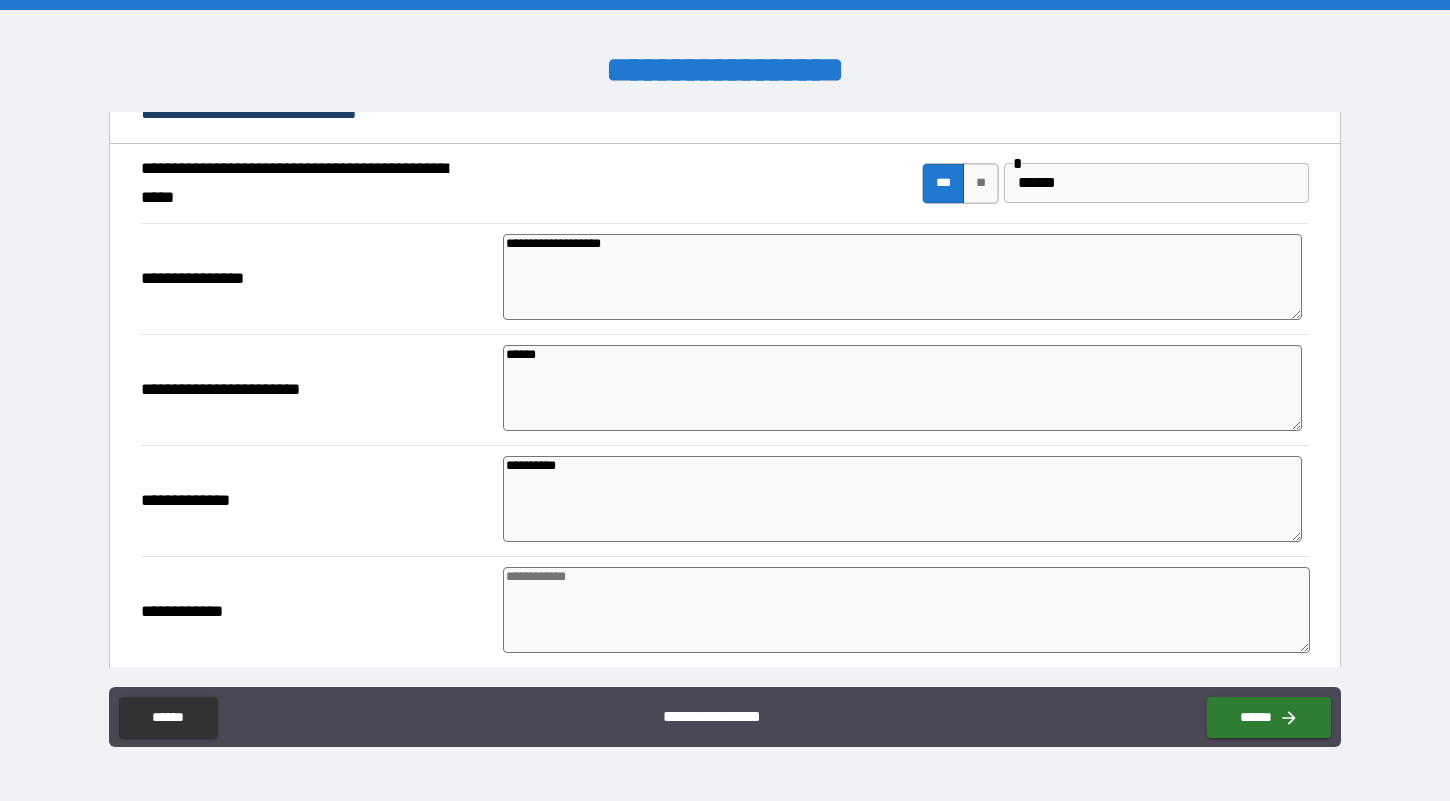 drag, startPoint x: 656, startPoint y: 480, endPoint x: 437, endPoint y: 461, distance: 219.82266 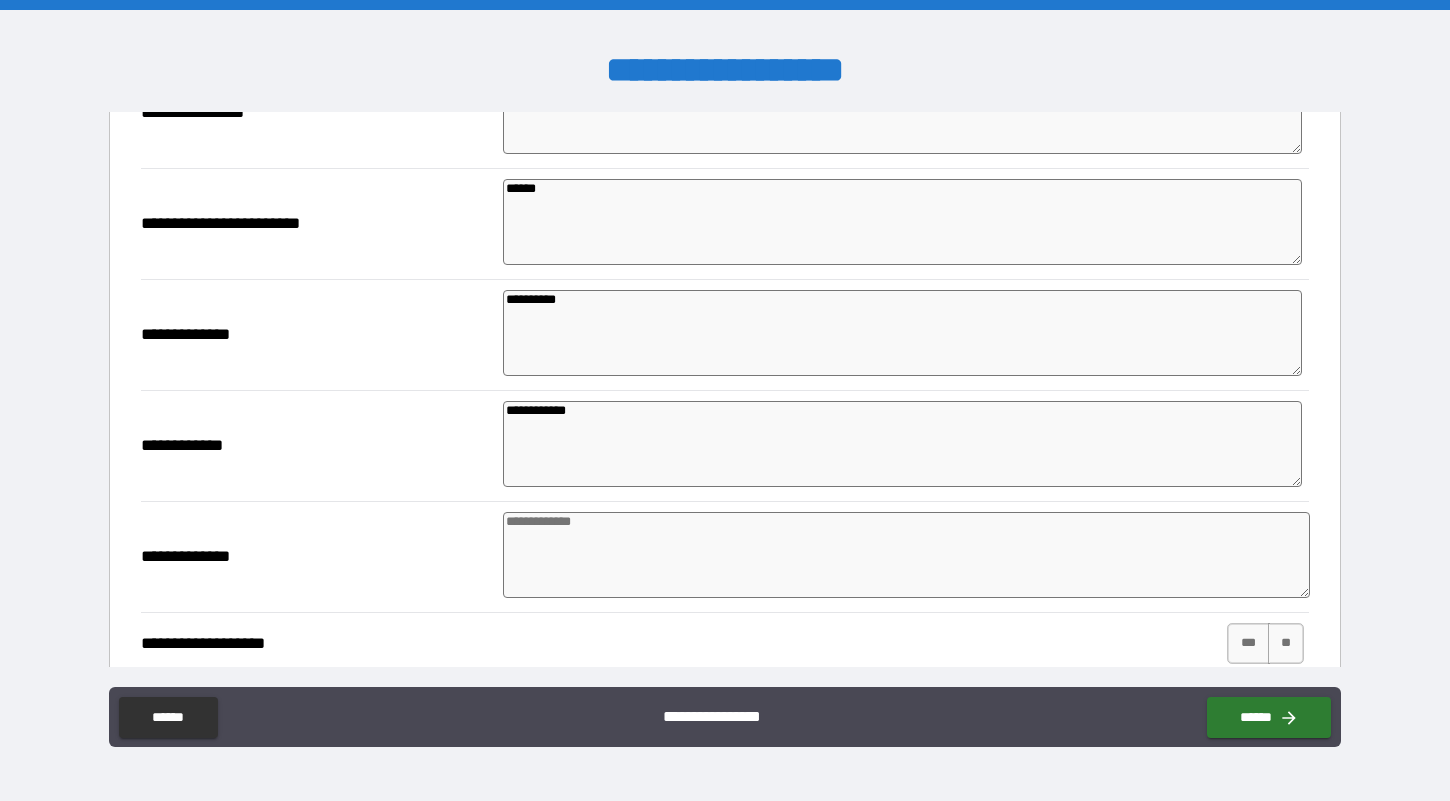 click at bounding box center (907, 555) 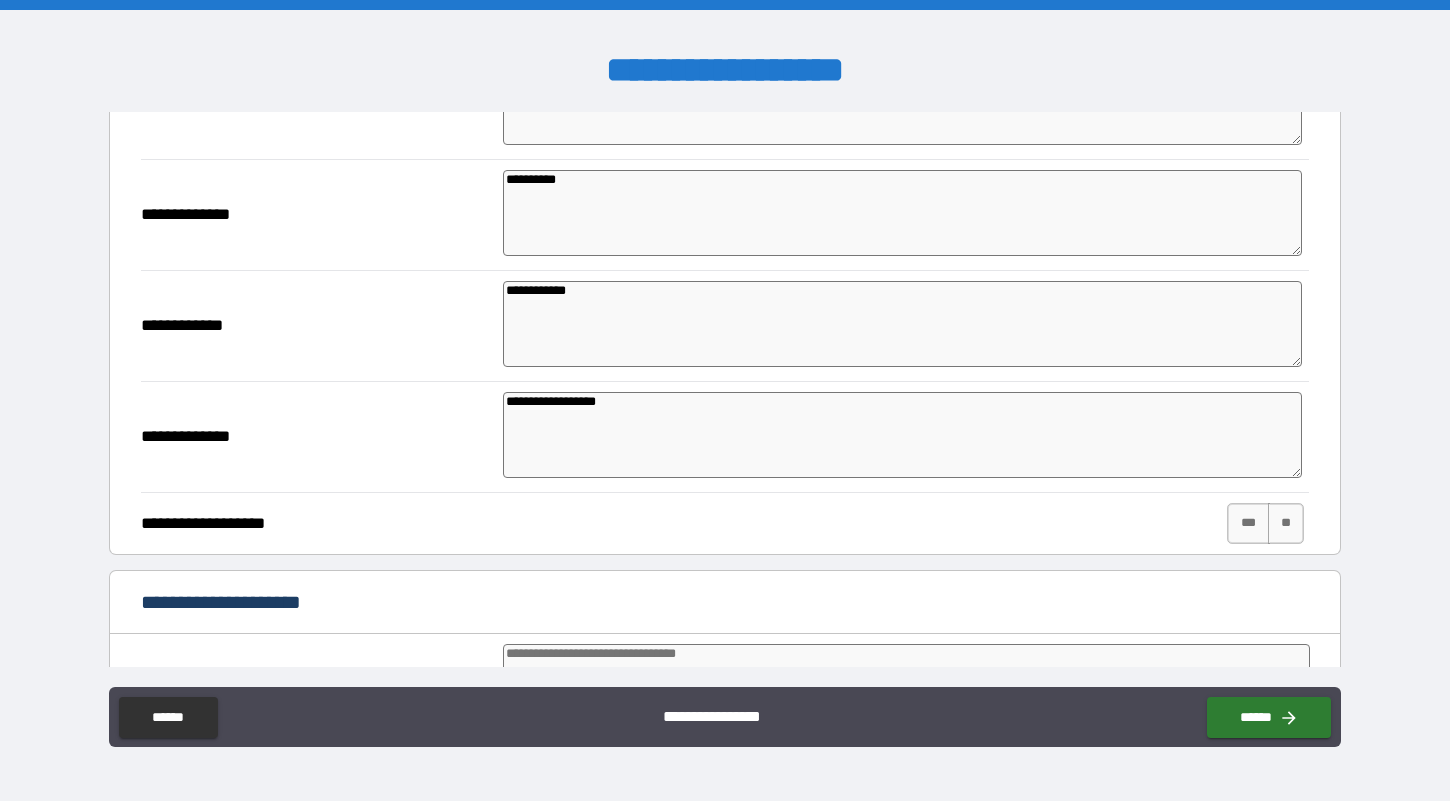 scroll, scrollTop: 2600, scrollLeft: 0, axis: vertical 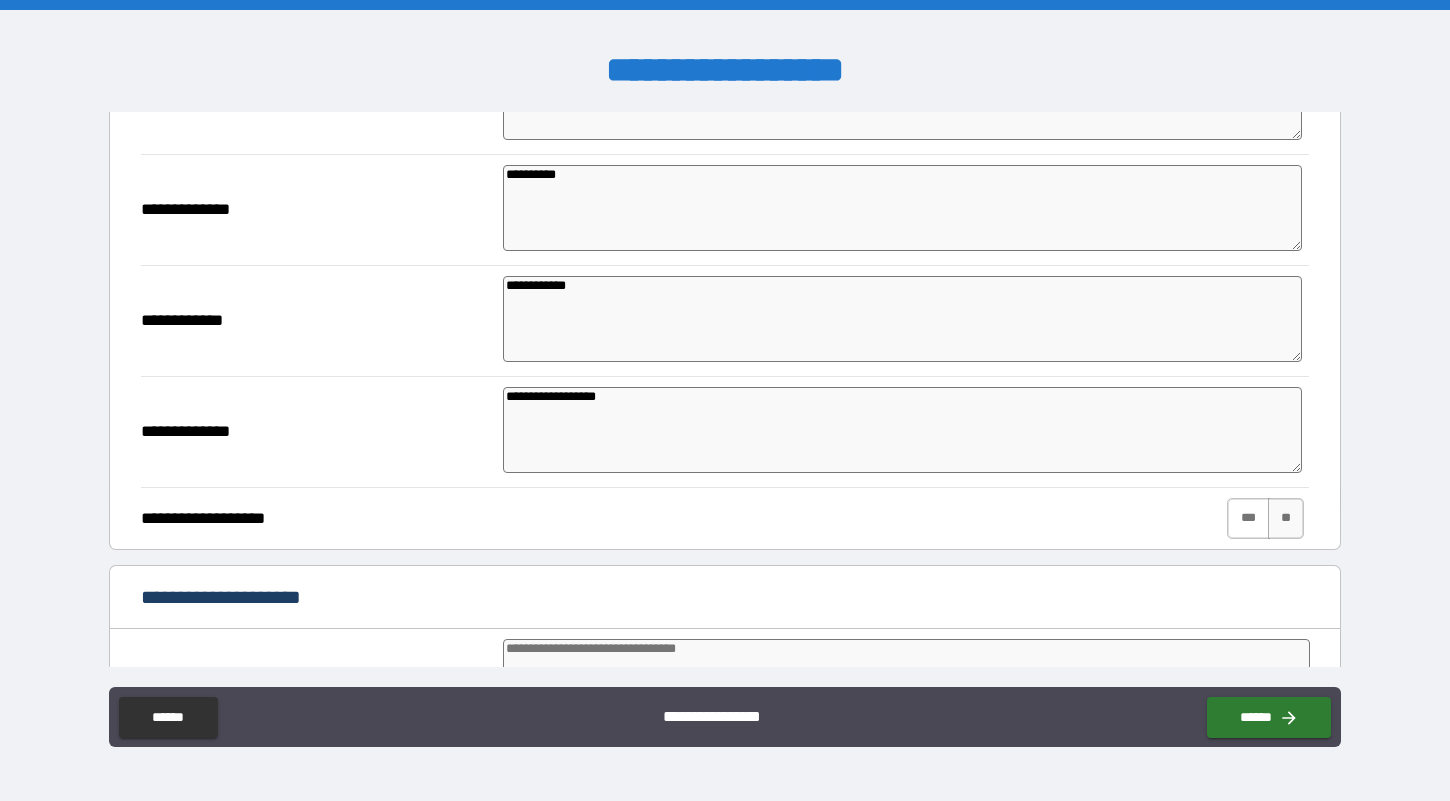 click on "***" at bounding box center (1248, 518) 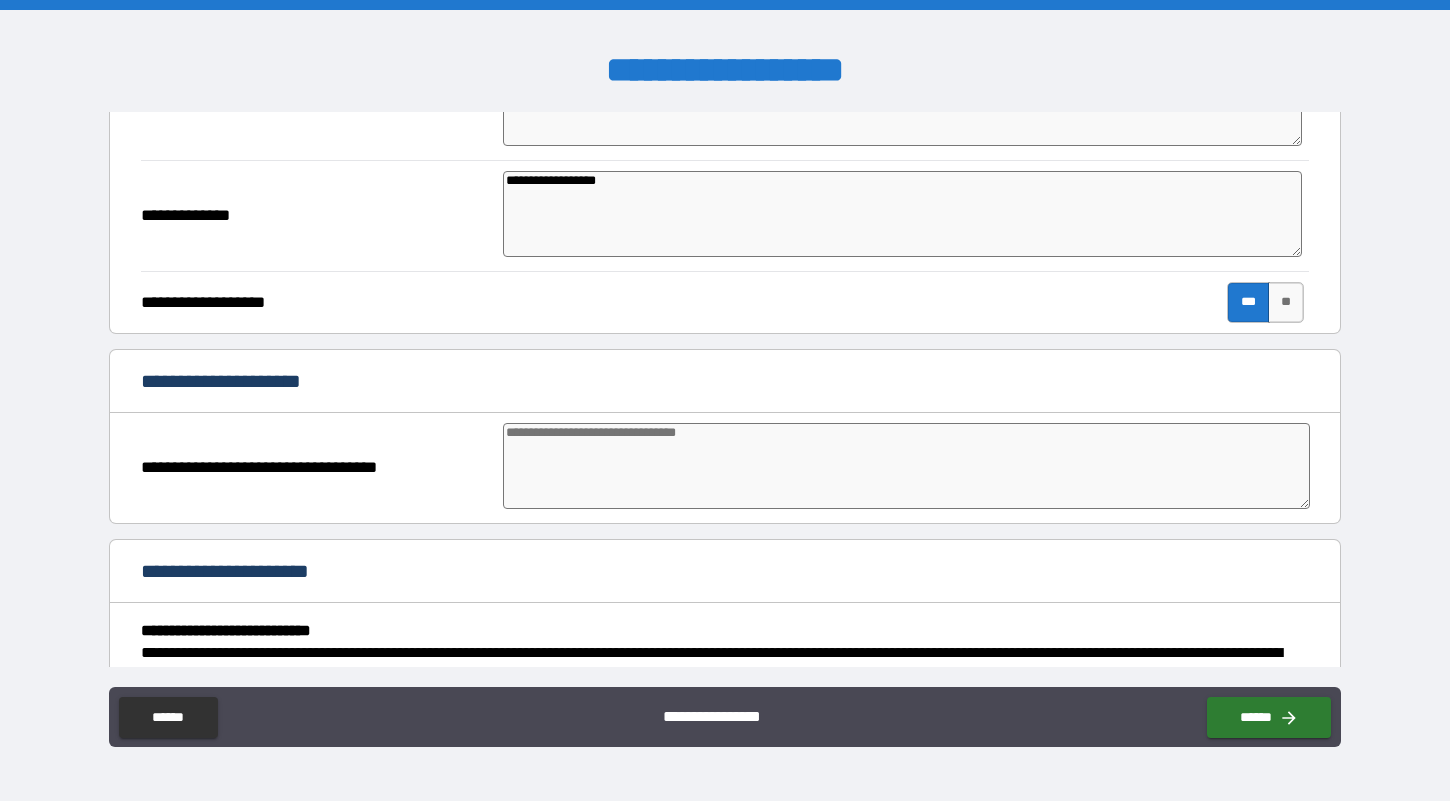 scroll, scrollTop: 2818, scrollLeft: 0, axis: vertical 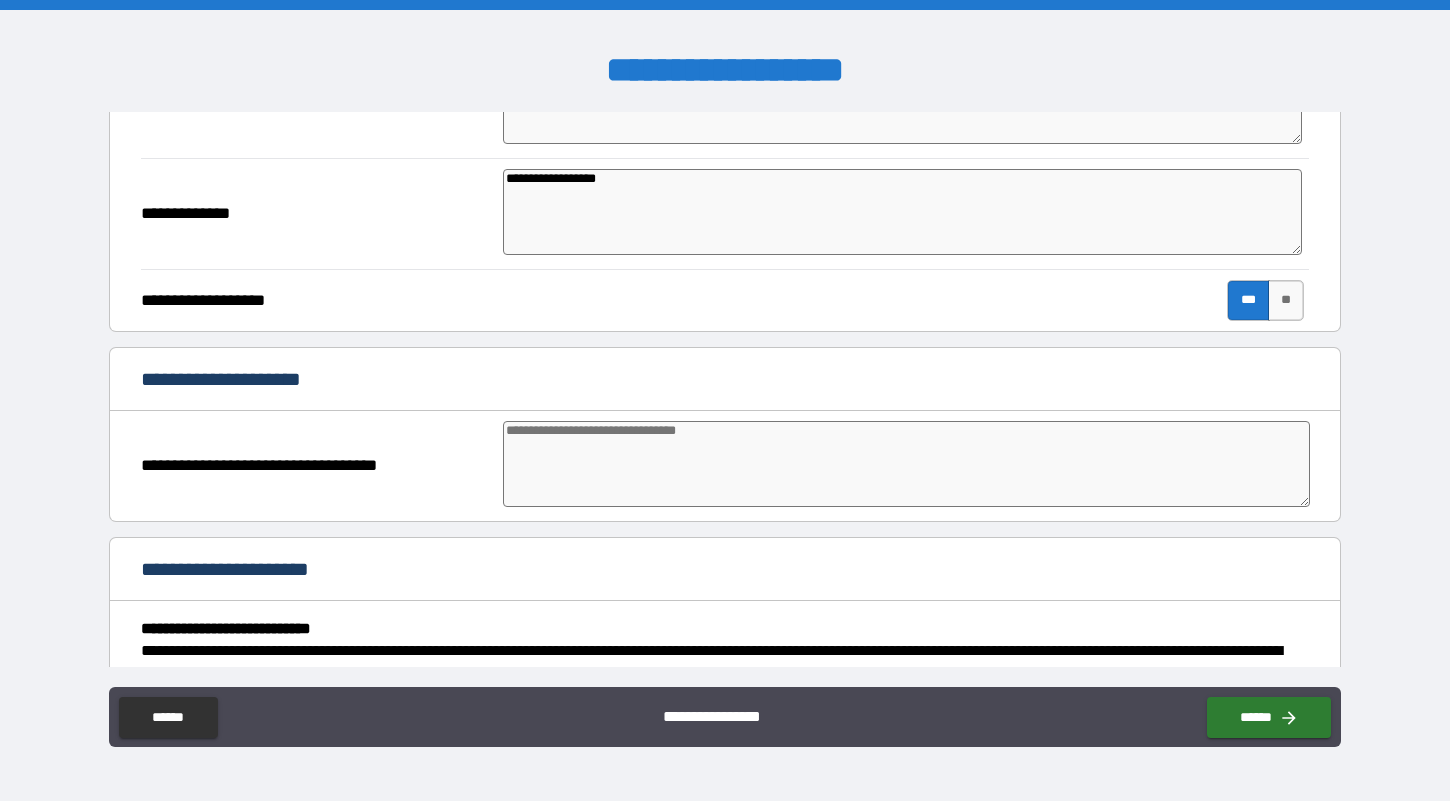 click at bounding box center (907, 464) 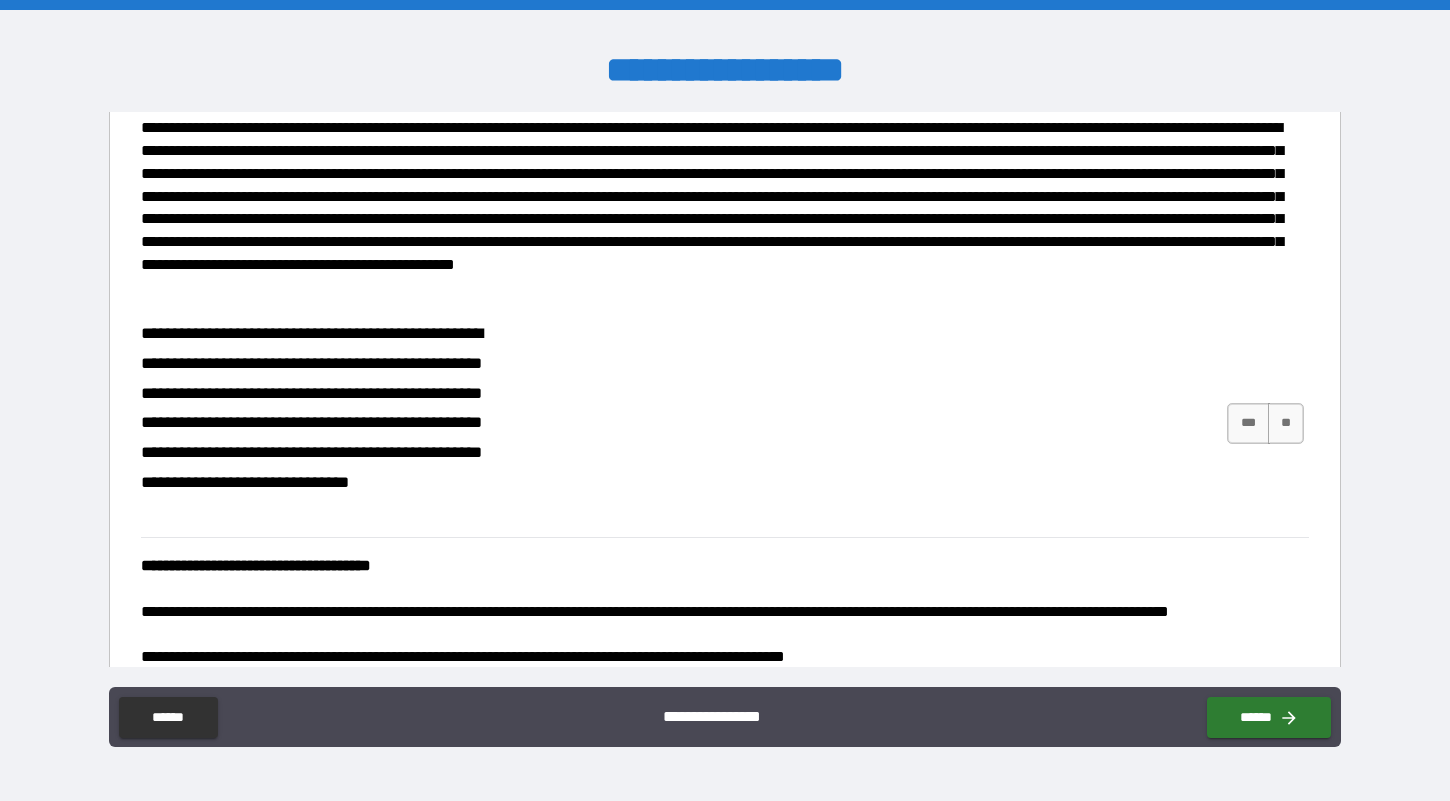 scroll, scrollTop: 3346, scrollLeft: 0, axis: vertical 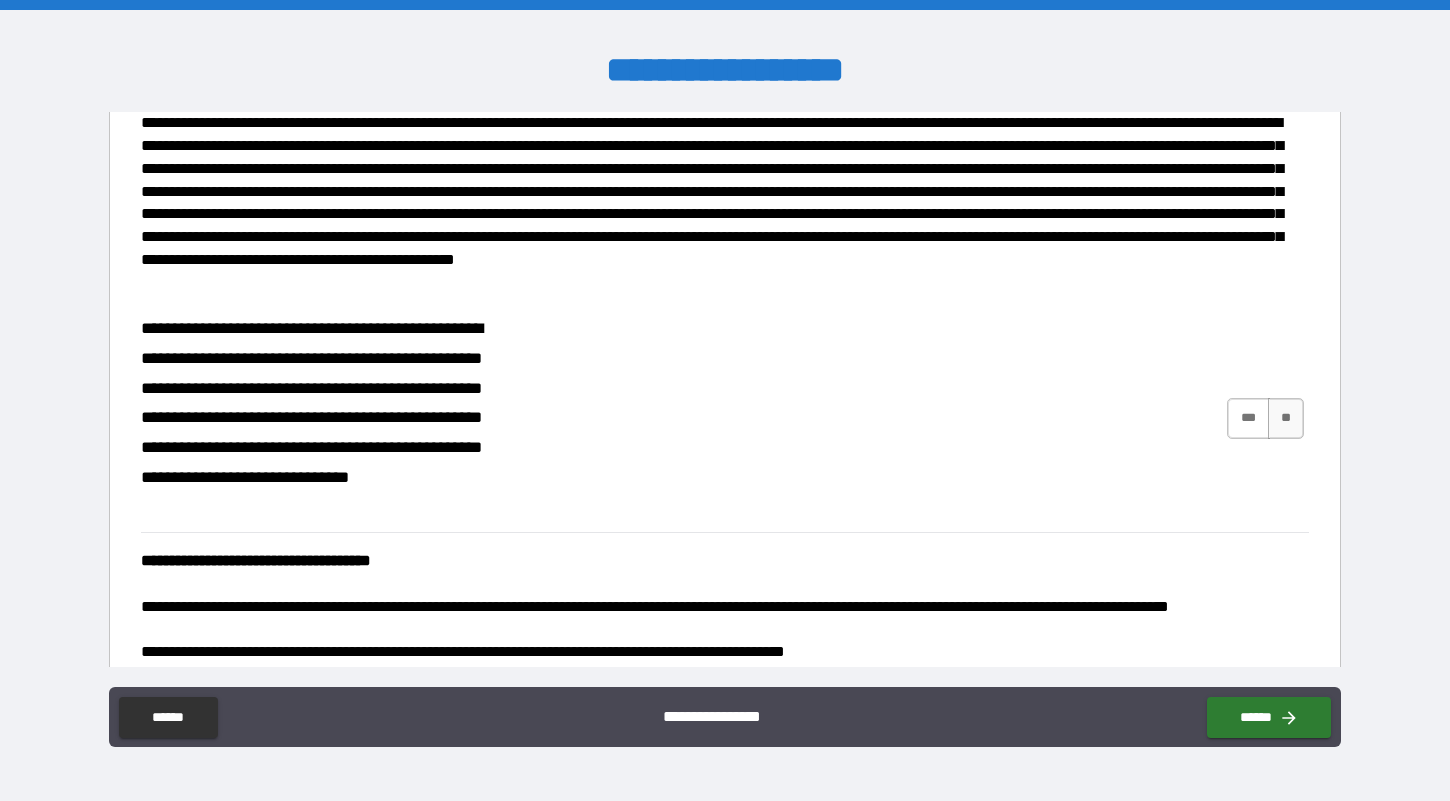click on "***" at bounding box center (1248, 418) 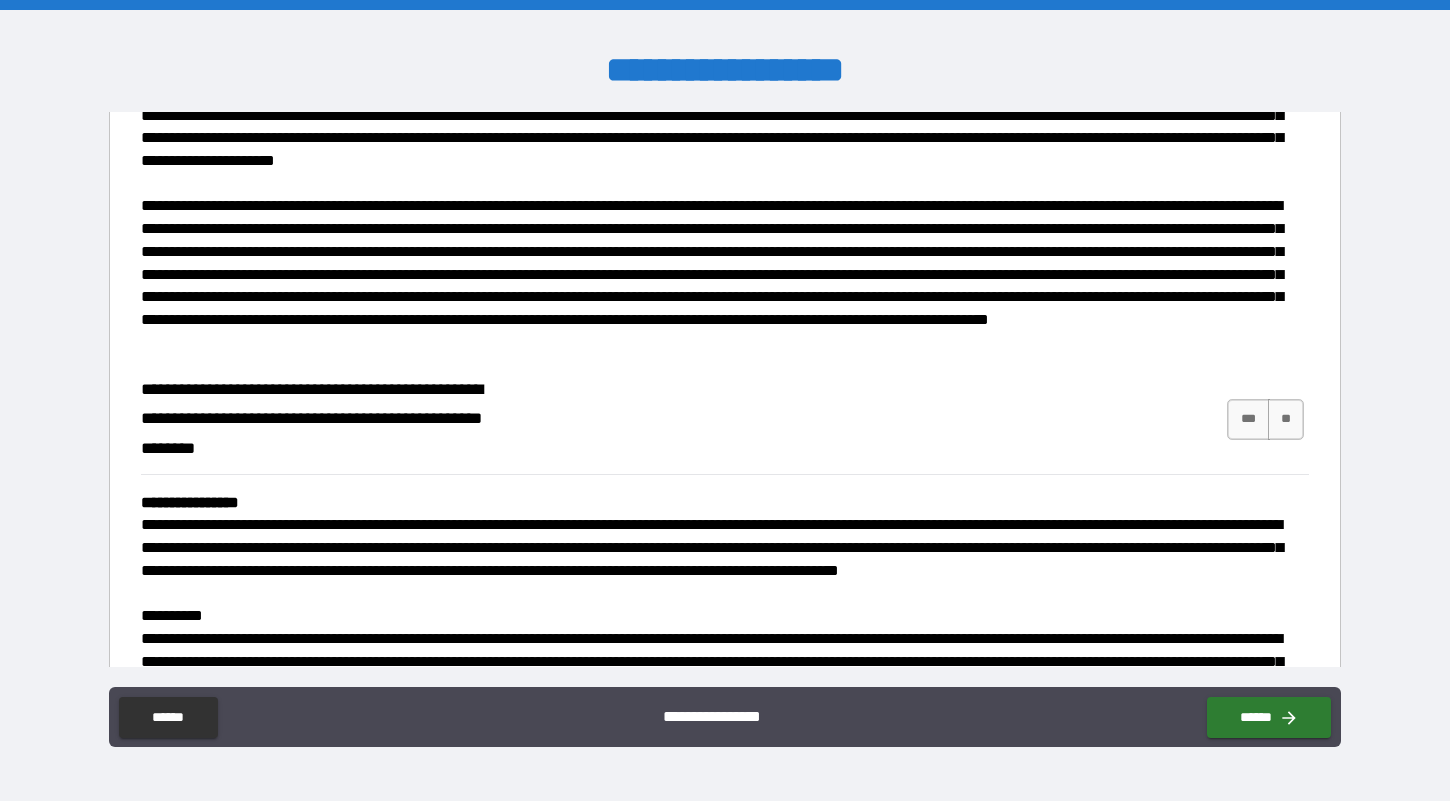 scroll, scrollTop: 4423, scrollLeft: 0, axis: vertical 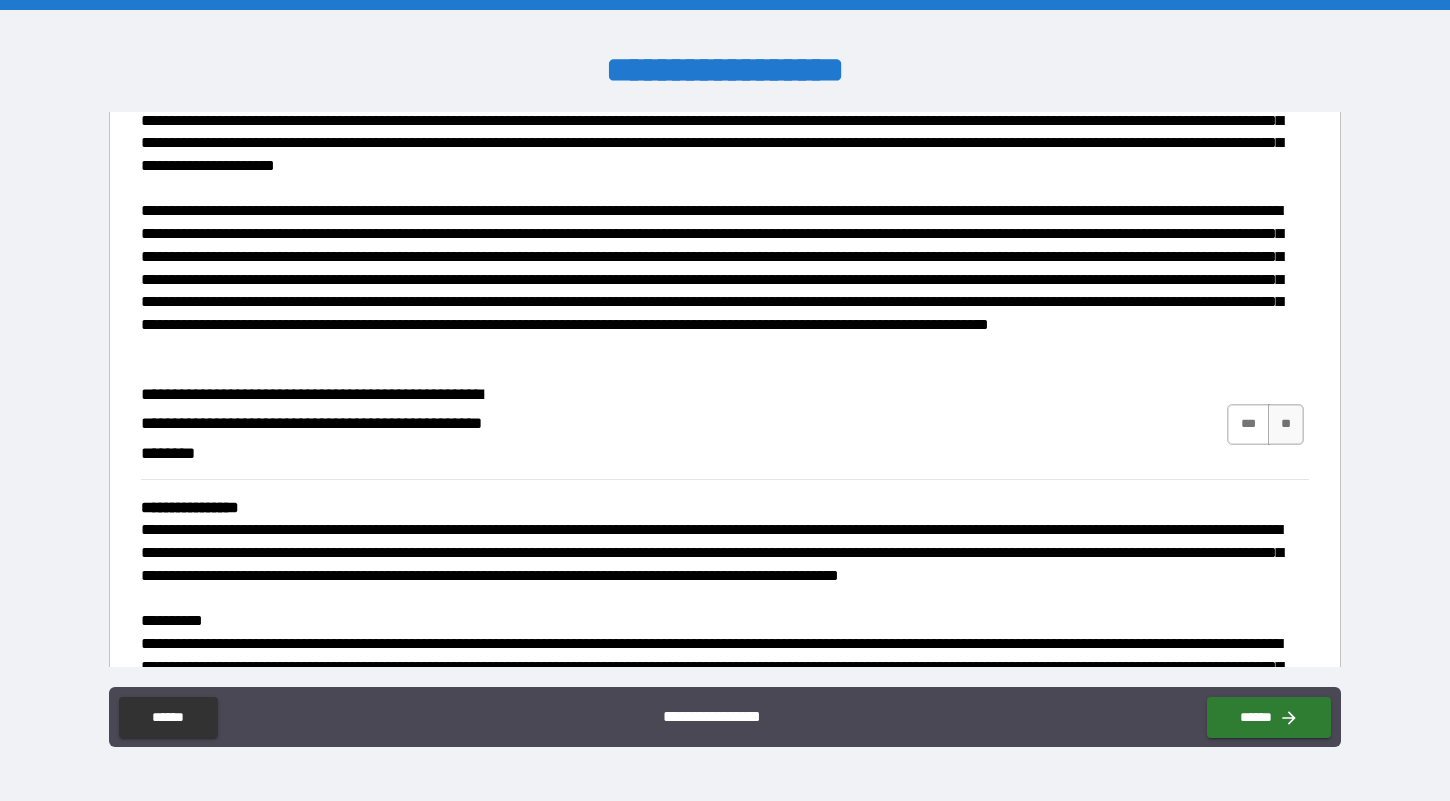 click on "***" at bounding box center (1248, 424) 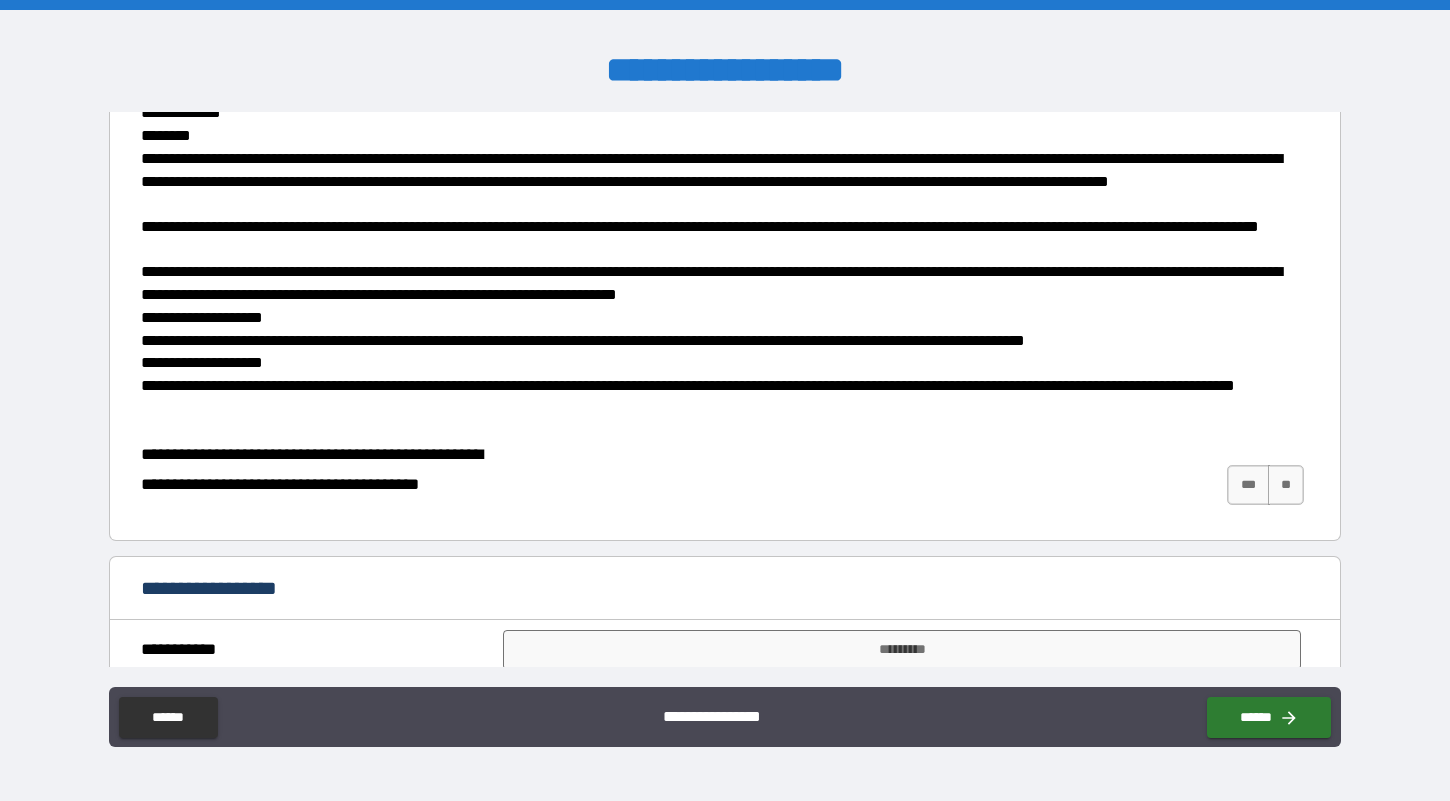 scroll, scrollTop: 5101, scrollLeft: 0, axis: vertical 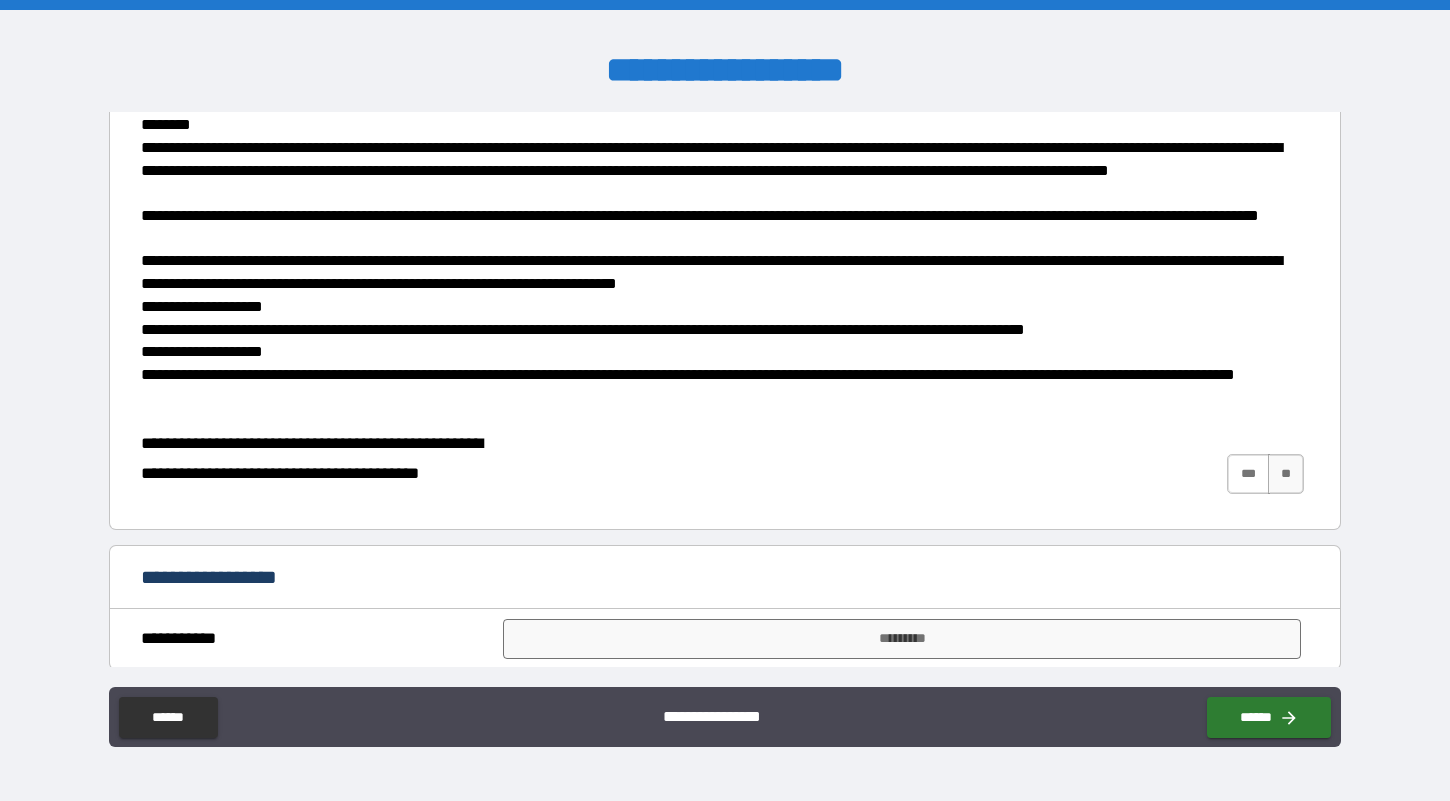 click on "***" at bounding box center (1248, 474) 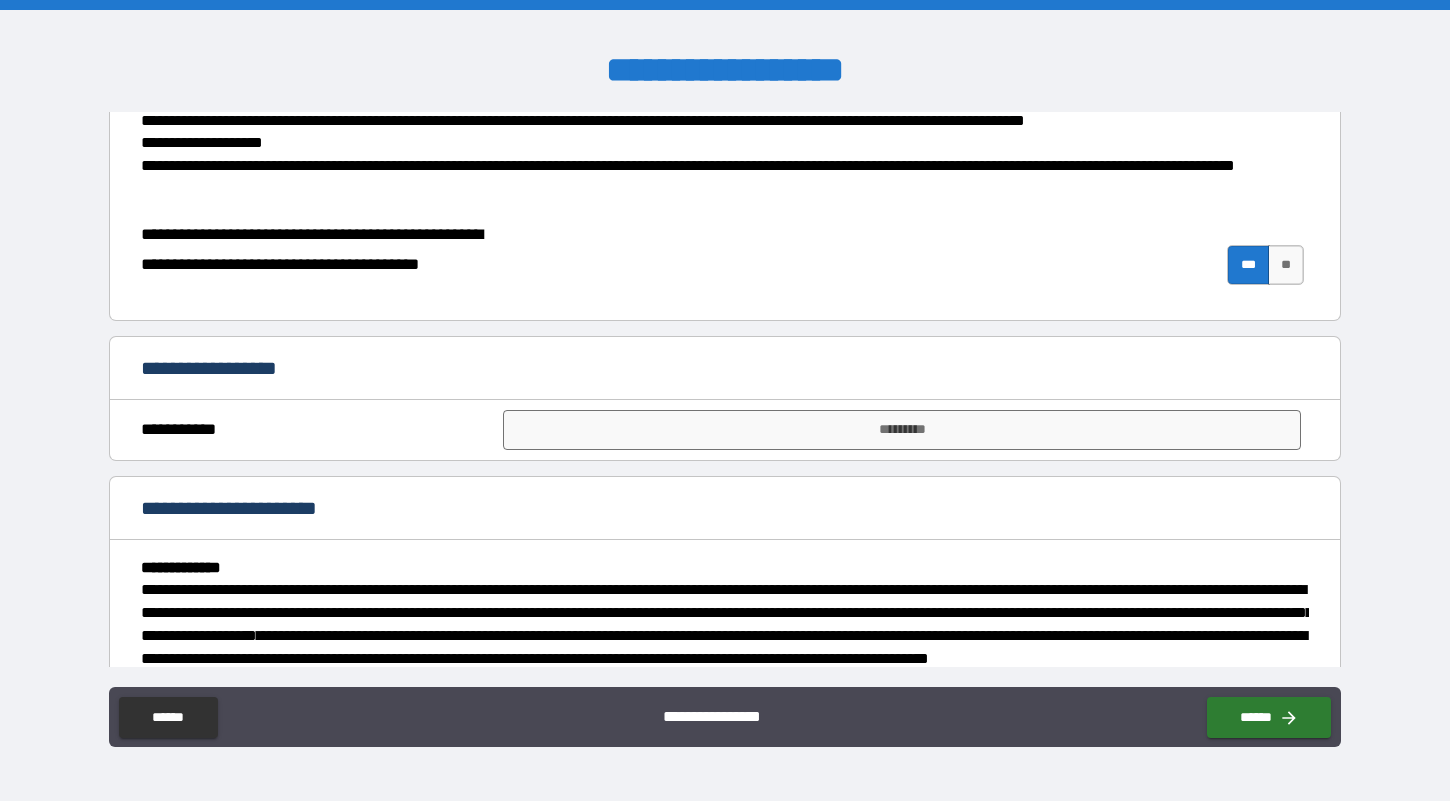 scroll, scrollTop: 5314, scrollLeft: 0, axis: vertical 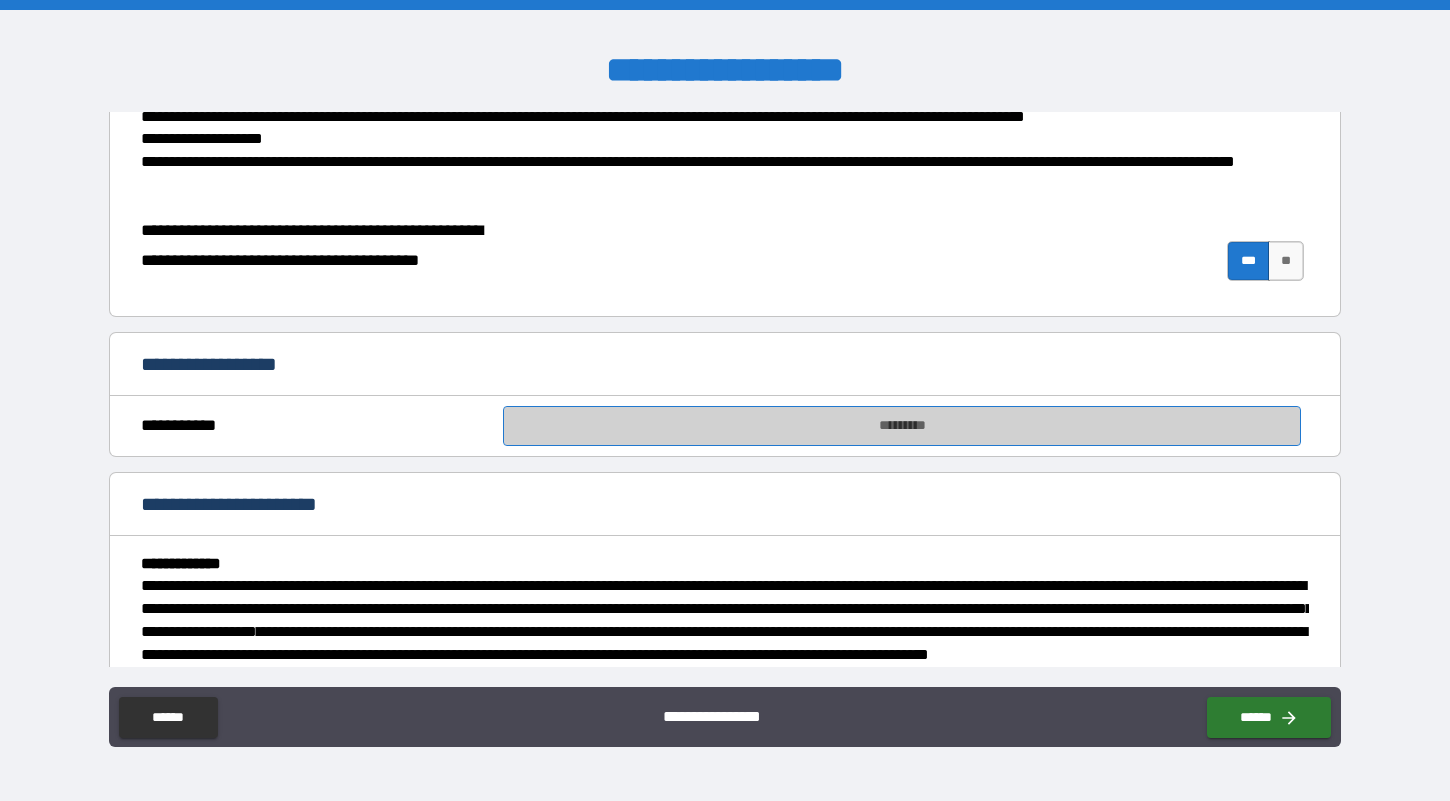 click on "*********" at bounding box center [902, 426] 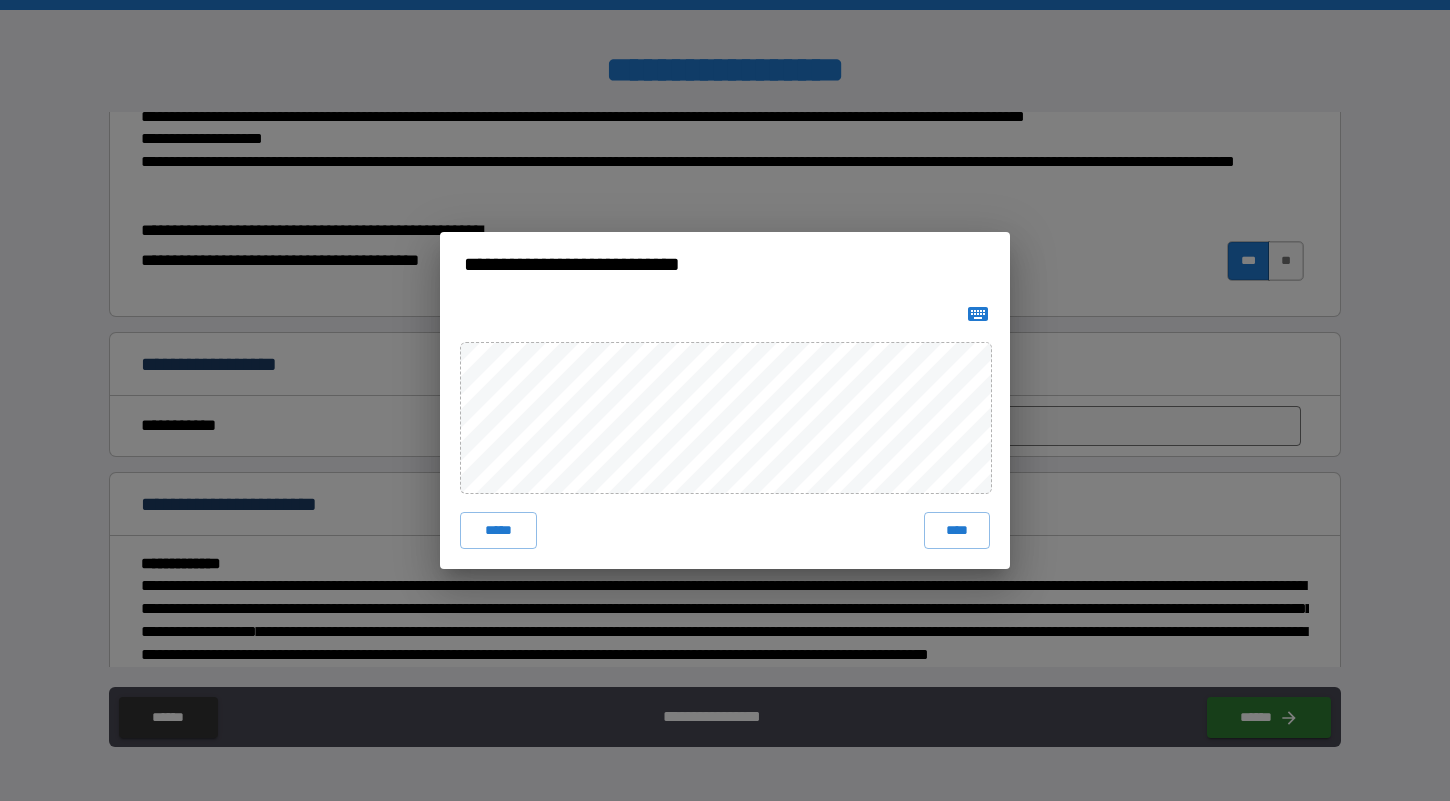click on "***** ****" at bounding box center [725, 432] 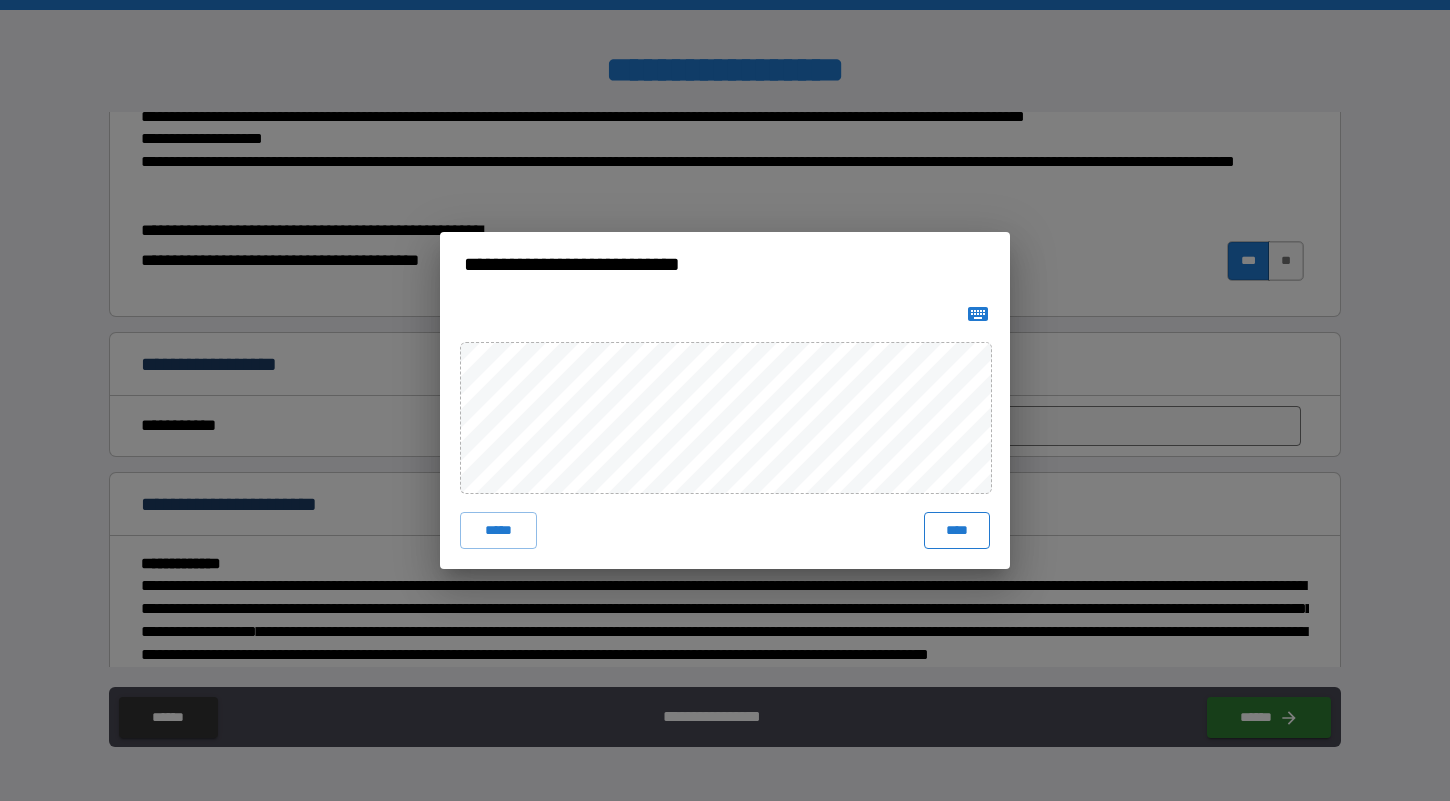 click on "****" at bounding box center [957, 530] 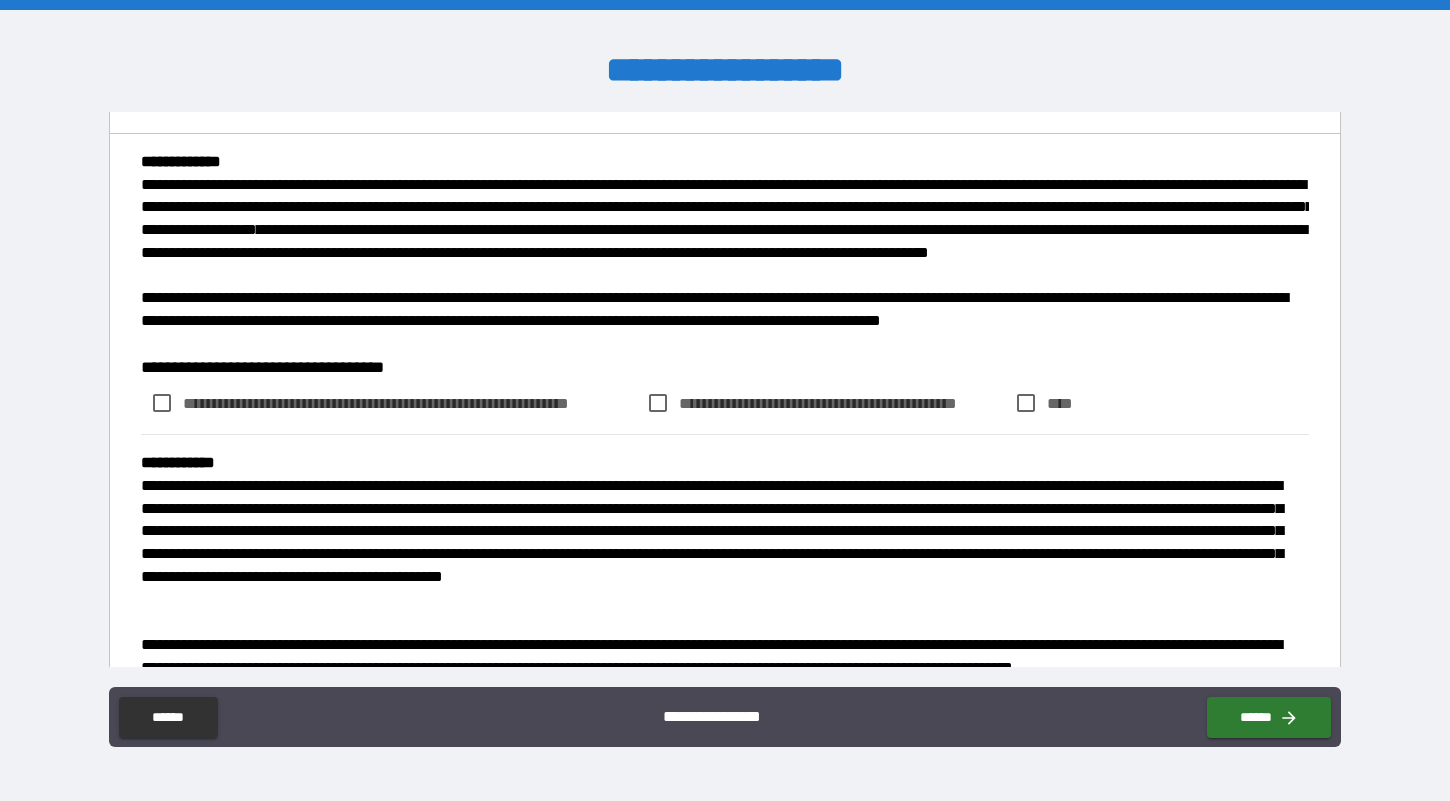 scroll, scrollTop: 5735, scrollLeft: 0, axis: vertical 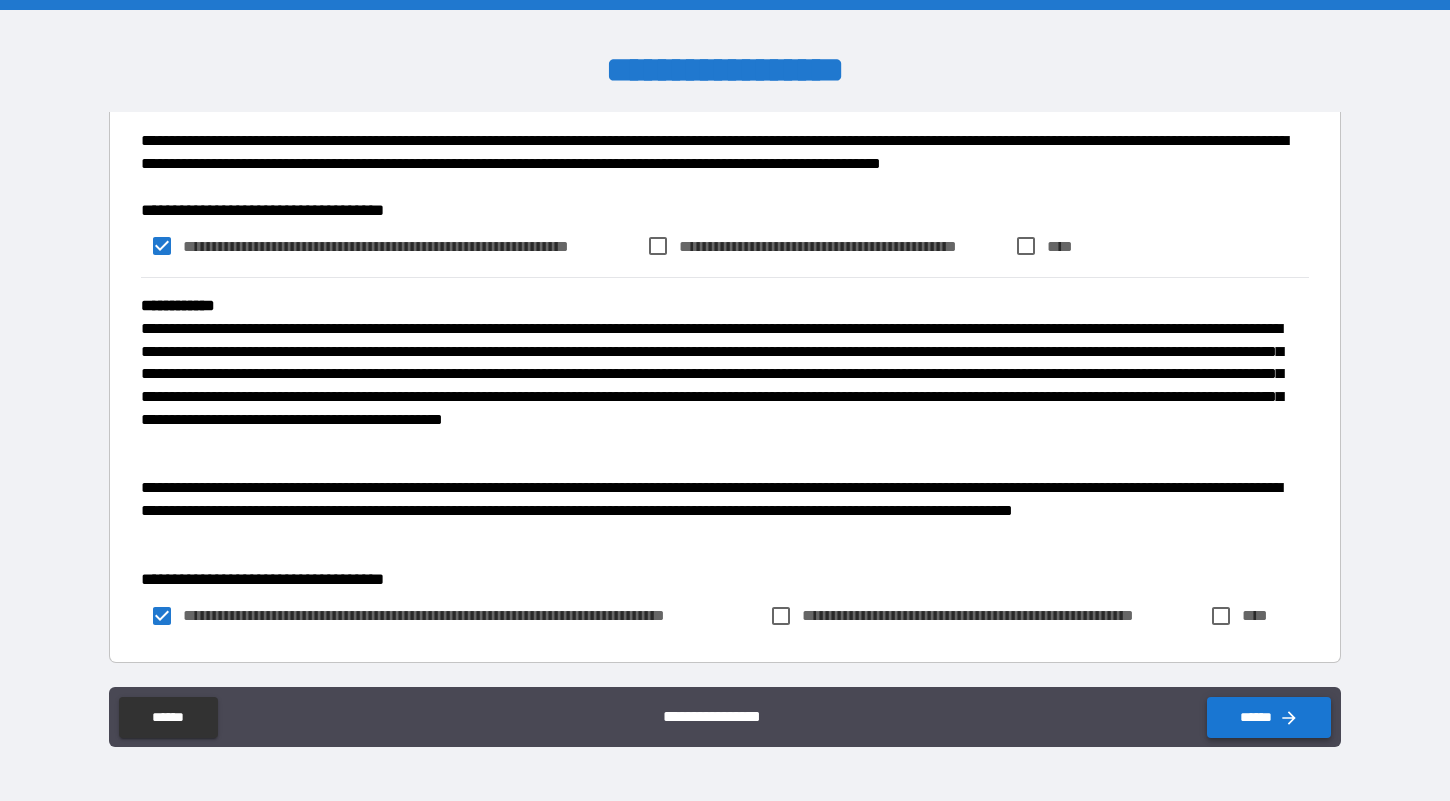 click on "******" at bounding box center (1269, 717) 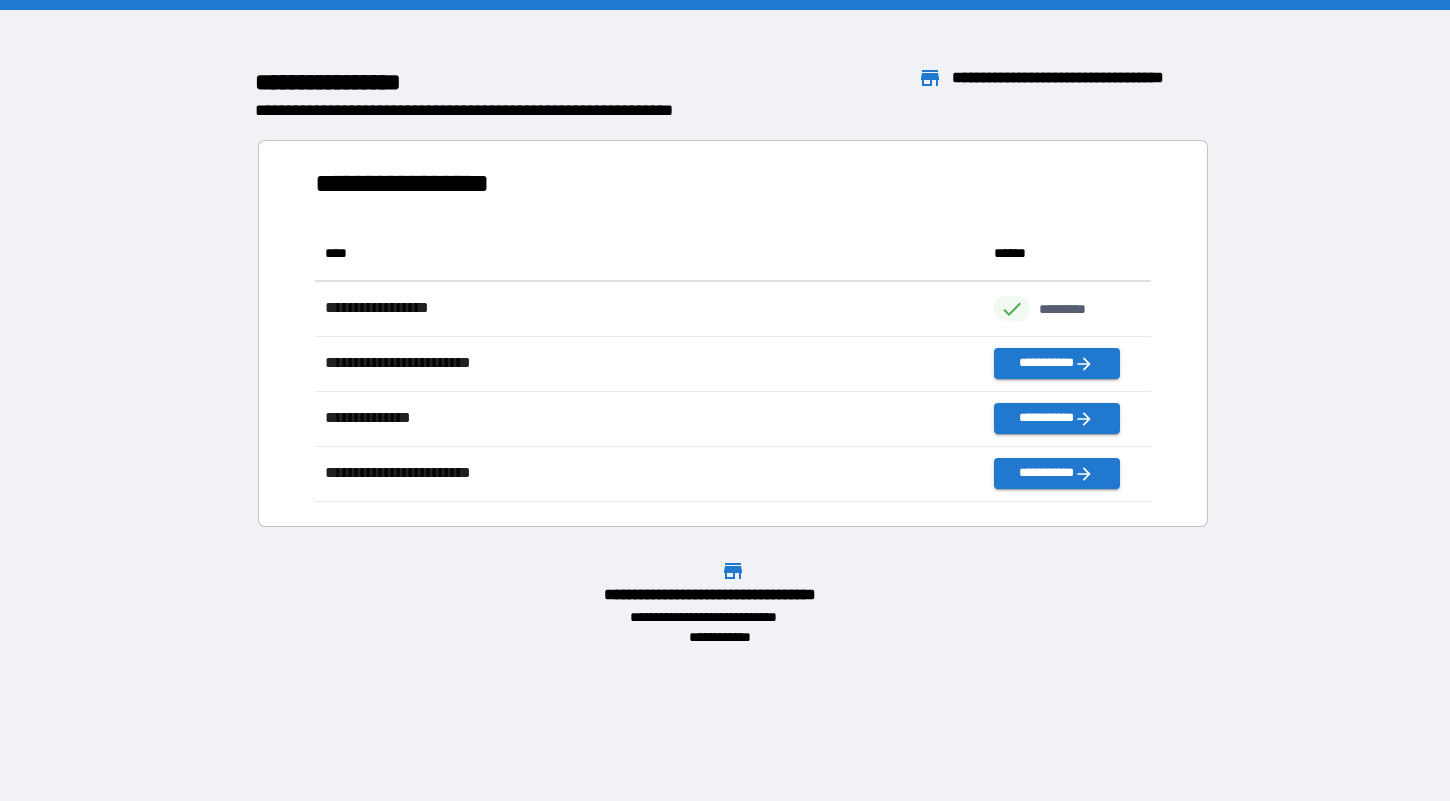 scroll, scrollTop: 1, scrollLeft: 1, axis: both 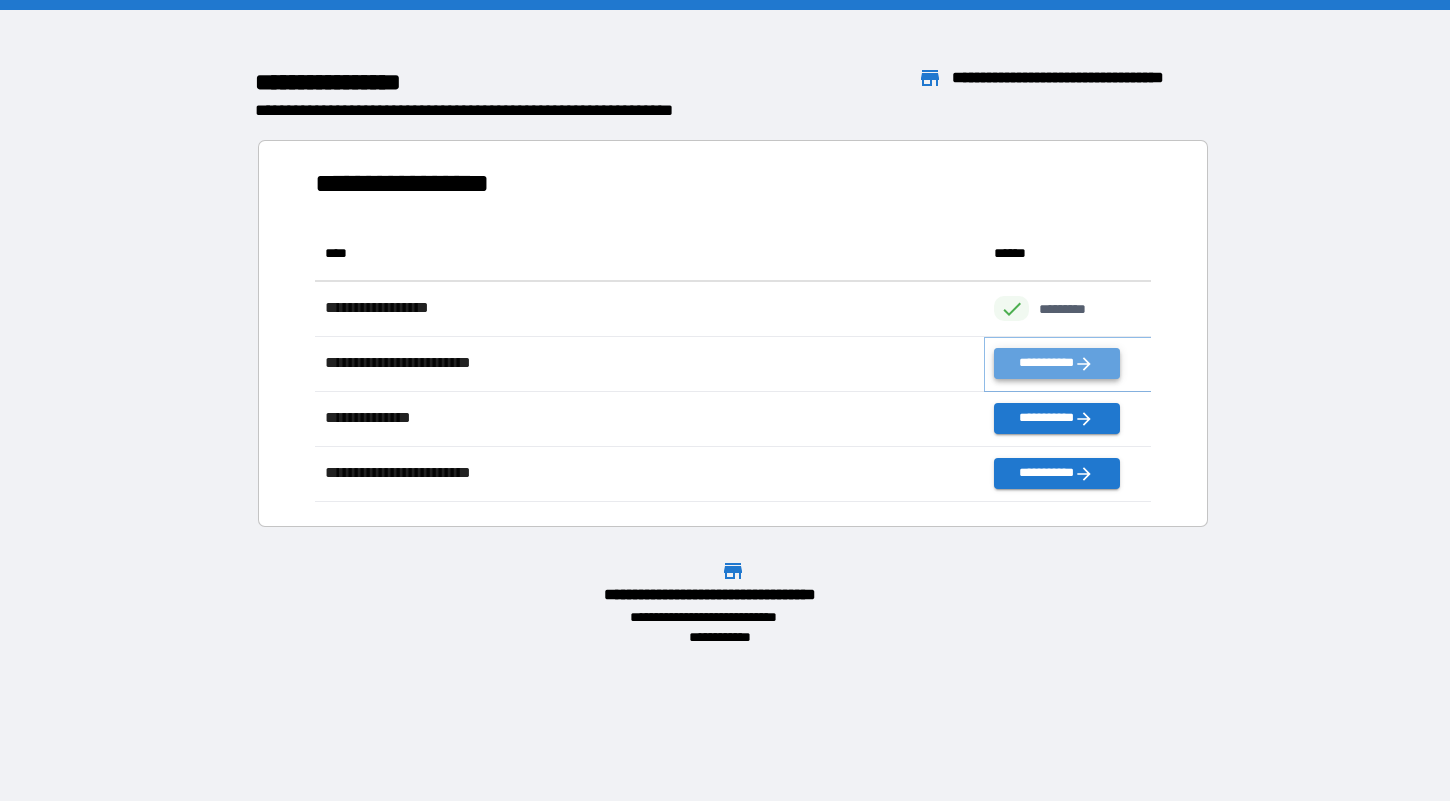 click on "**********" at bounding box center [1056, 363] 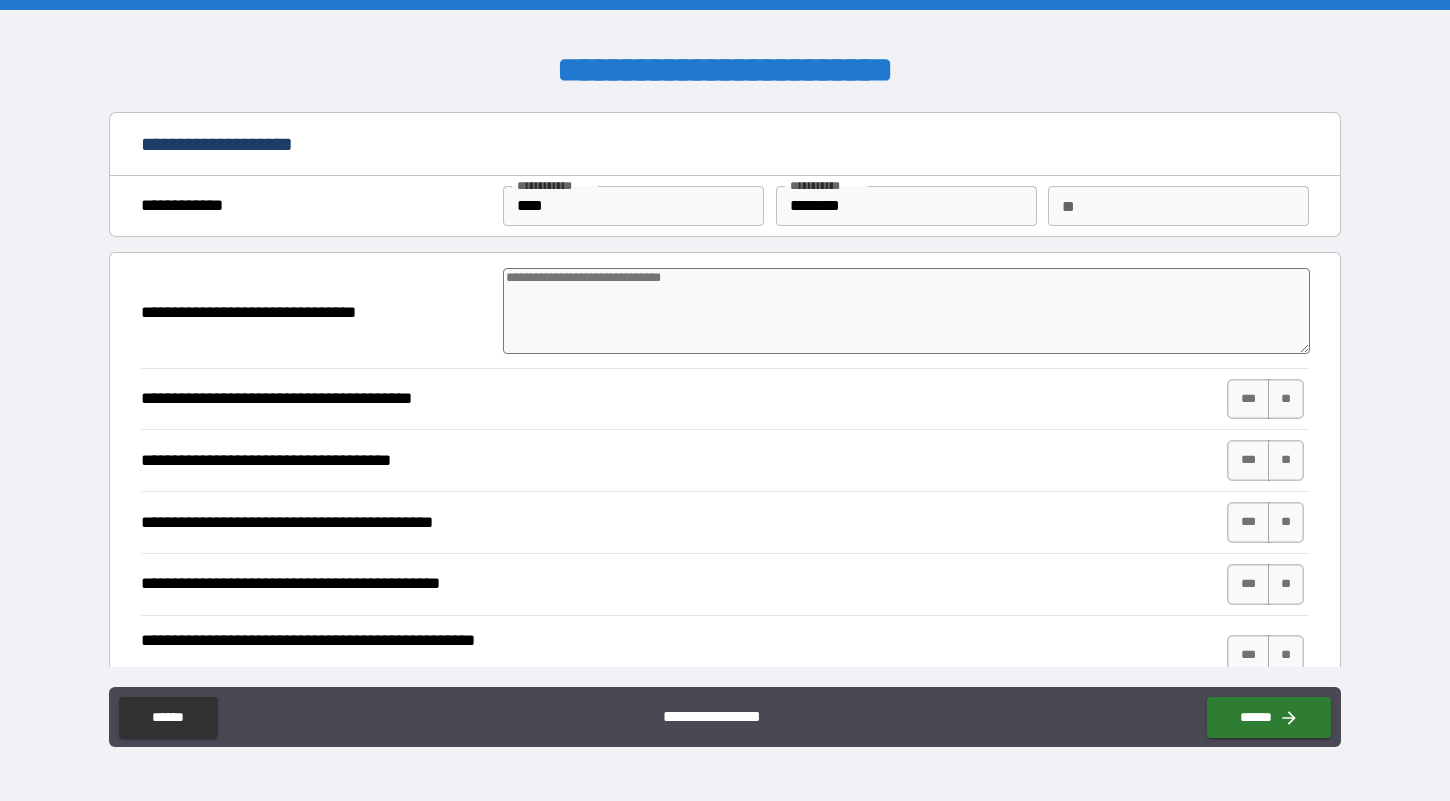 click at bounding box center (907, 311) 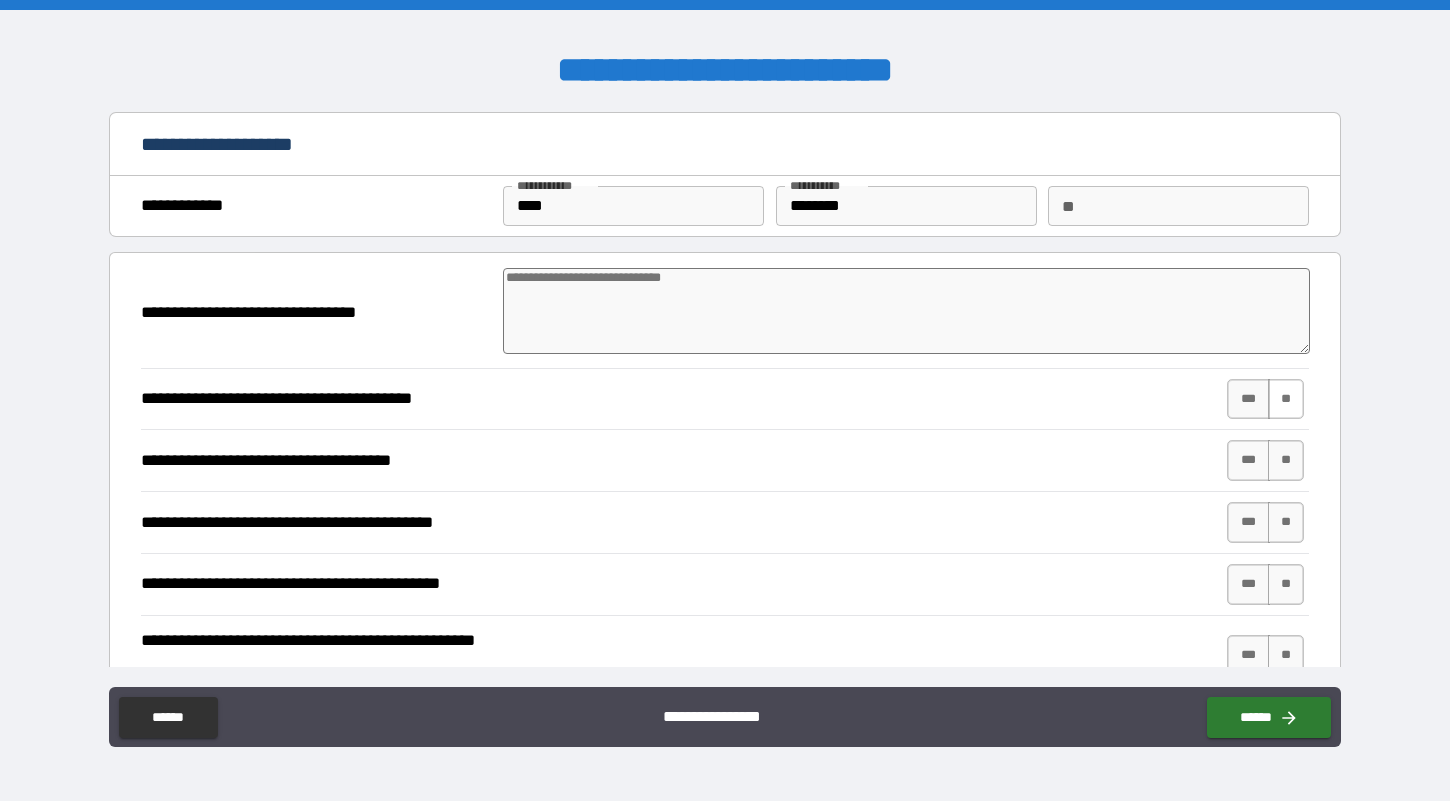 click on "**" at bounding box center (1286, 399) 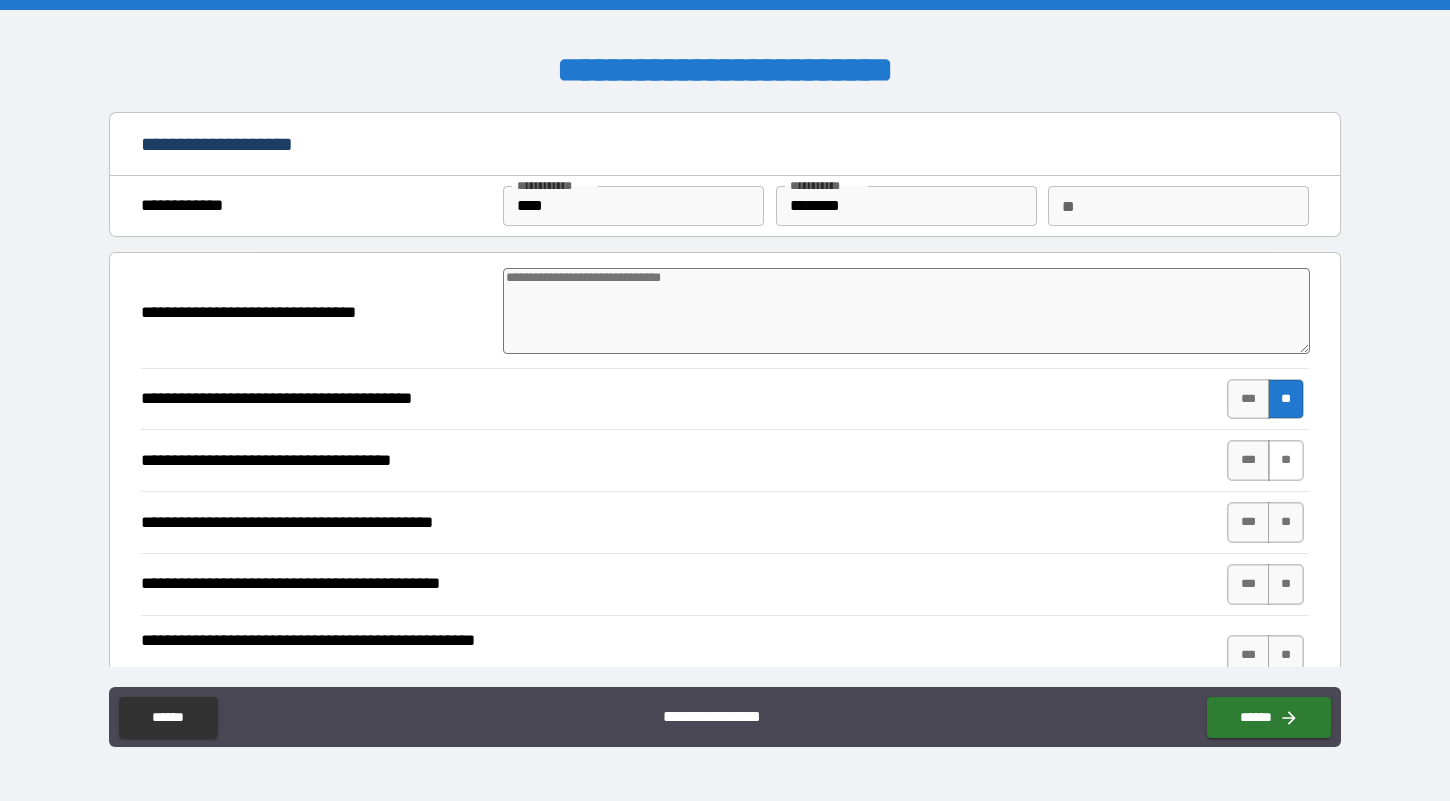 click on "**" at bounding box center (1286, 460) 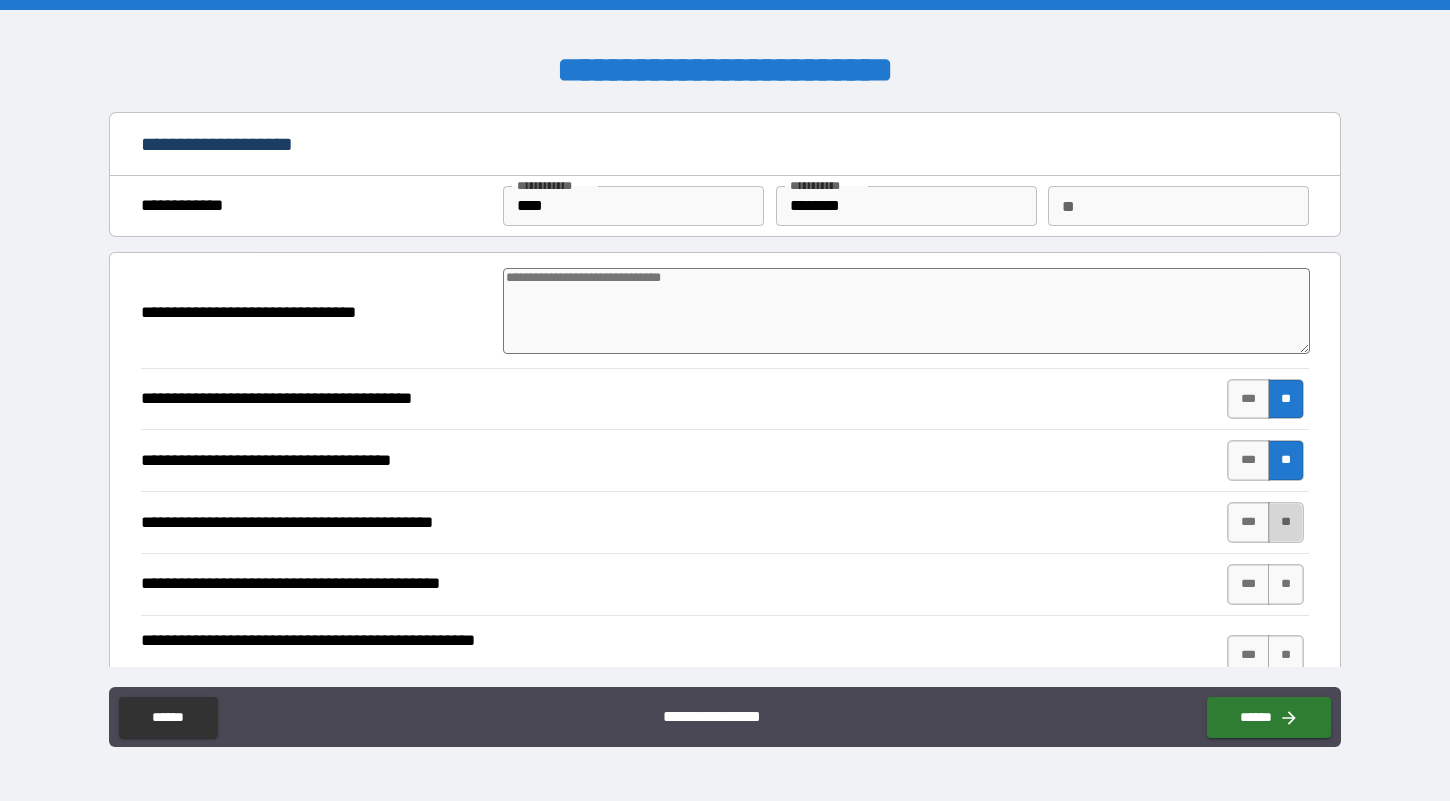 click on "**" at bounding box center [1286, 522] 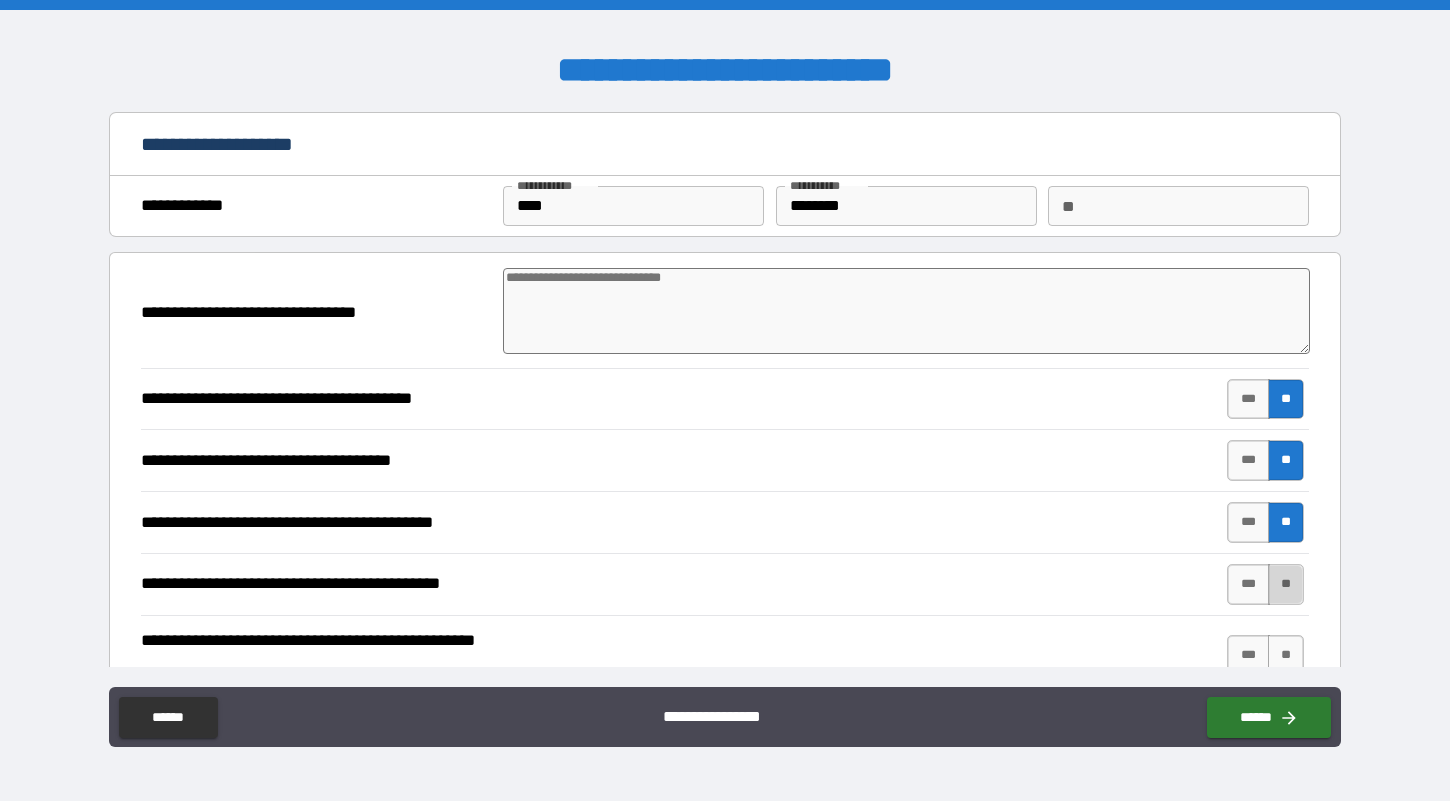 click on "**" at bounding box center (1286, 584) 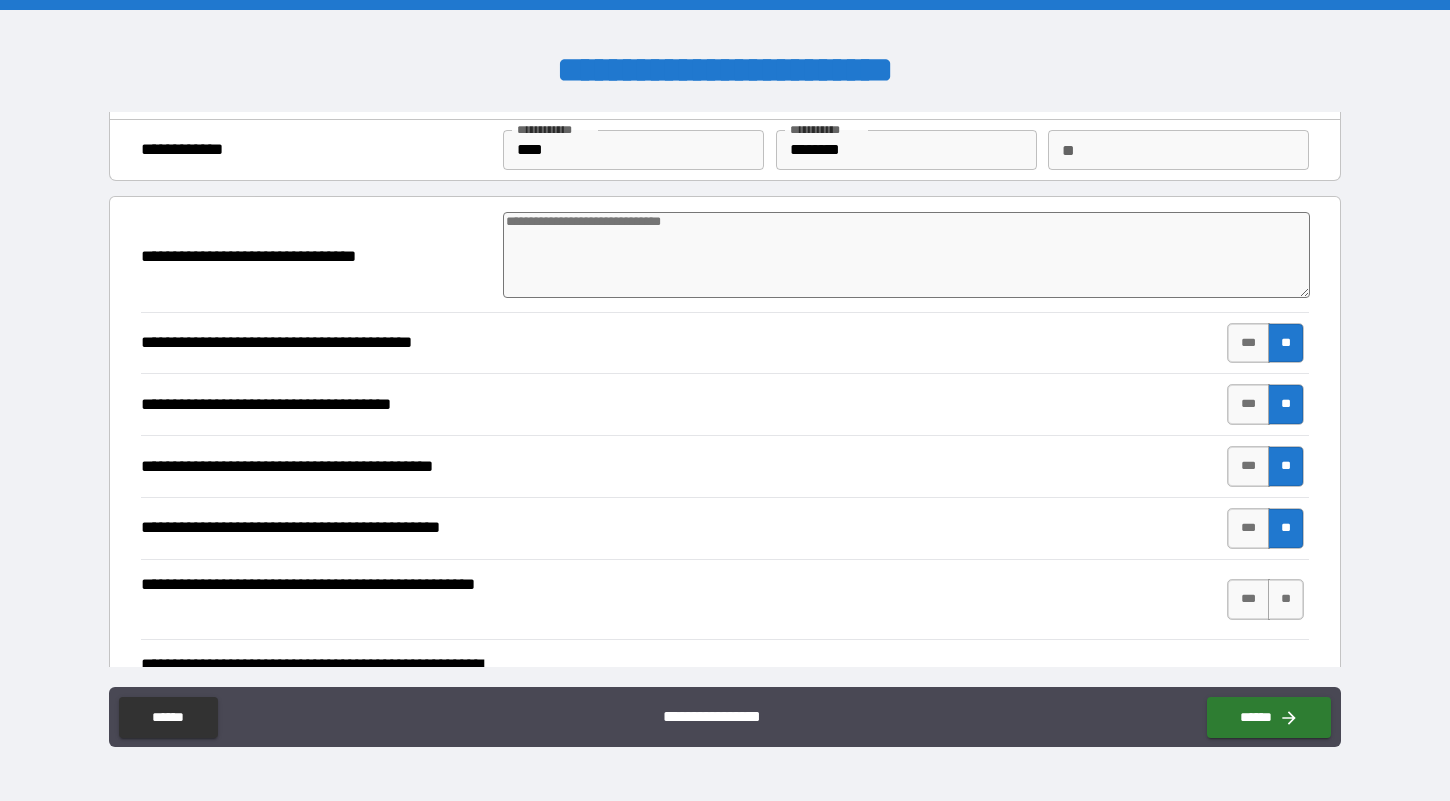 scroll, scrollTop: 58, scrollLeft: 0, axis: vertical 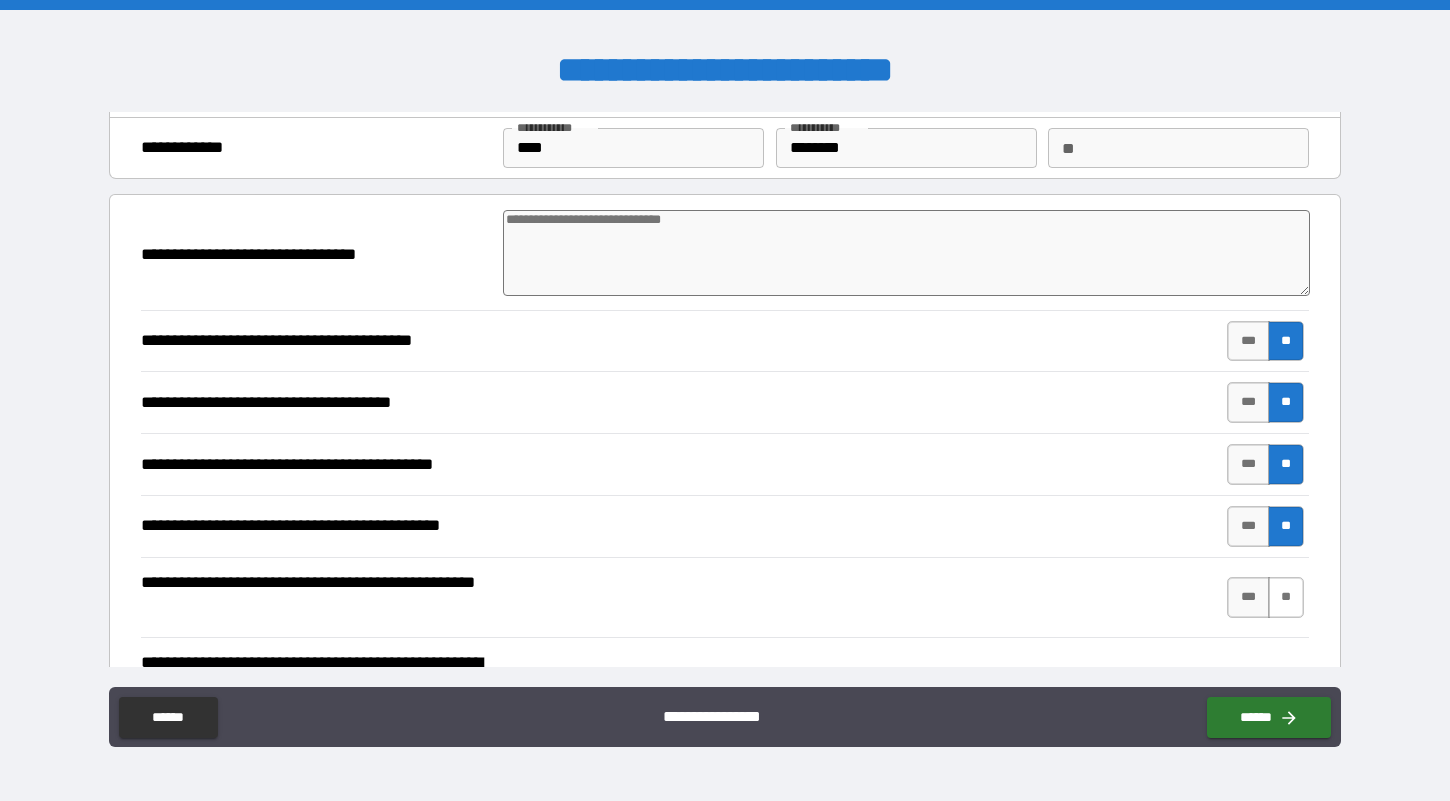 click on "**" at bounding box center (1286, 597) 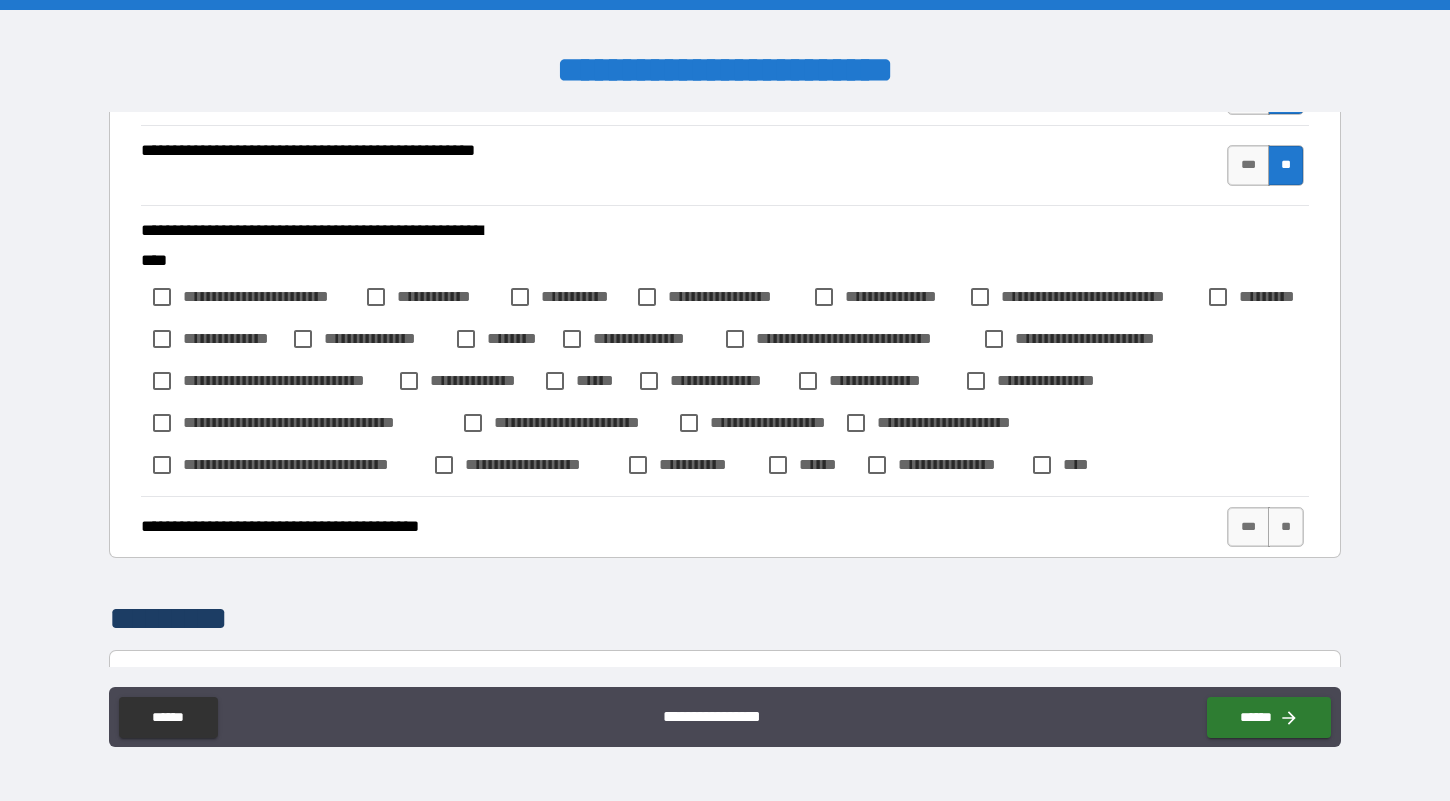 scroll, scrollTop: 502, scrollLeft: 0, axis: vertical 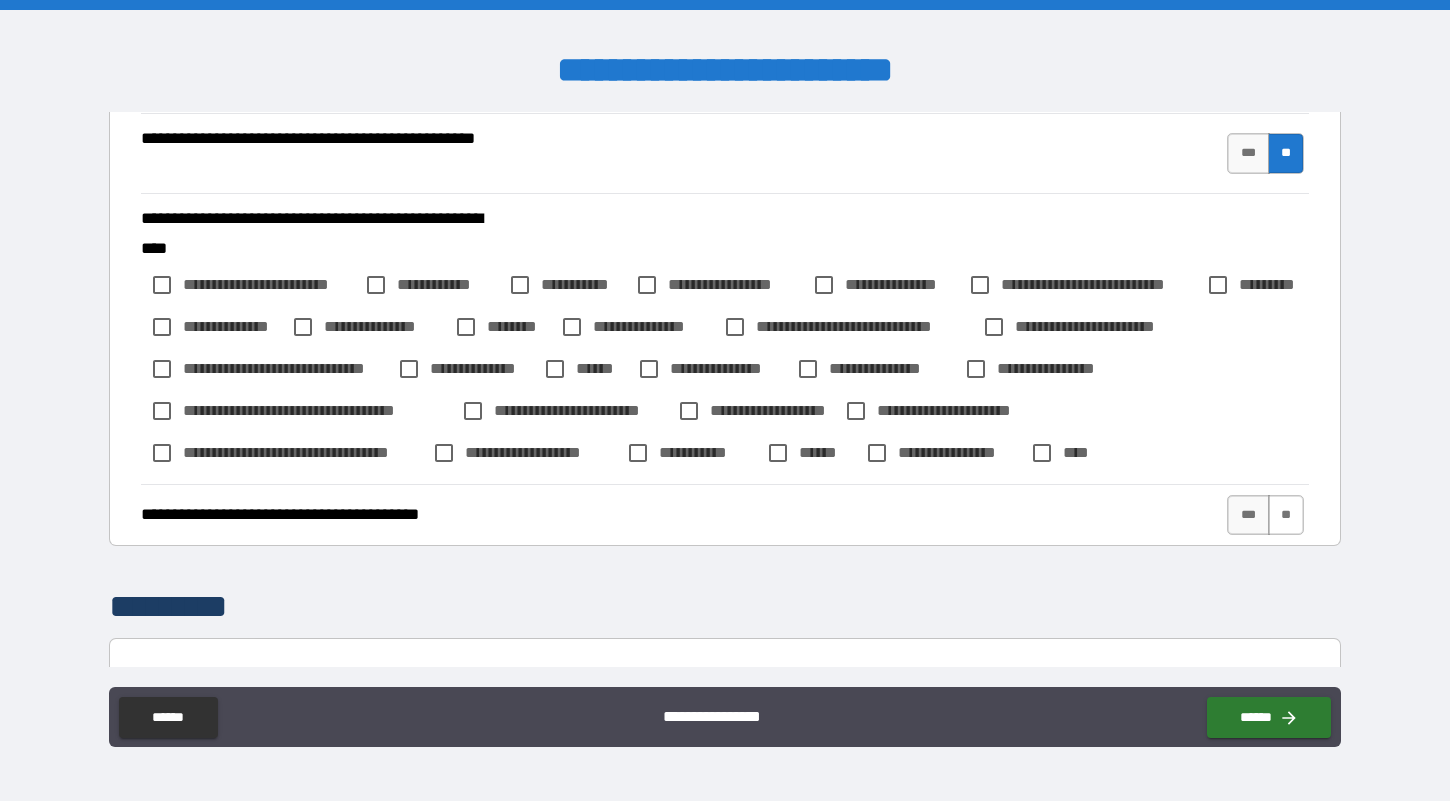 click on "**" at bounding box center (1286, 515) 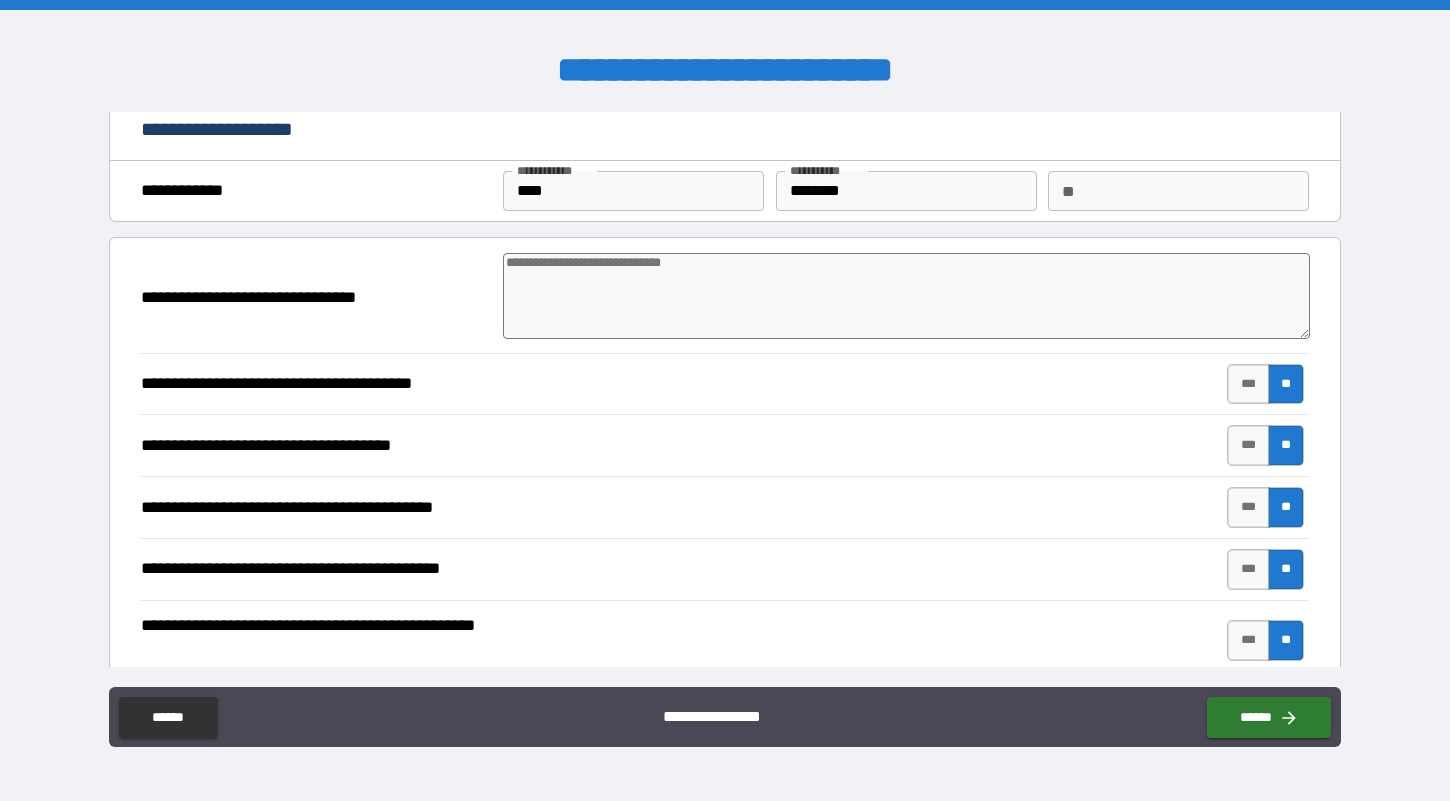 scroll, scrollTop: 0, scrollLeft: 0, axis: both 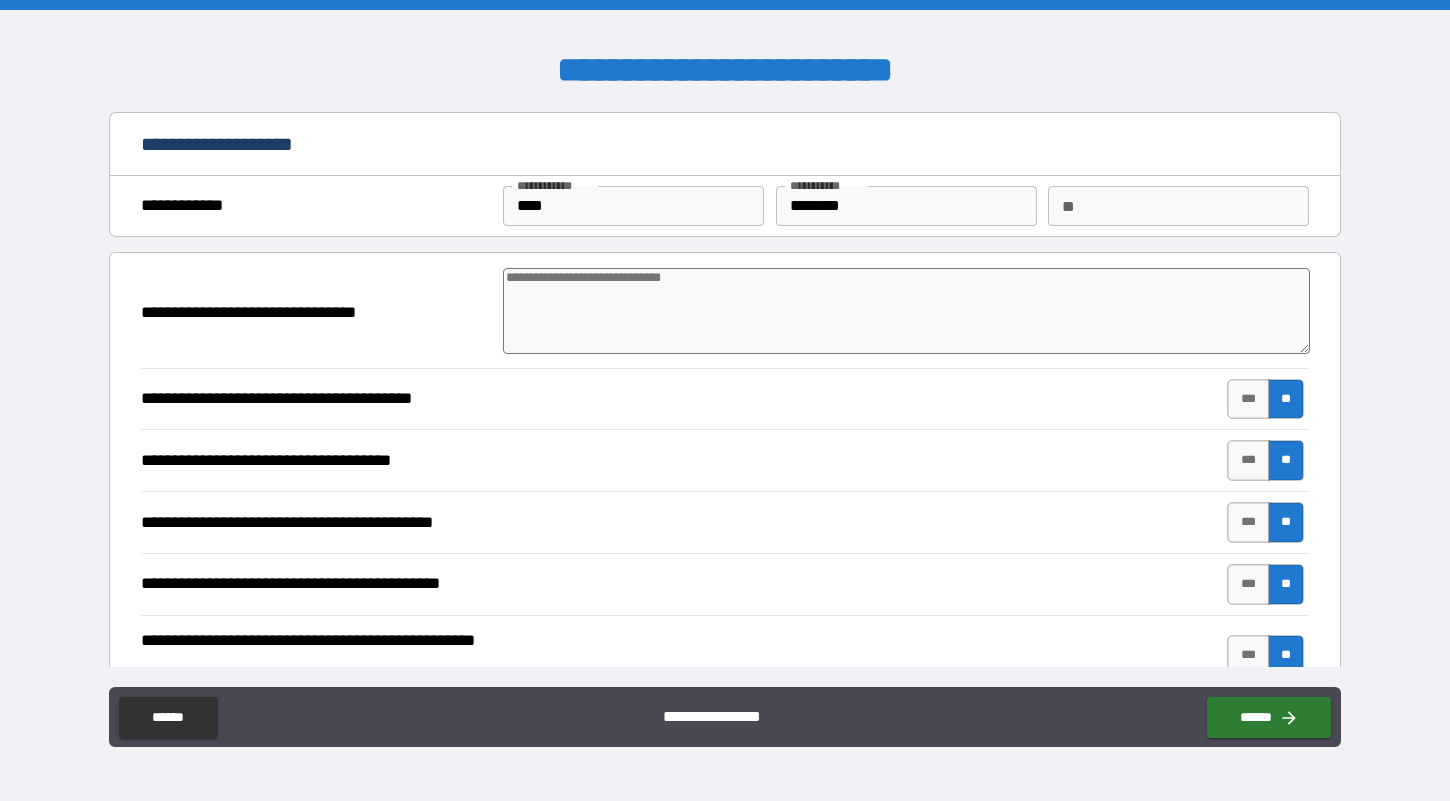 click at bounding box center (907, 311) 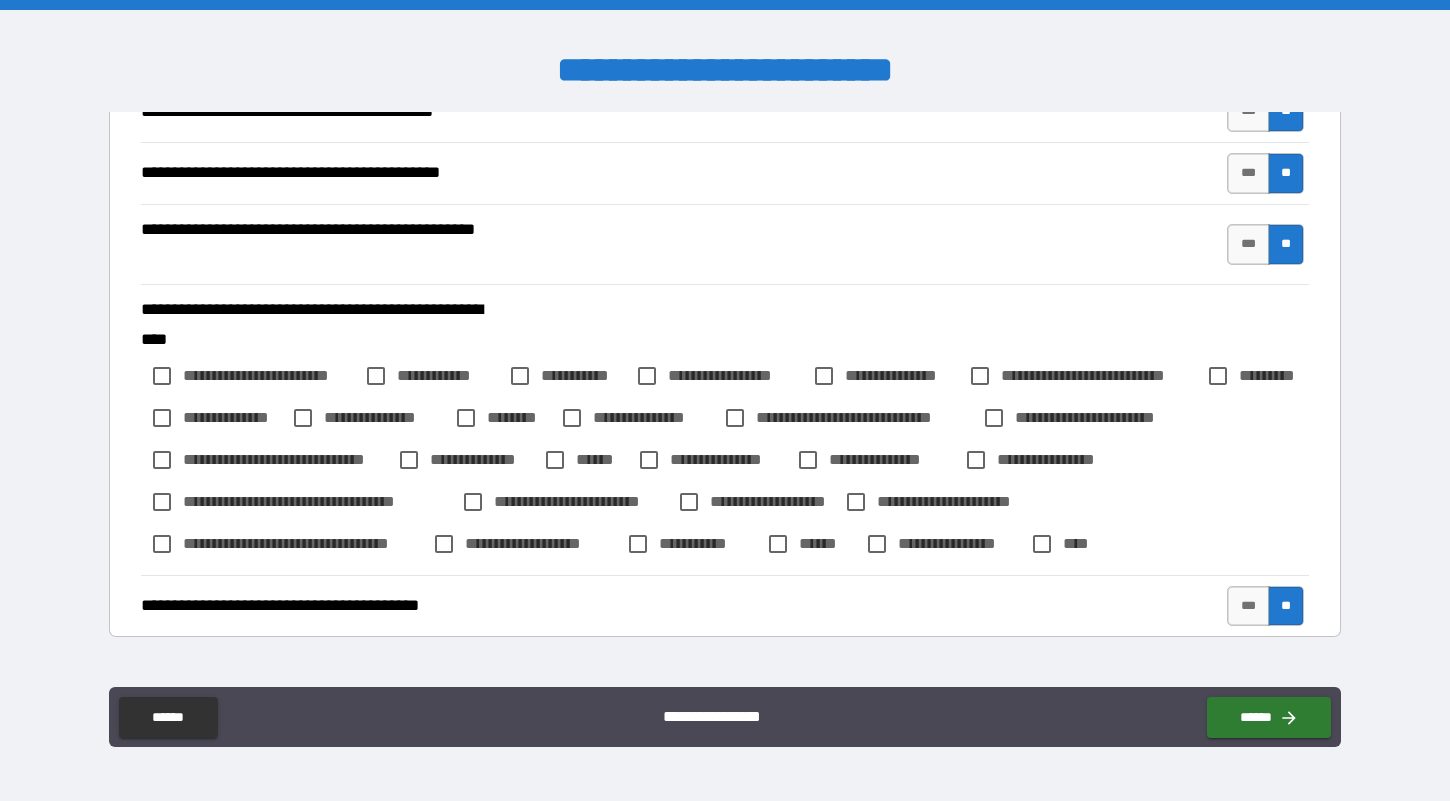 scroll, scrollTop: 416, scrollLeft: 0, axis: vertical 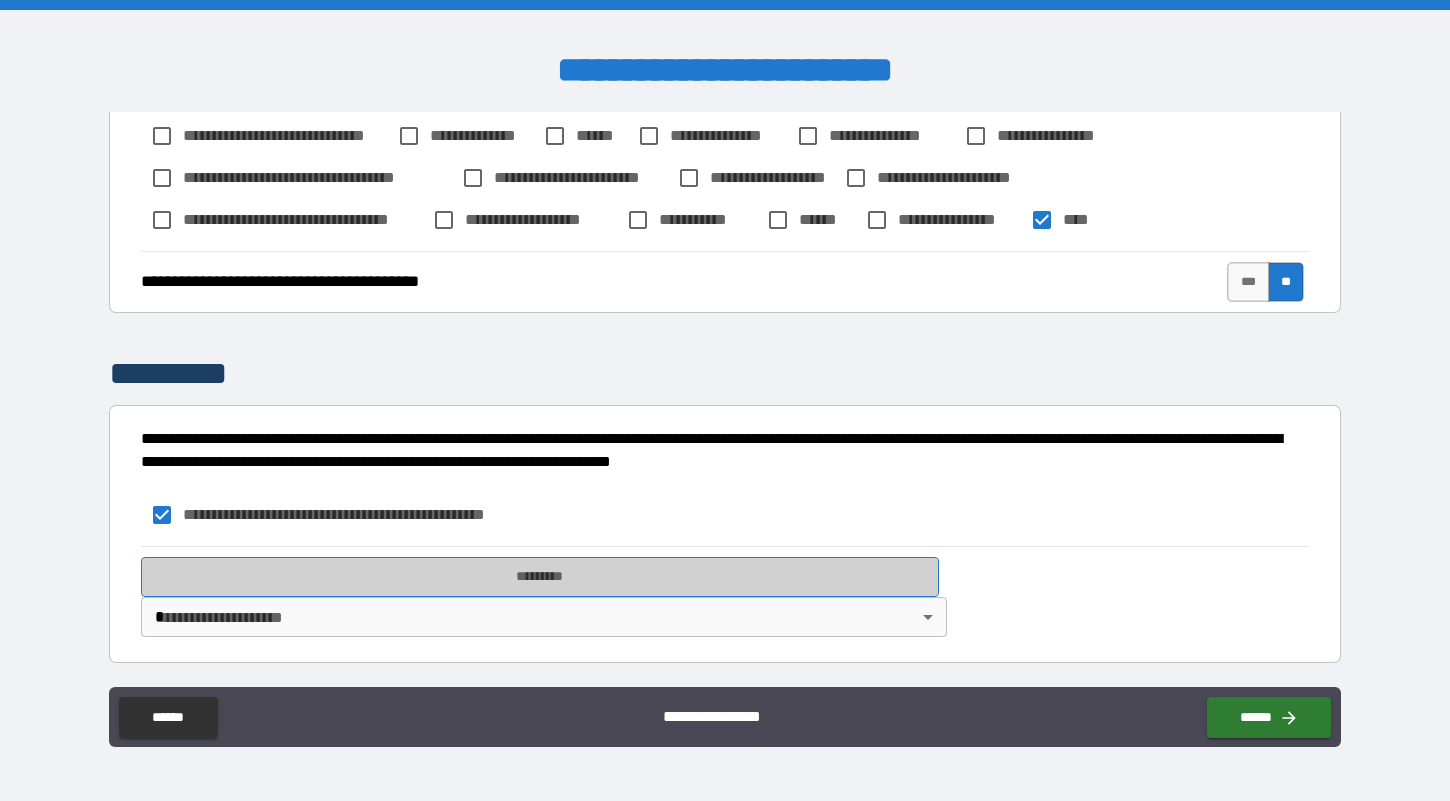 click on "*********" at bounding box center (540, 577) 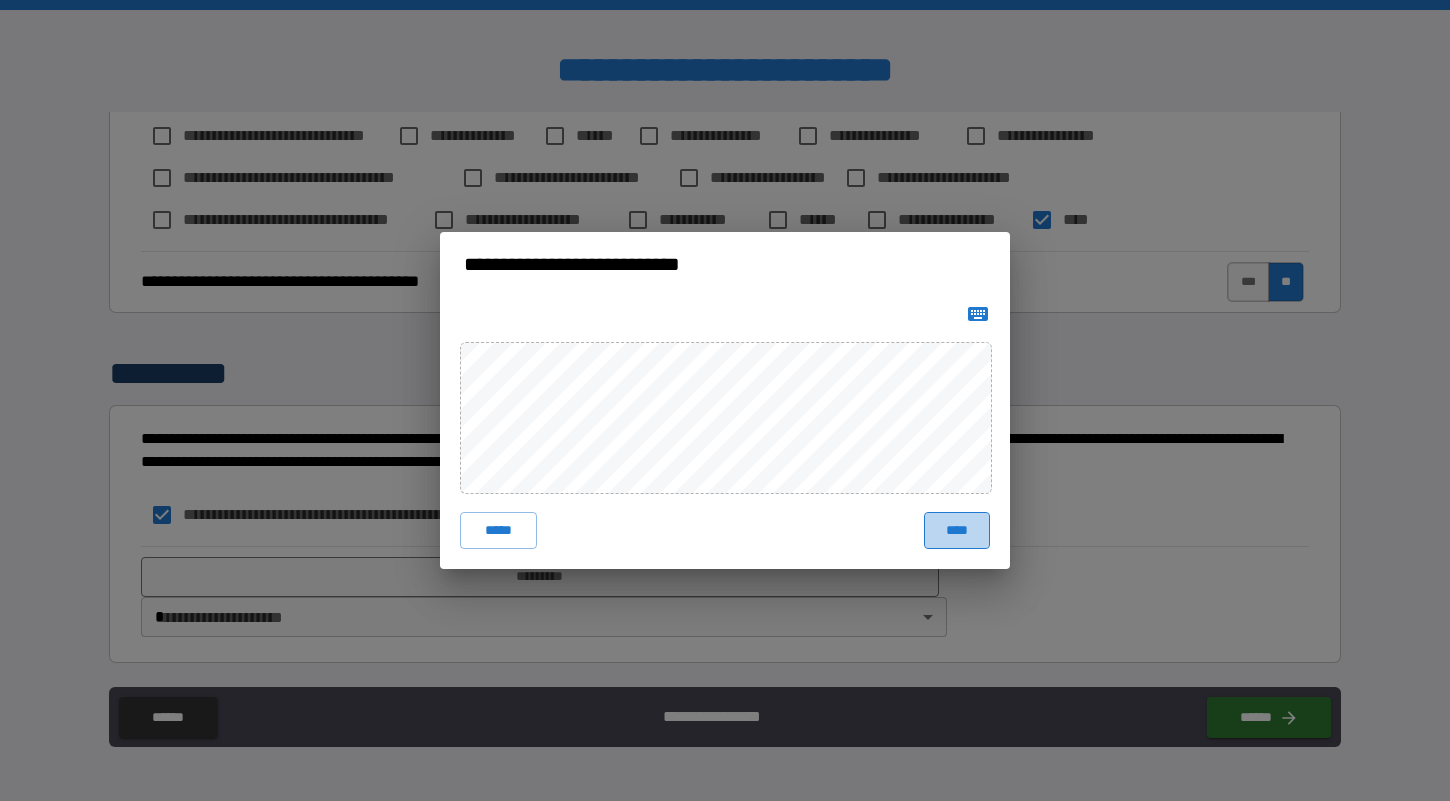 click on "****" at bounding box center (957, 530) 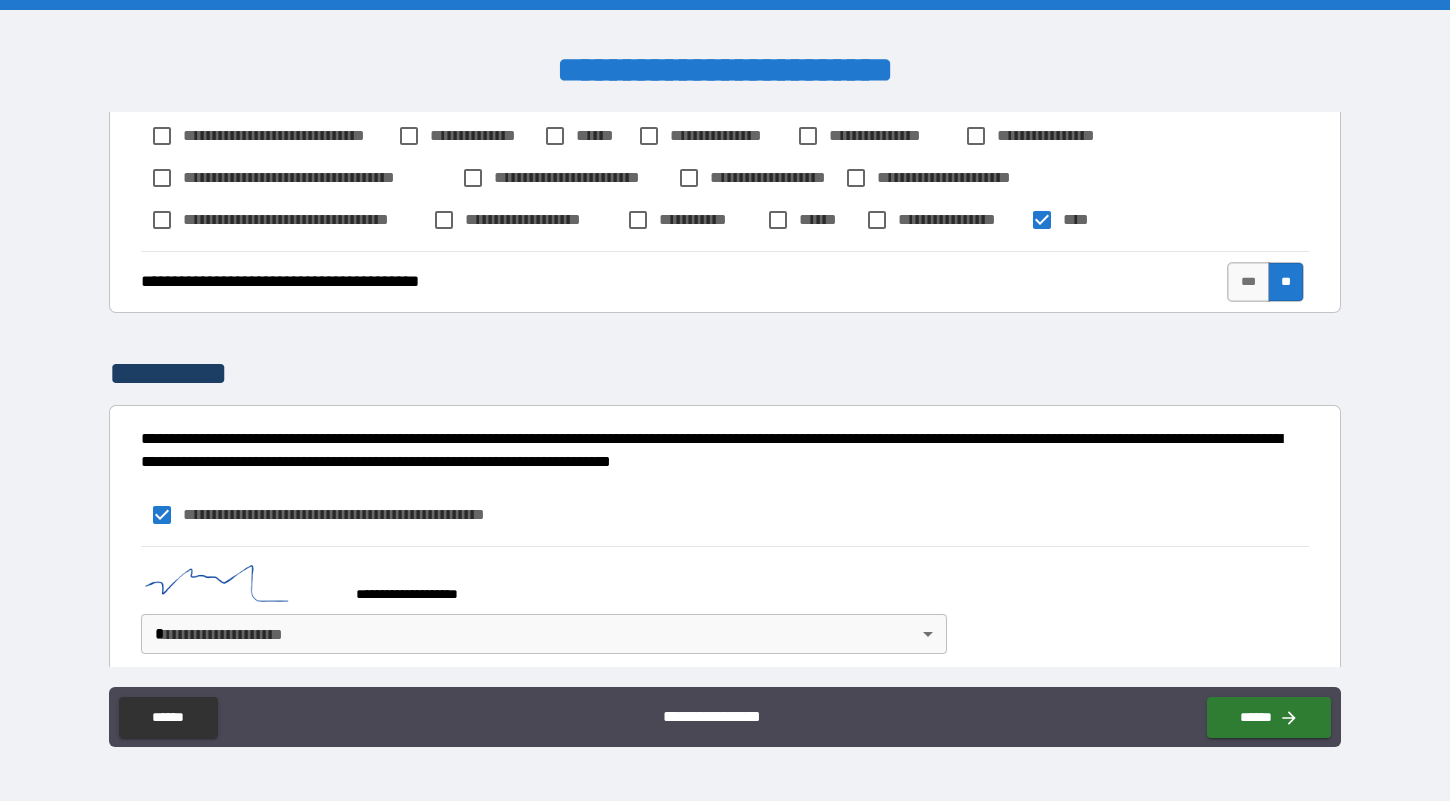 scroll, scrollTop: 752, scrollLeft: 0, axis: vertical 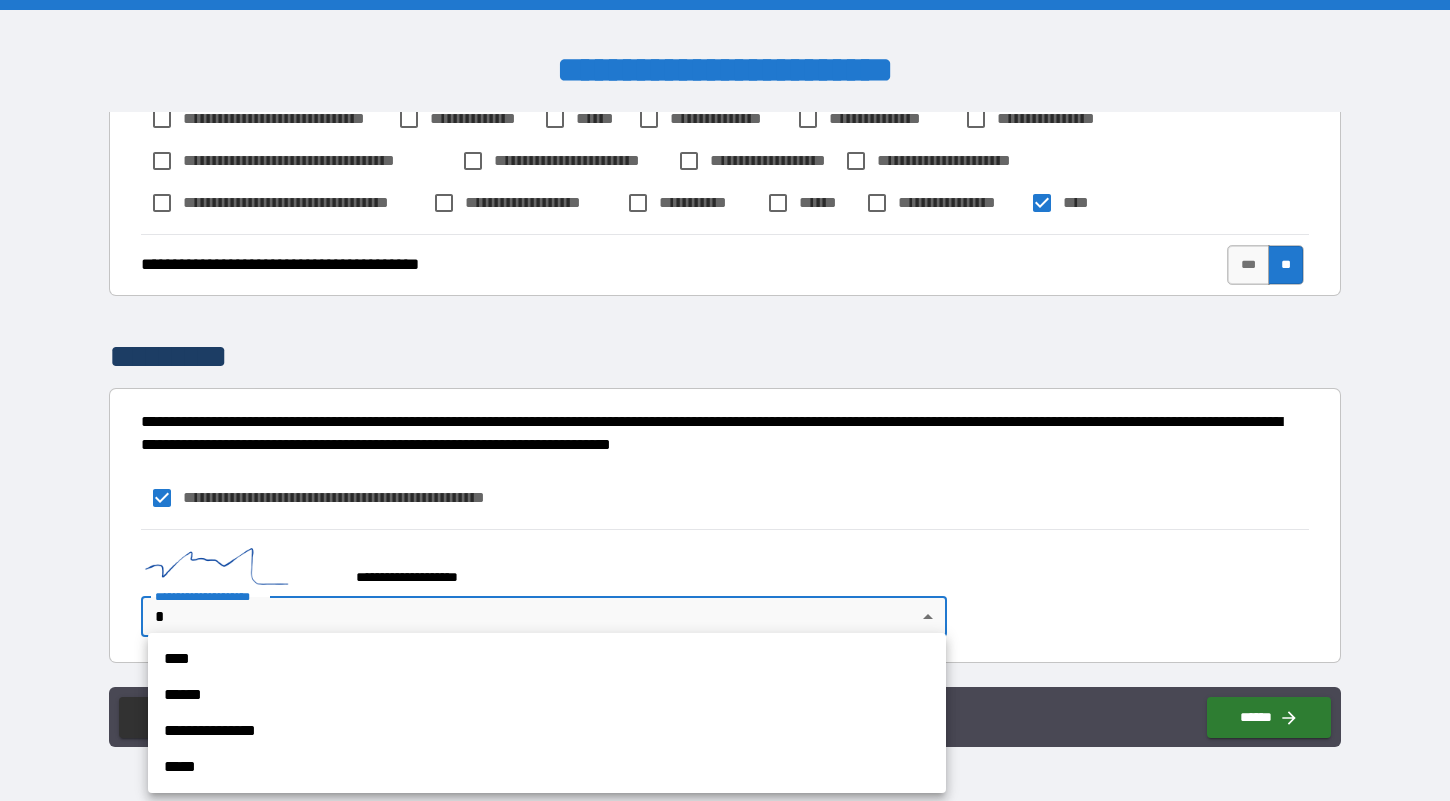 click on "**********" at bounding box center [725, 400] 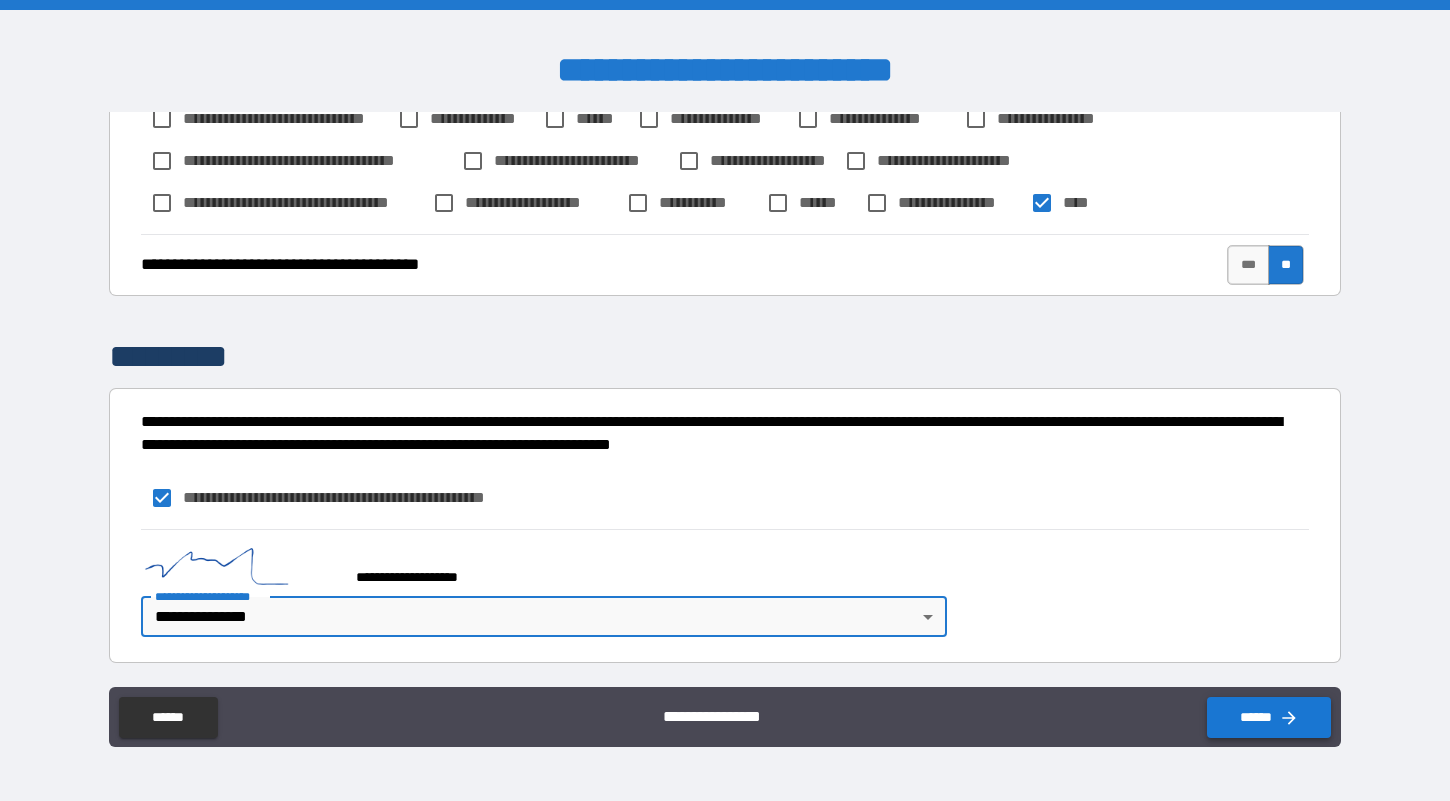 click 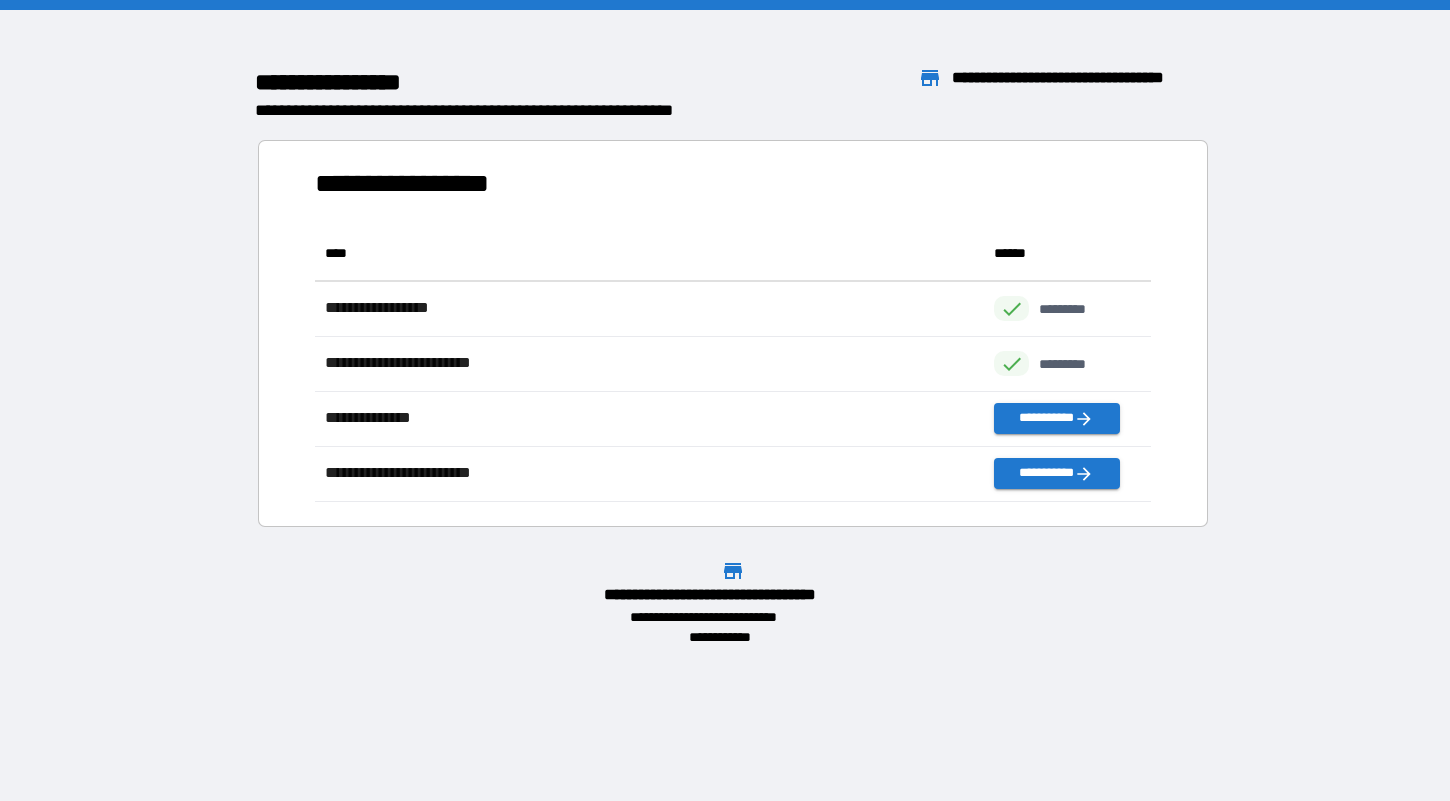 scroll, scrollTop: 1, scrollLeft: 1, axis: both 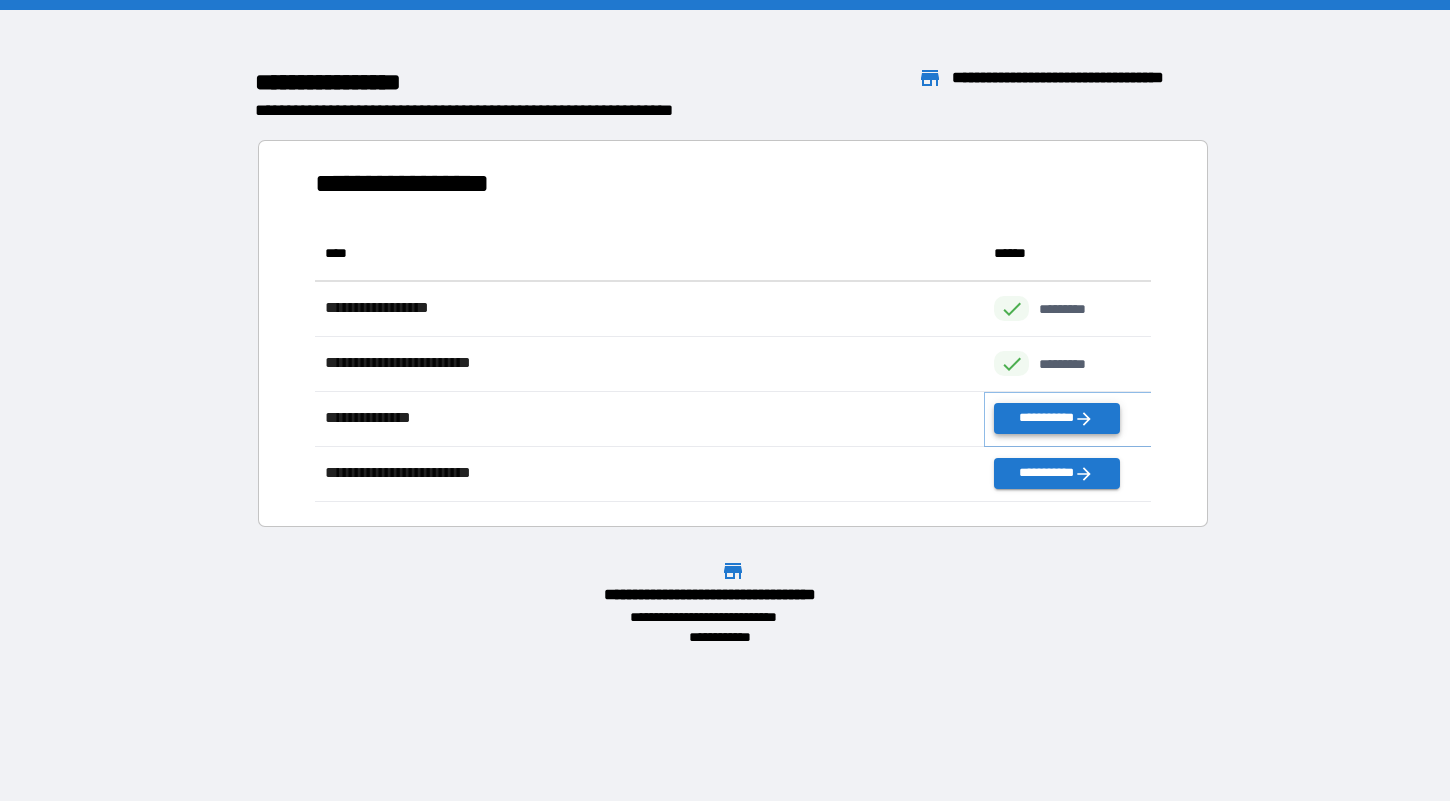 click on "**********" at bounding box center (1056, 418) 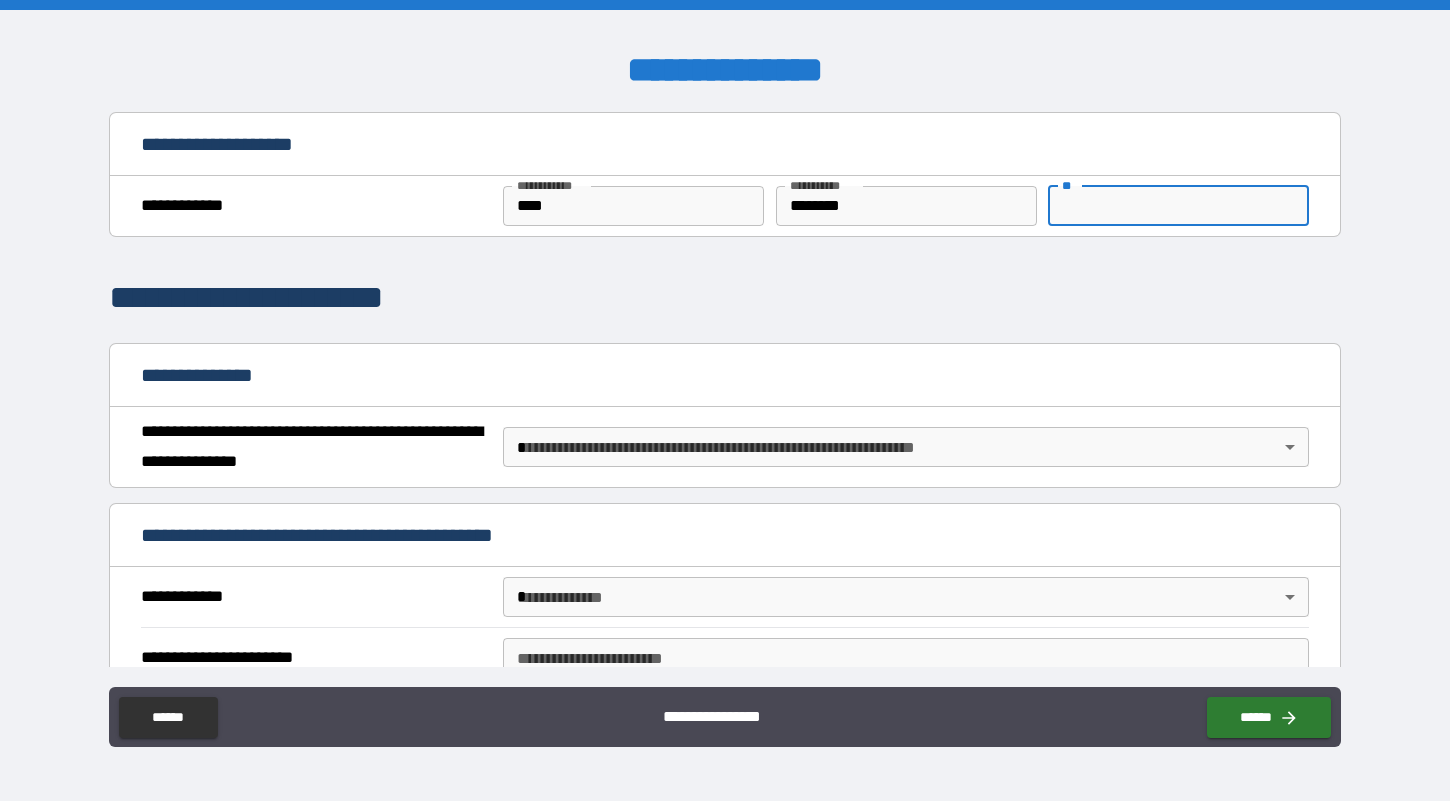 click on "**" at bounding box center [1178, 206] 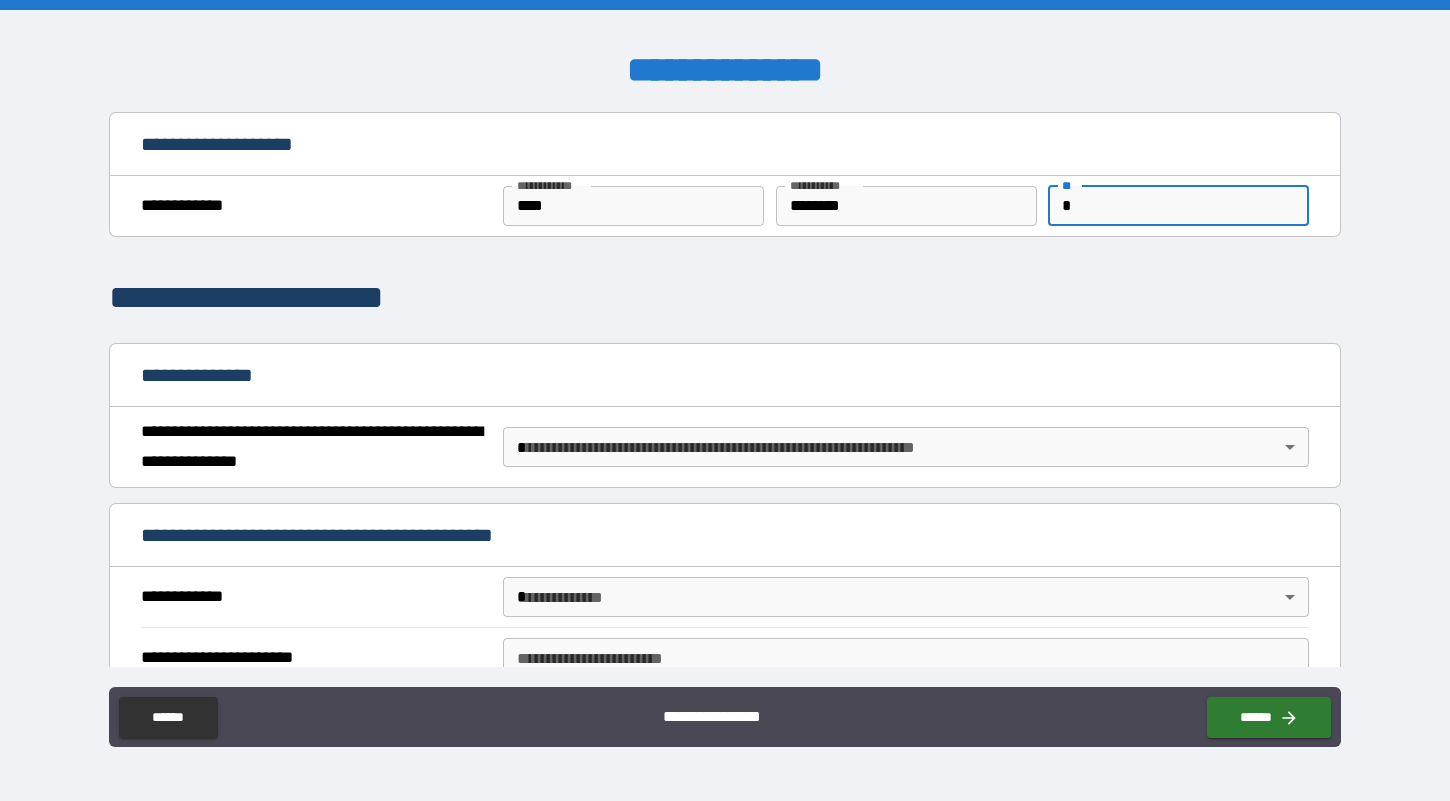 scroll, scrollTop: 52, scrollLeft: 0, axis: vertical 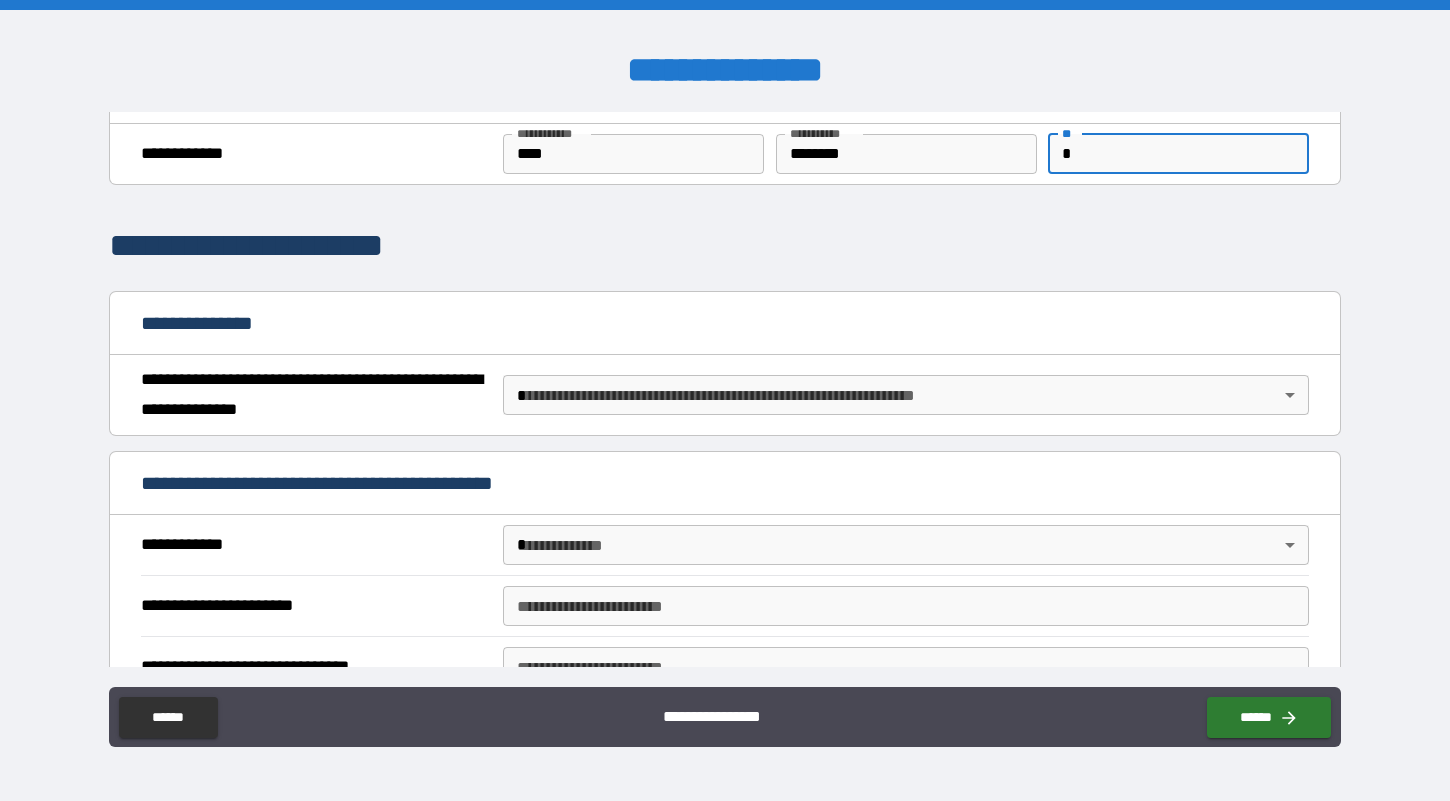 click on "**********" at bounding box center (725, 400) 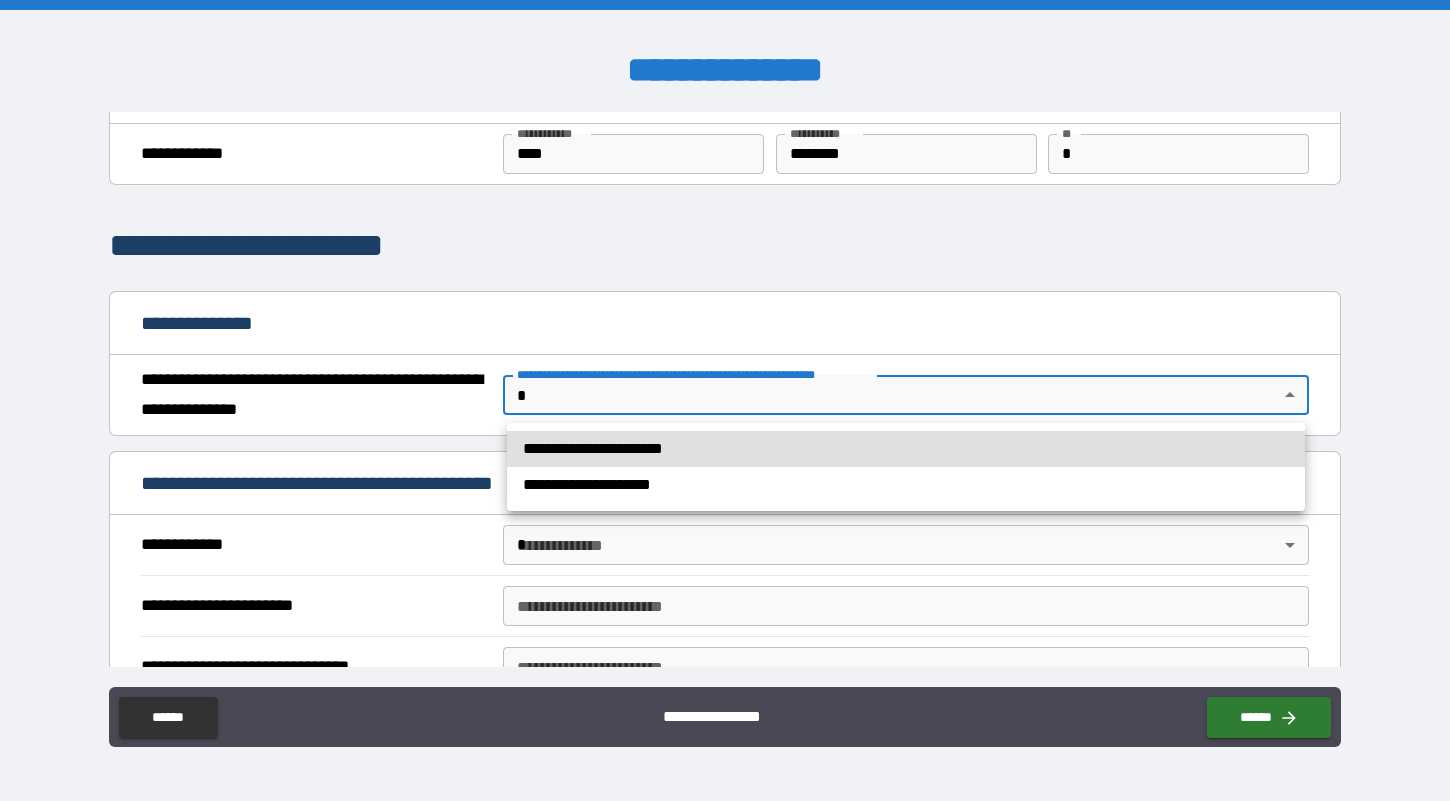 click on "**********" at bounding box center [906, 449] 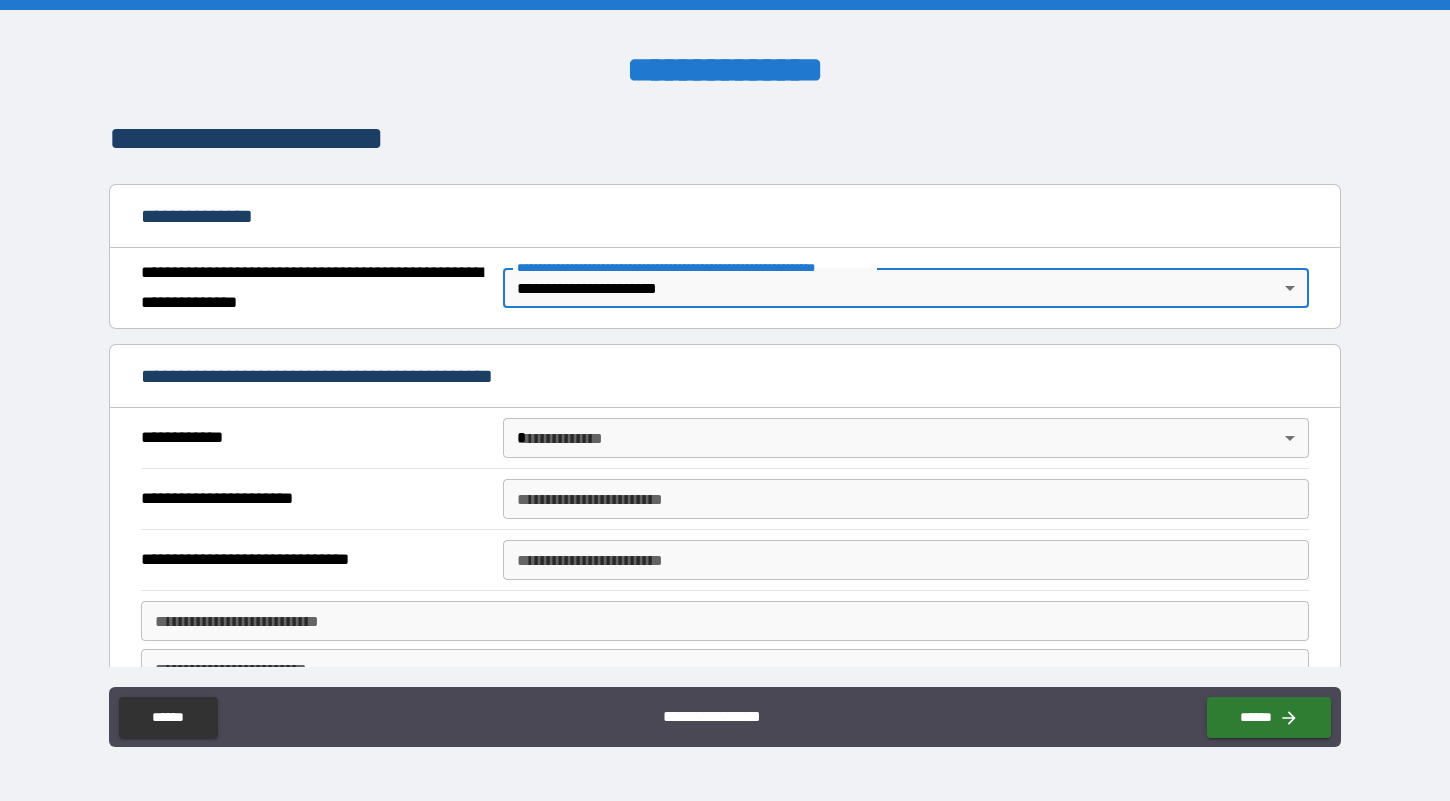 scroll, scrollTop: 183, scrollLeft: 0, axis: vertical 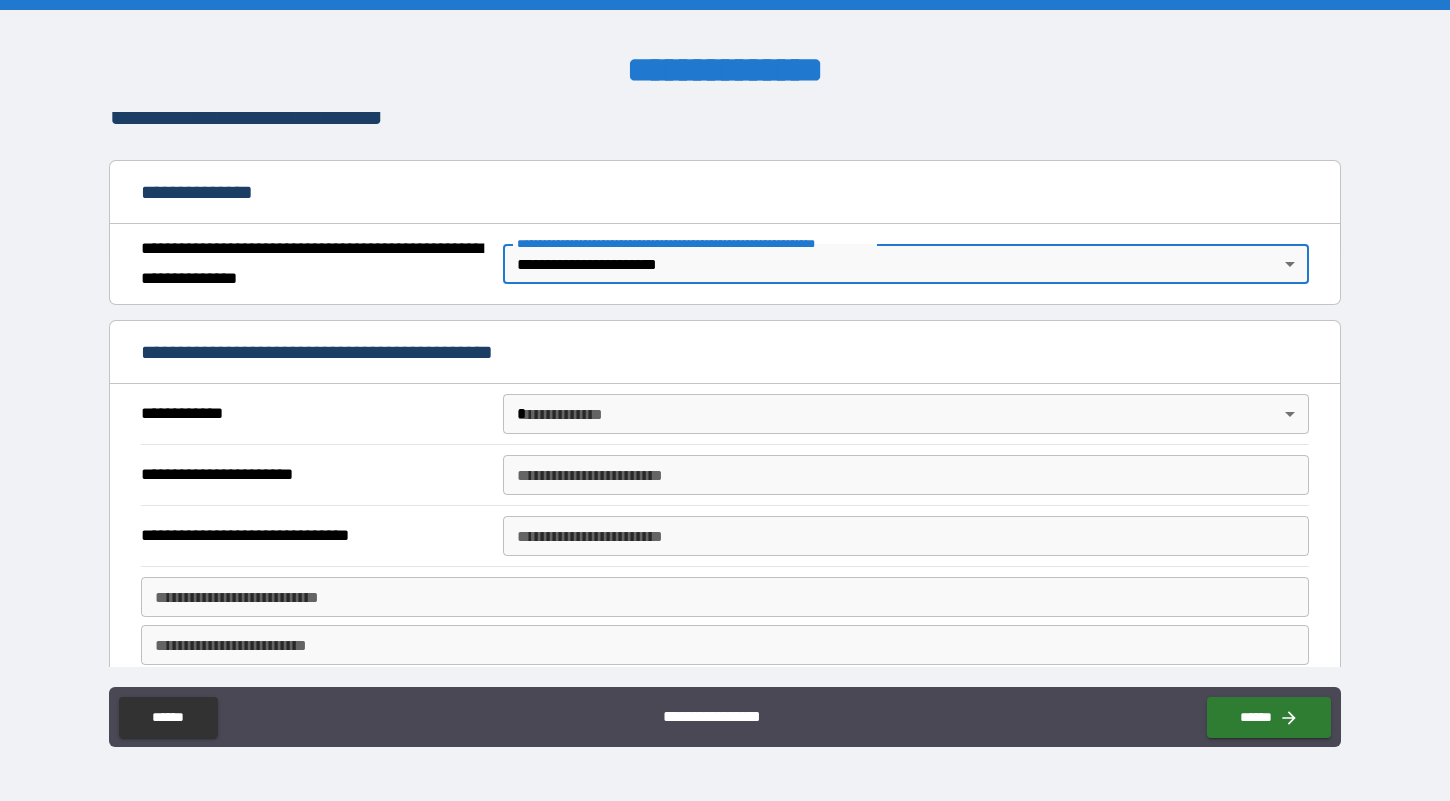 click on "**********" at bounding box center [725, 400] 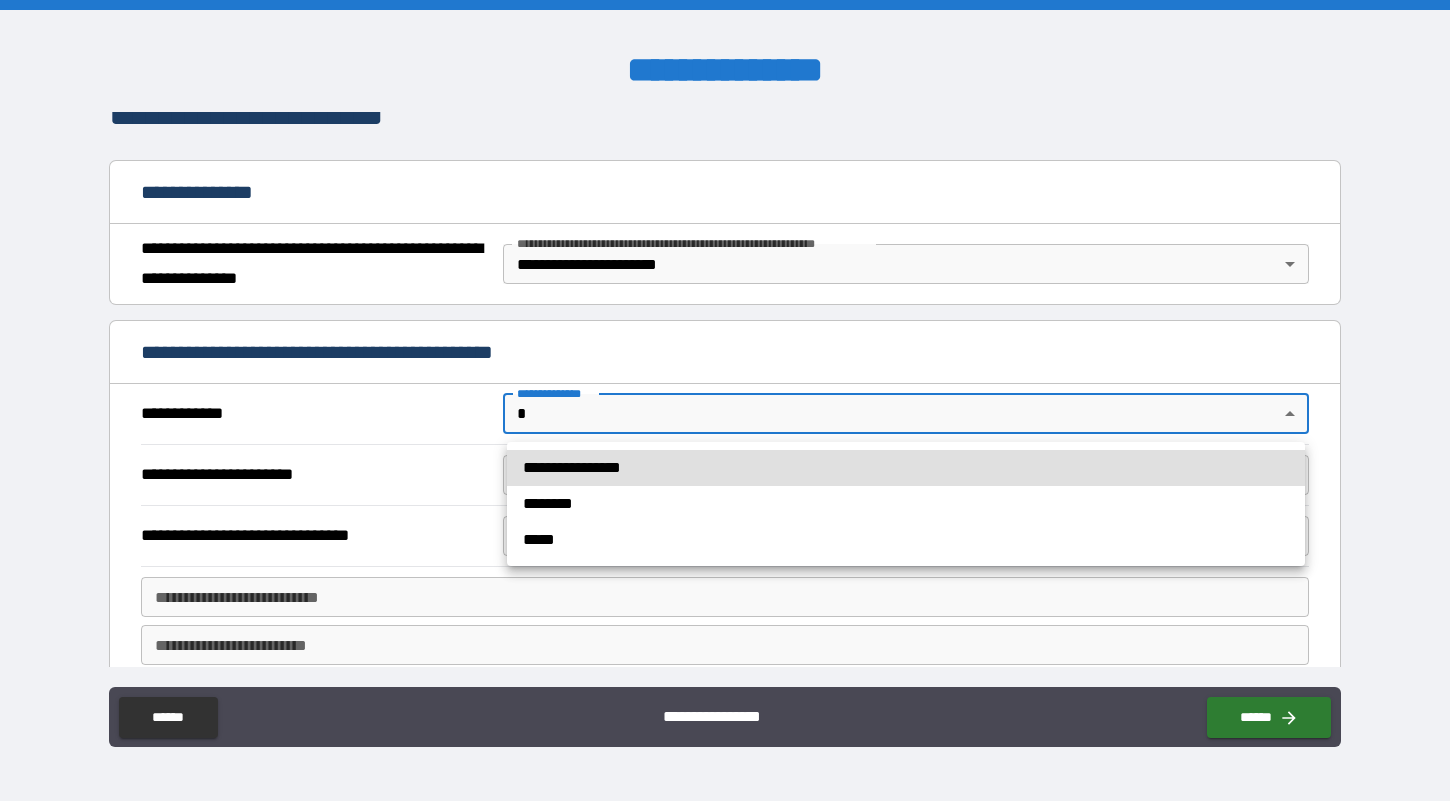 click on "**********" at bounding box center [906, 468] 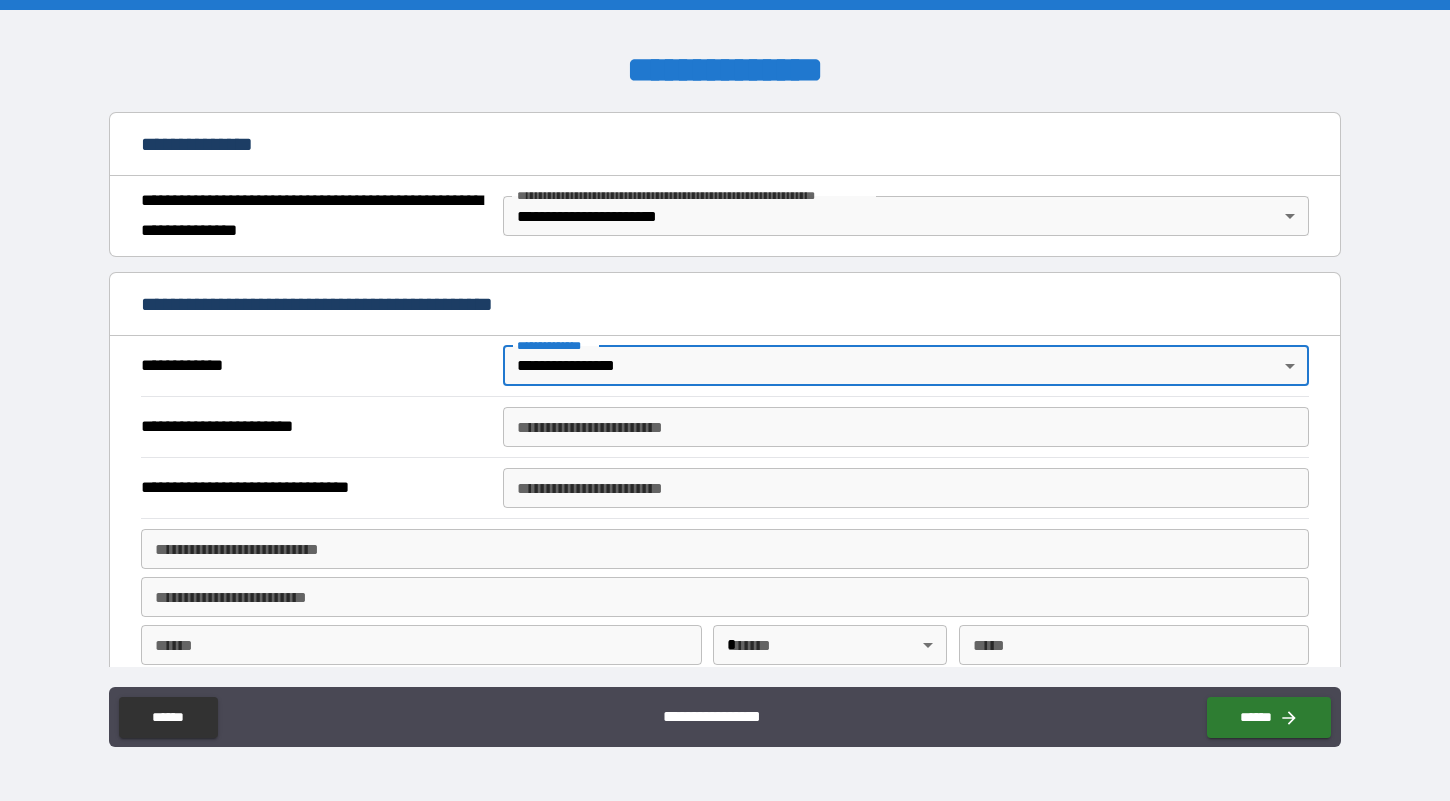 scroll, scrollTop: 240, scrollLeft: 0, axis: vertical 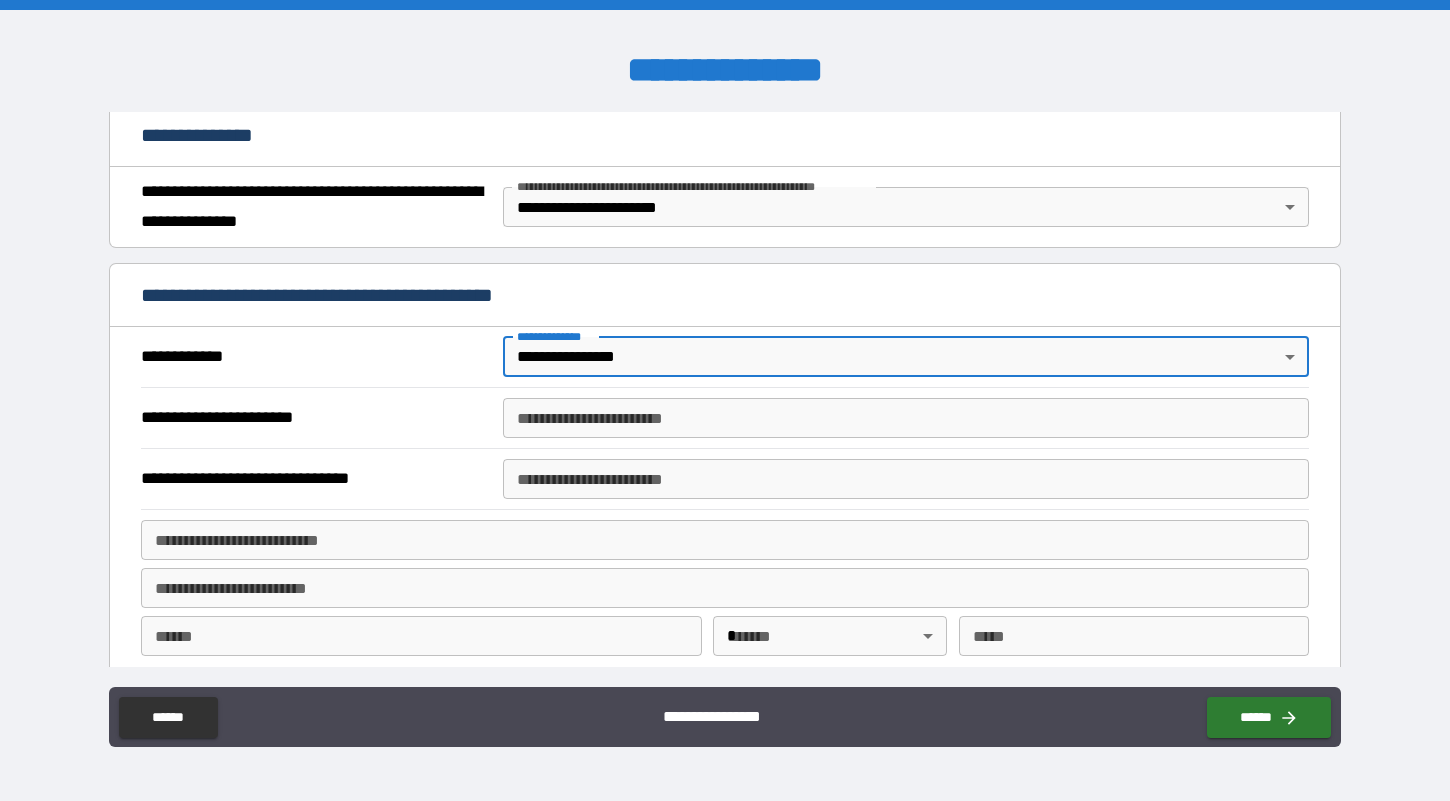 click on "**********" at bounding box center [906, 418] 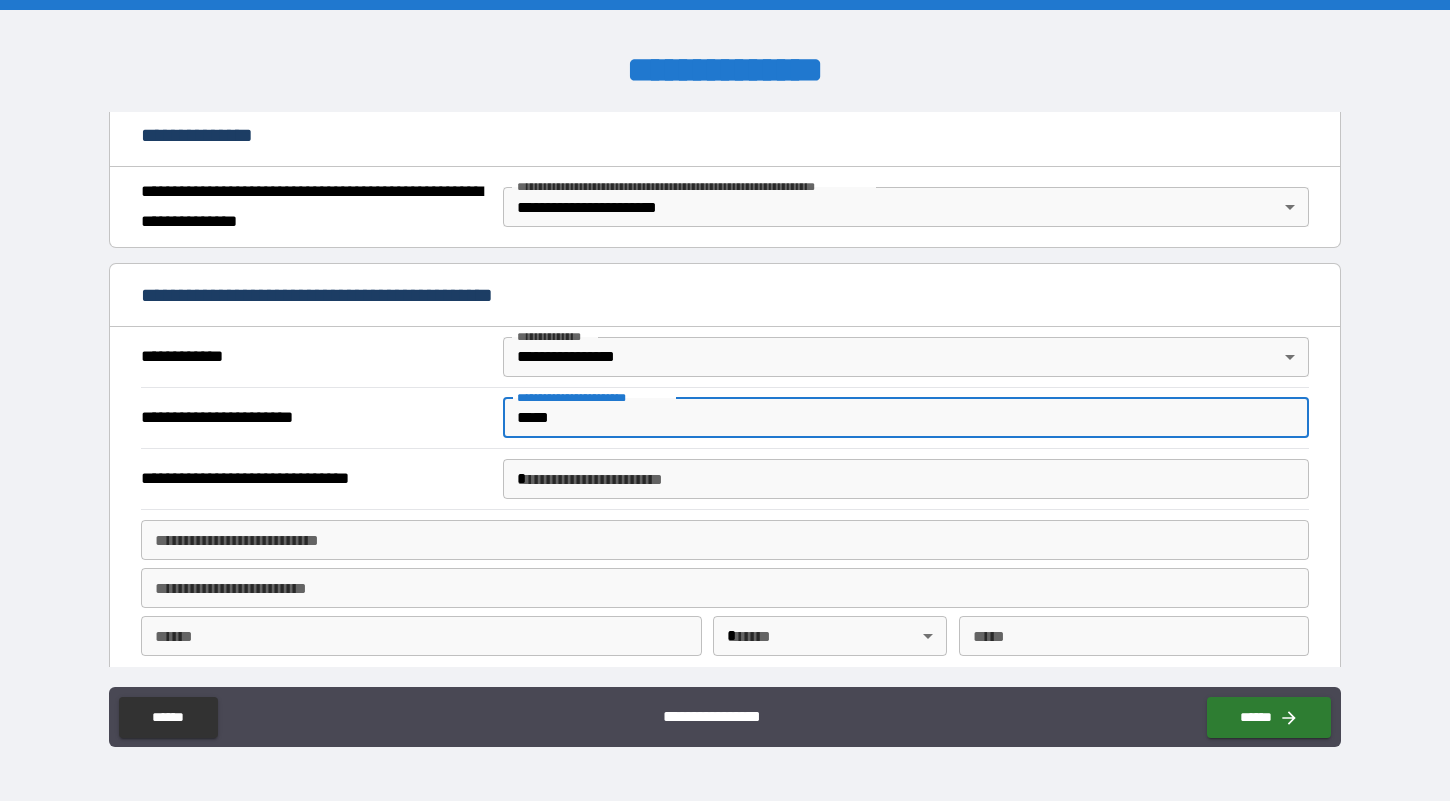 click on "*" at bounding box center [906, 479] 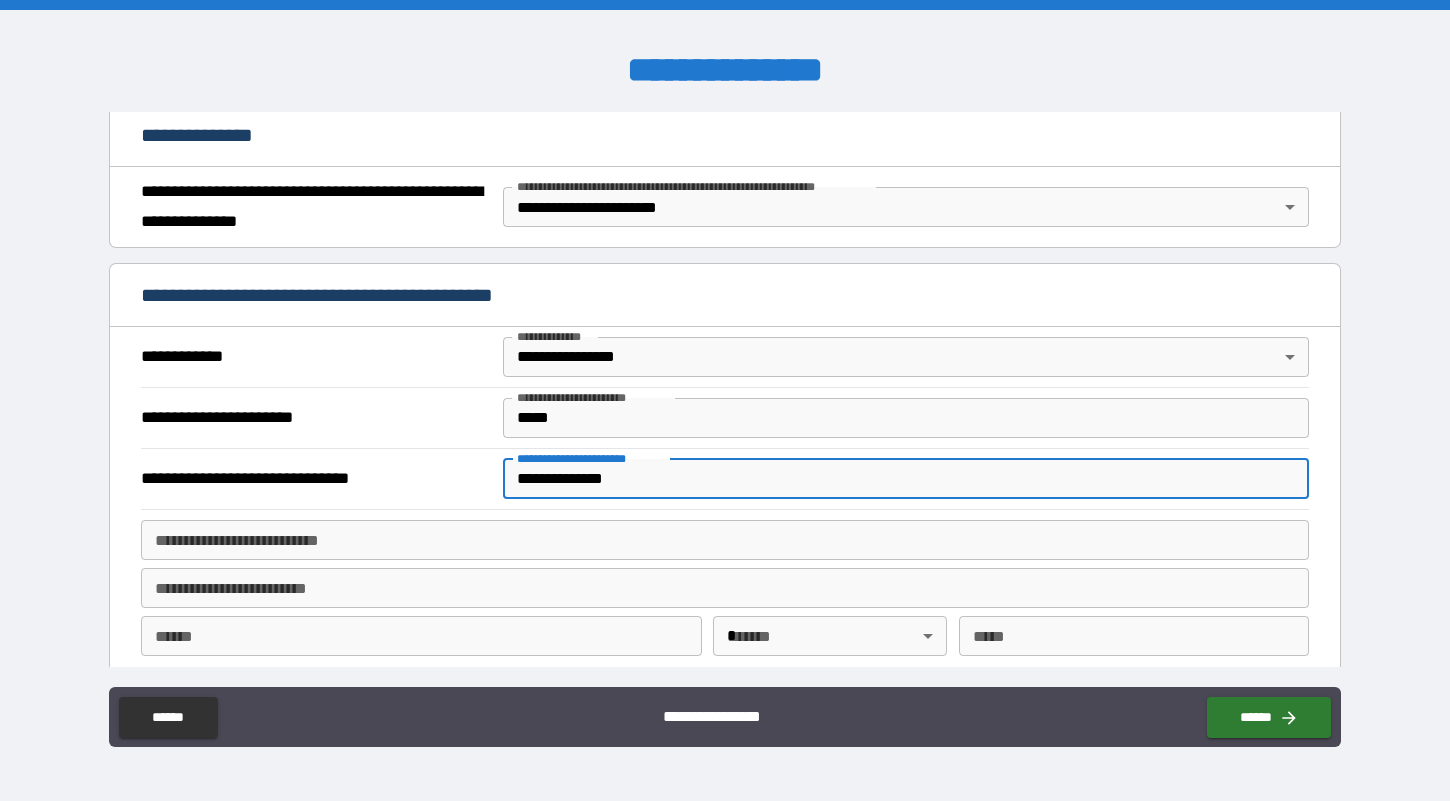 click on "**********" at bounding box center (725, 540) 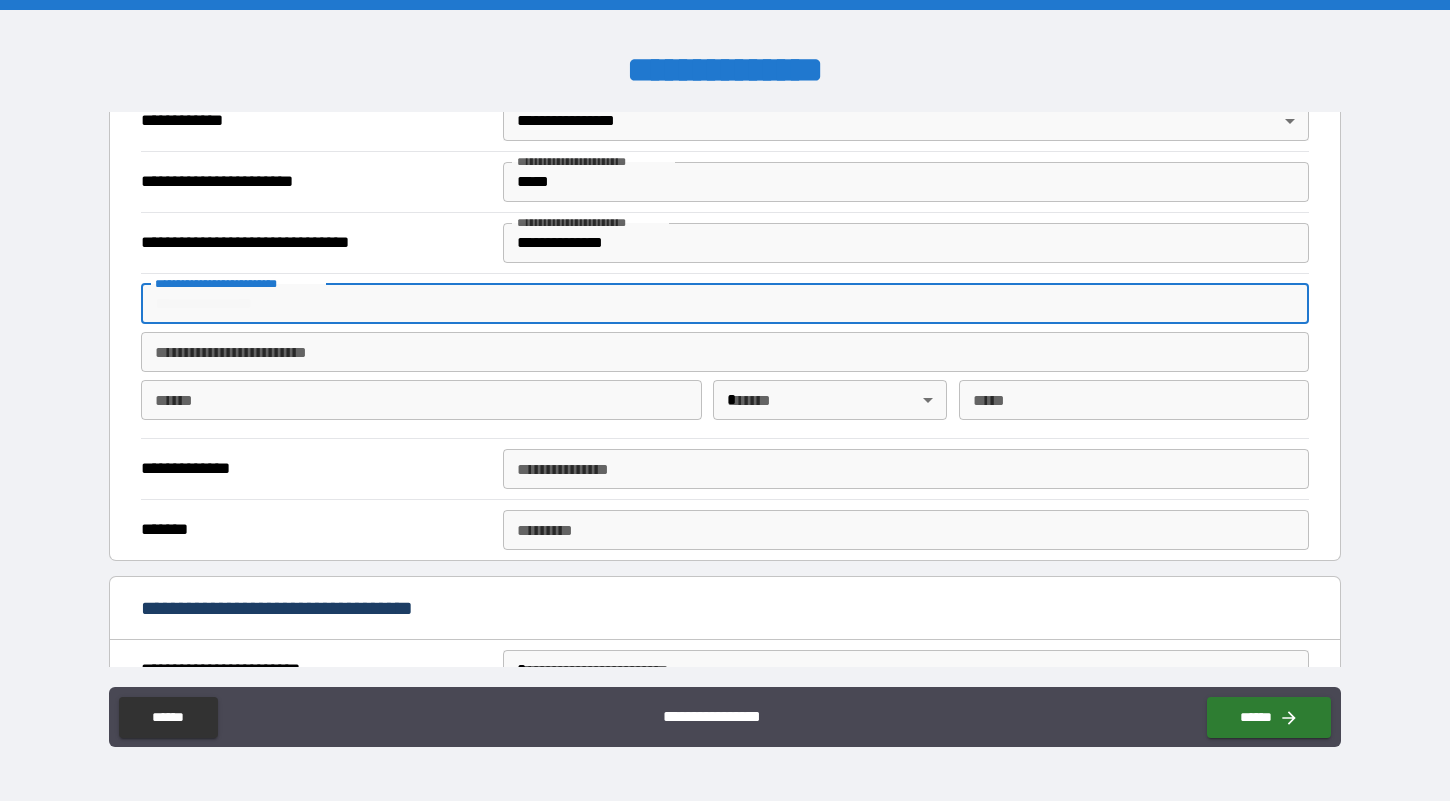 scroll, scrollTop: 484, scrollLeft: 0, axis: vertical 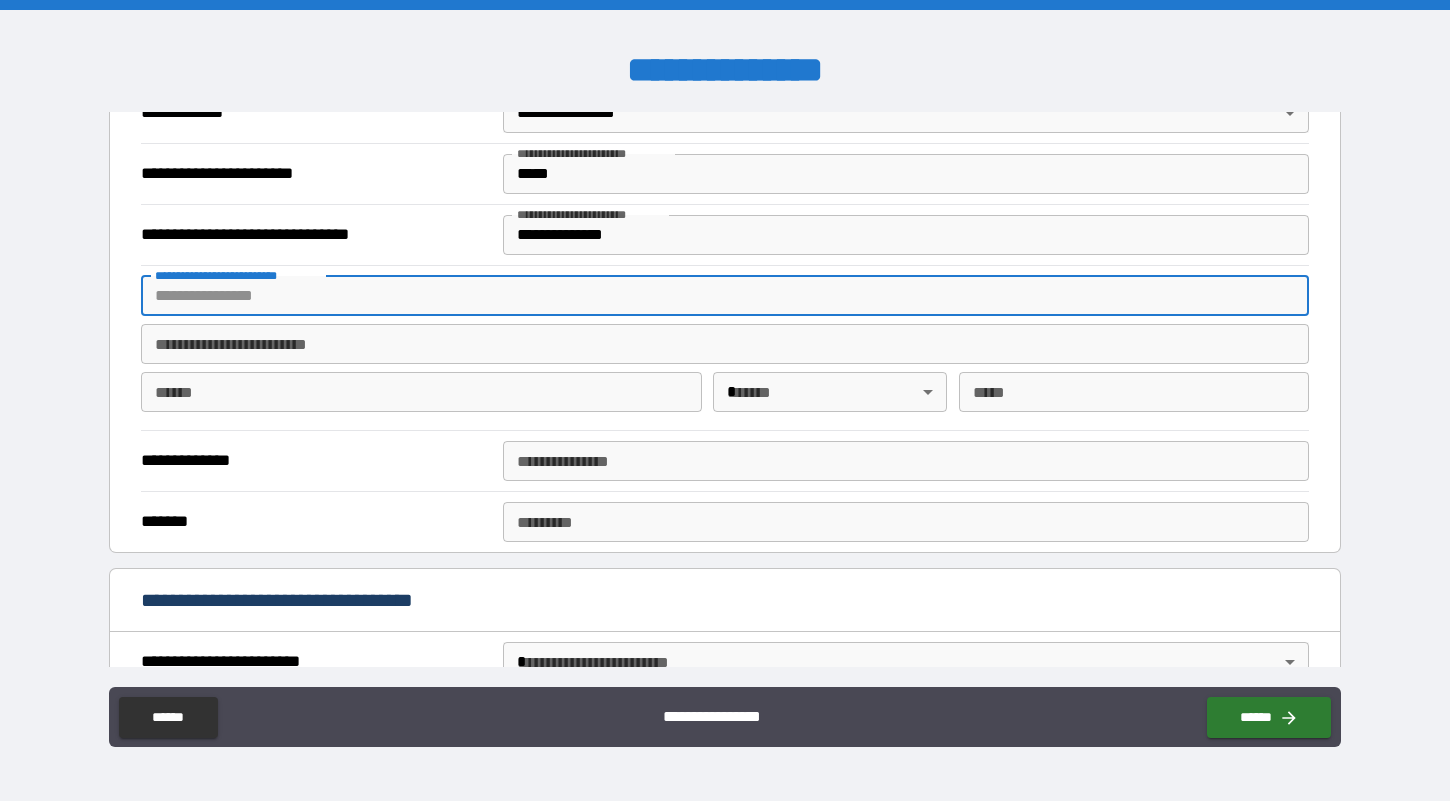 click on "**********" at bounding box center (725, 296) 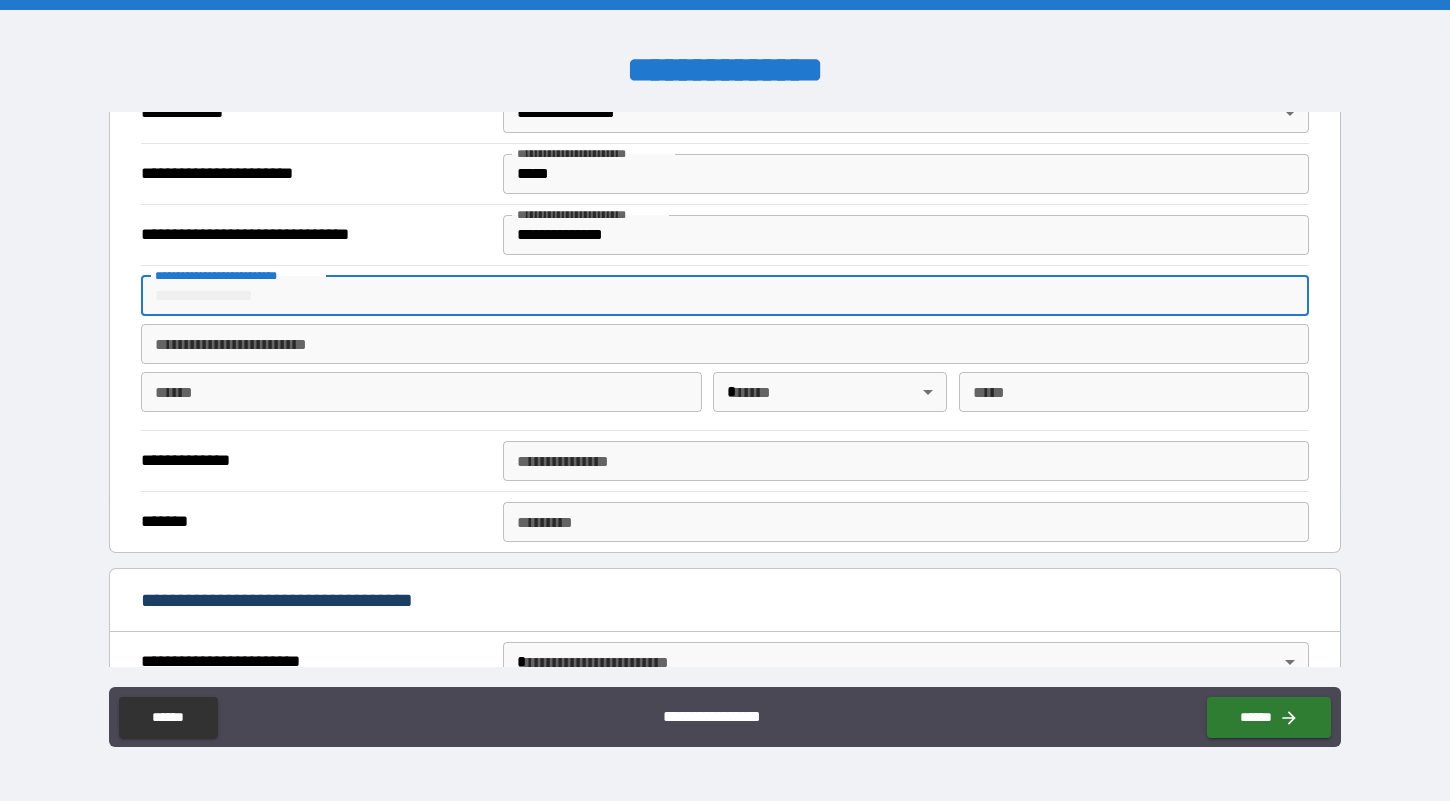paste on "**********" 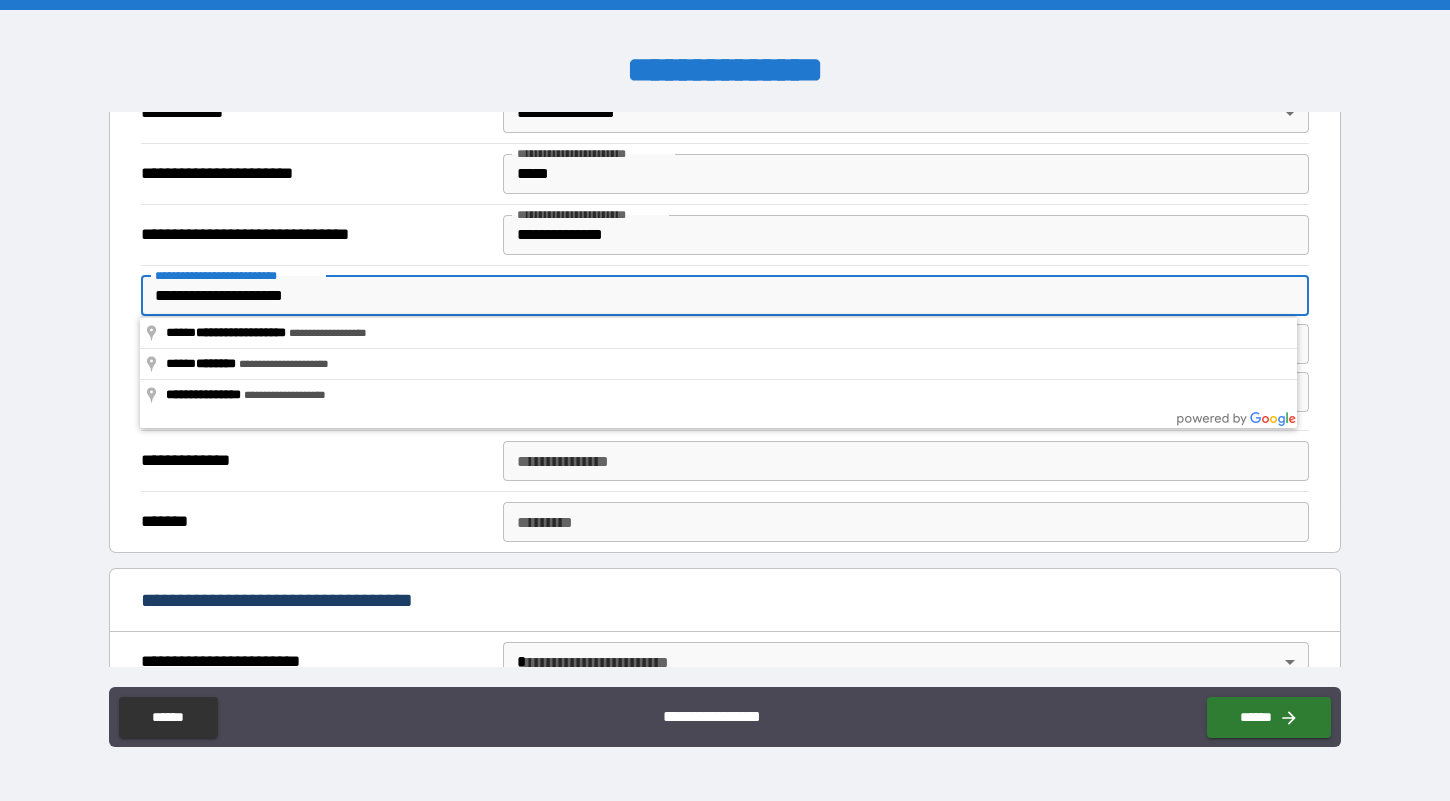 click on "**********" at bounding box center (725, 403) 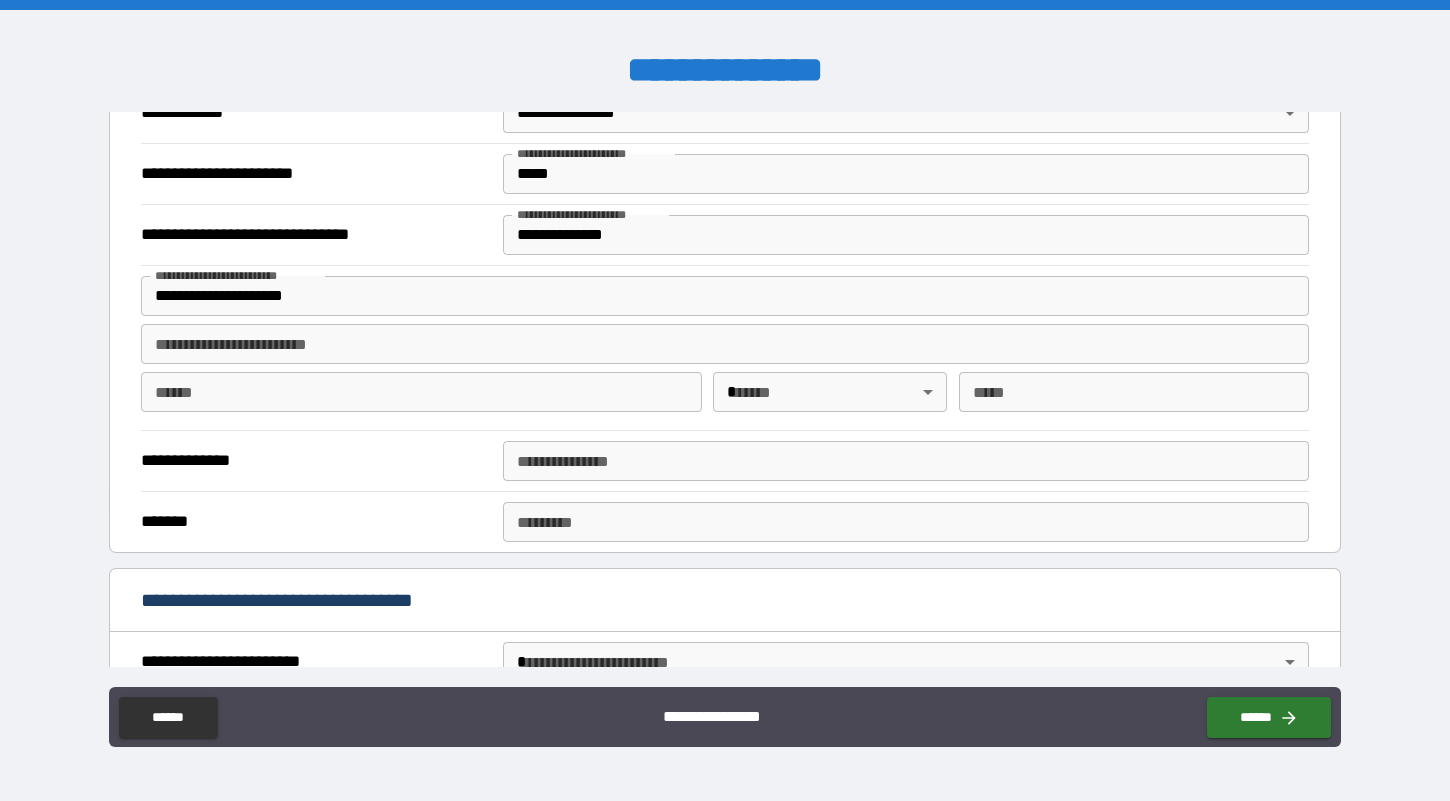 click on "****   *" at bounding box center [421, 392] 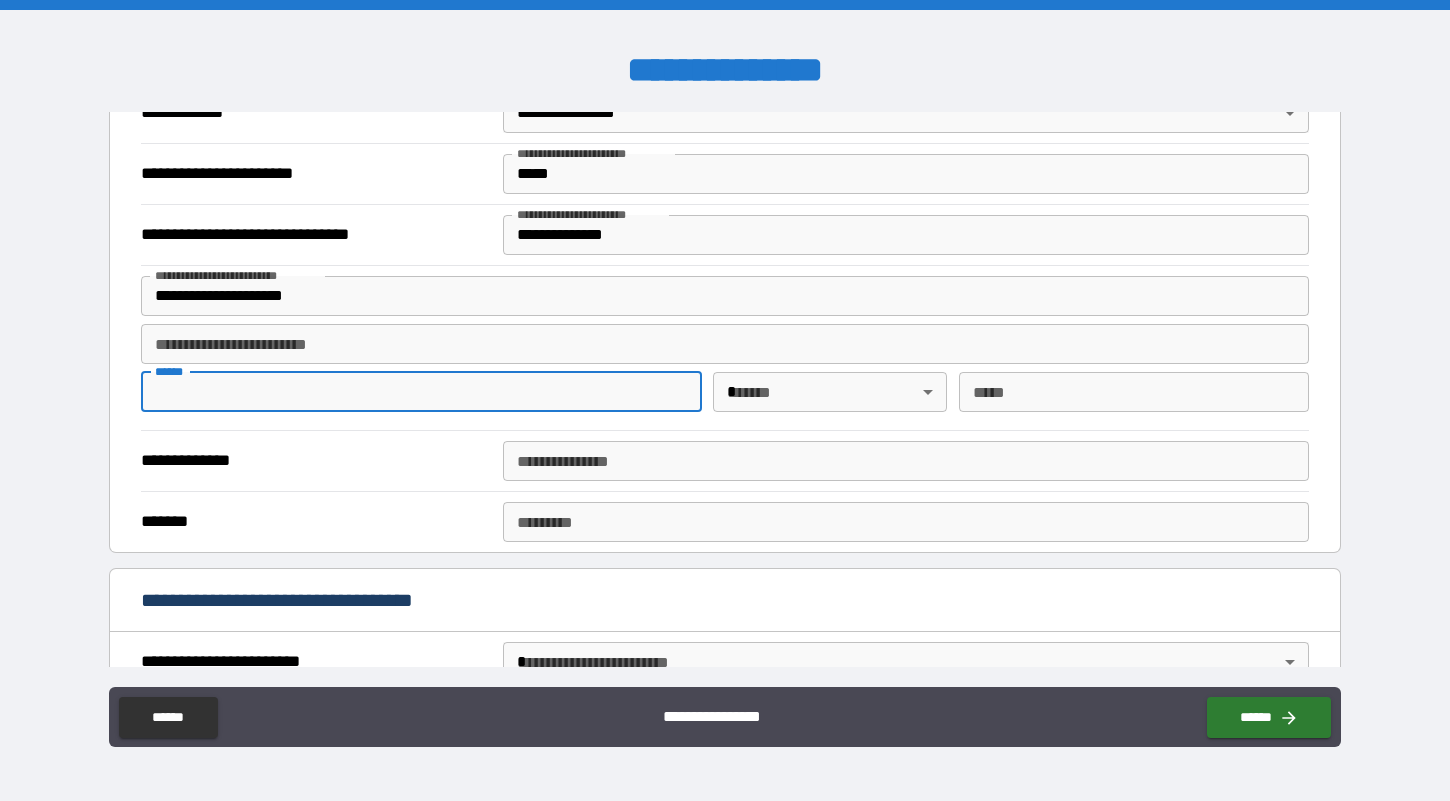 paste on "*********" 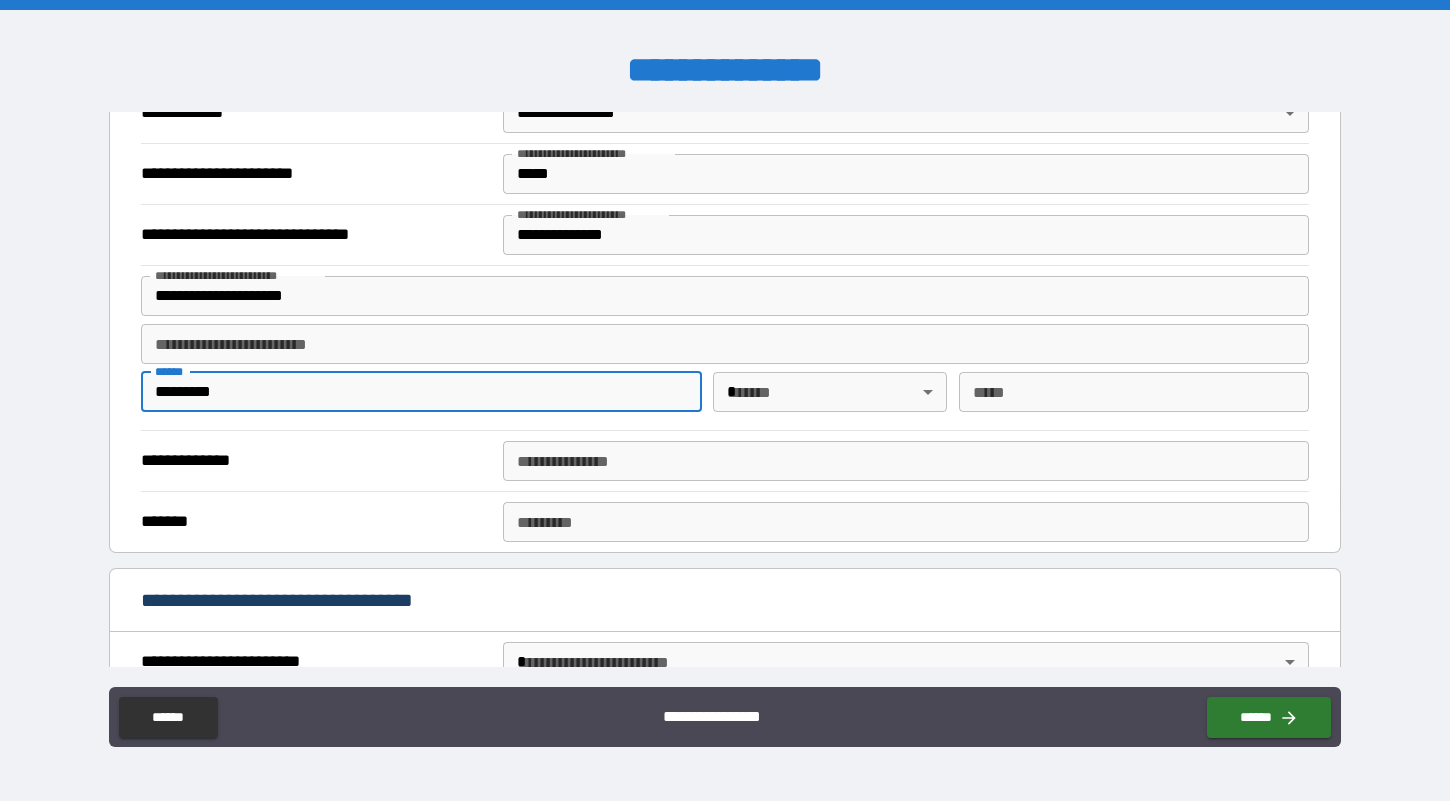 click on "**********" at bounding box center [725, 400] 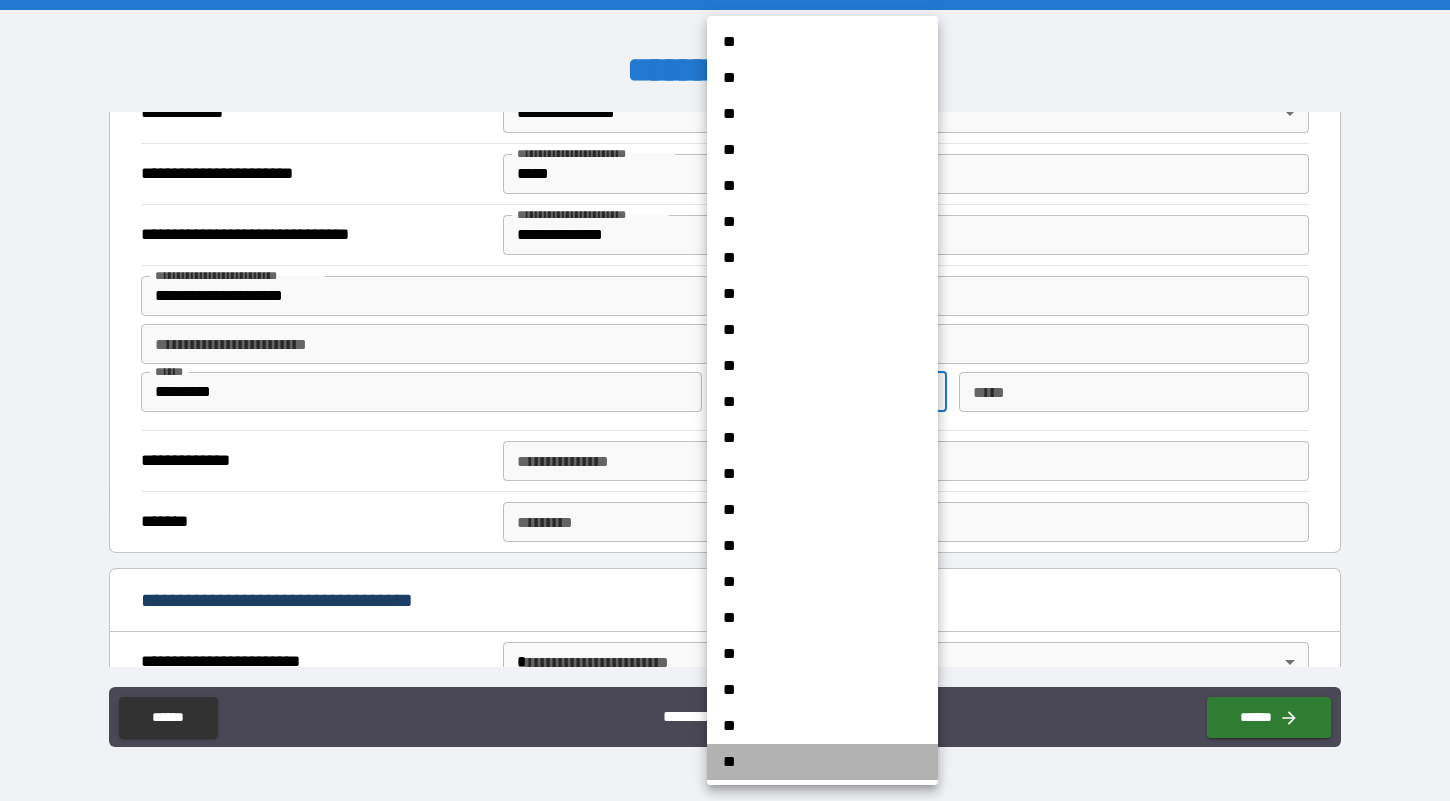 click on "**" at bounding box center (822, 762) 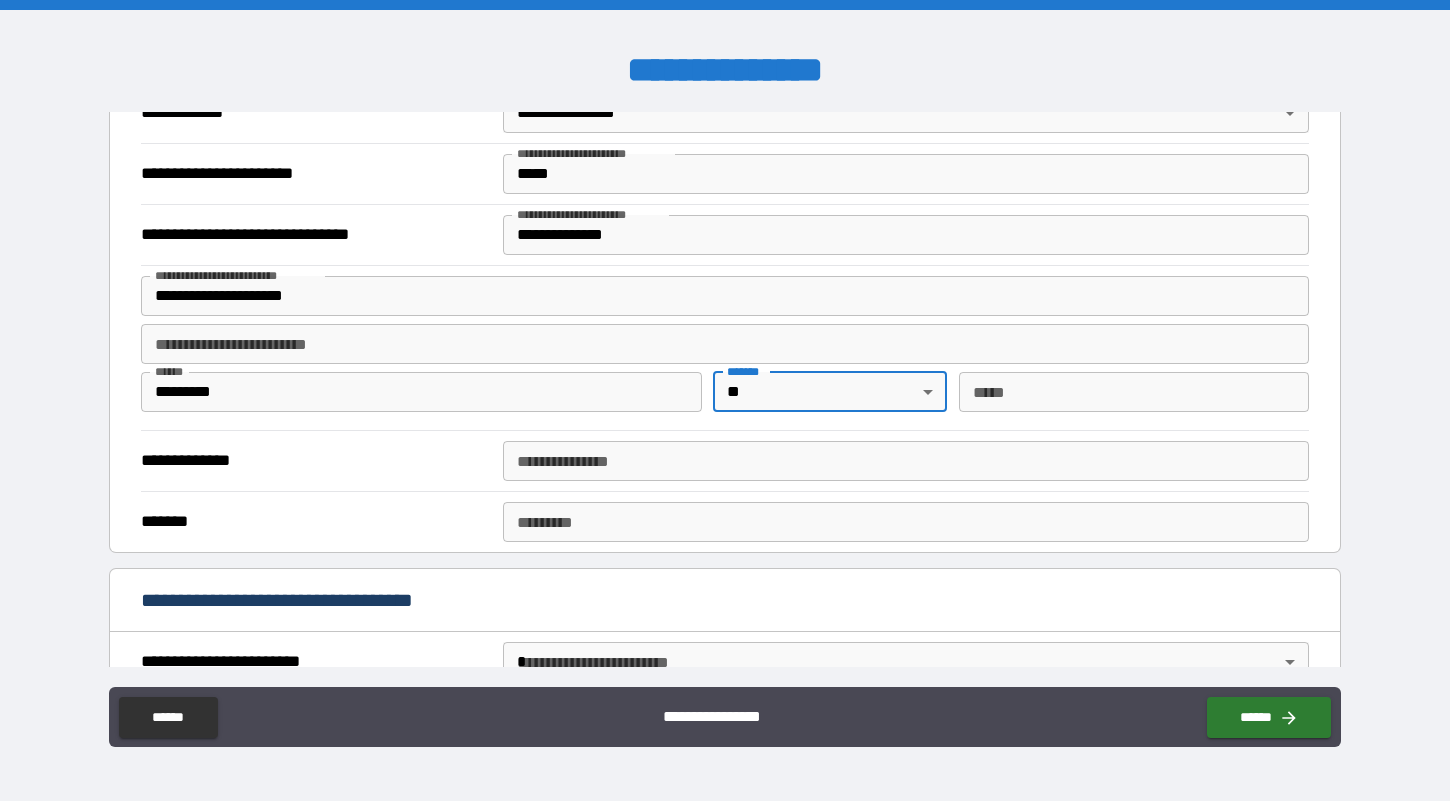 click on "***   *" at bounding box center (1134, 392) 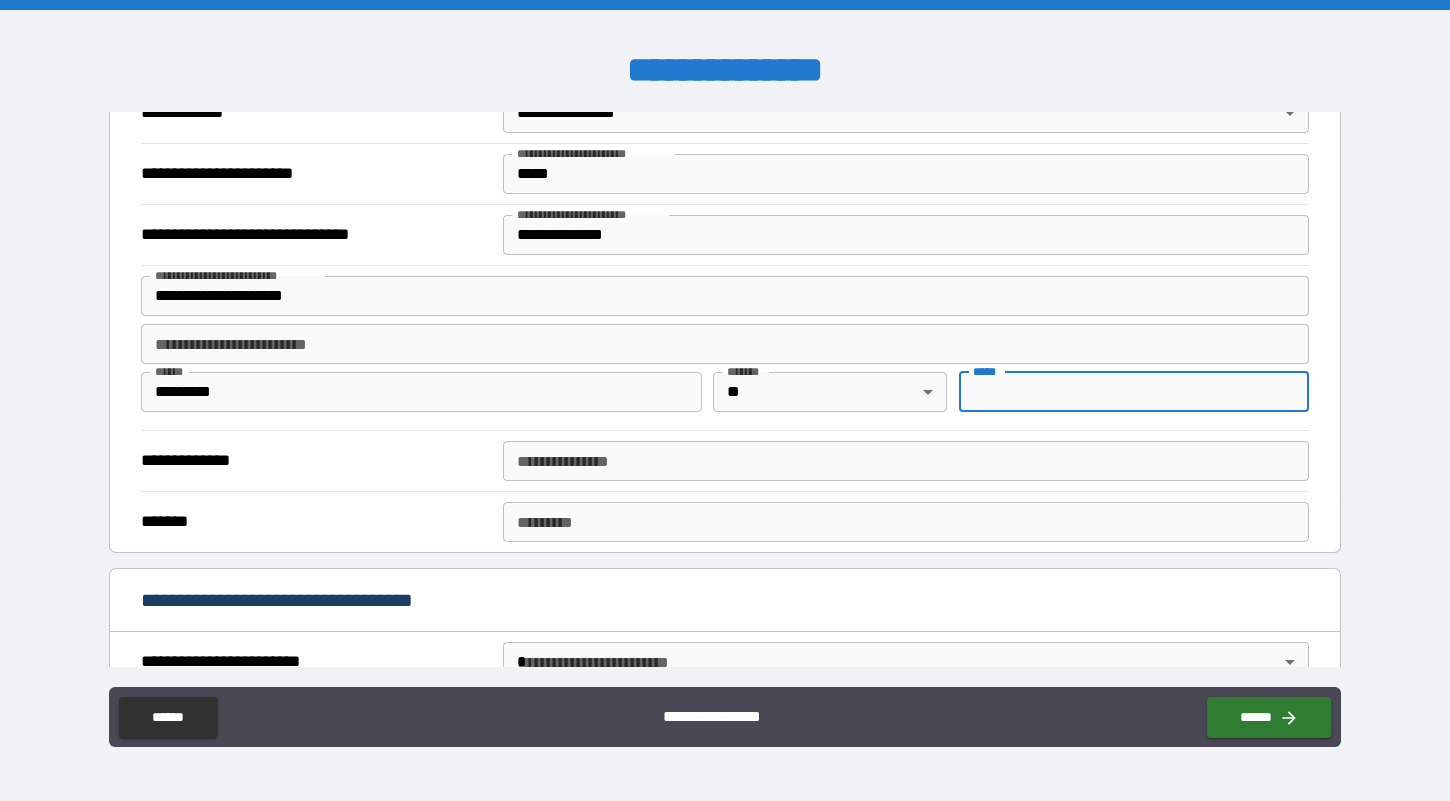 paste on "*****" 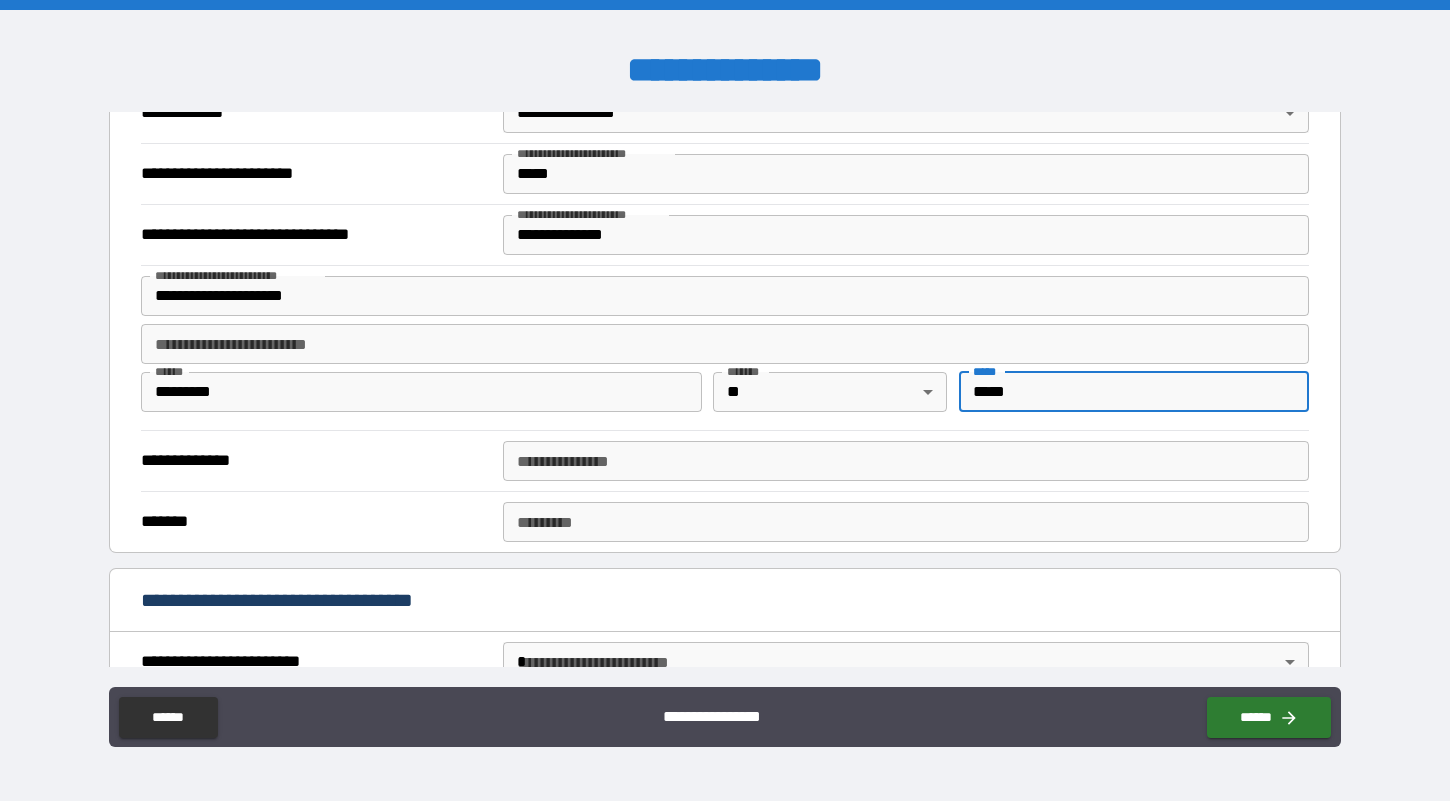click on "**********" at bounding box center (906, 461) 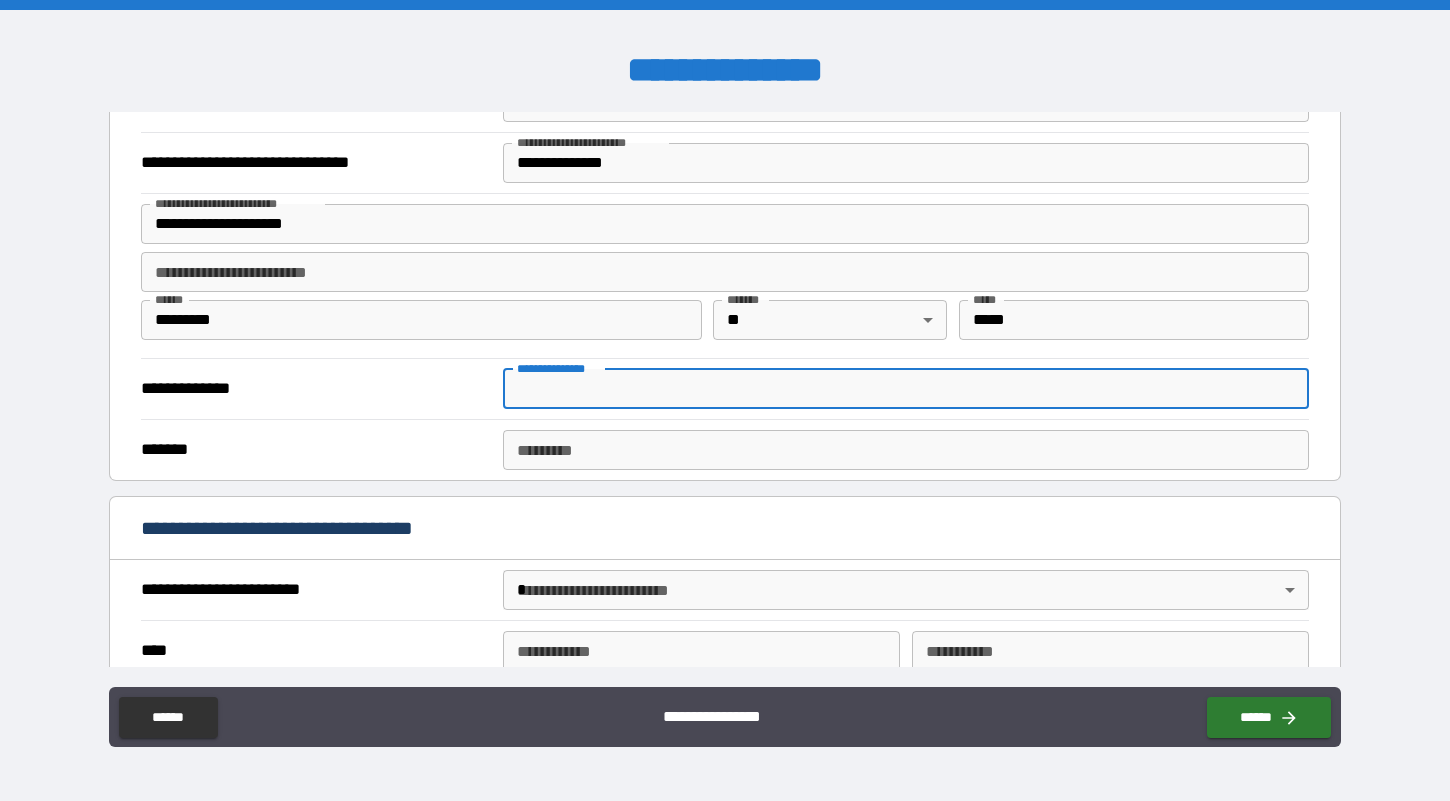 scroll, scrollTop: 557, scrollLeft: 0, axis: vertical 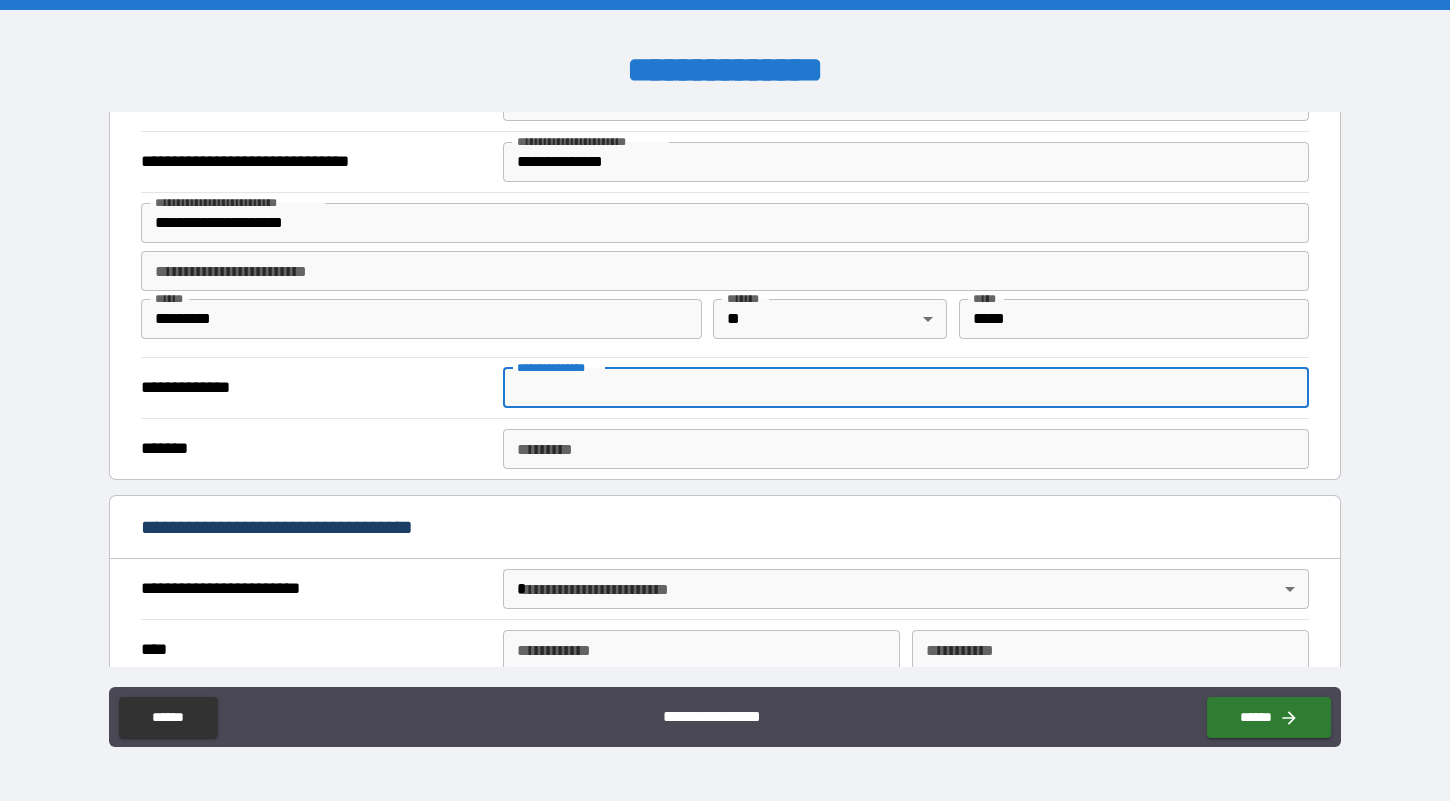 paste on "**********" 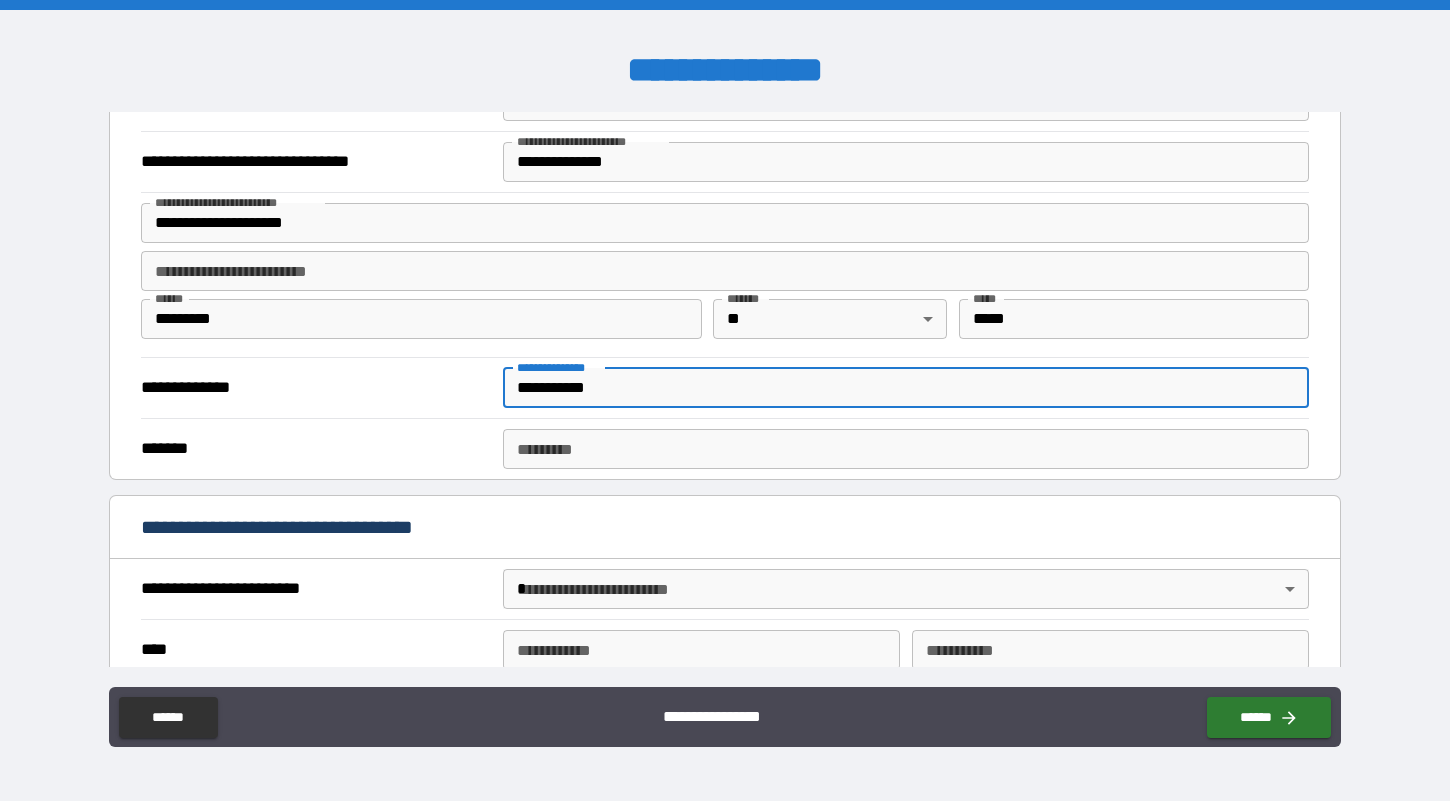 click on "*******   *" at bounding box center [906, 449] 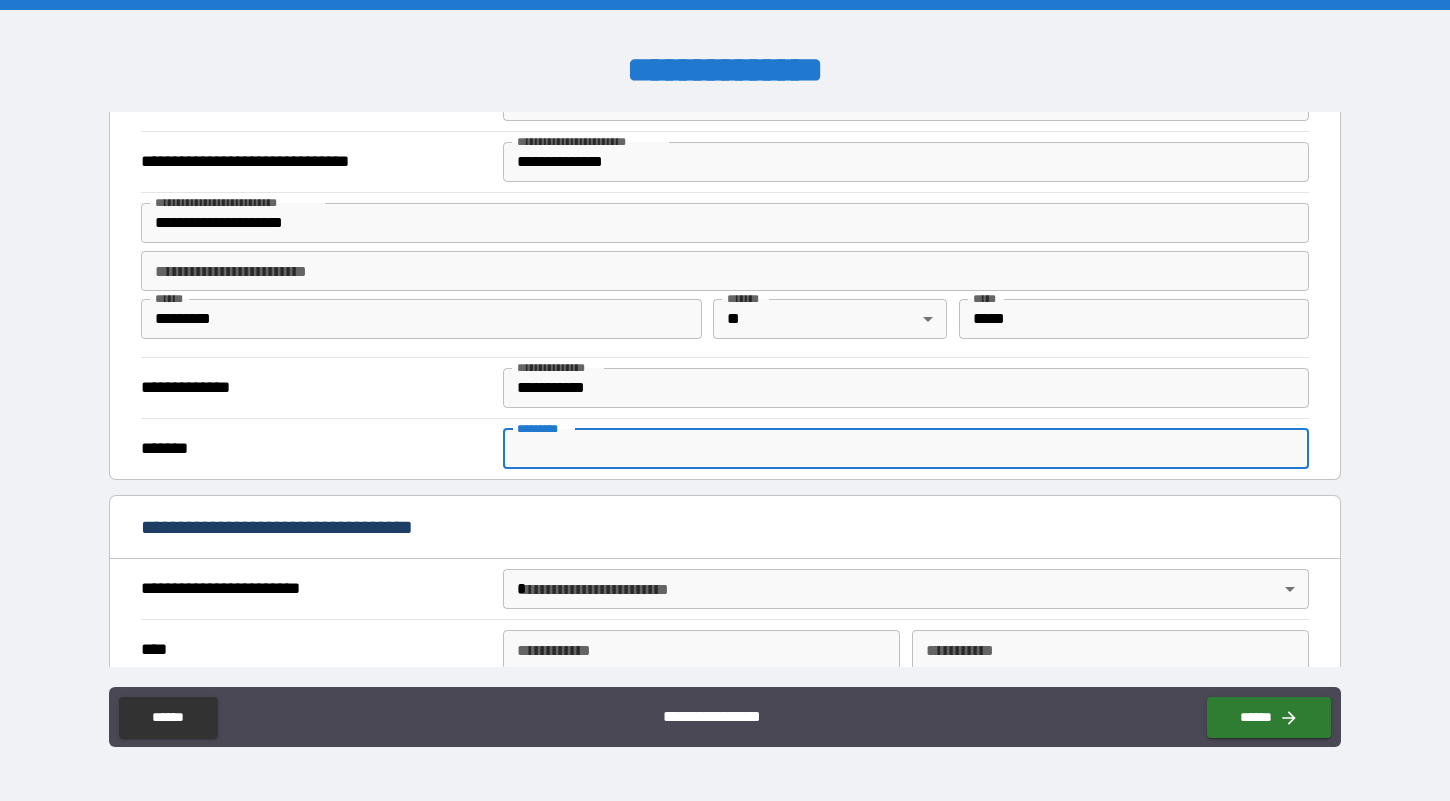 paste on "**********" 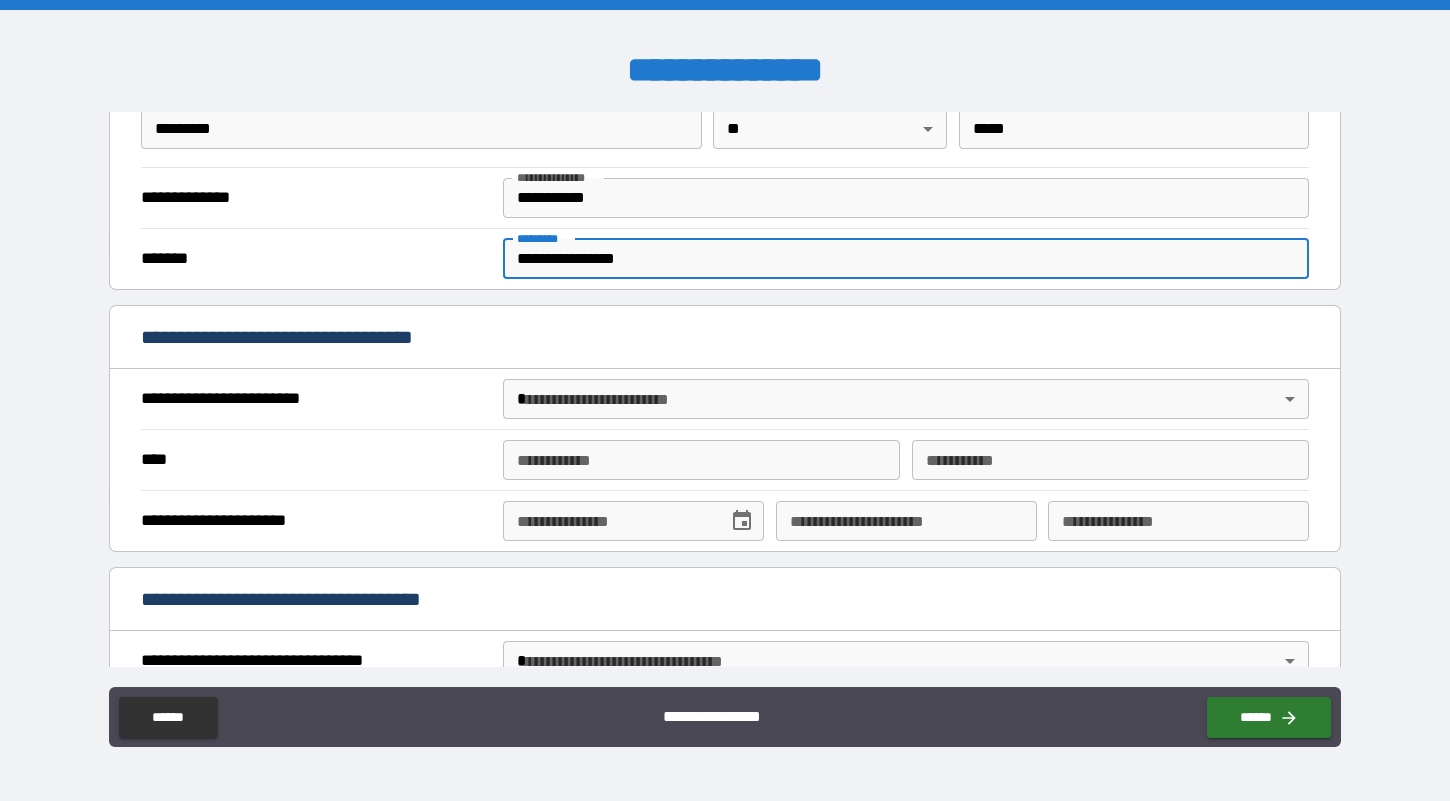 scroll, scrollTop: 753, scrollLeft: 0, axis: vertical 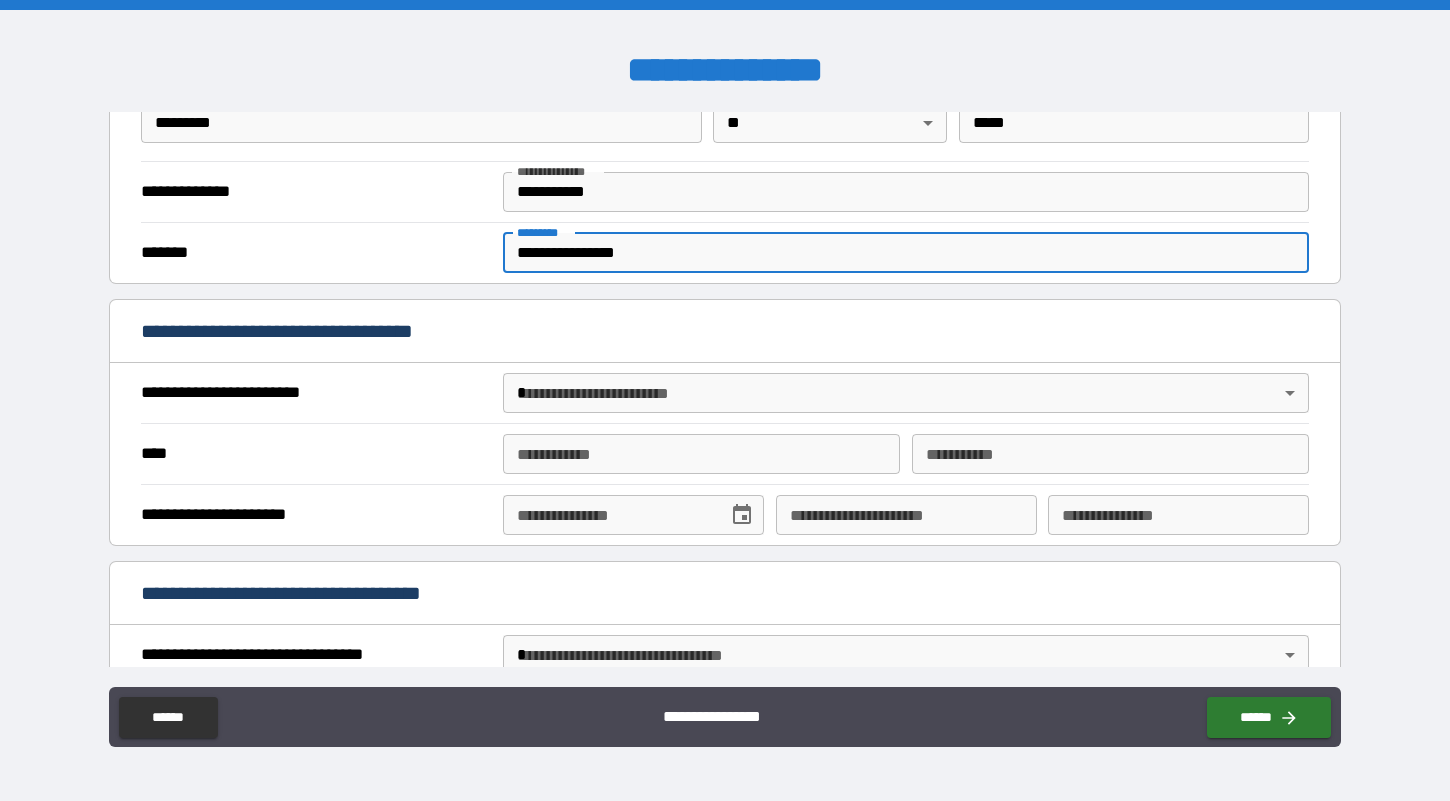 click on "**********" at bounding box center (725, 400) 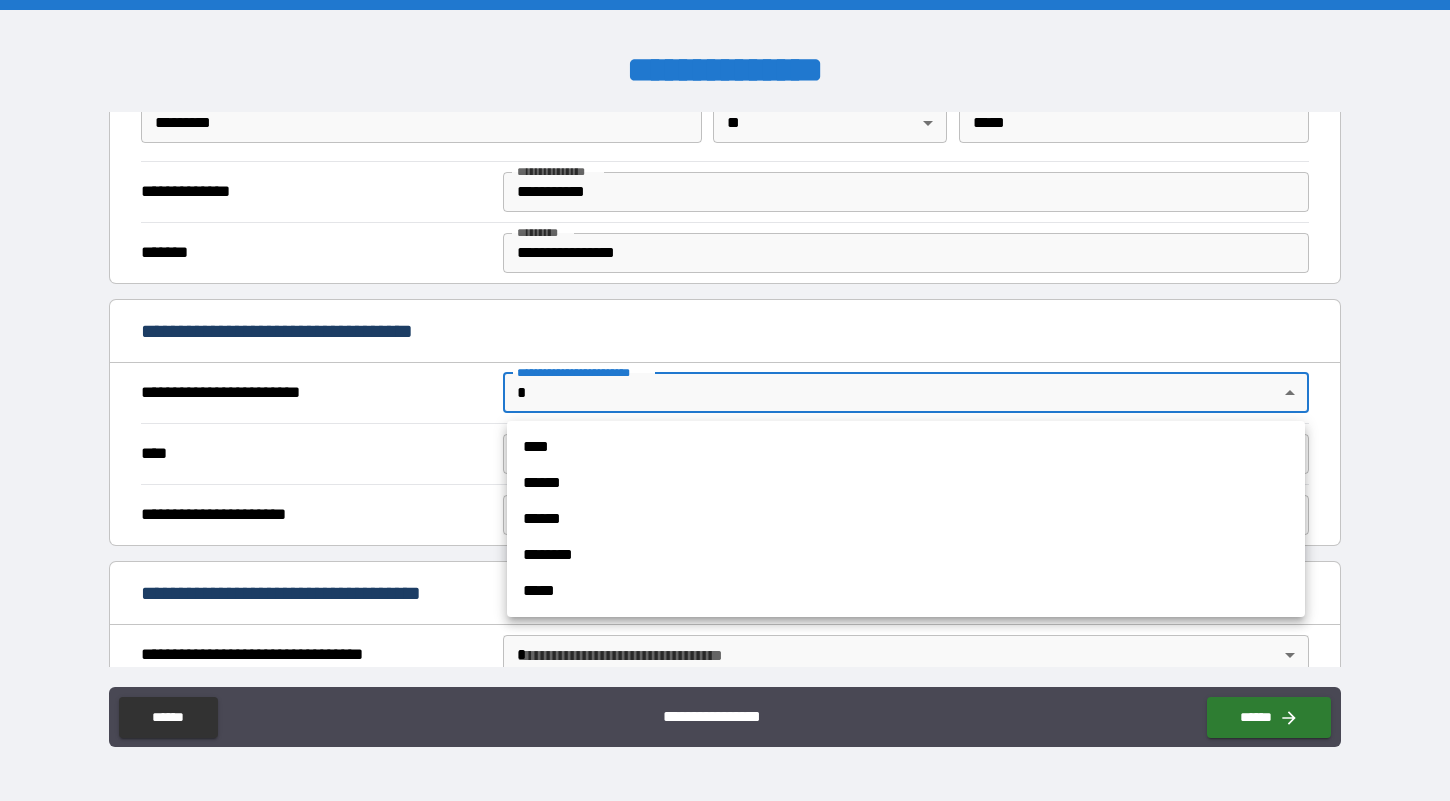 click on "******" at bounding box center [906, 483] 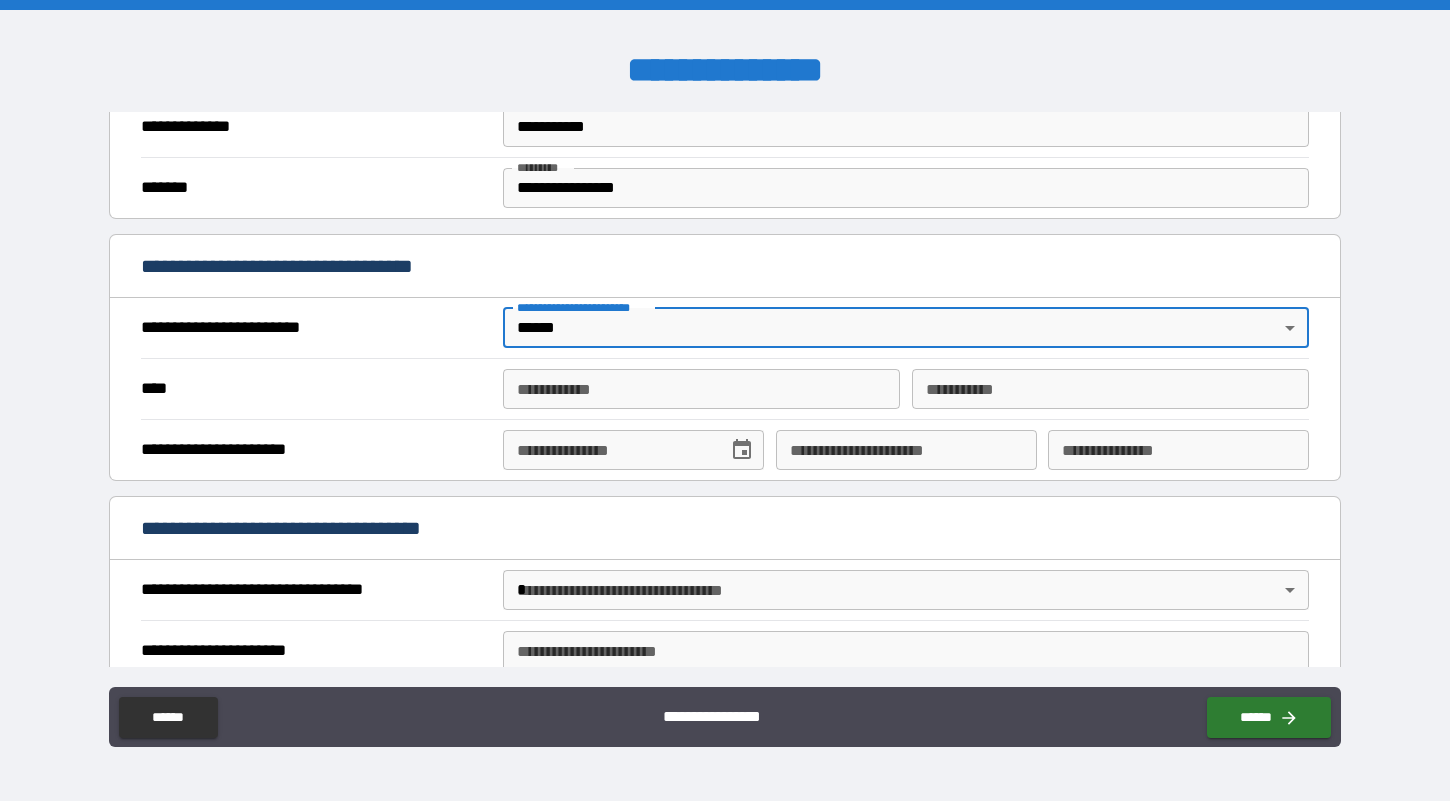 scroll, scrollTop: 823, scrollLeft: 0, axis: vertical 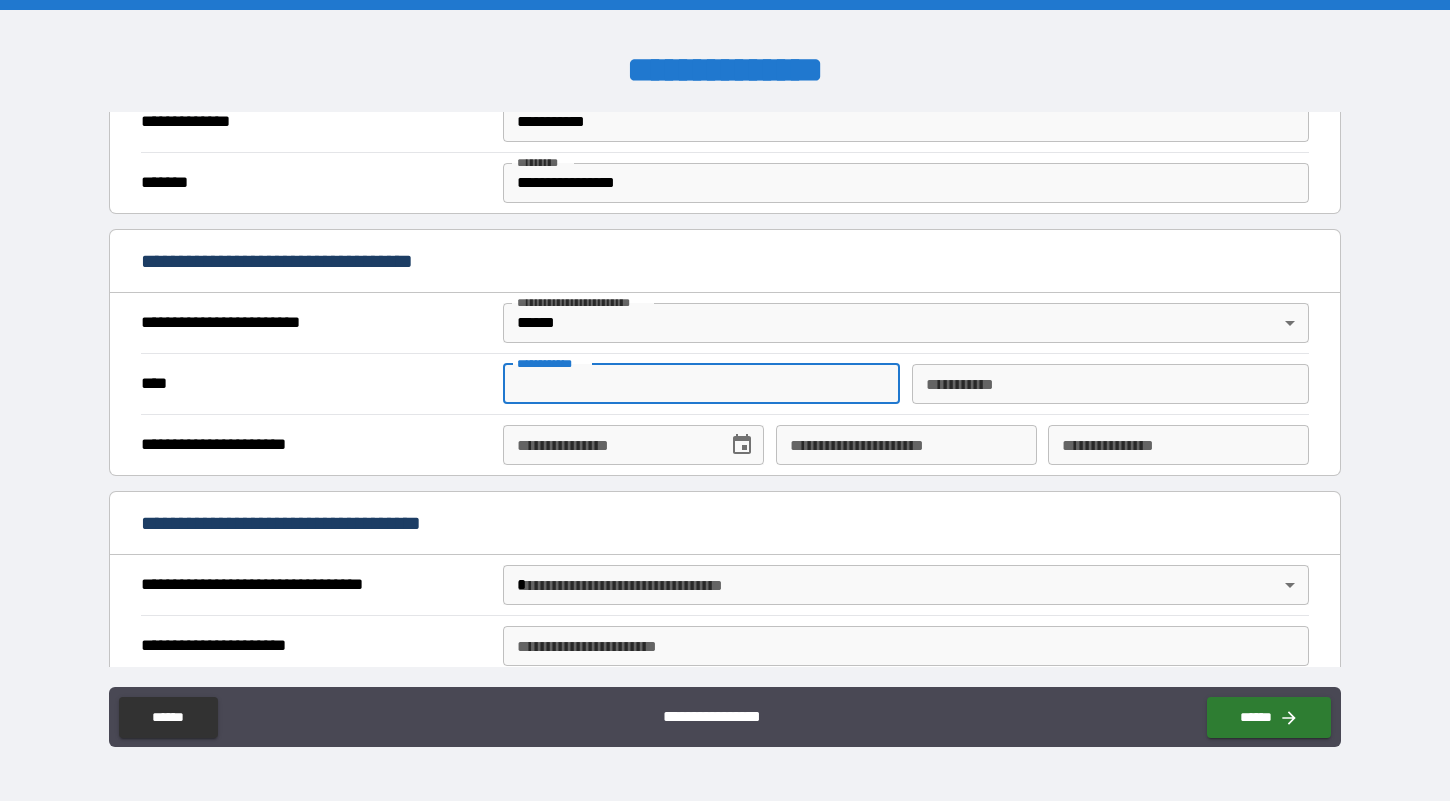 click on "**********" at bounding box center (701, 384) 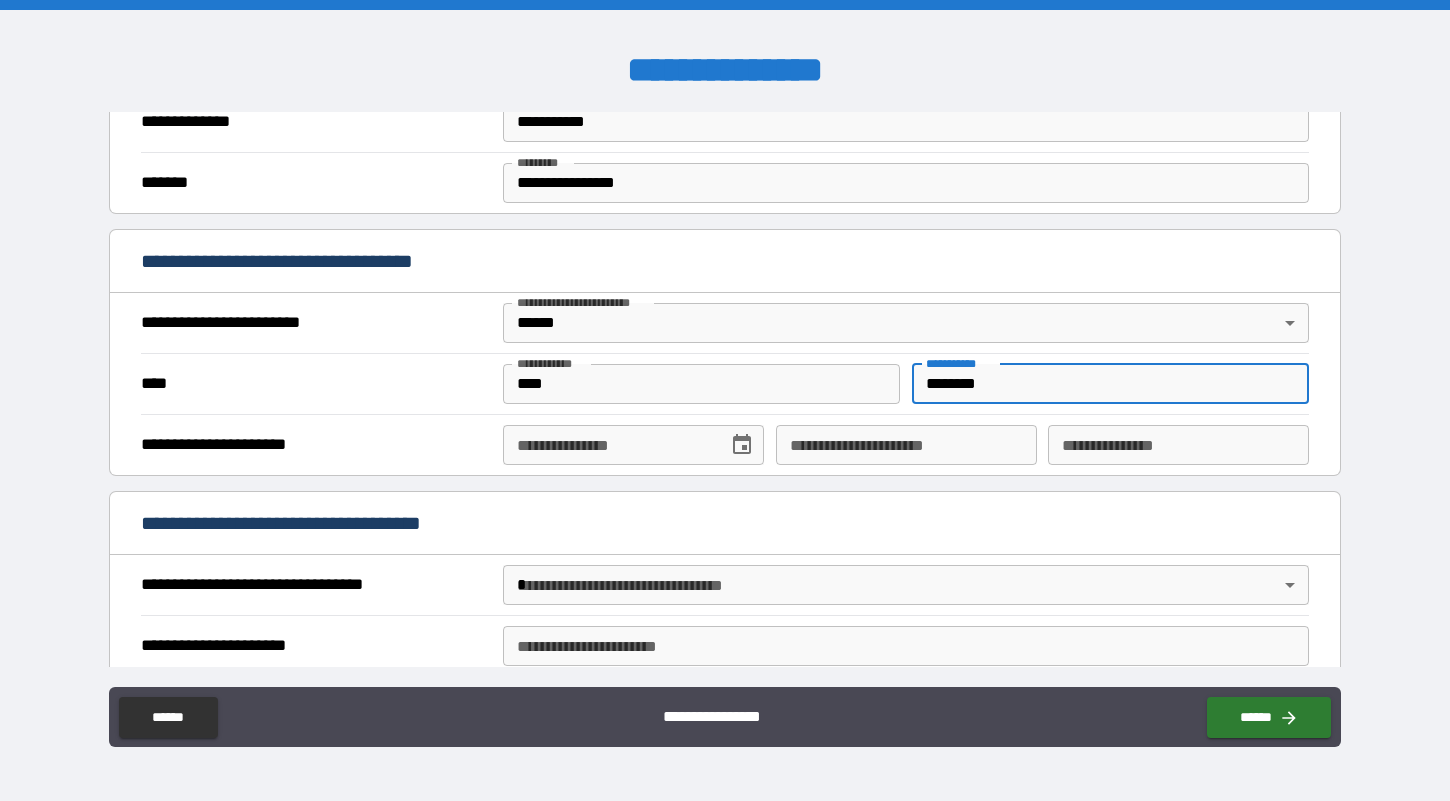 click on "**********" at bounding box center (608, 445) 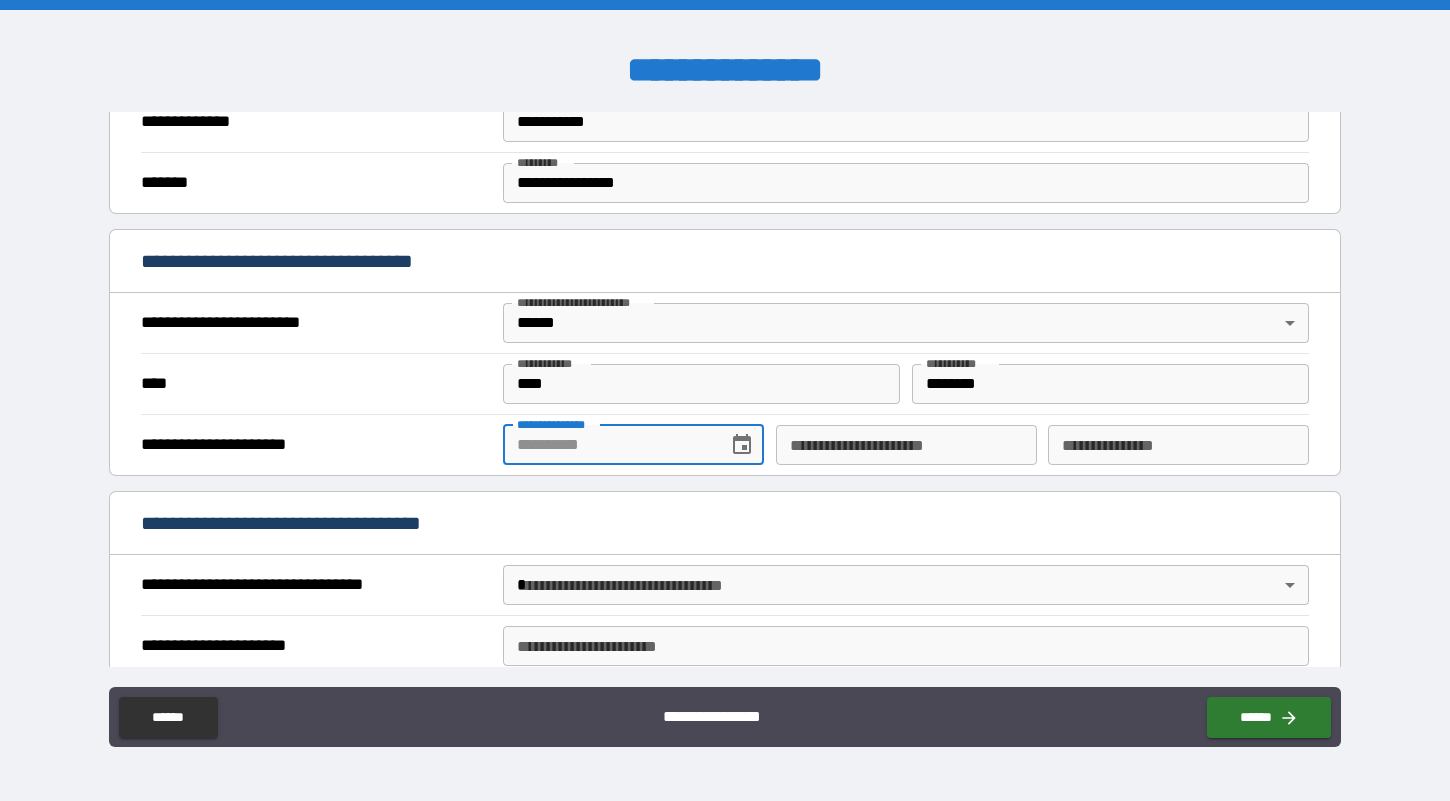 click 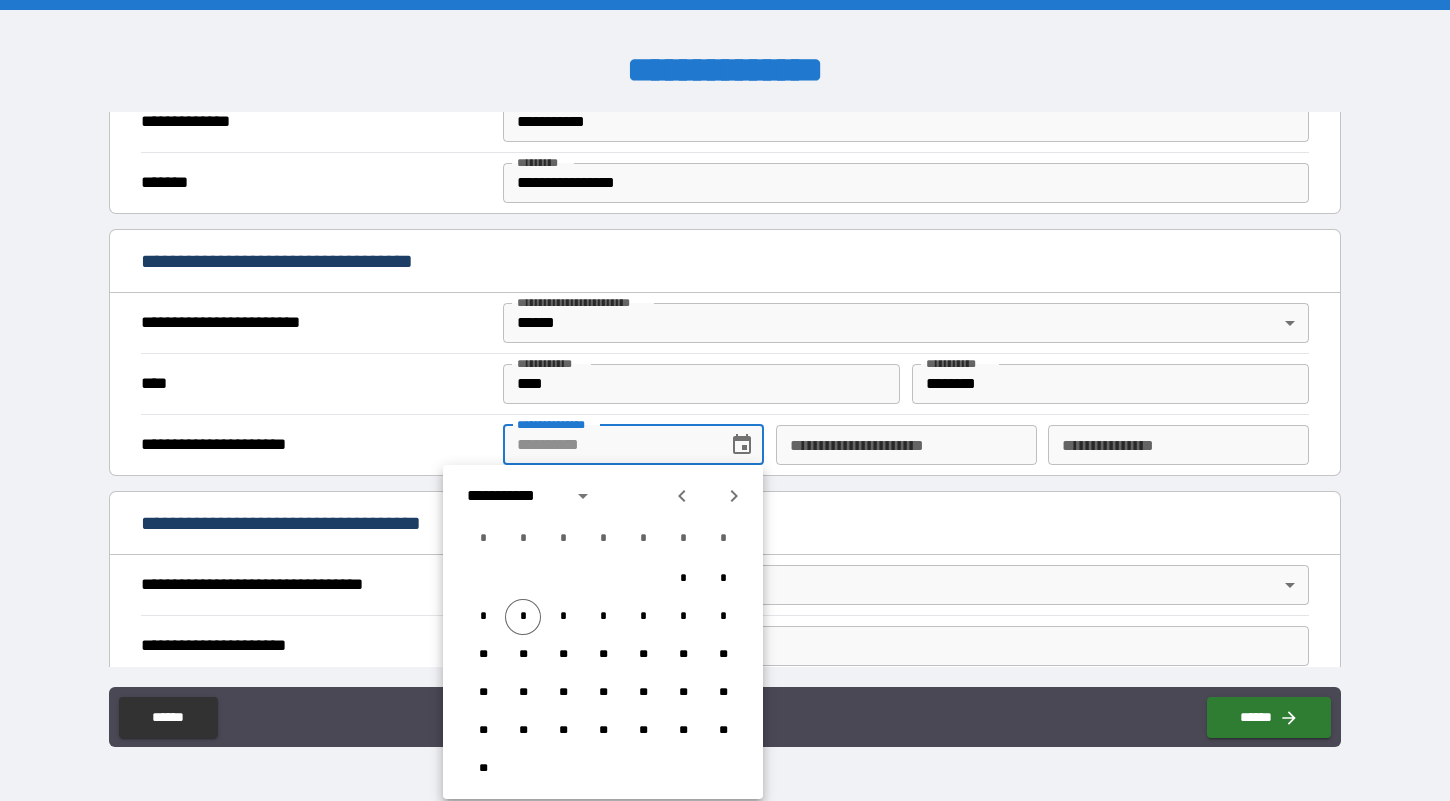 click on "**********" at bounding box center (608, 445) 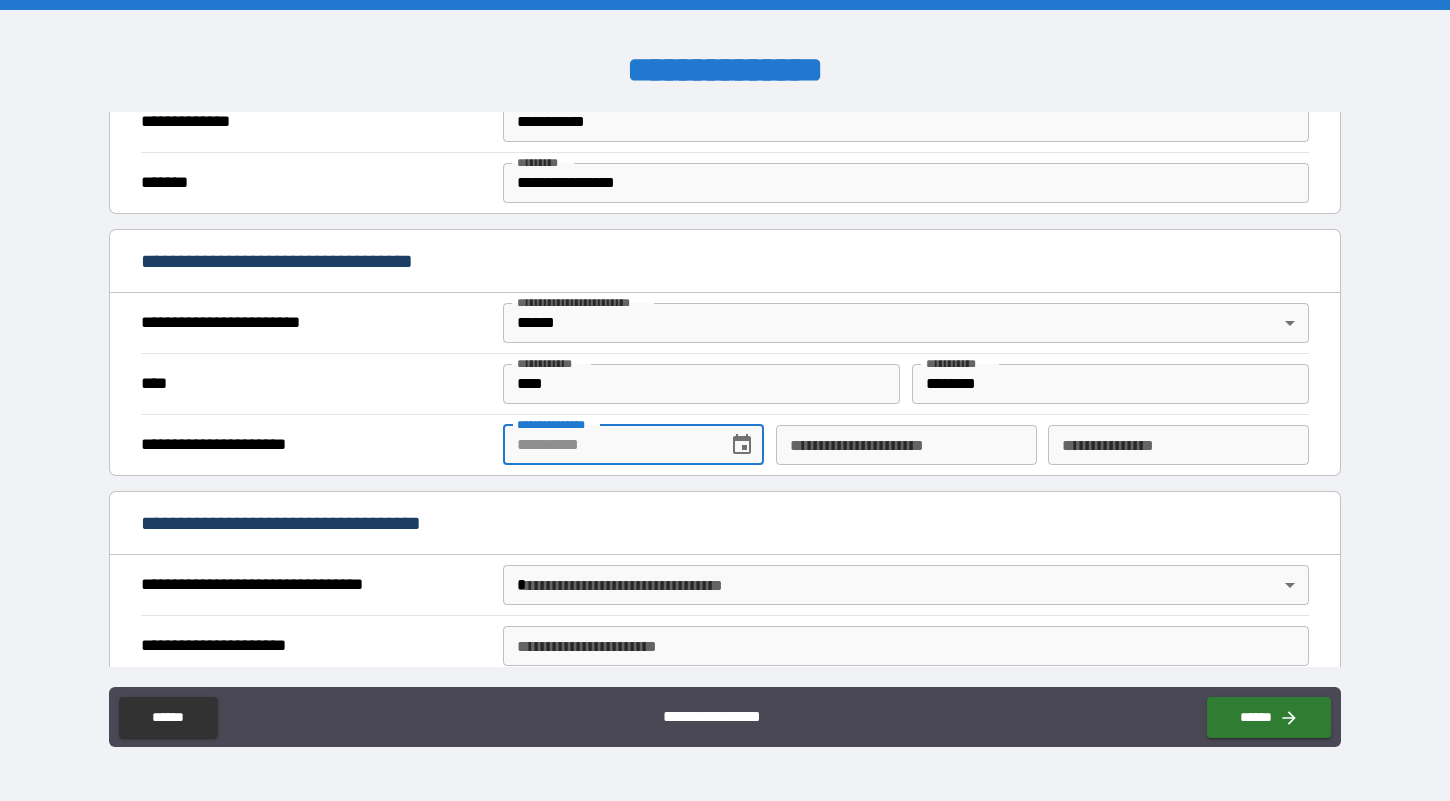 click on "**********" at bounding box center [608, 445] 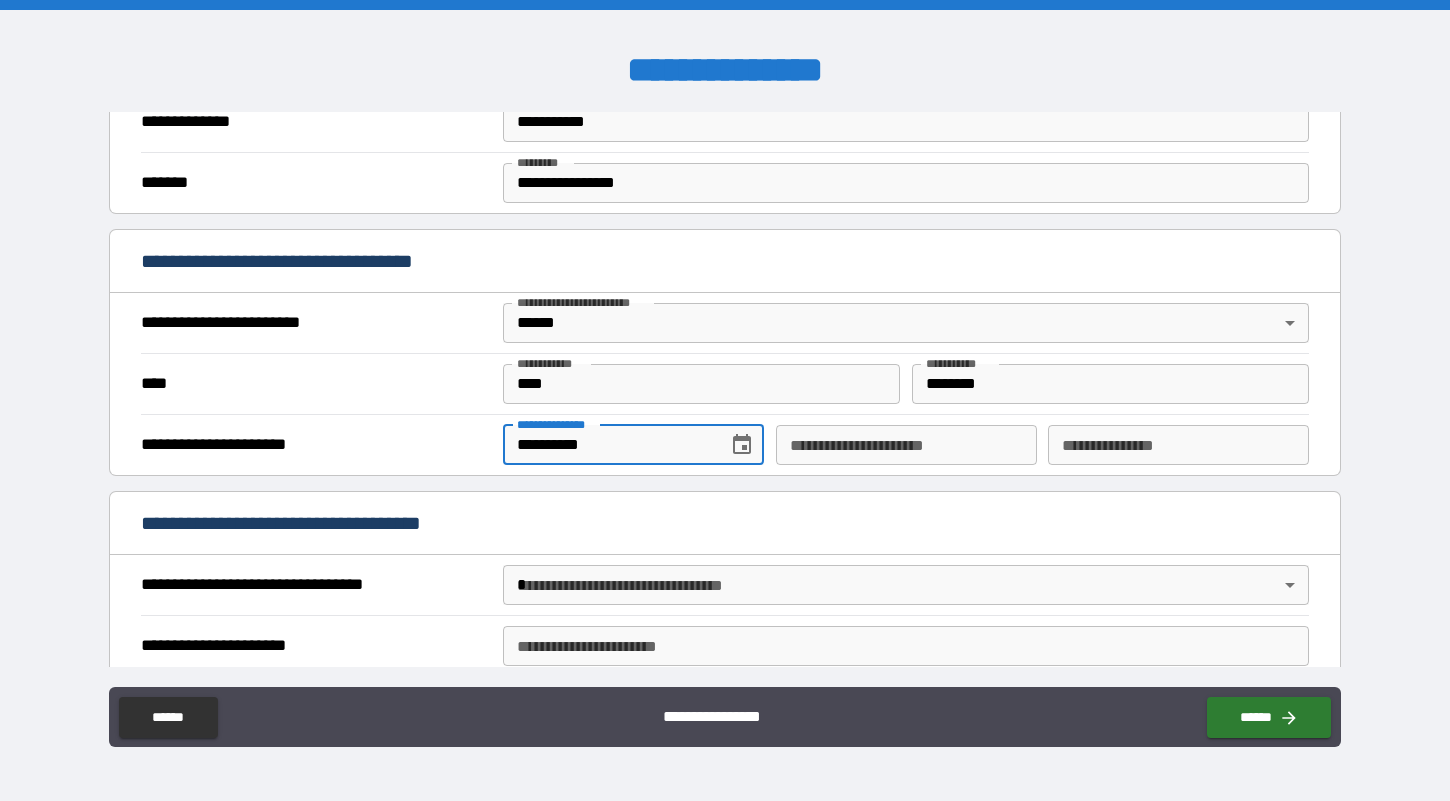 click on "**********" at bounding box center [906, 445] 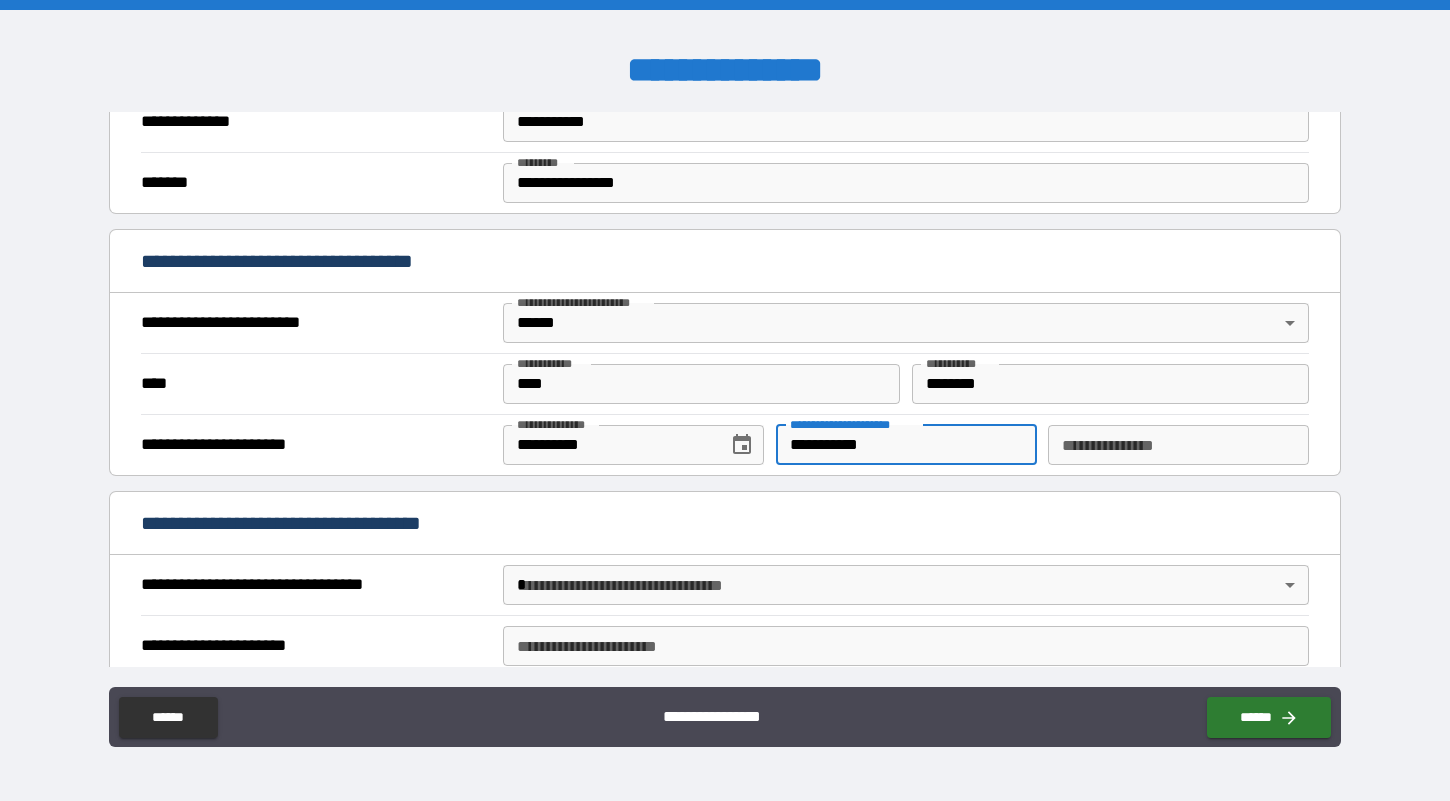 click on "**********" at bounding box center (1178, 445) 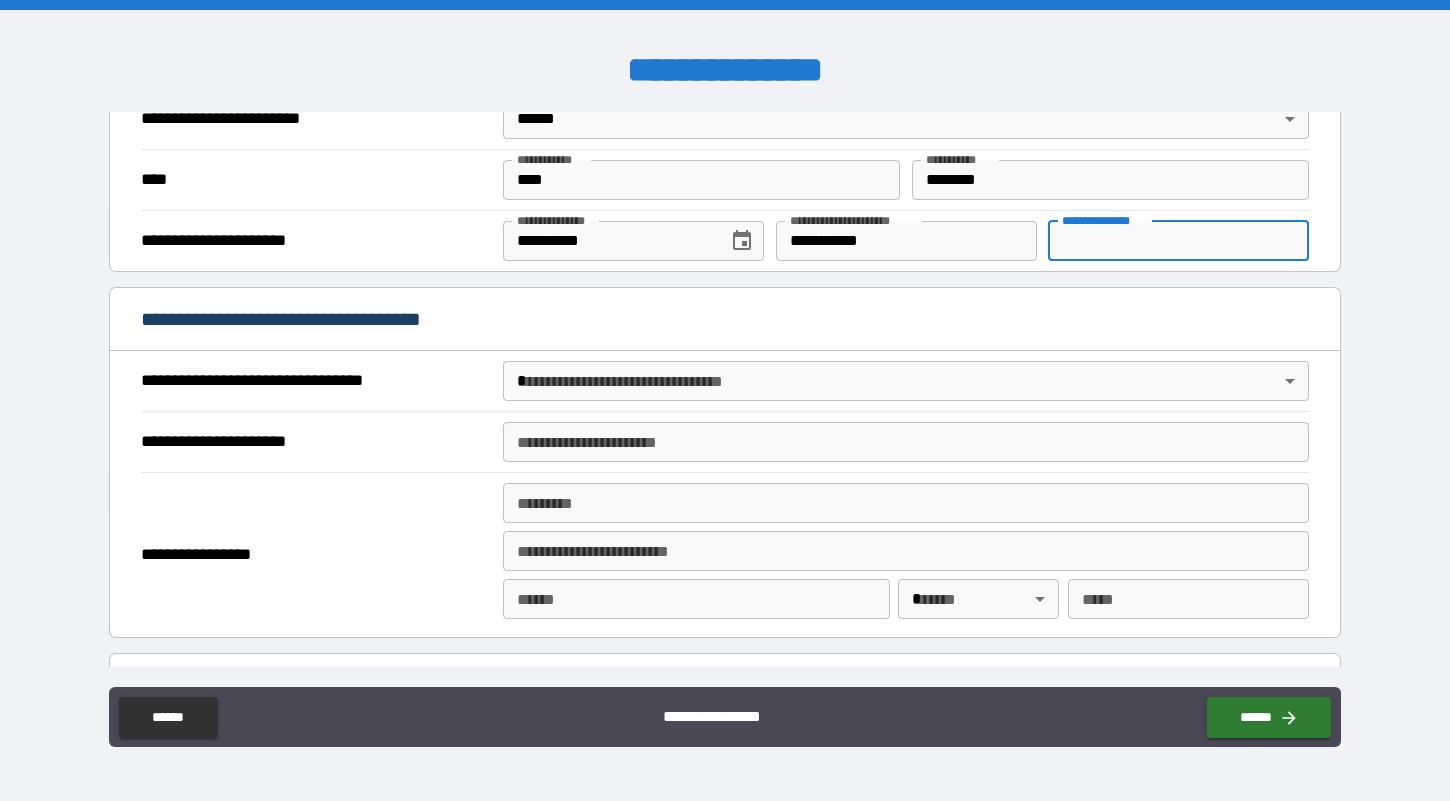 scroll, scrollTop: 1028, scrollLeft: 0, axis: vertical 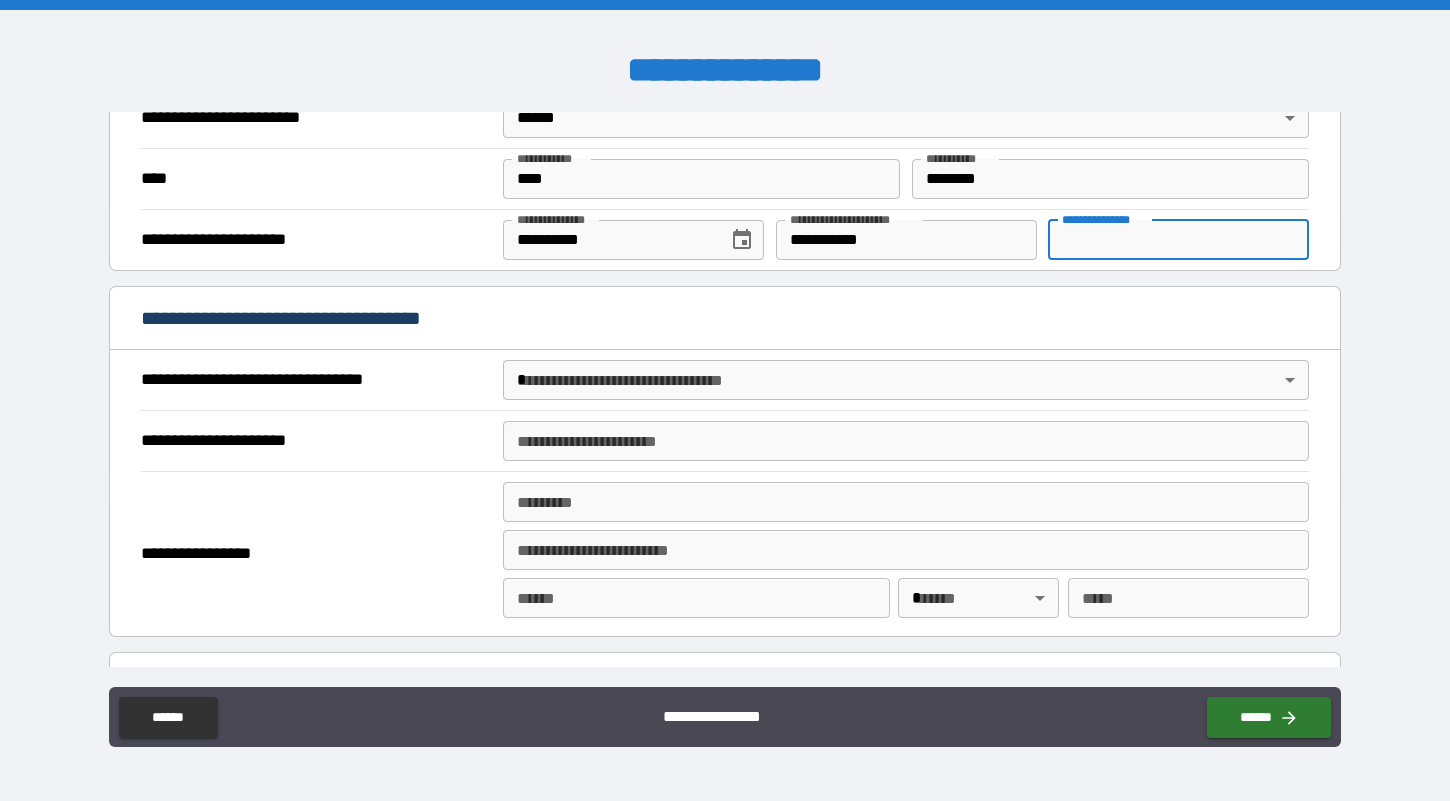 click on "**********" at bounding box center [725, 400] 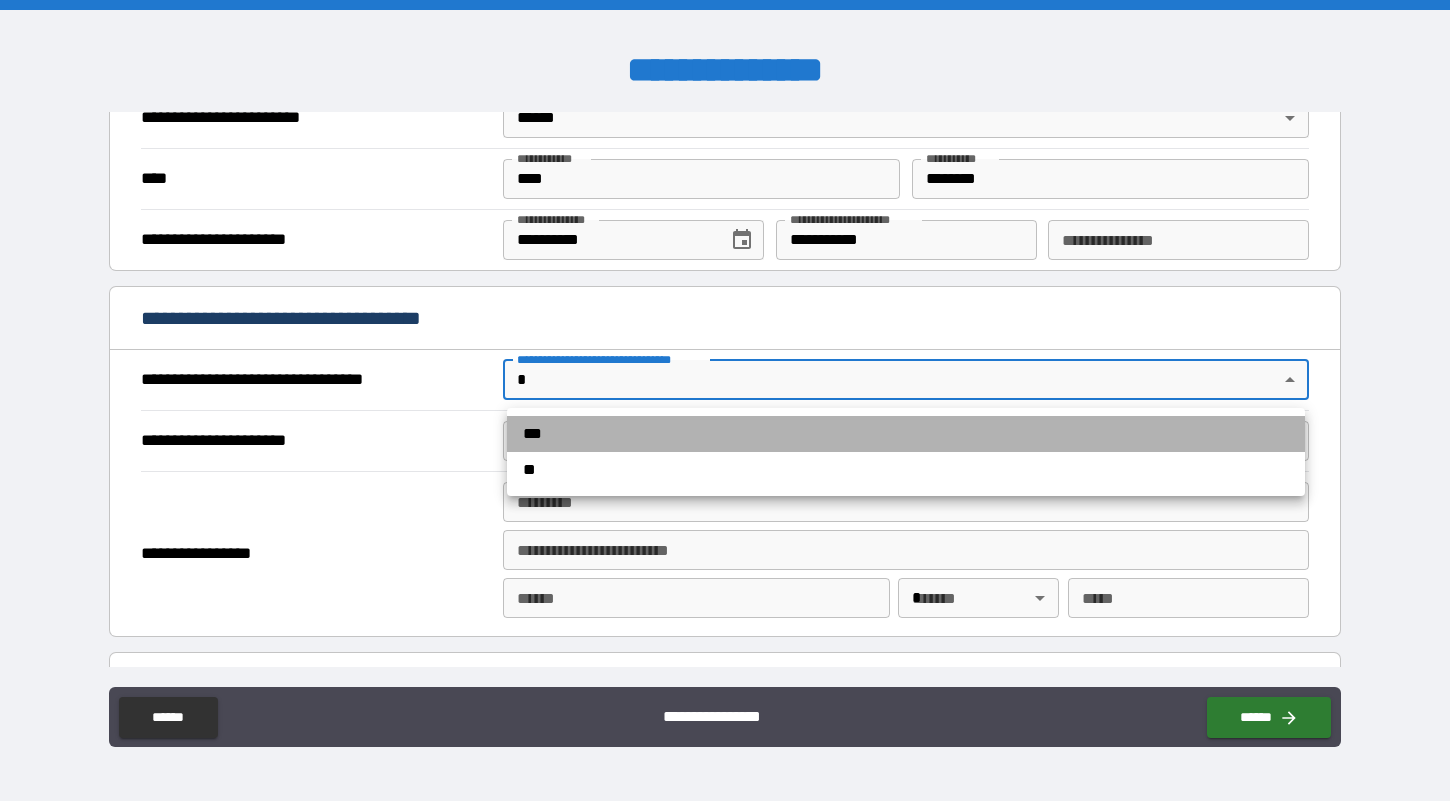 click on "***" at bounding box center [906, 434] 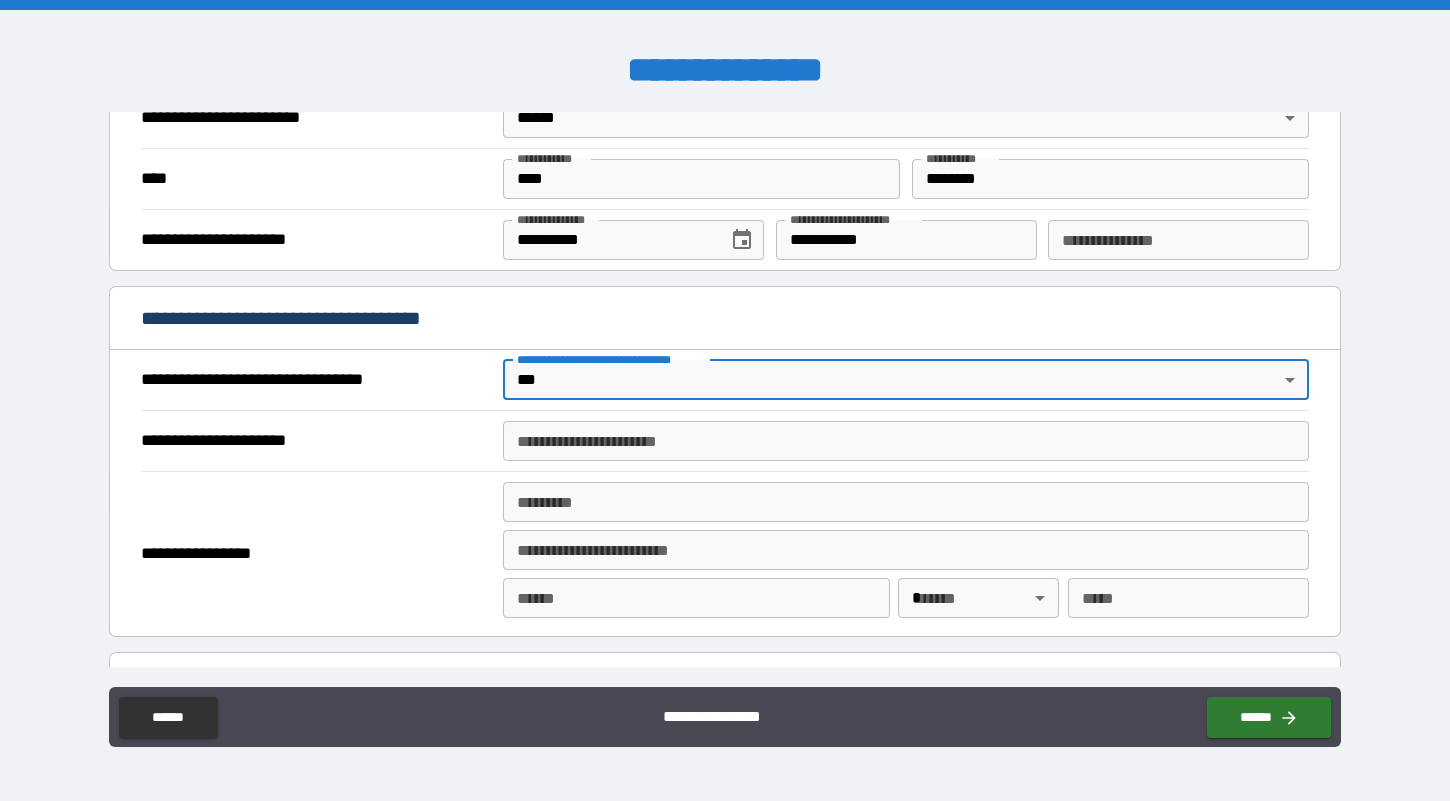 click on "**********" at bounding box center [906, 441] 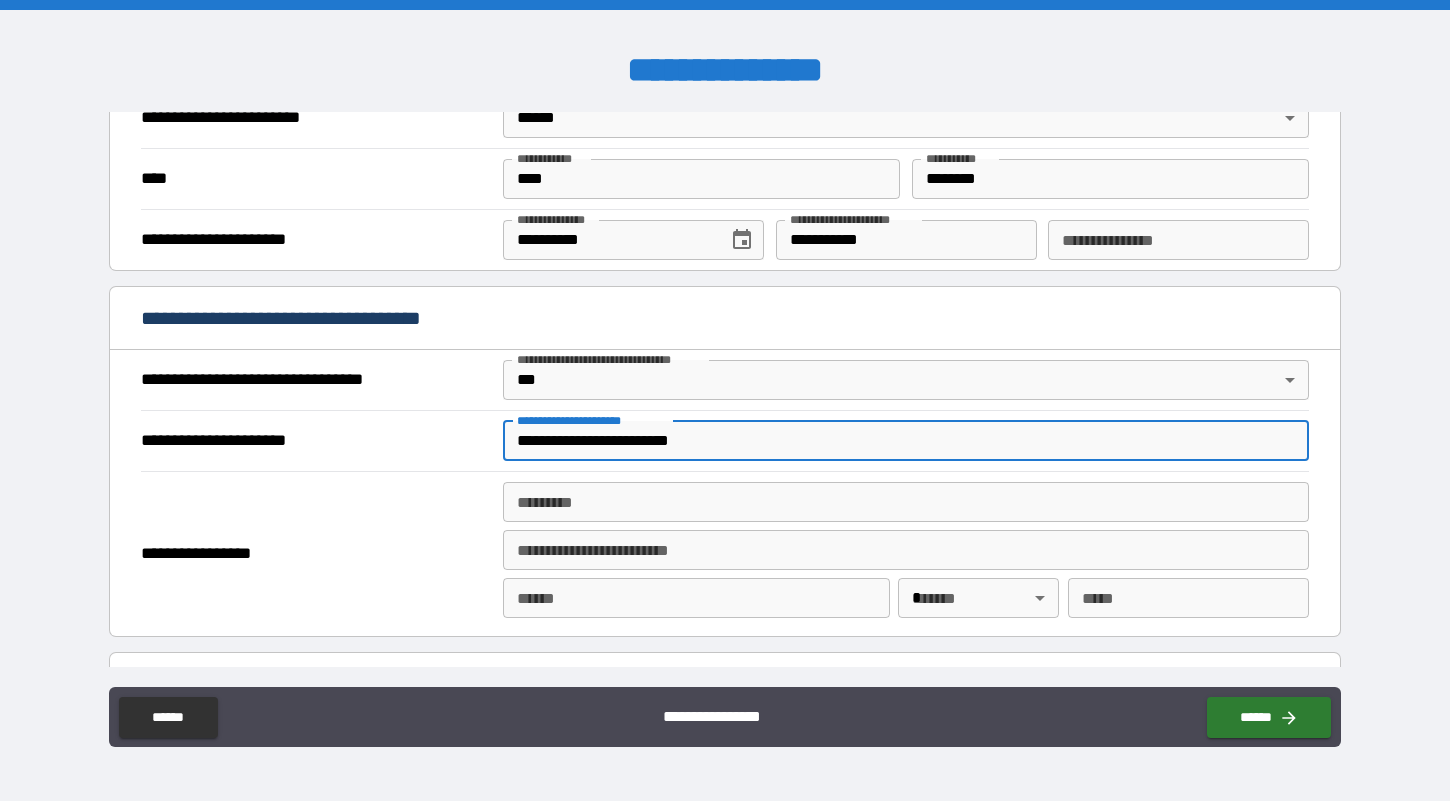 click on "*******   * *******   *" at bounding box center (906, 502) 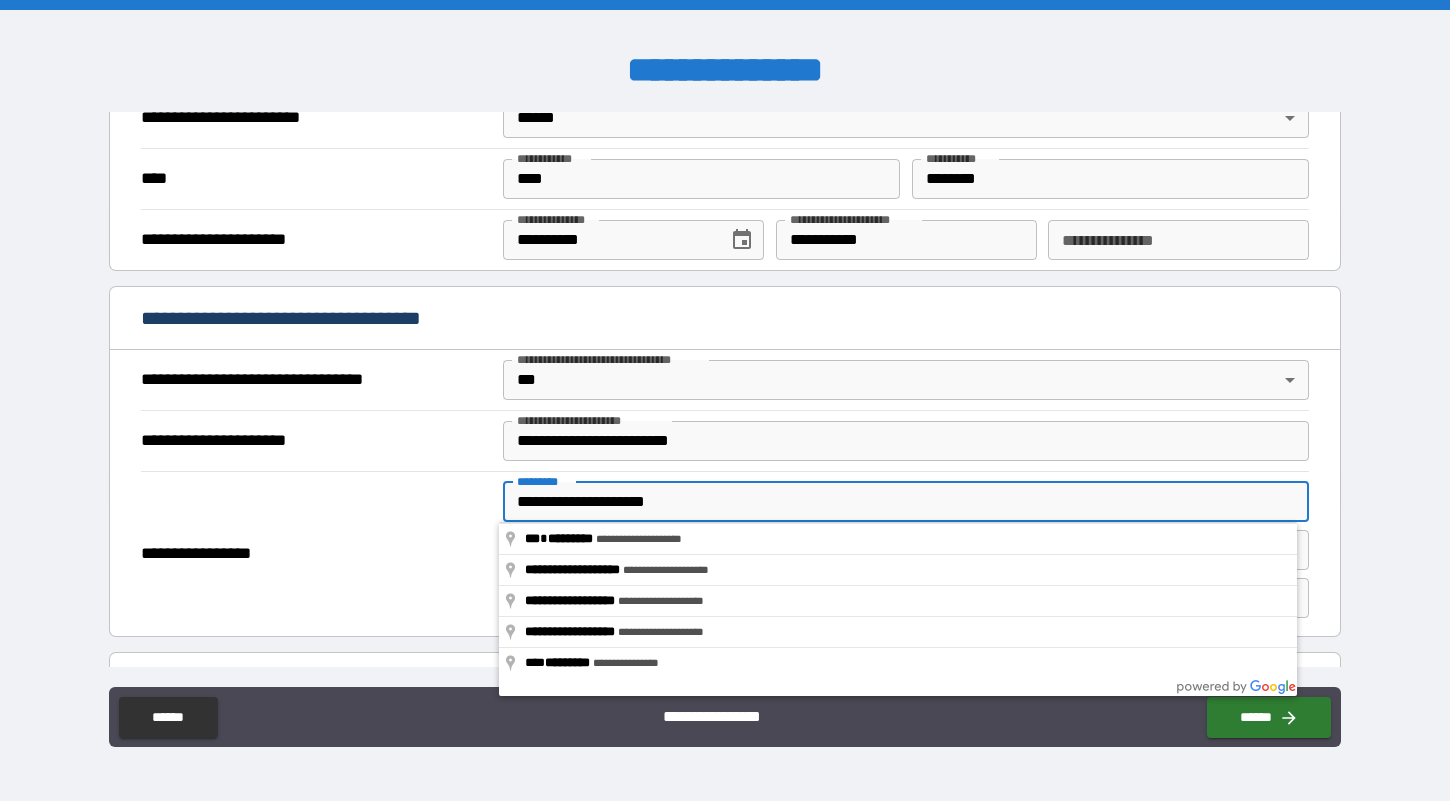 click on "**********" at bounding box center [906, 502] 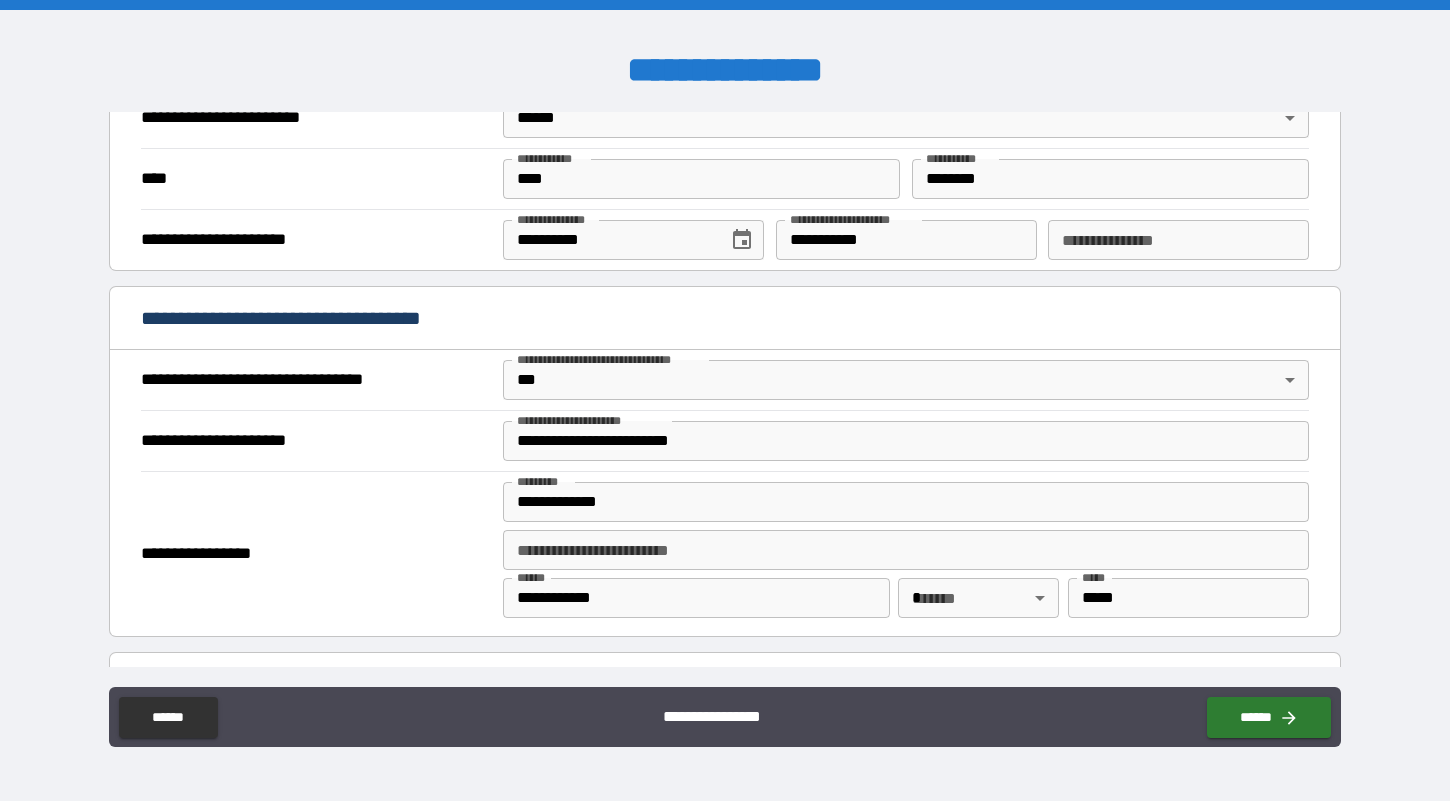 click on "**********" at bounding box center (316, 554) 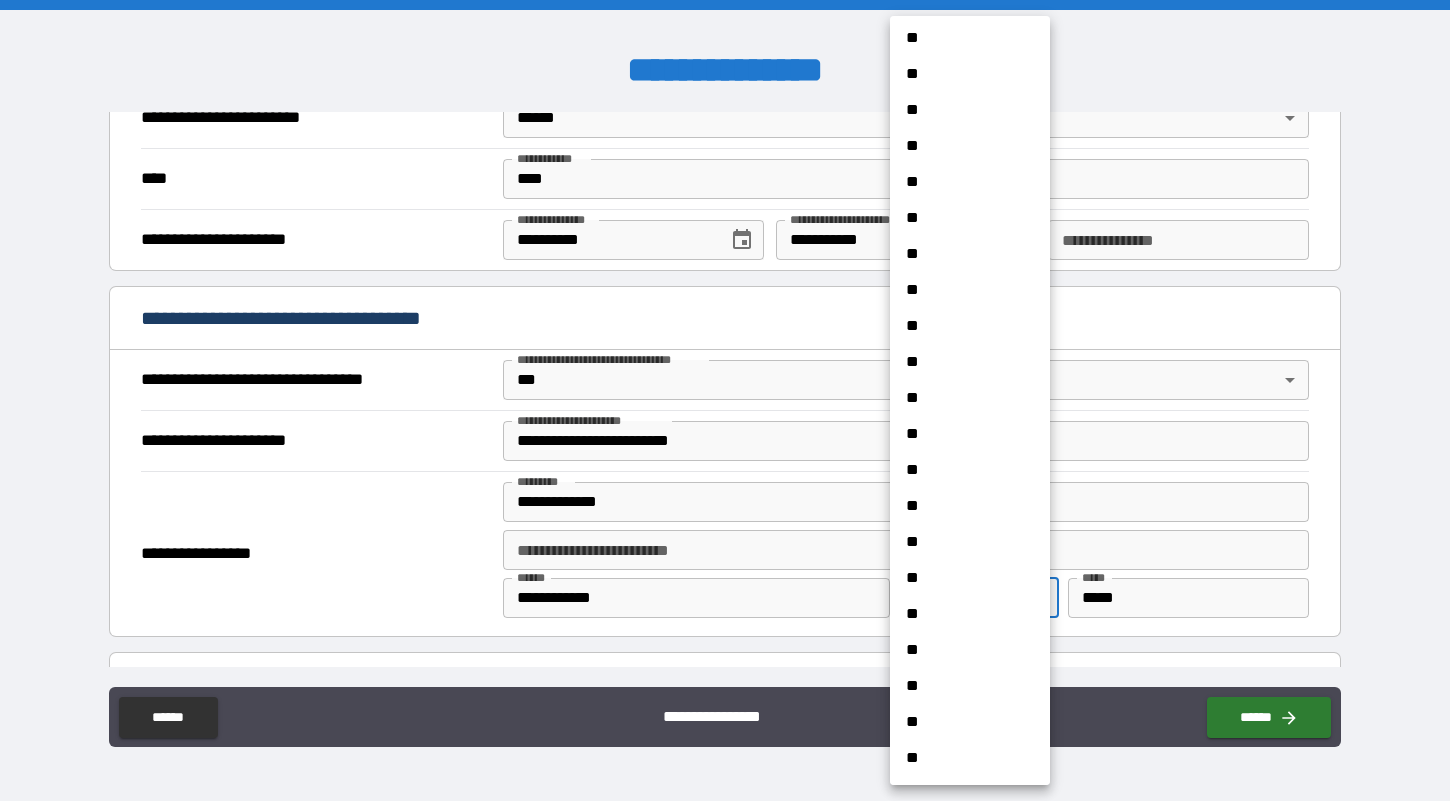 scroll, scrollTop: 223, scrollLeft: 0, axis: vertical 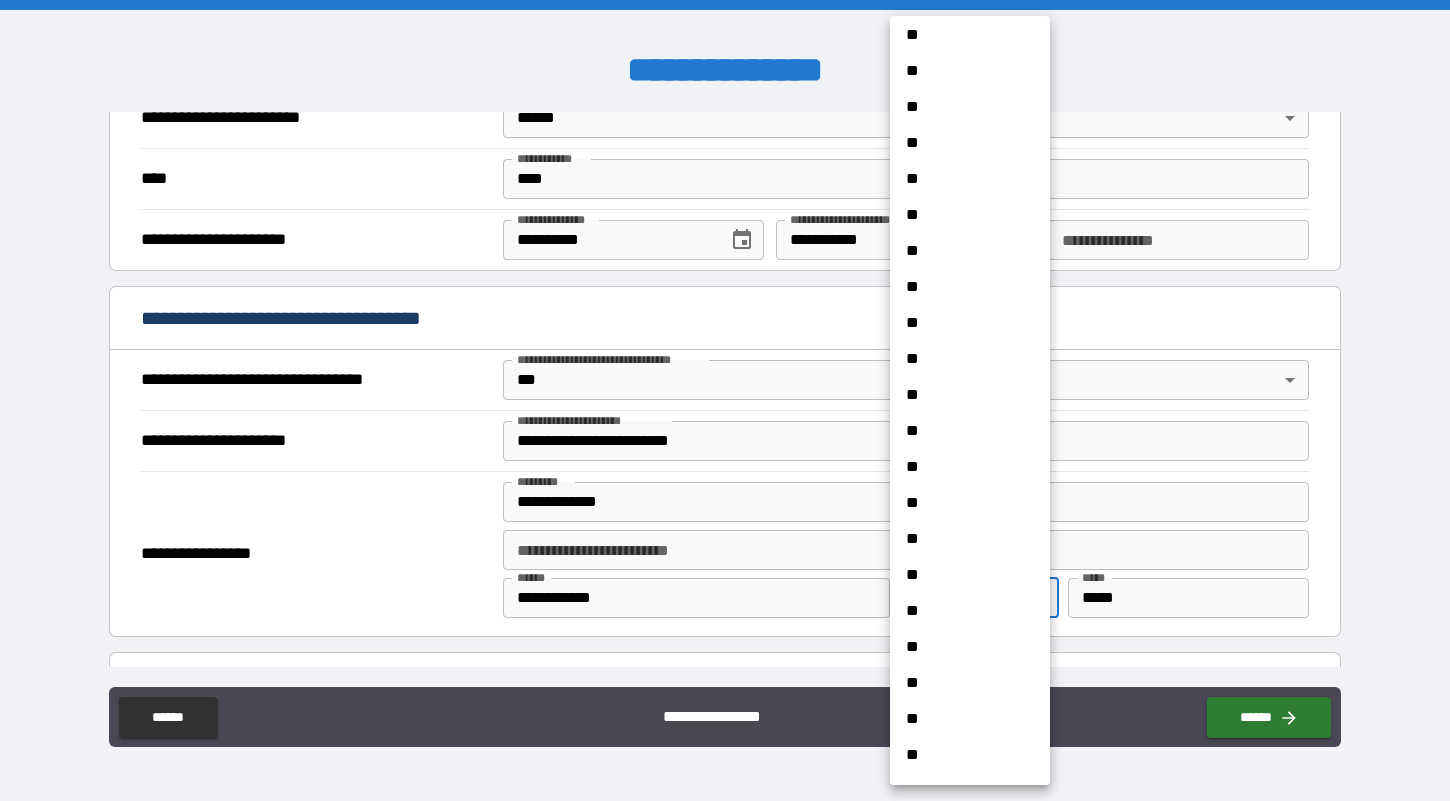 click on "**" at bounding box center [970, 755] 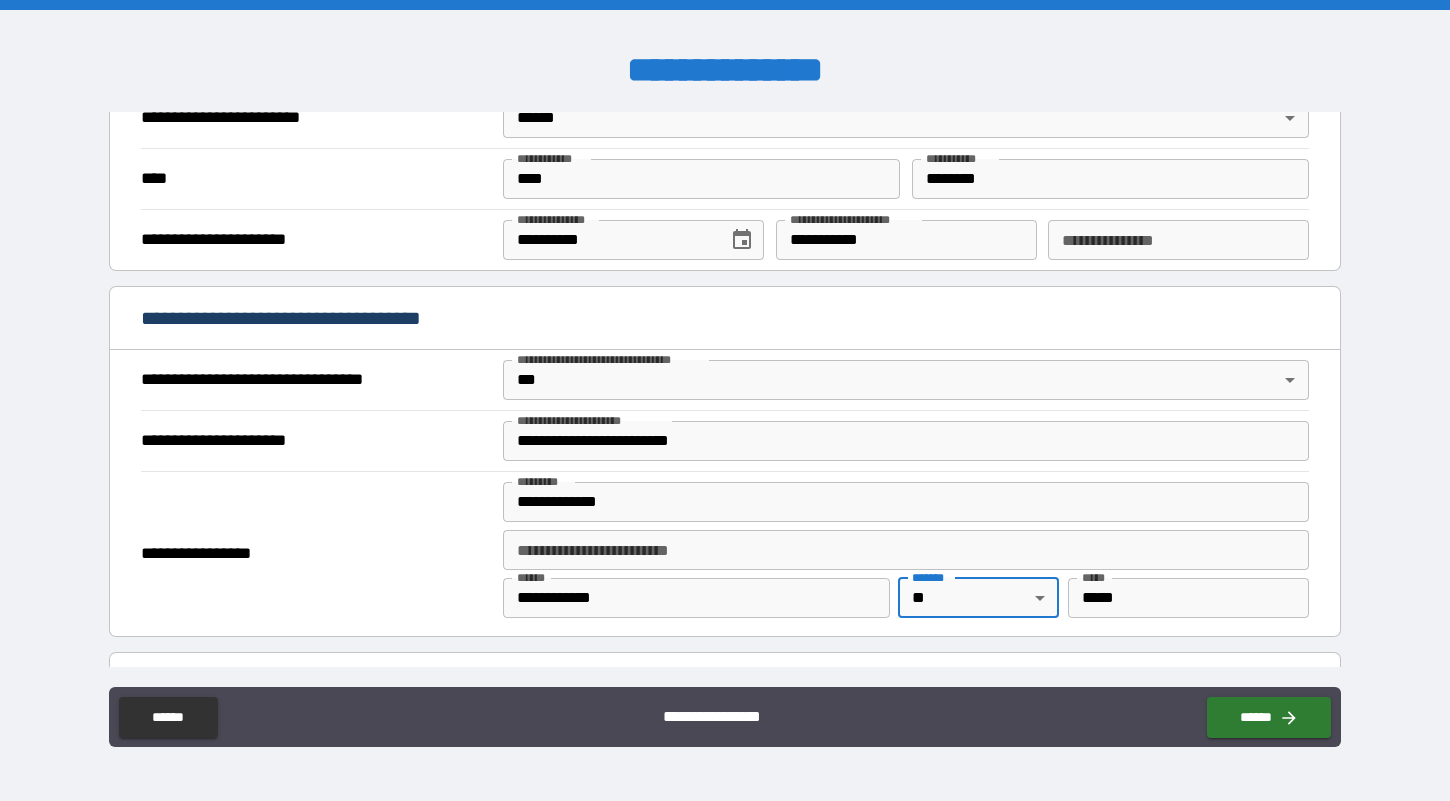 click on "*****" at bounding box center (1189, 598) 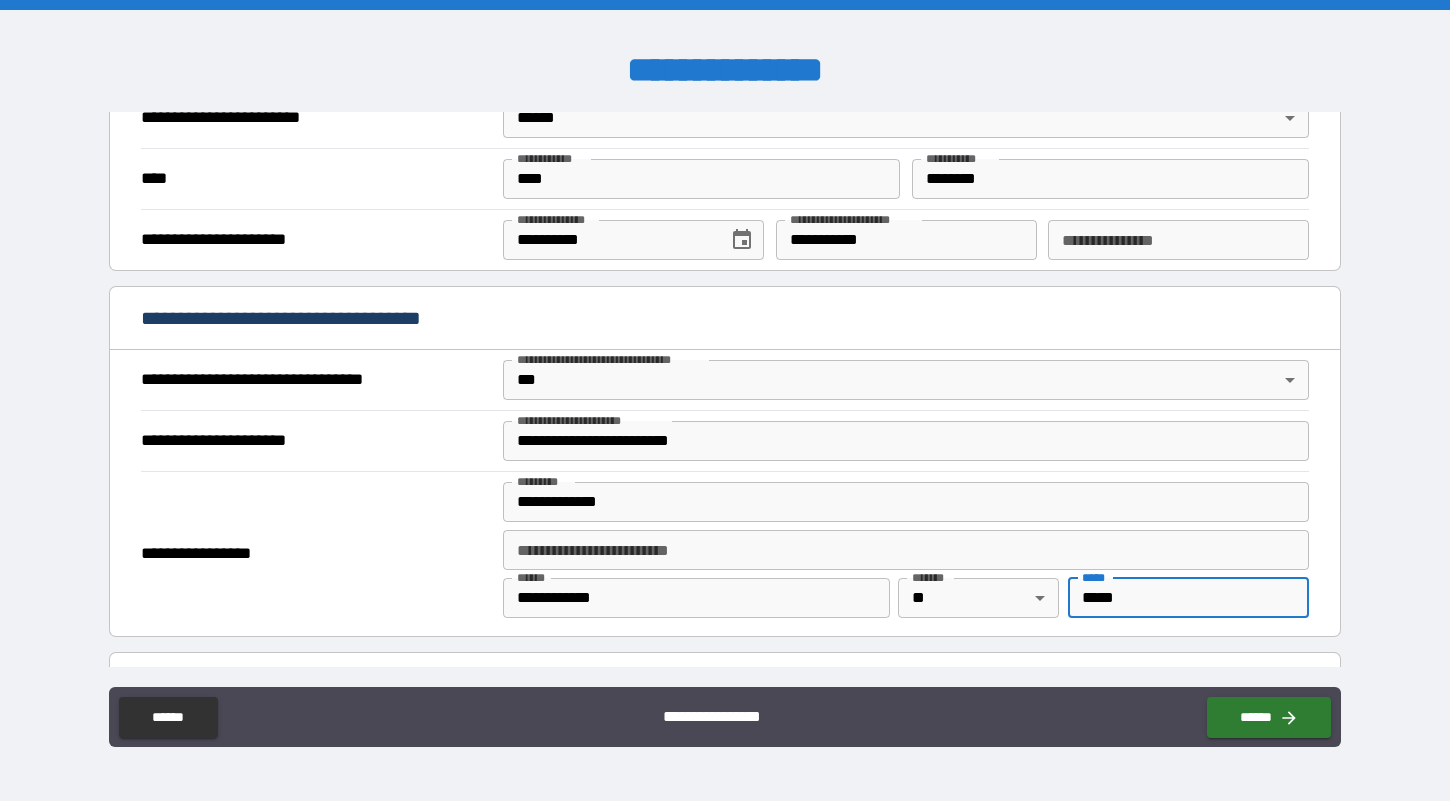 click on "**********" at bounding box center (725, 390) 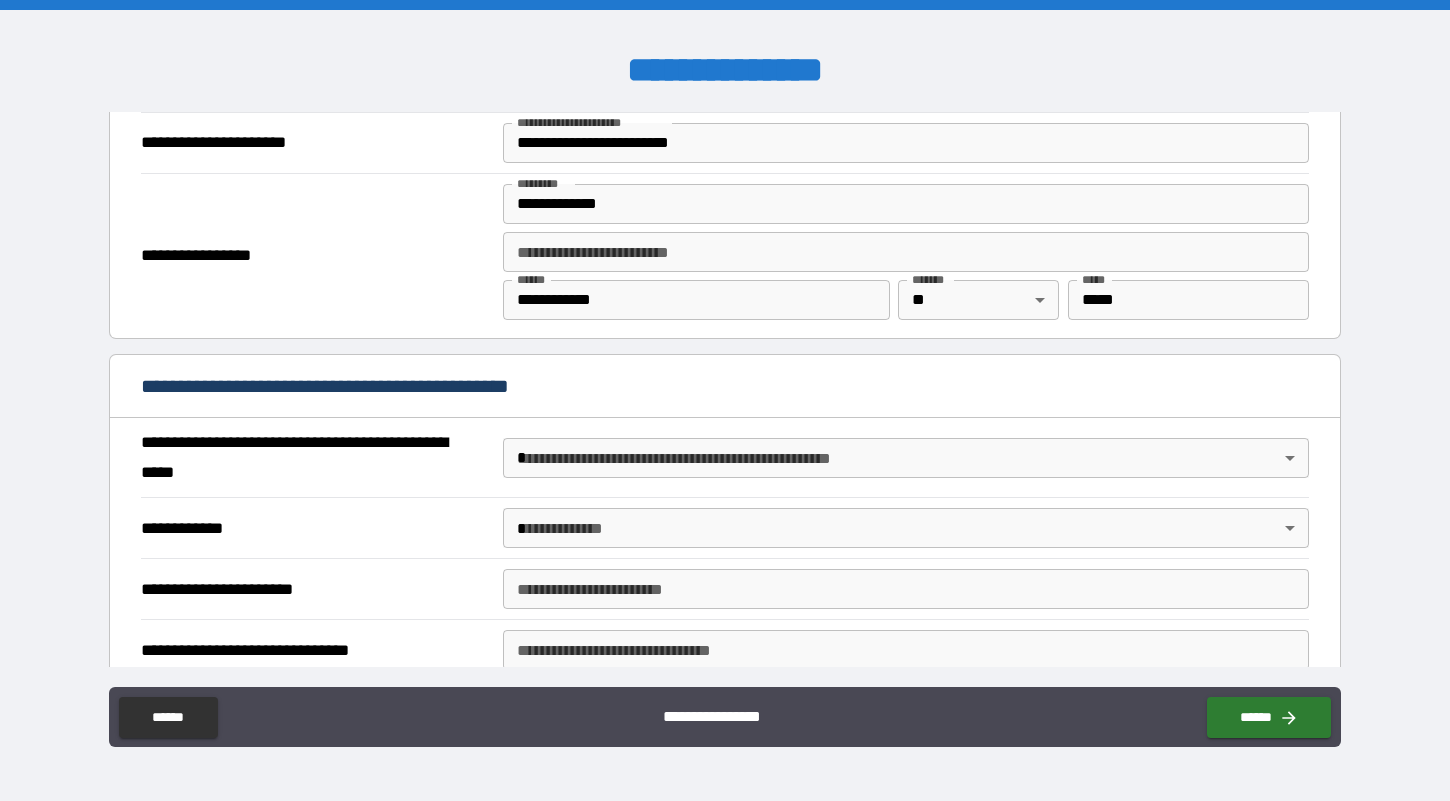 scroll, scrollTop: 1342, scrollLeft: 0, axis: vertical 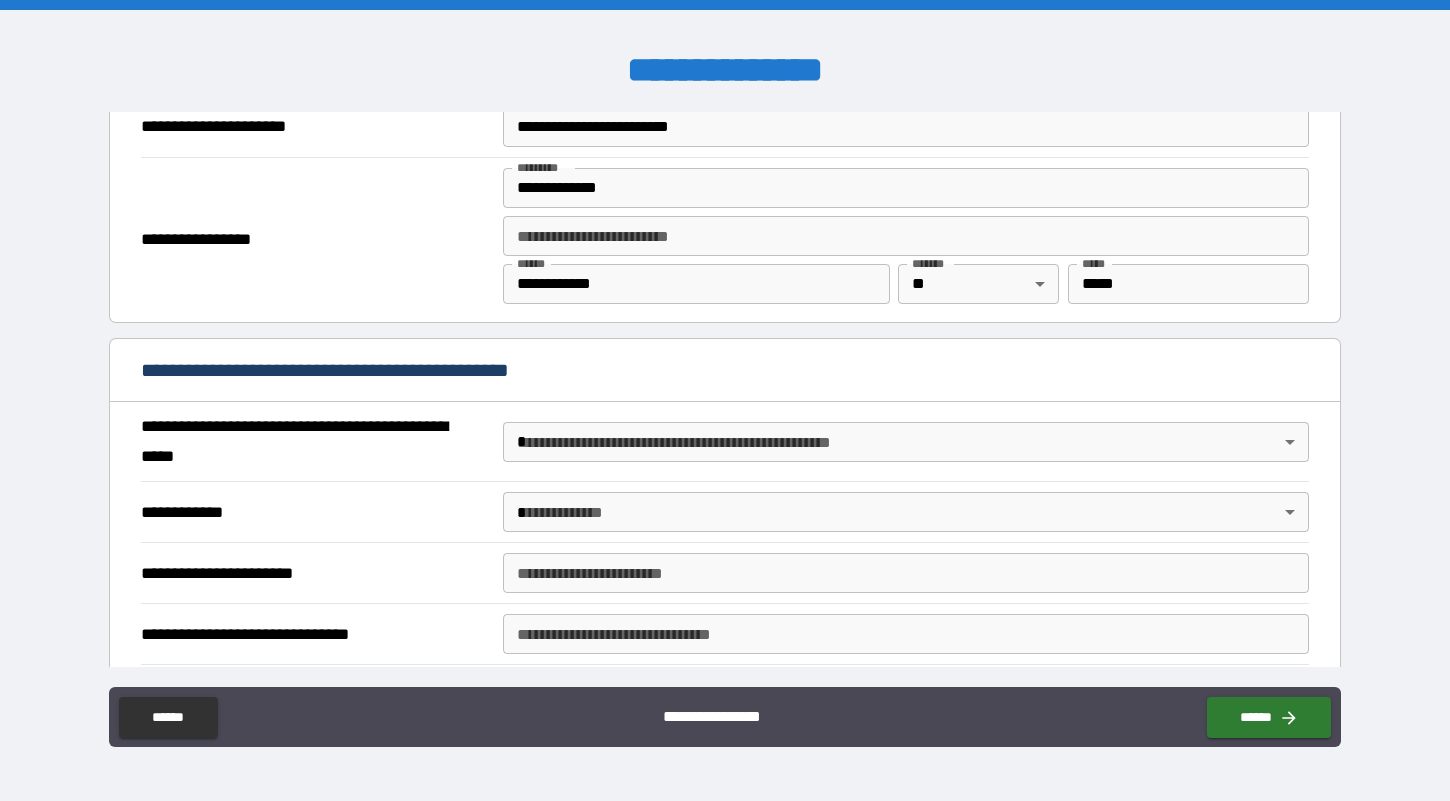 click on "**********" at bounding box center (725, 400) 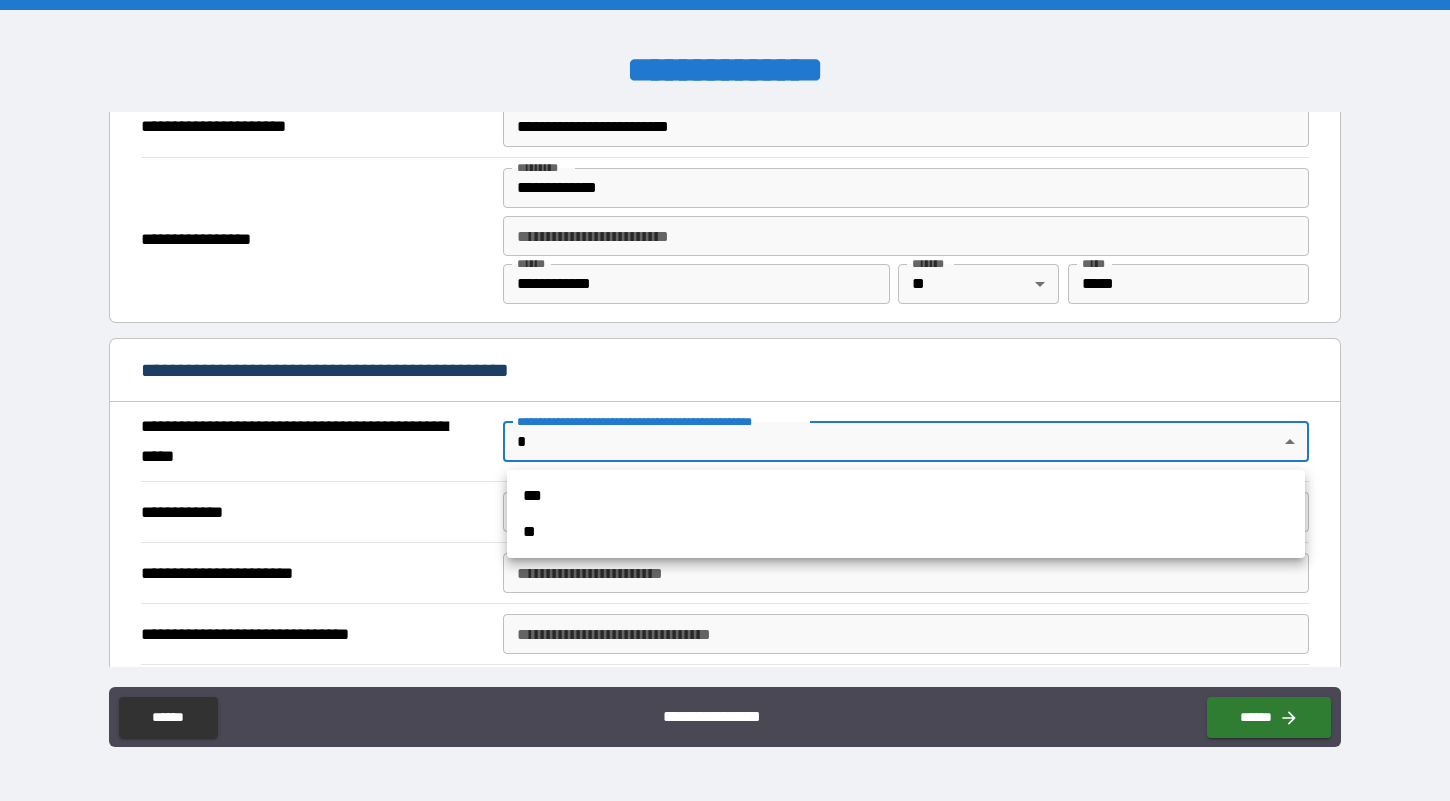 click on "**" at bounding box center (906, 532) 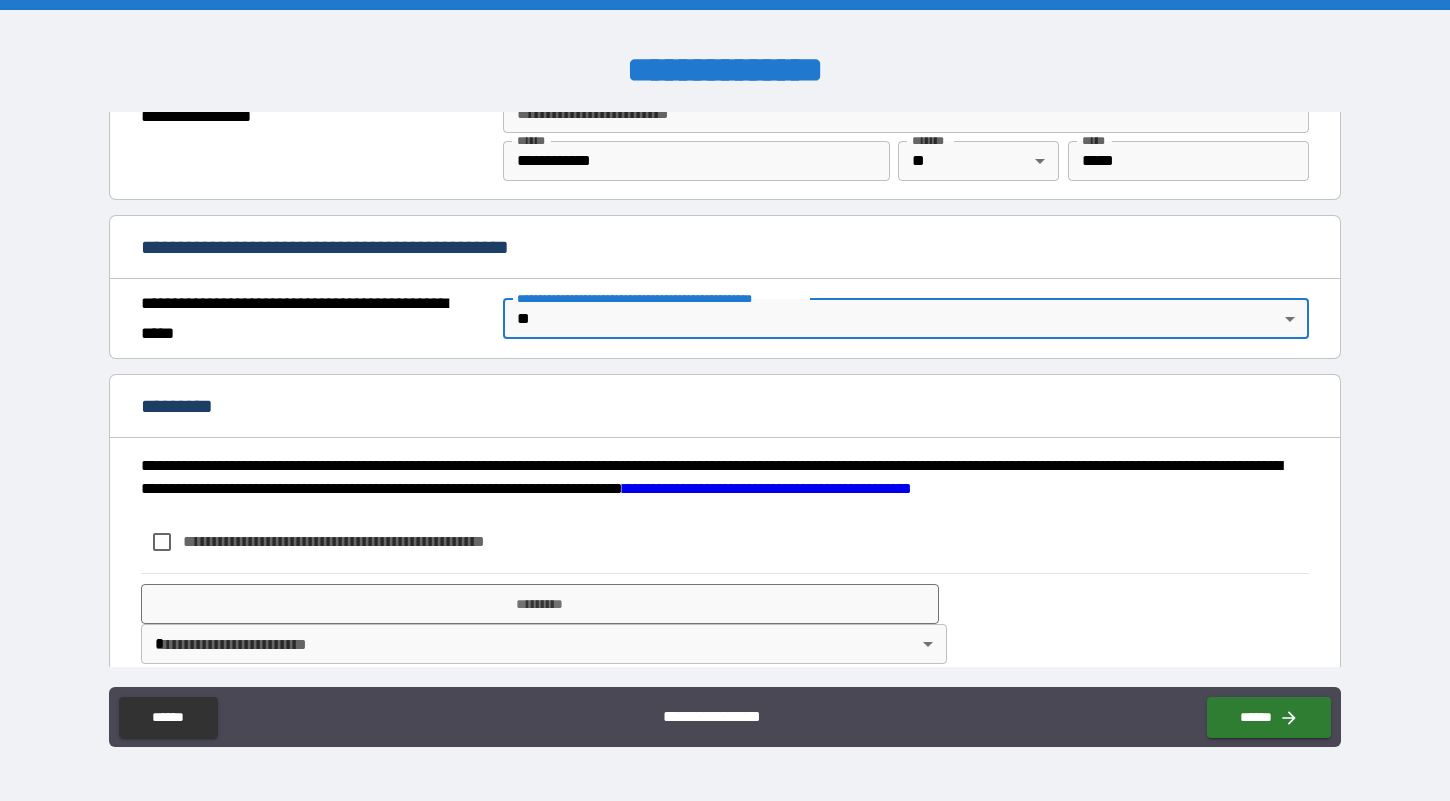 scroll, scrollTop: 1492, scrollLeft: 0, axis: vertical 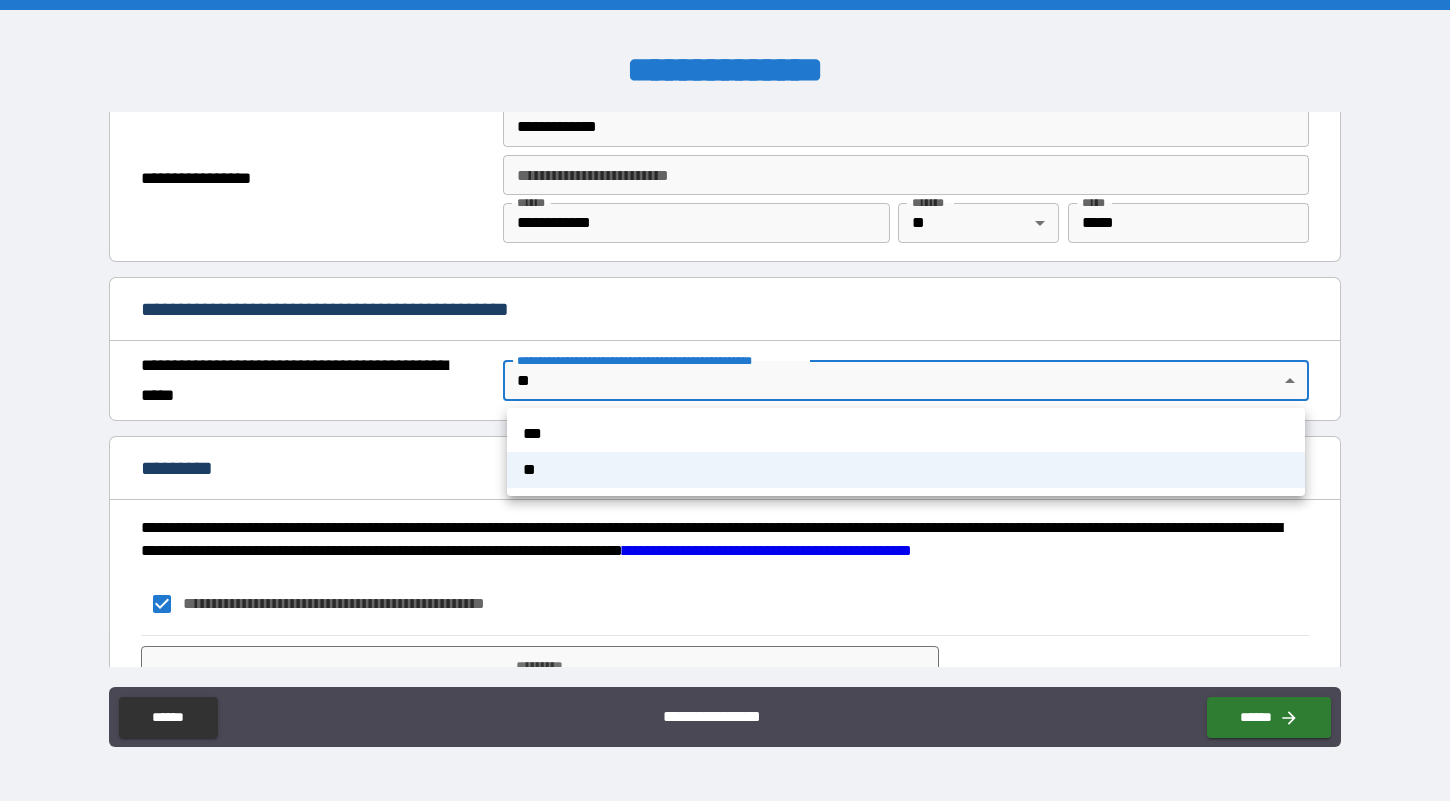 click on "**********" at bounding box center [725, 400] 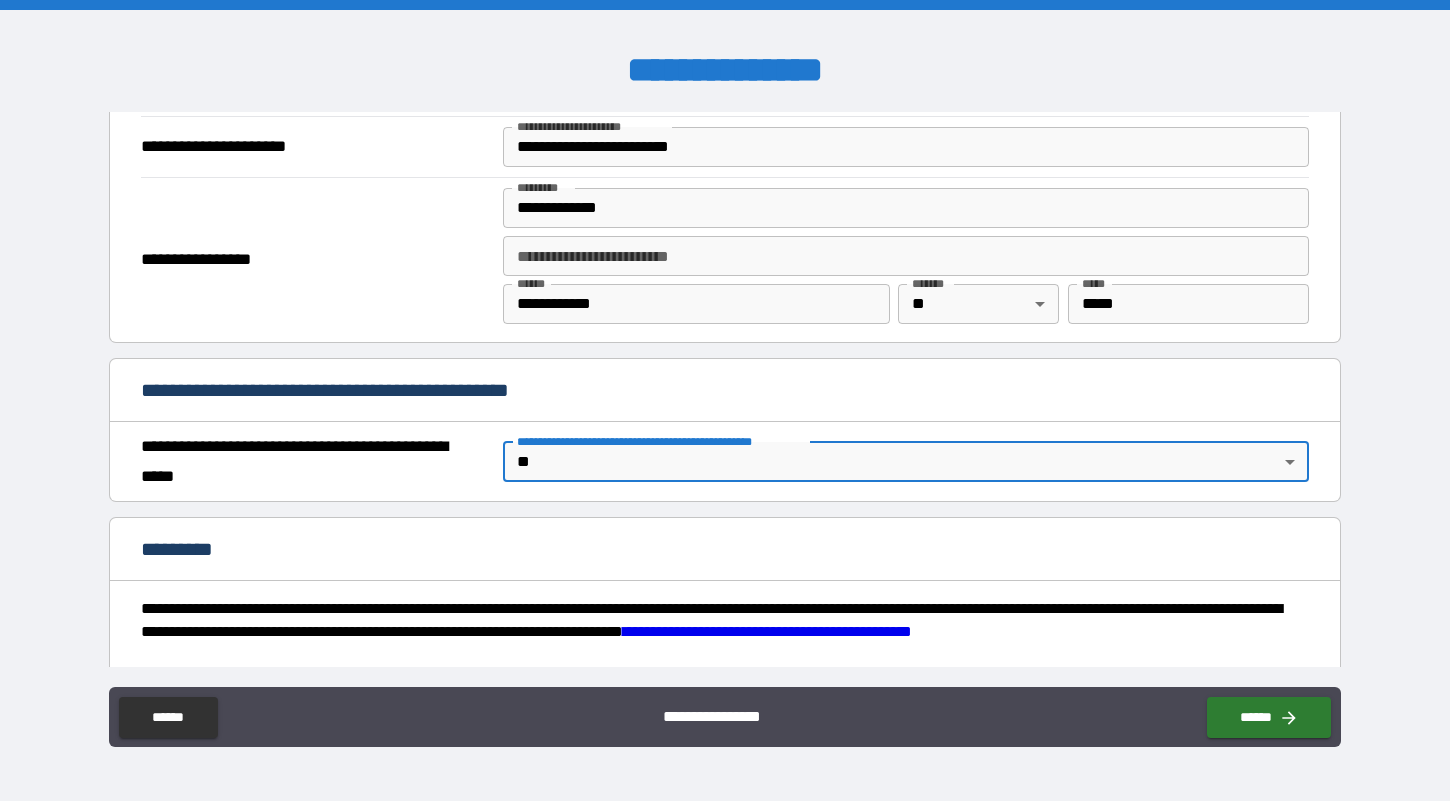 scroll, scrollTop: 1492, scrollLeft: 0, axis: vertical 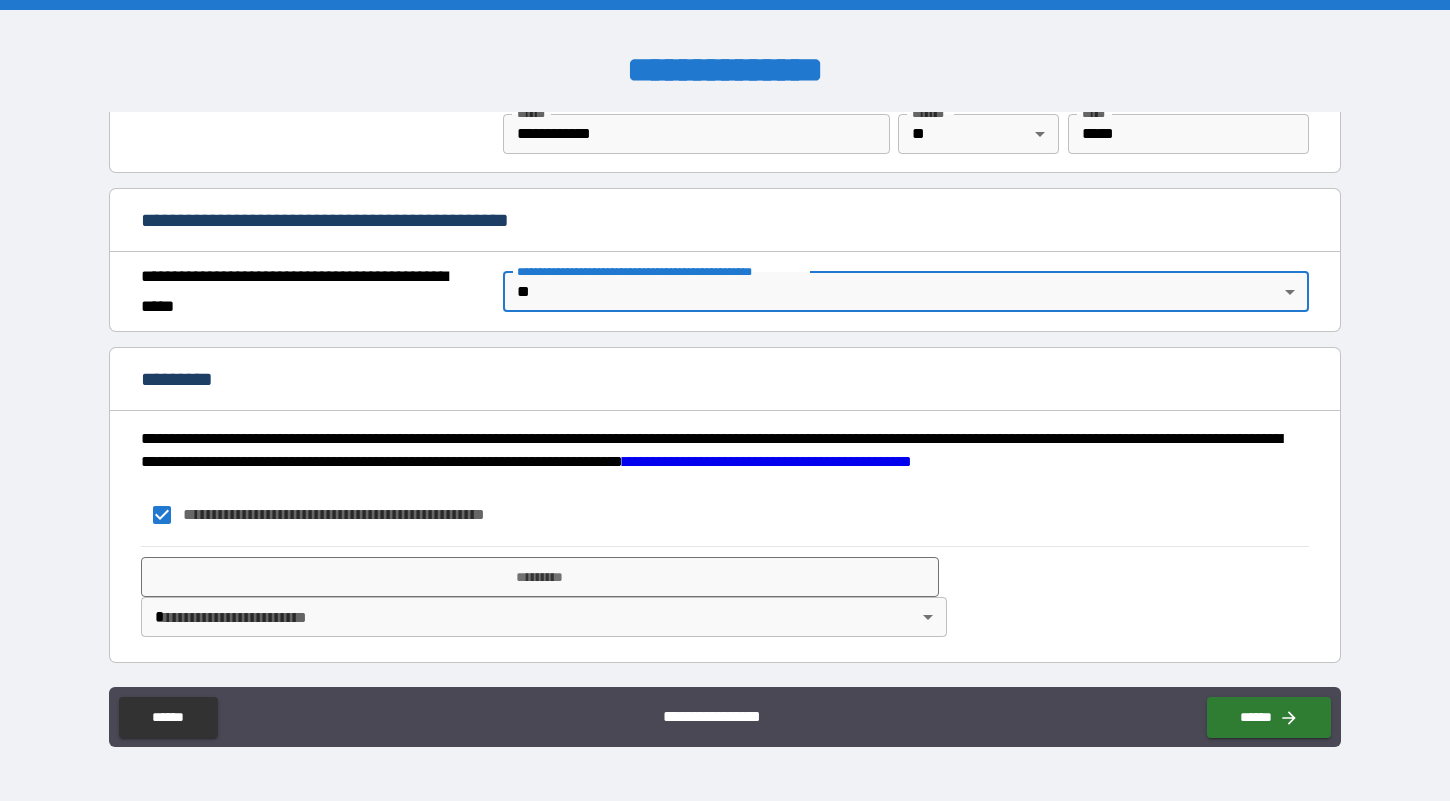 click on "**********" at bounding box center (725, 400) 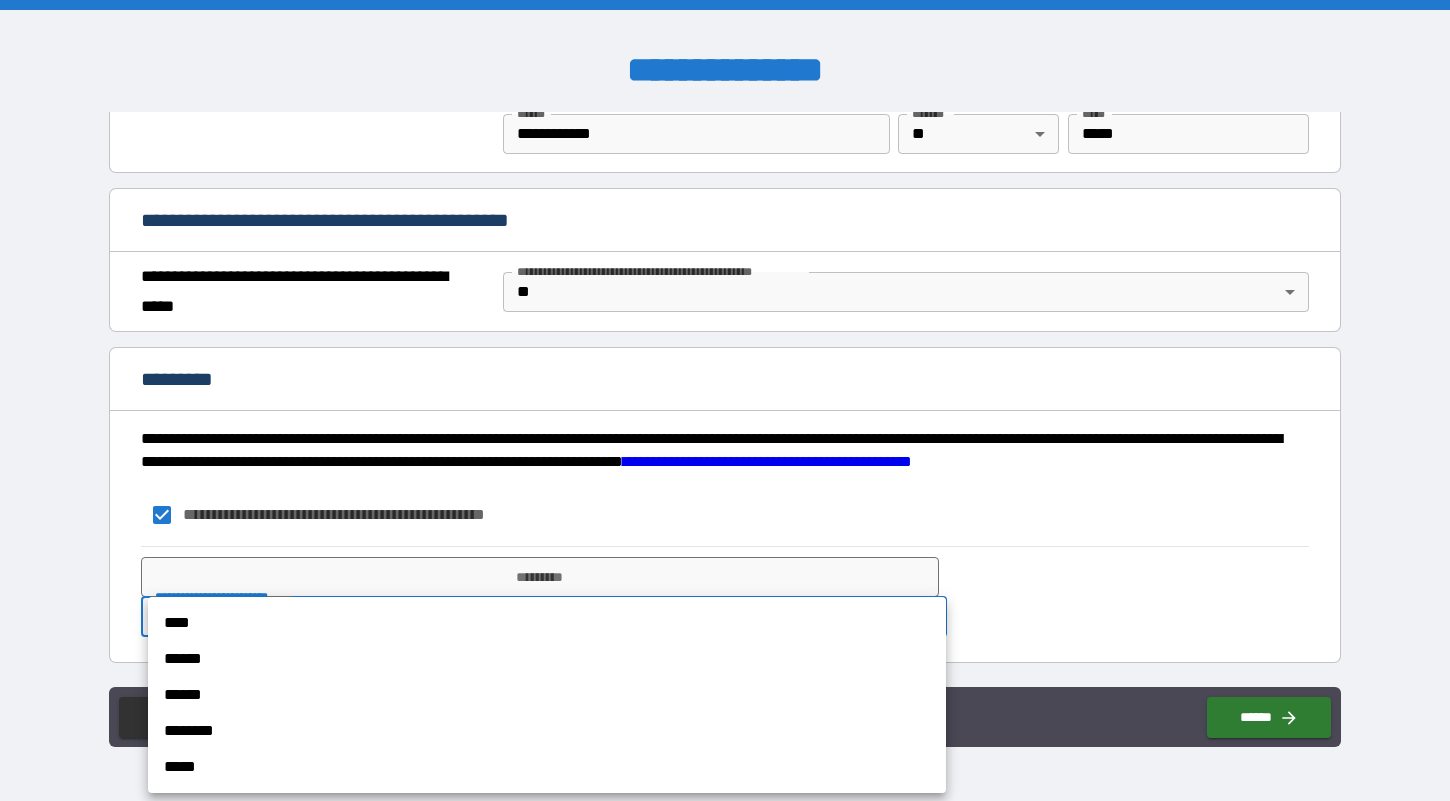 click on "******" at bounding box center (547, 695) 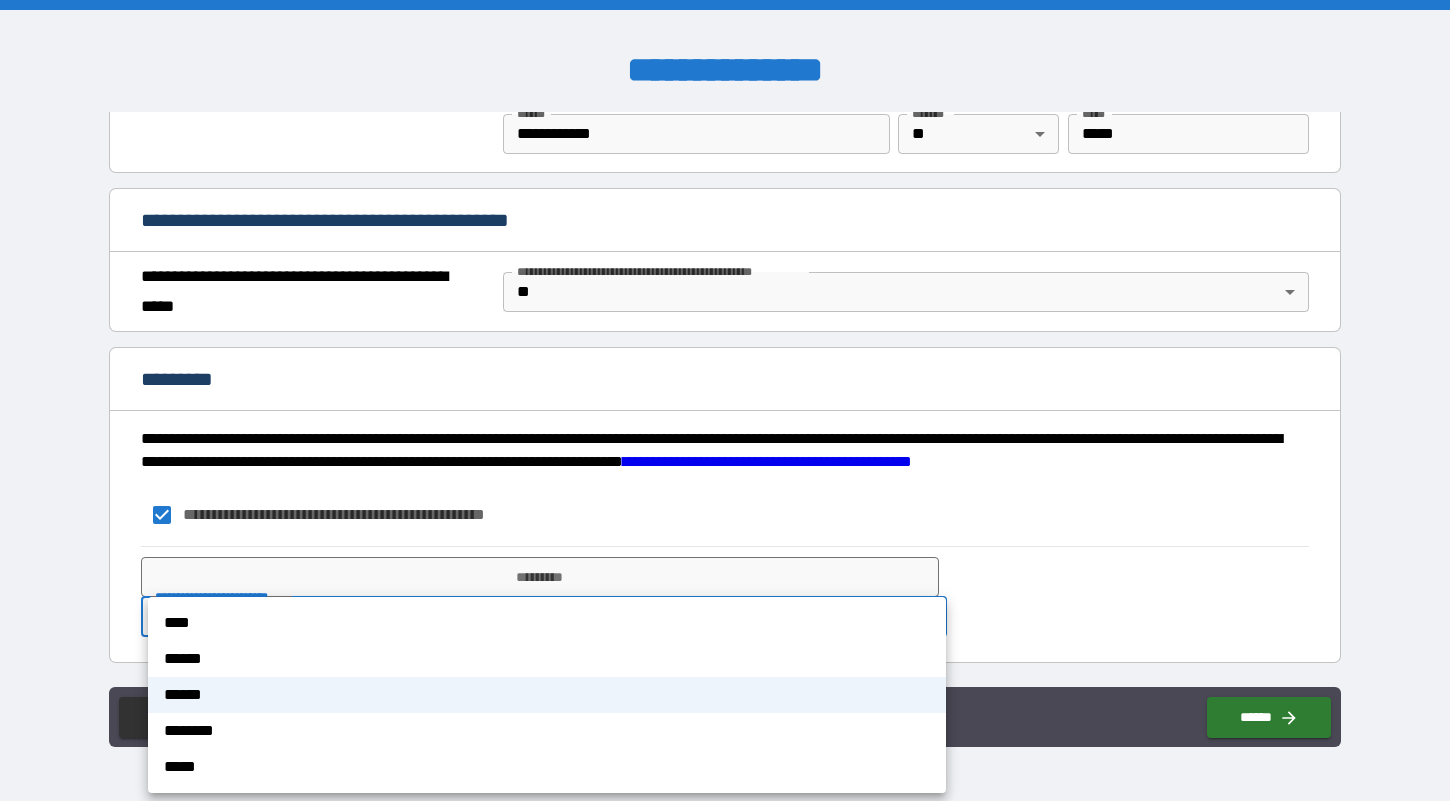 click on "**********" at bounding box center (725, 400) 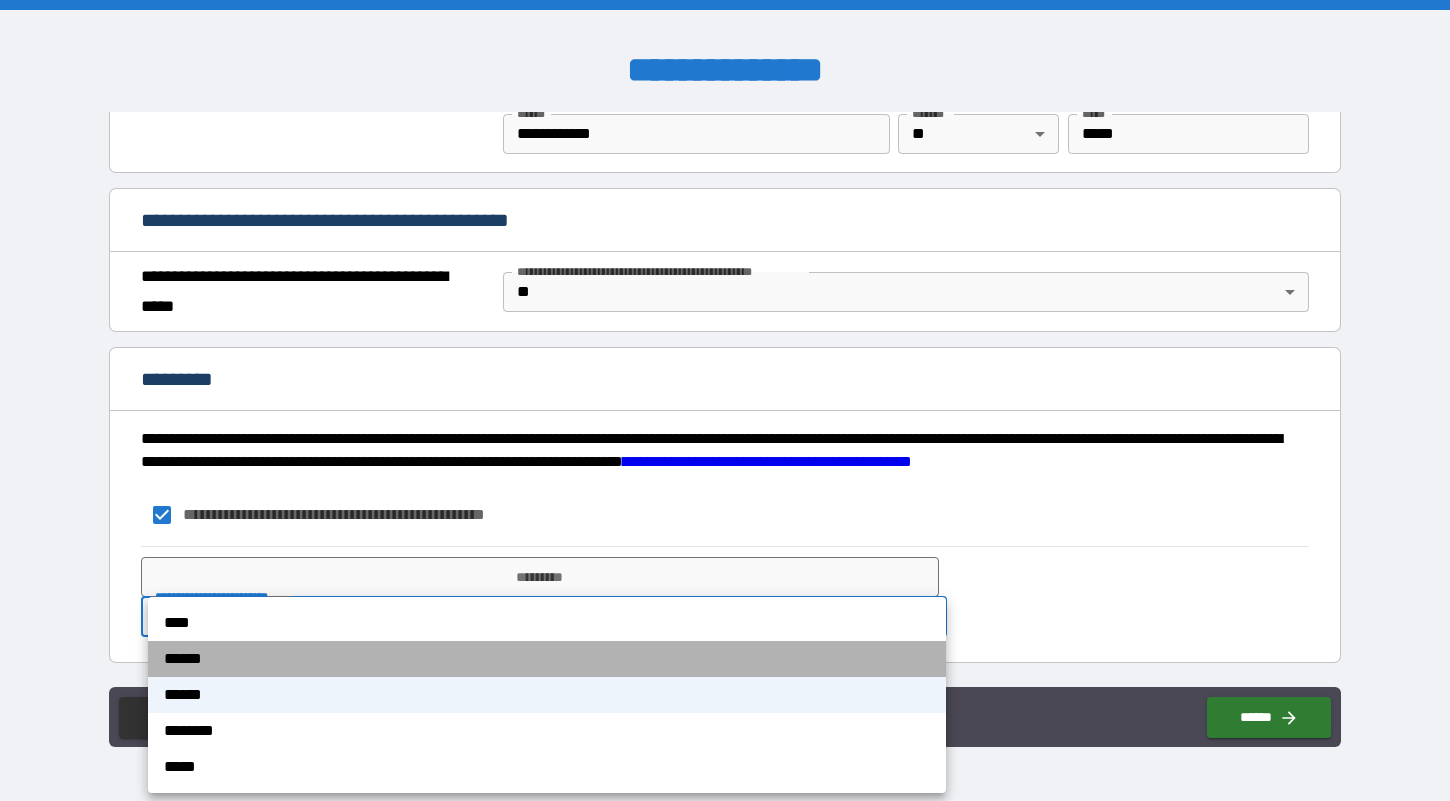 click on "******" at bounding box center [547, 659] 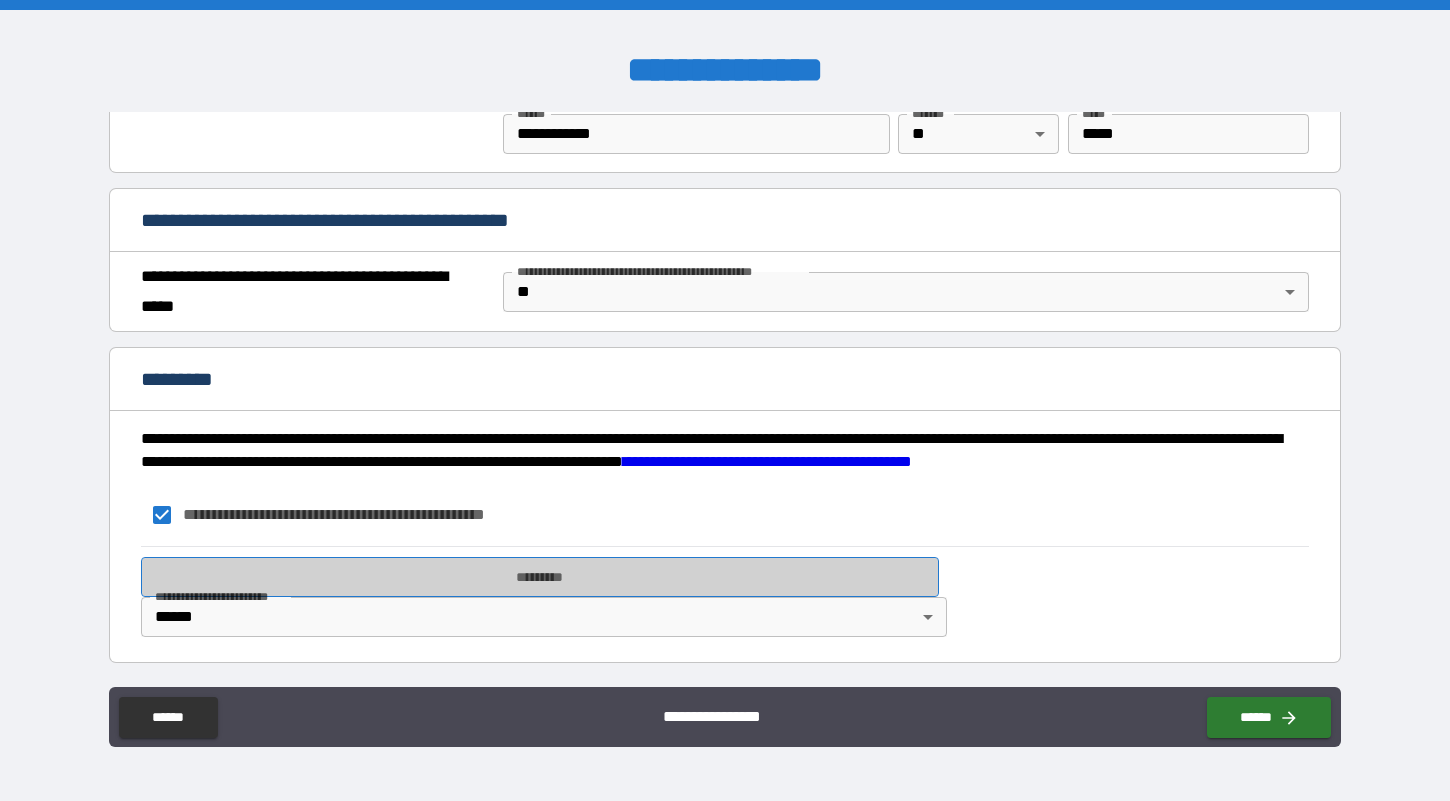 click on "*********" at bounding box center (540, 577) 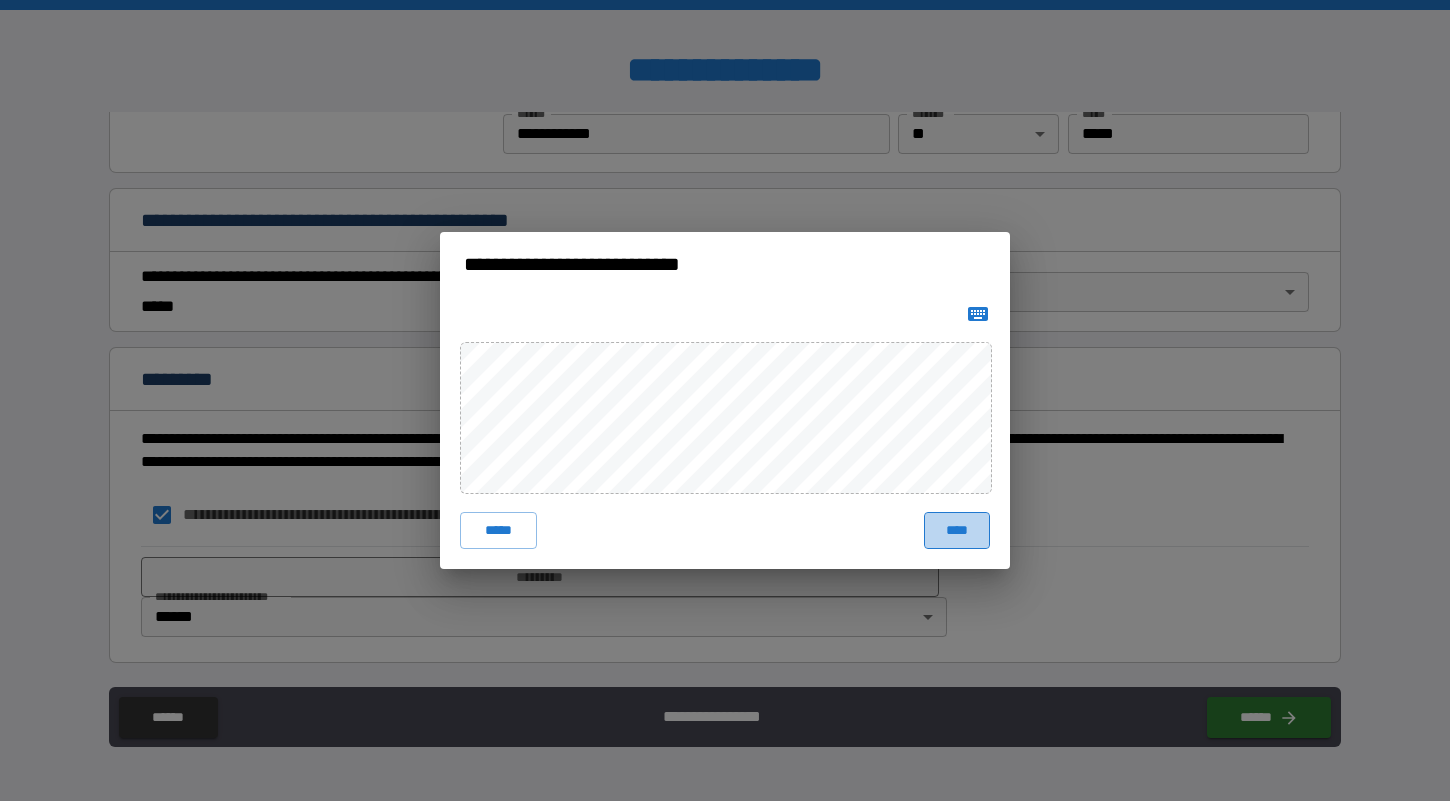 click on "****" at bounding box center [957, 530] 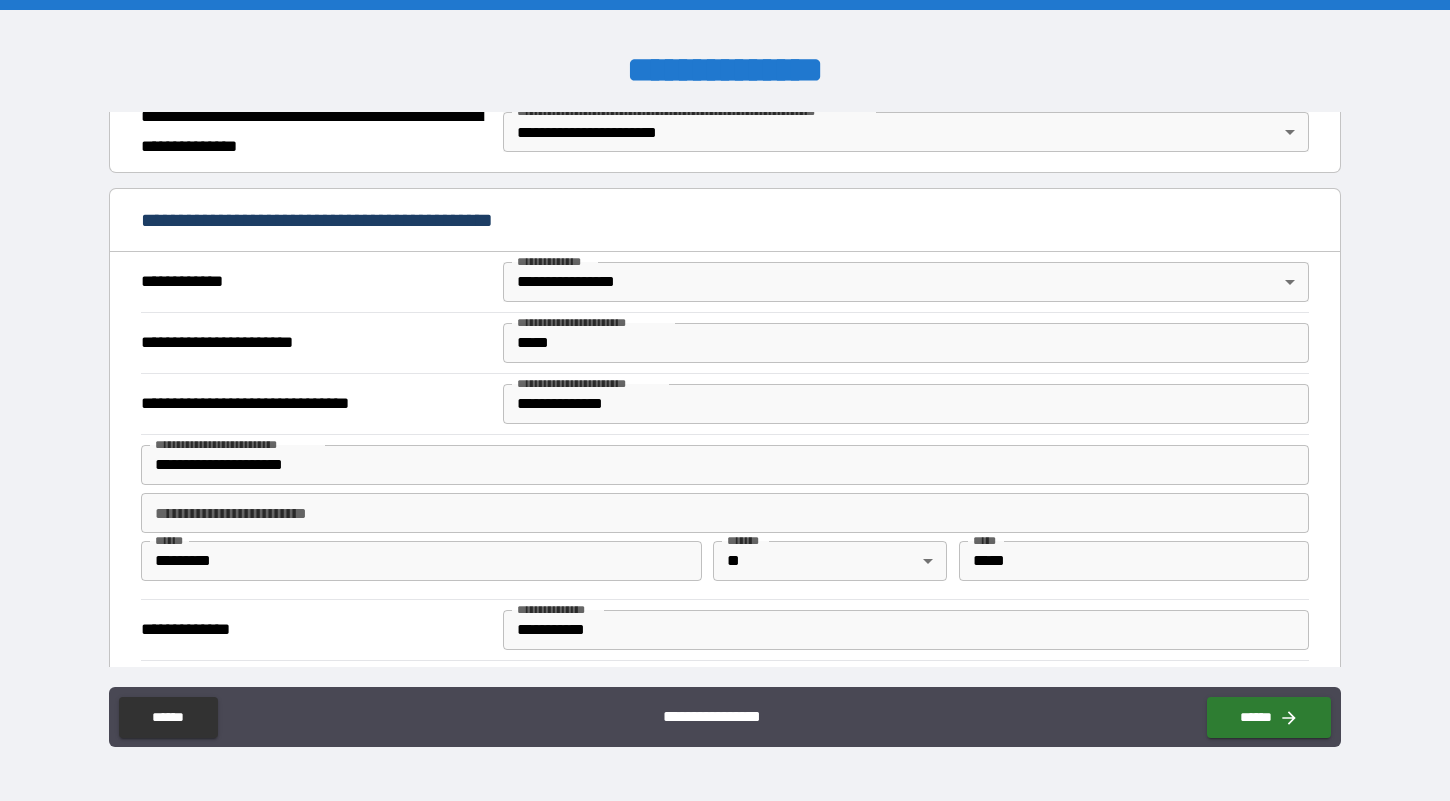 scroll, scrollTop: 307, scrollLeft: 0, axis: vertical 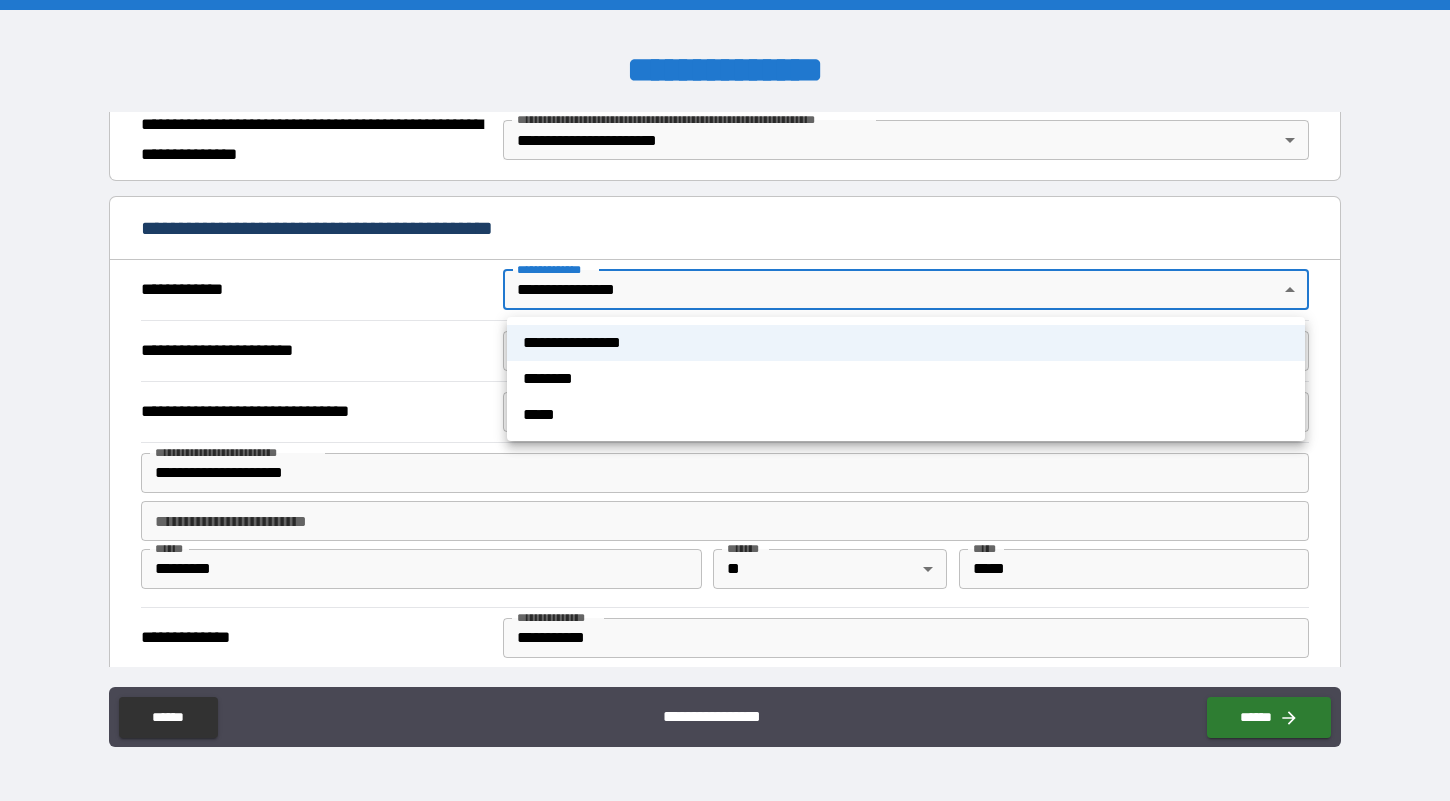 click on "**********" at bounding box center [725, 400] 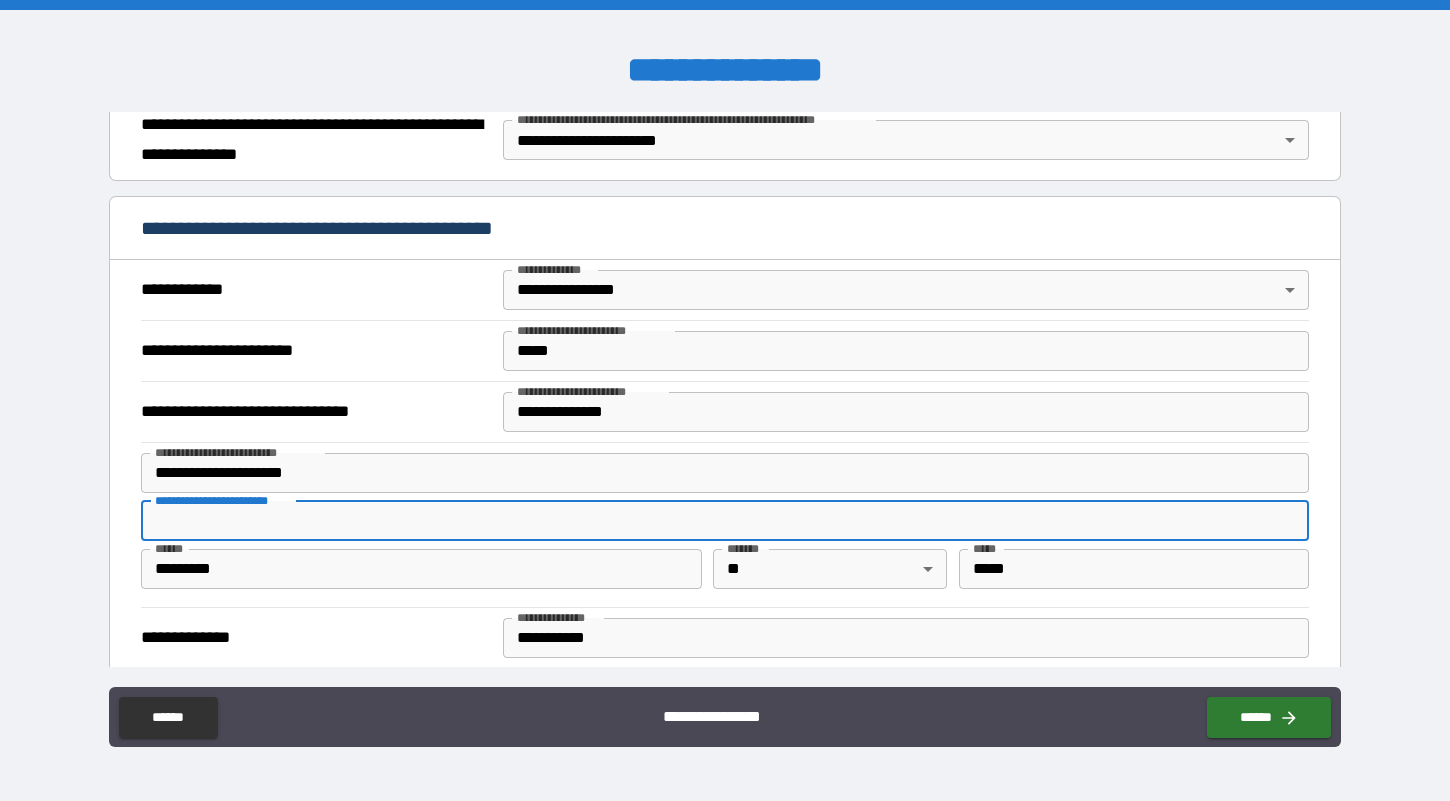 click on "**********" at bounding box center [725, 521] 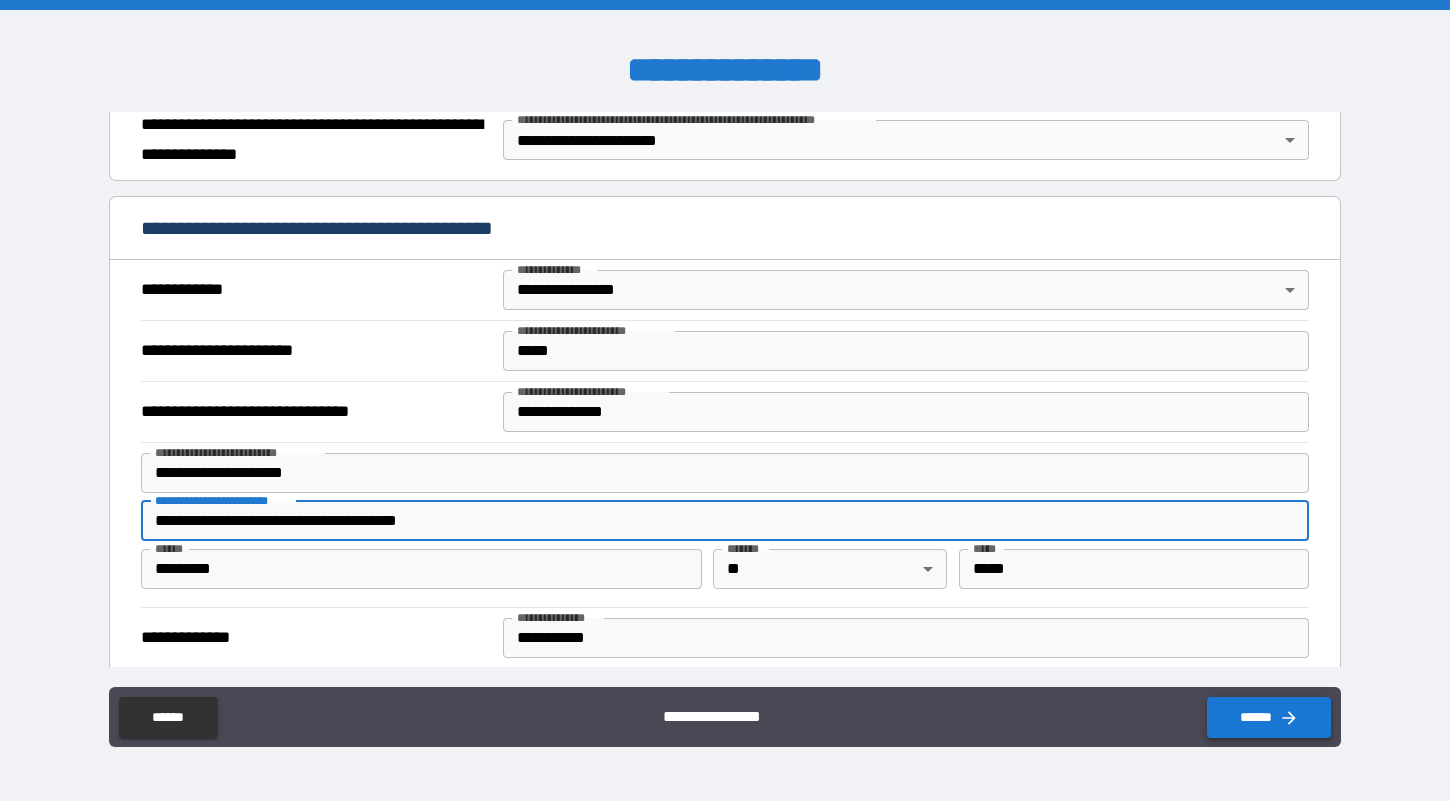 click on "******" at bounding box center [1269, 717] 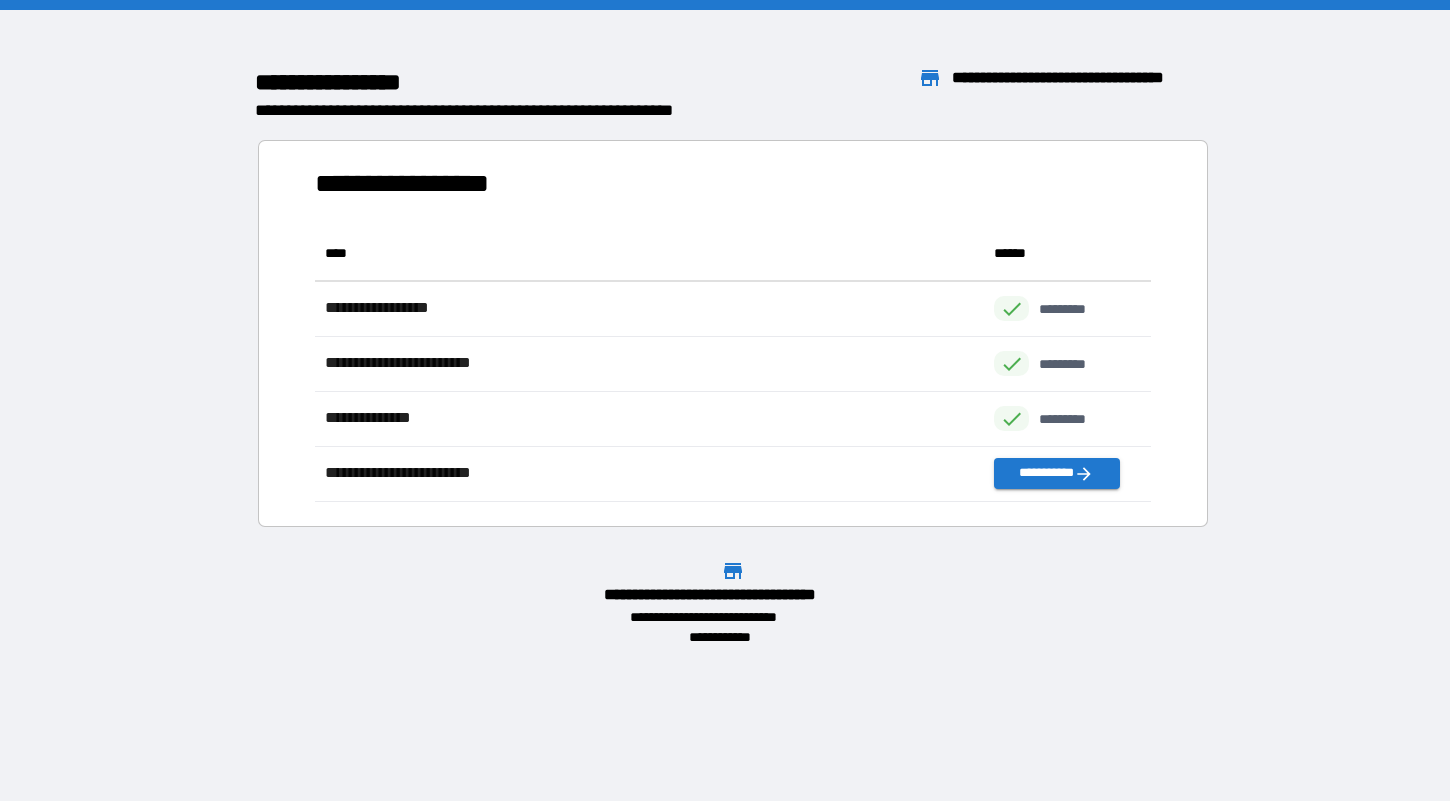scroll, scrollTop: 1, scrollLeft: 1, axis: both 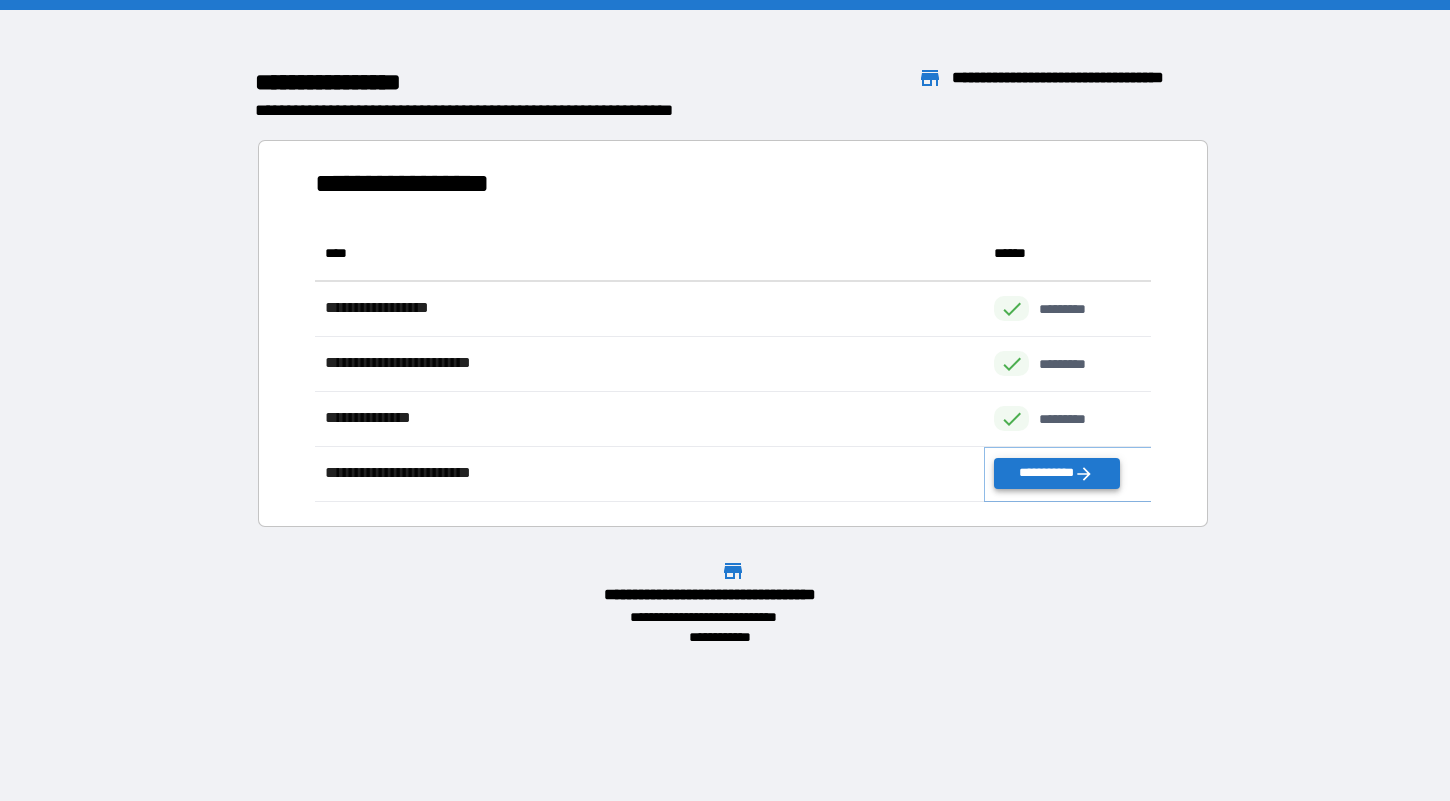 click on "**********" at bounding box center (1056, 473) 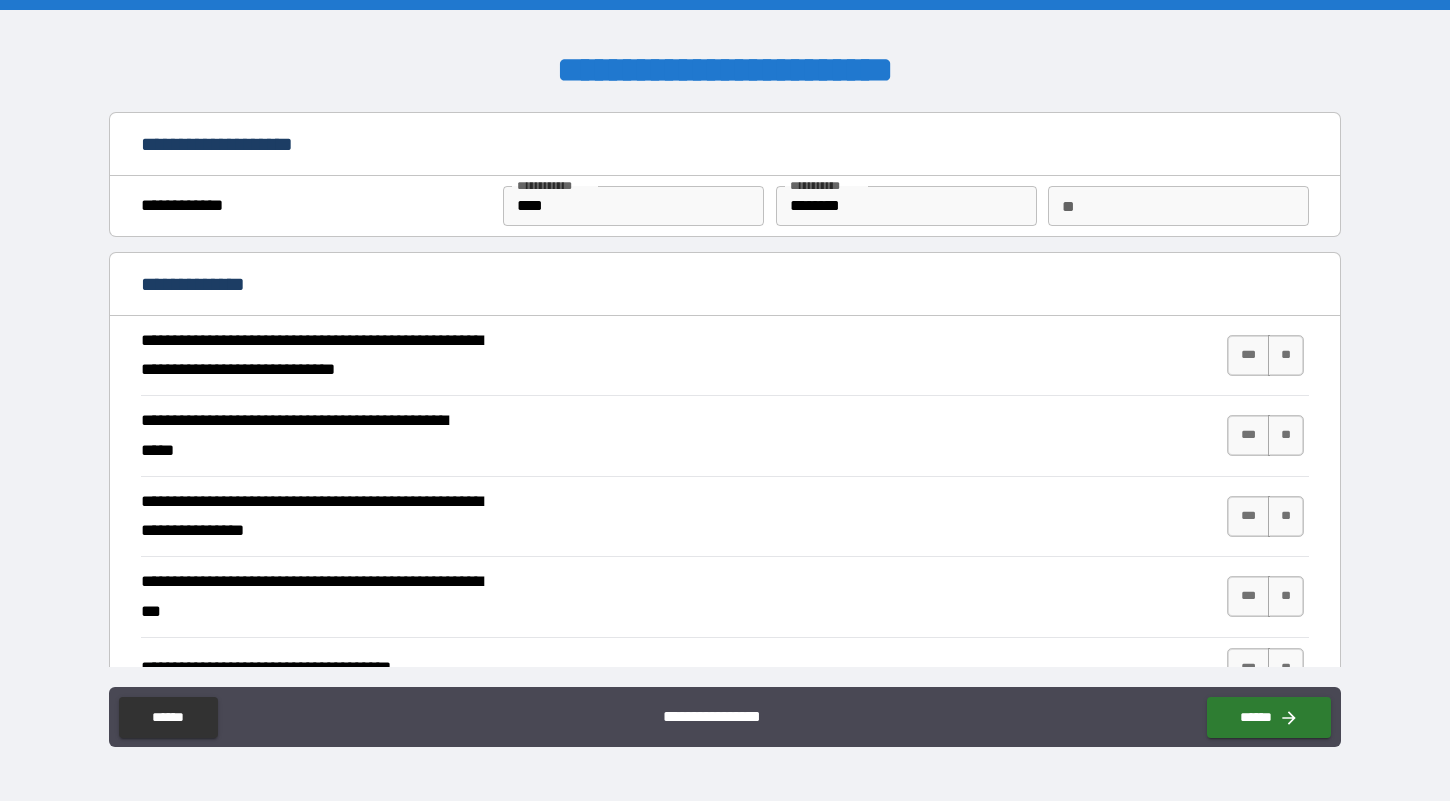 click on "**" 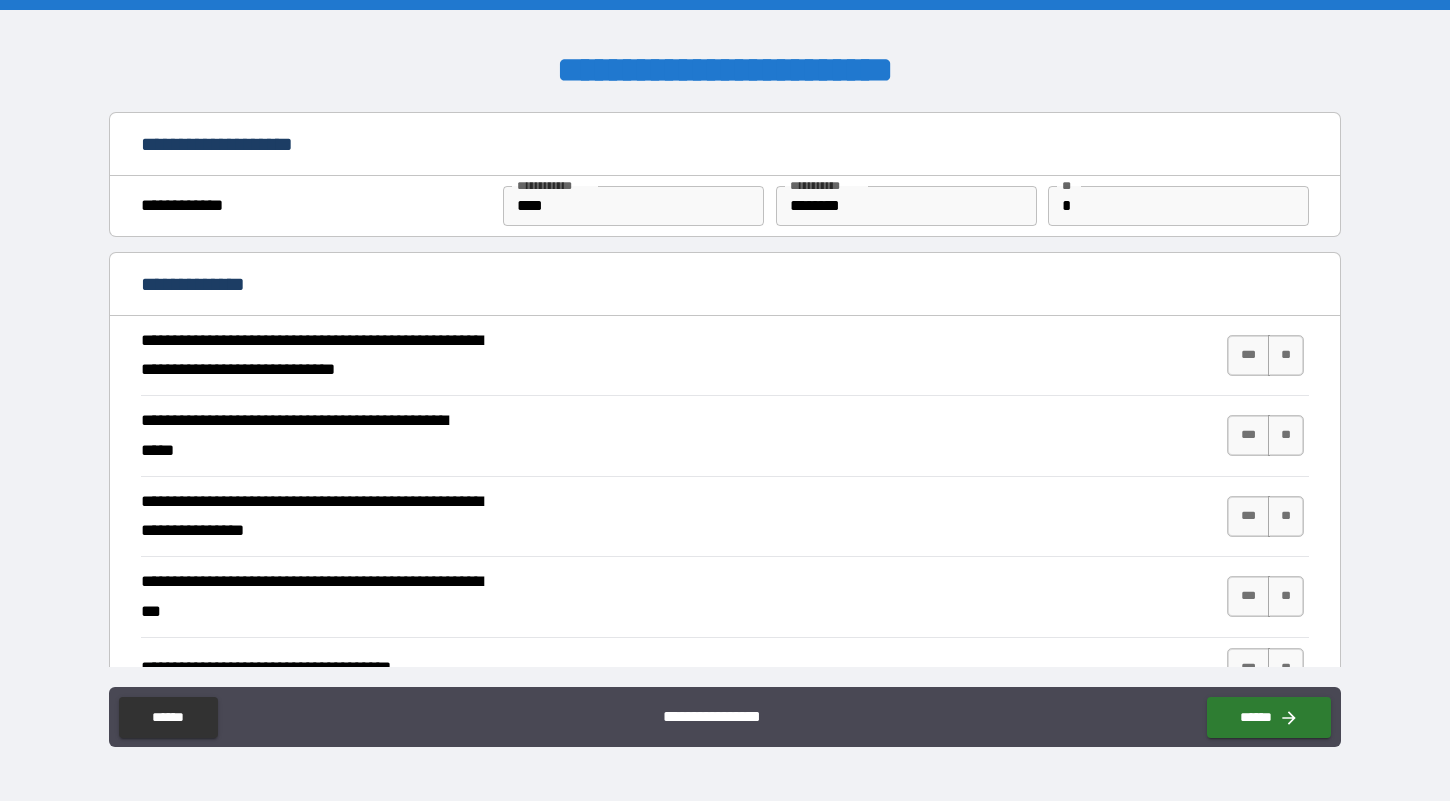 click on "*** **" at bounding box center [1265, 355] 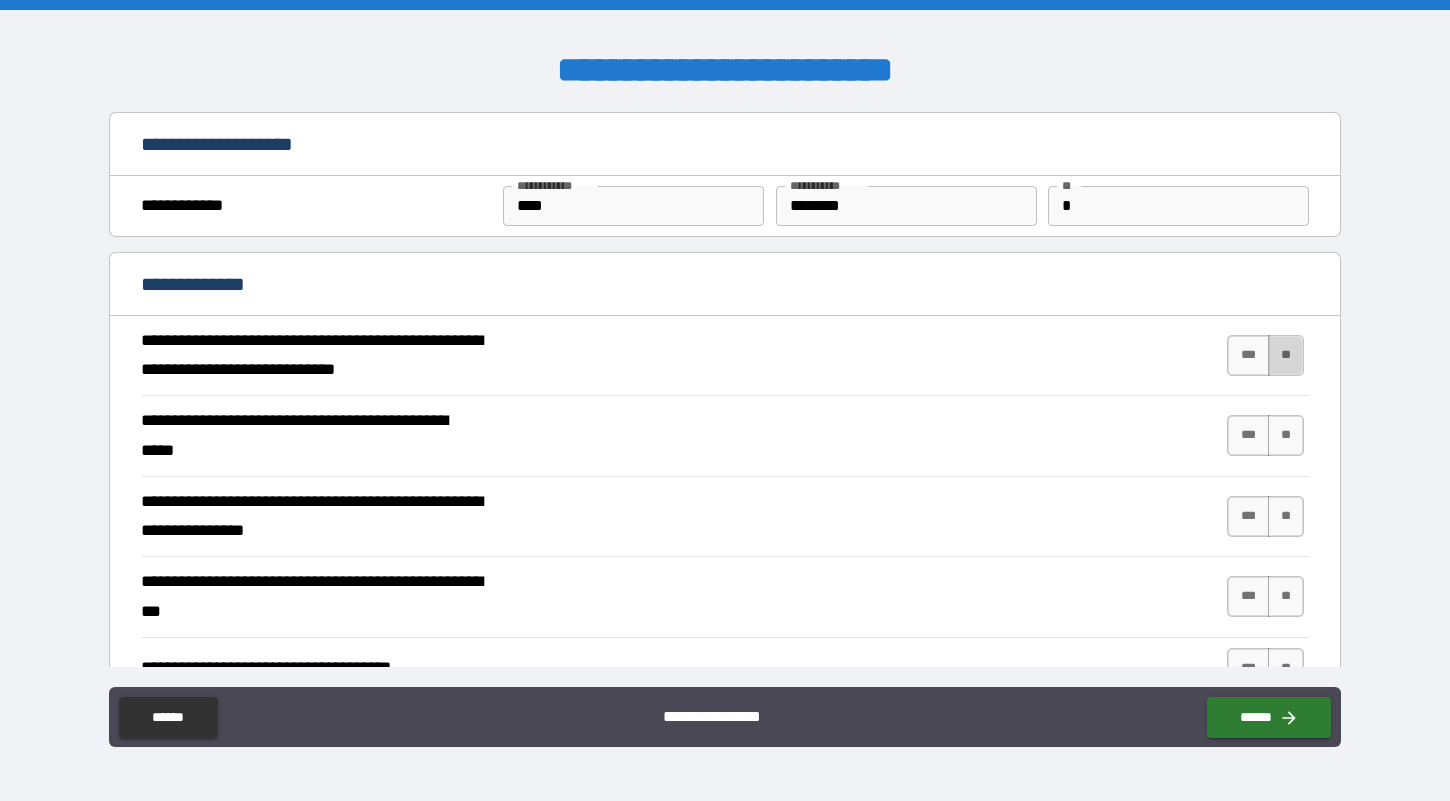 click on "**" at bounding box center (1286, 355) 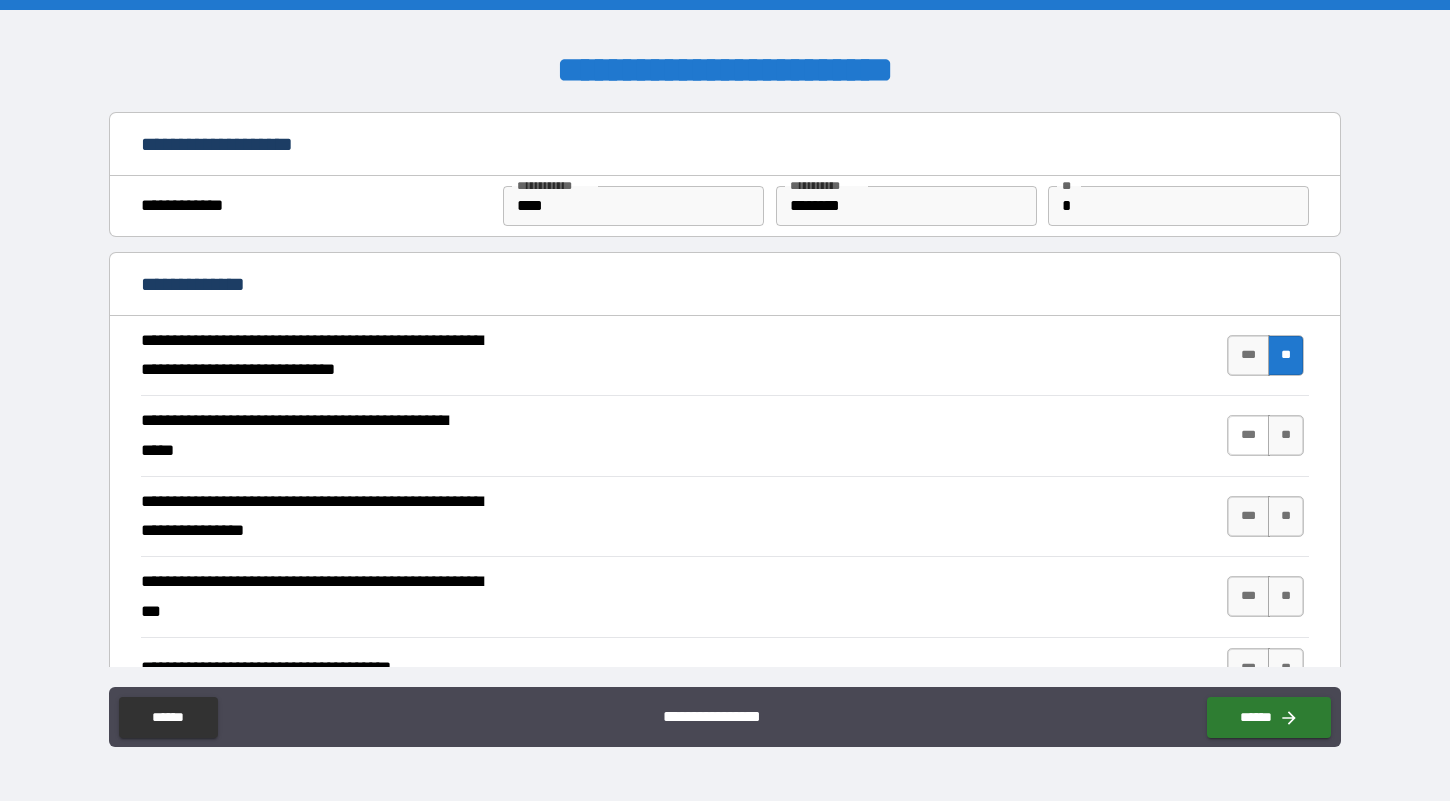 click on "***" at bounding box center (1248, 435) 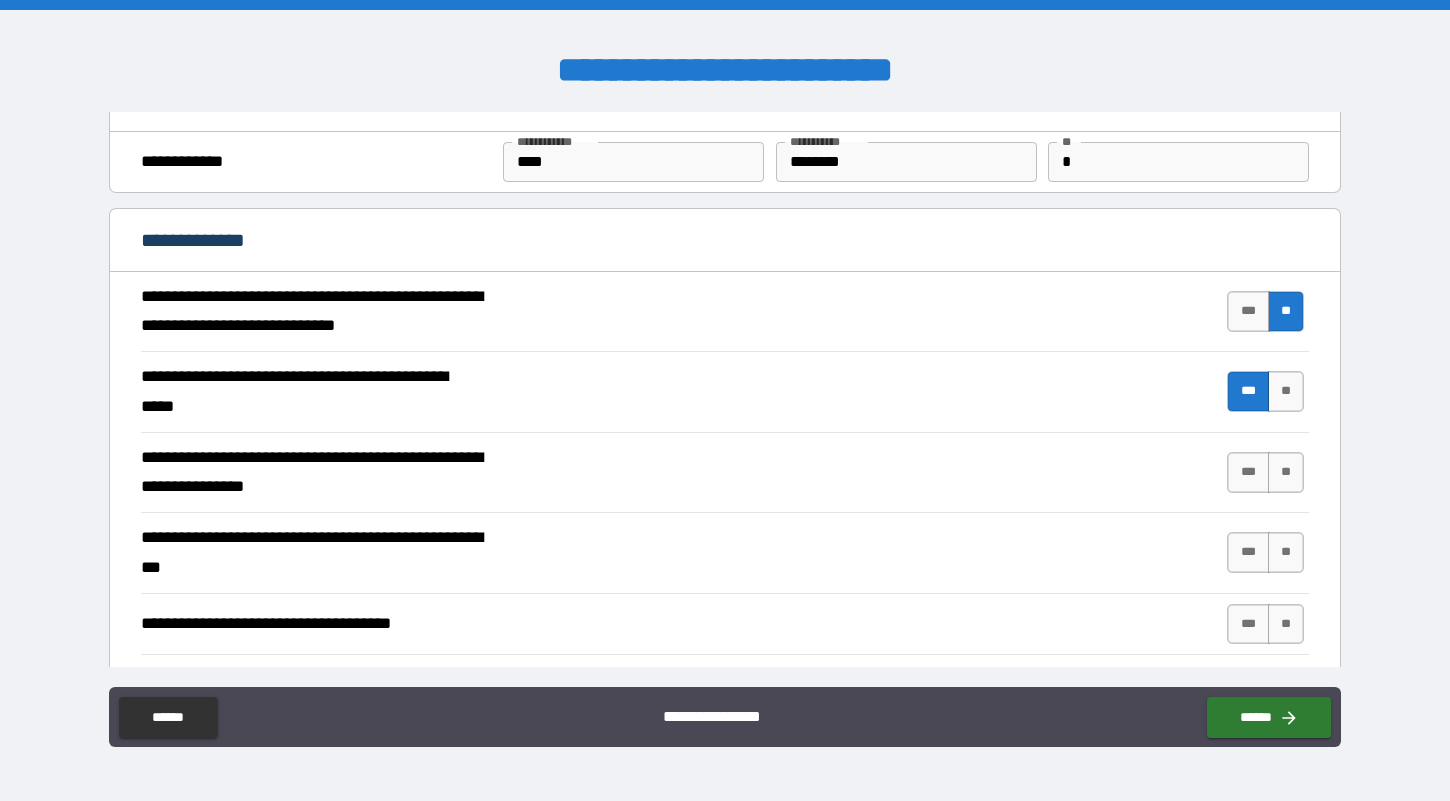 scroll, scrollTop: 50, scrollLeft: 0, axis: vertical 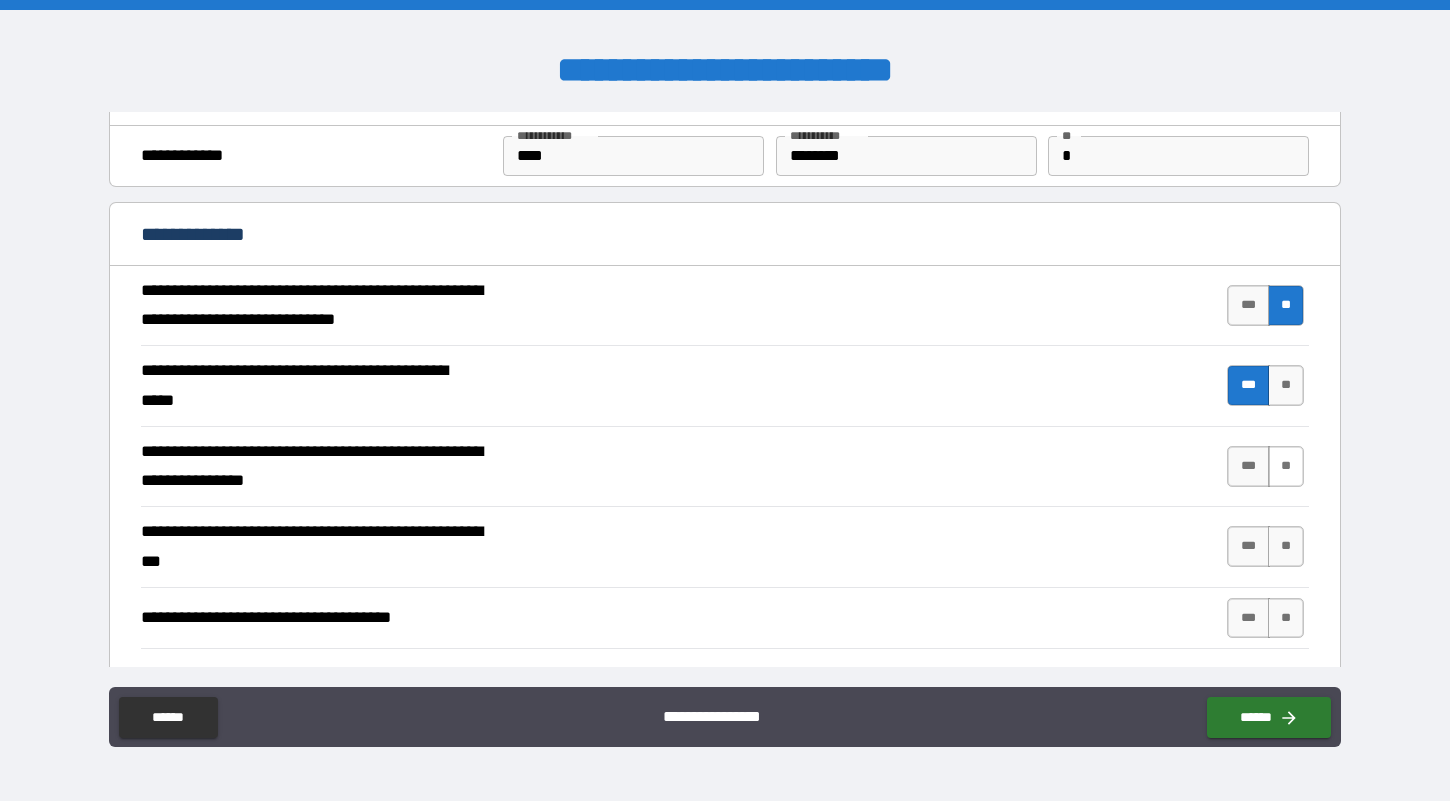 click on "**" at bounding box center (1286, 466) 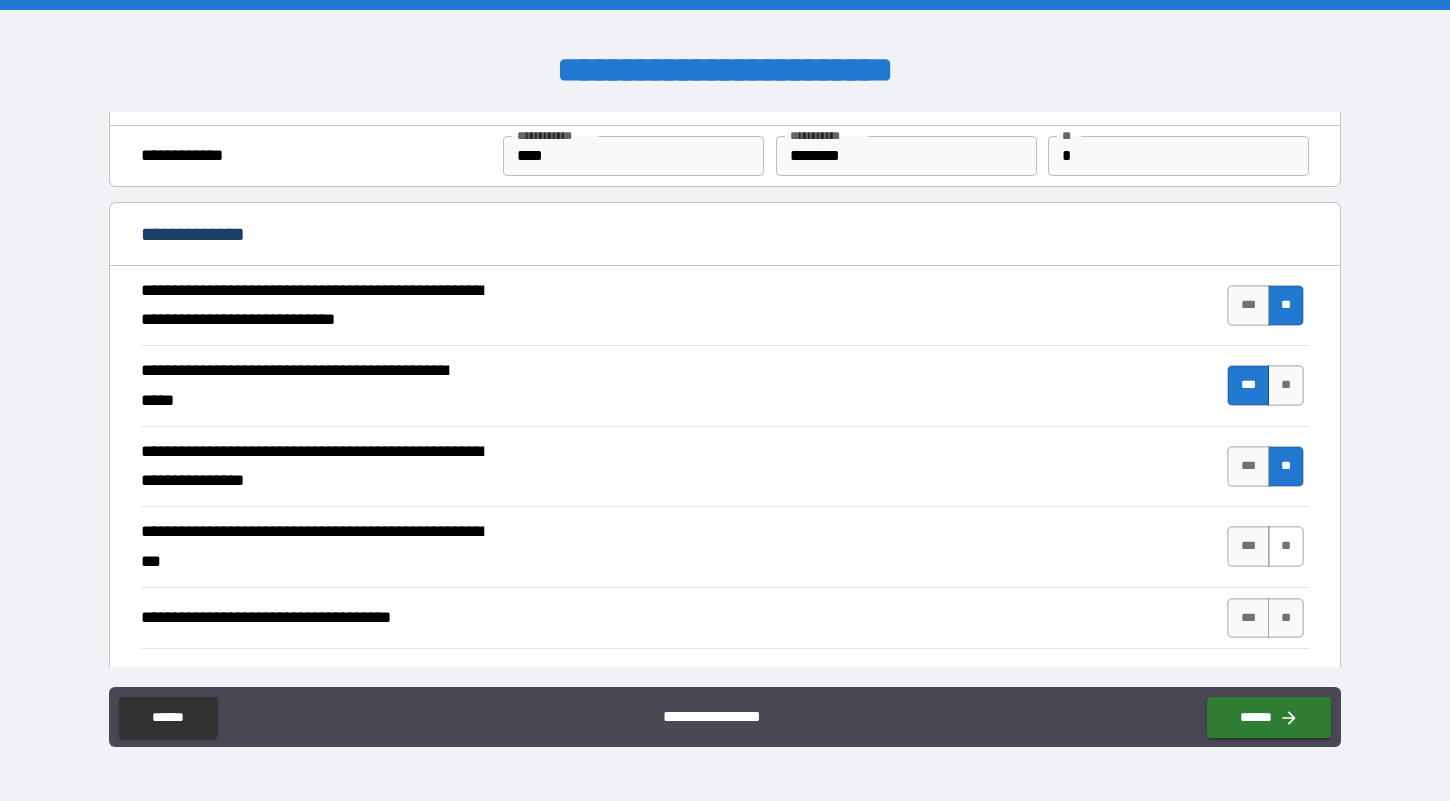 click on "**" at bounding box center [1286, 546] 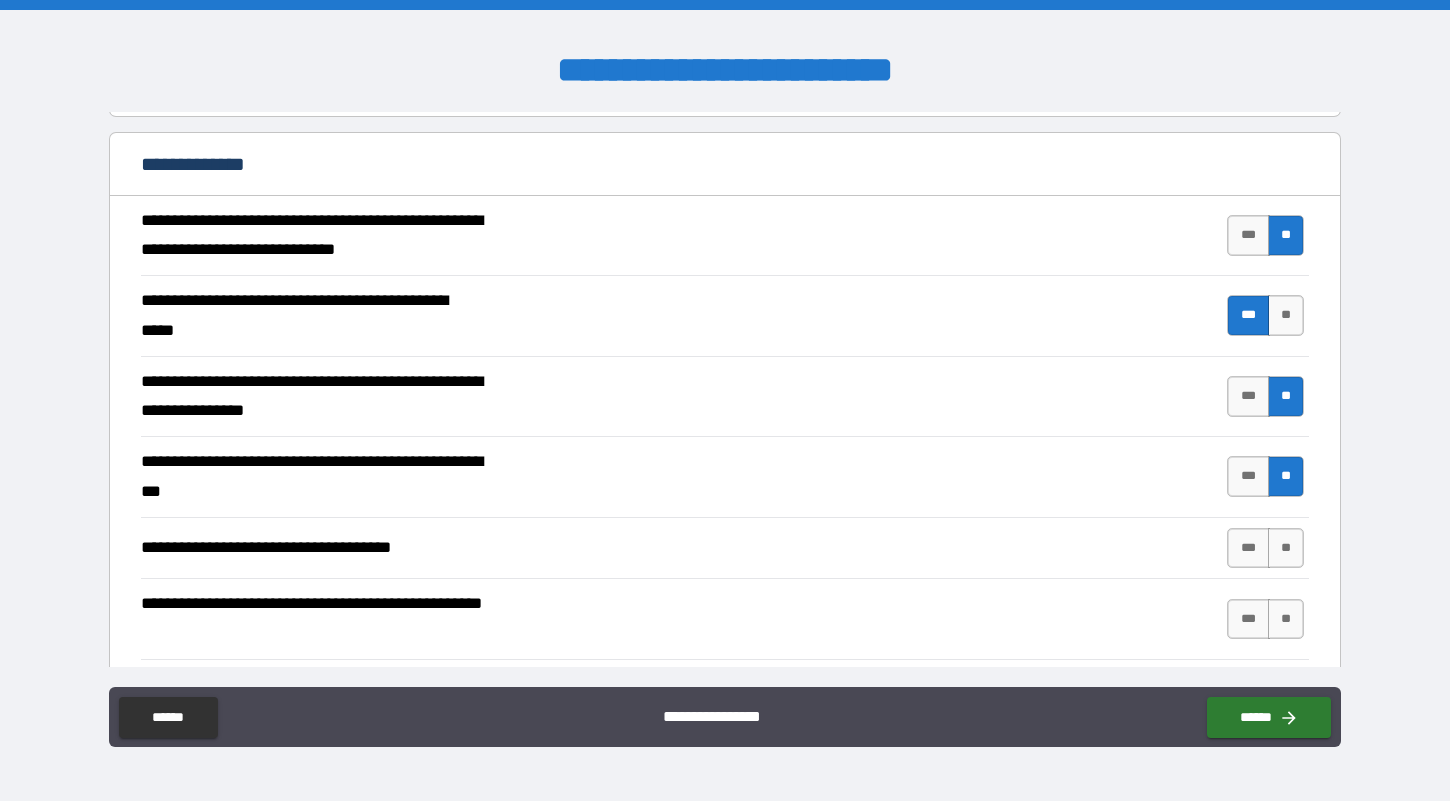 scroll, scrollTop: 127, scrollLeft: 0, axis: vertical 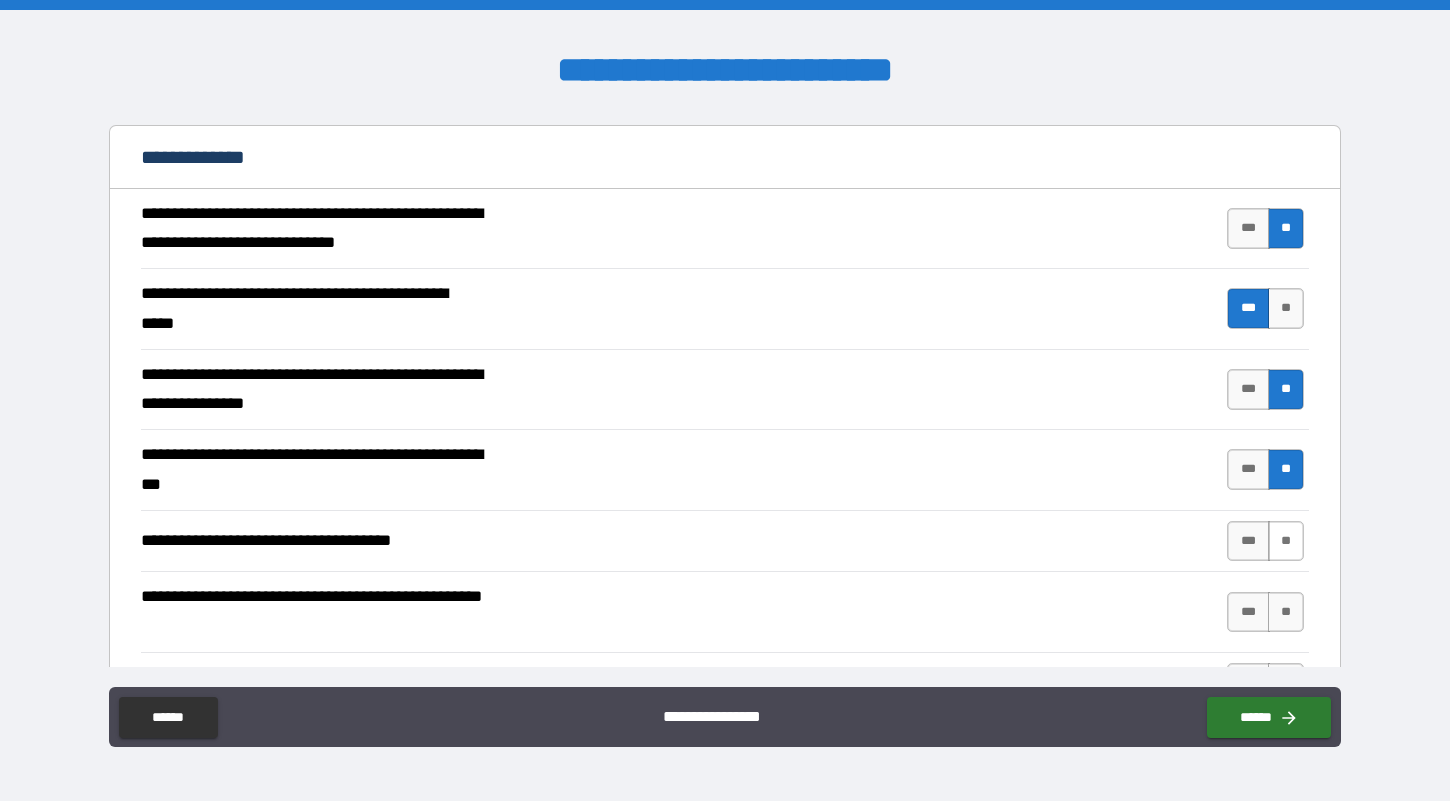 click on "**" at bounding box center [1286, 541] 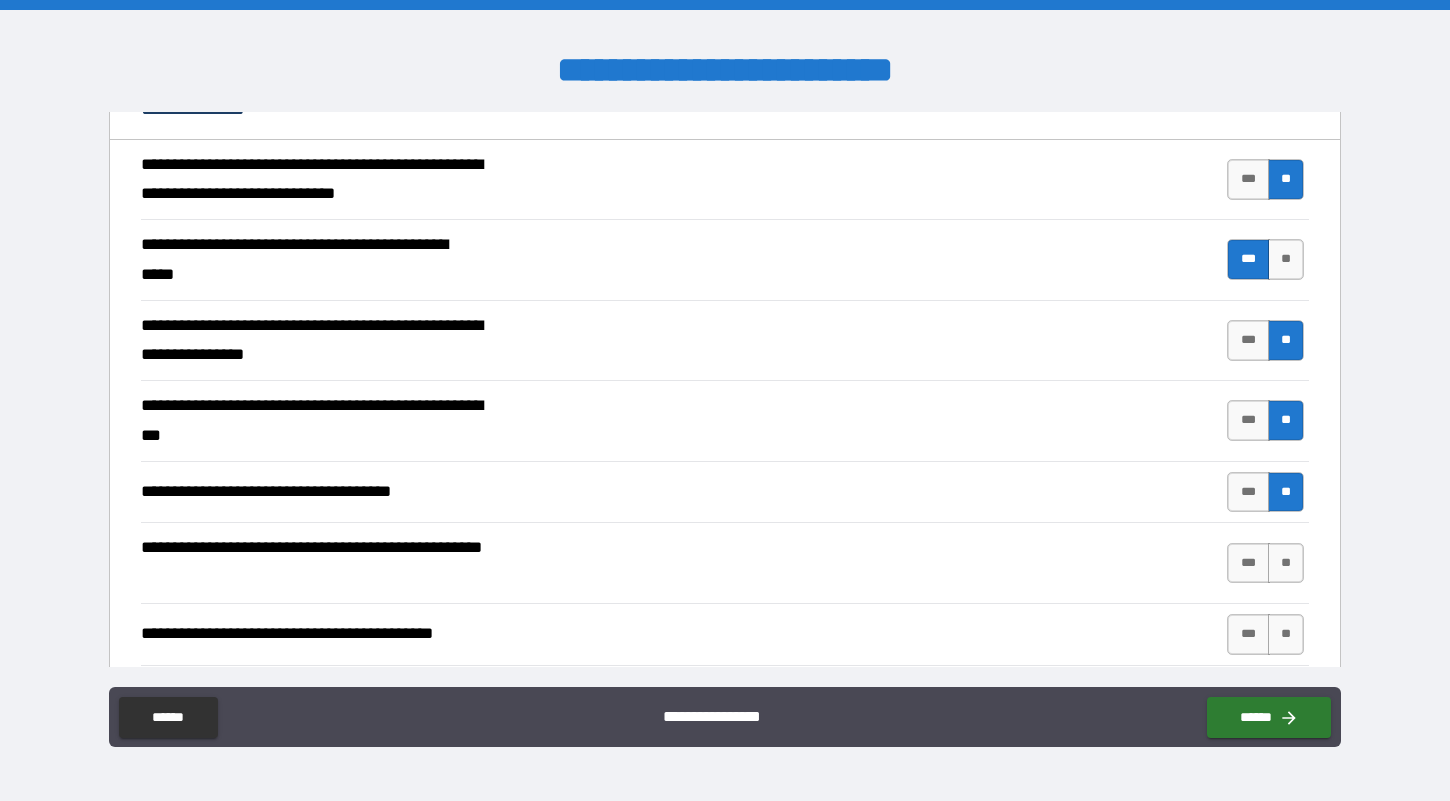 scroll, scrollTop: 182, scrollLeft: 0, axis: vertical 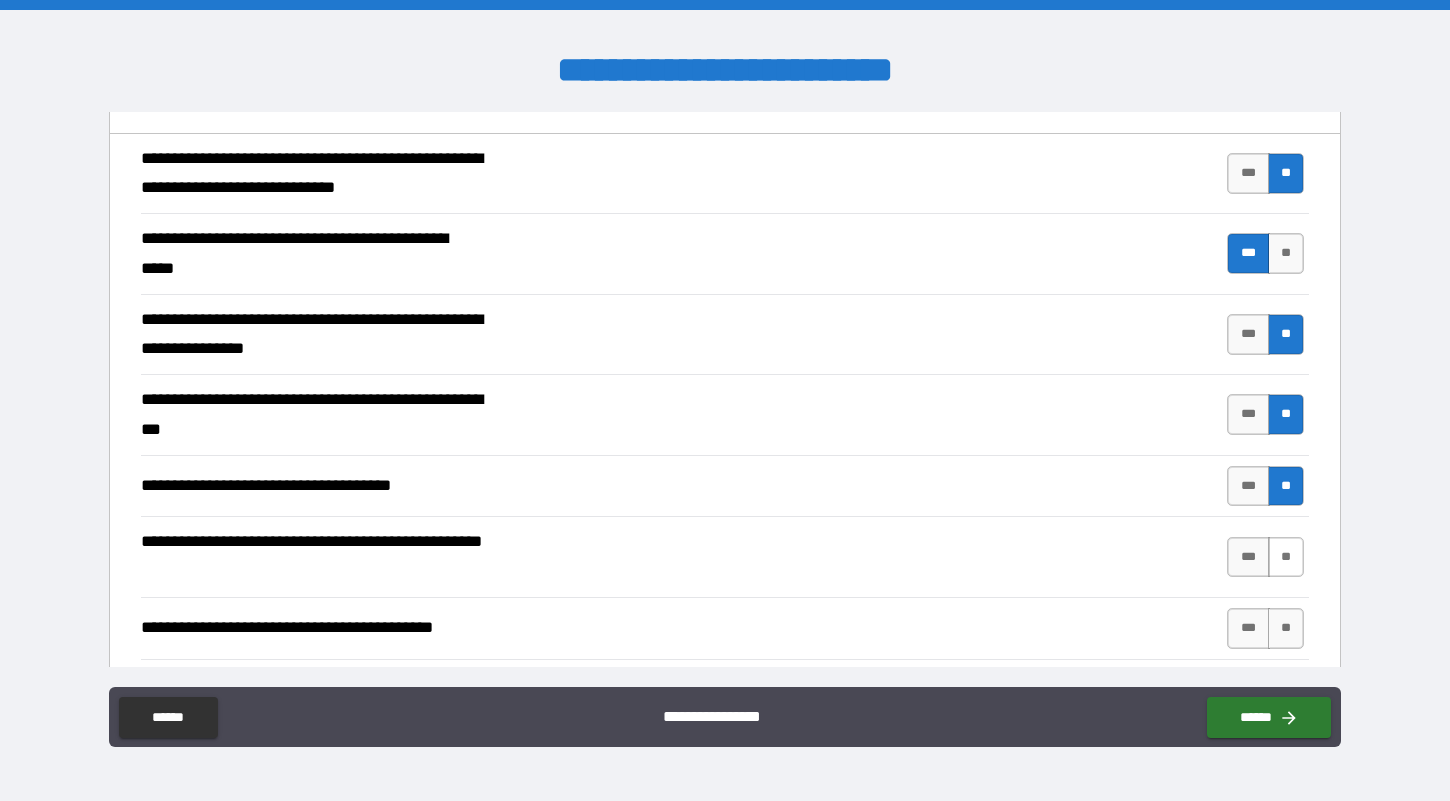 click on "**" at bounding box center [1286, 557] 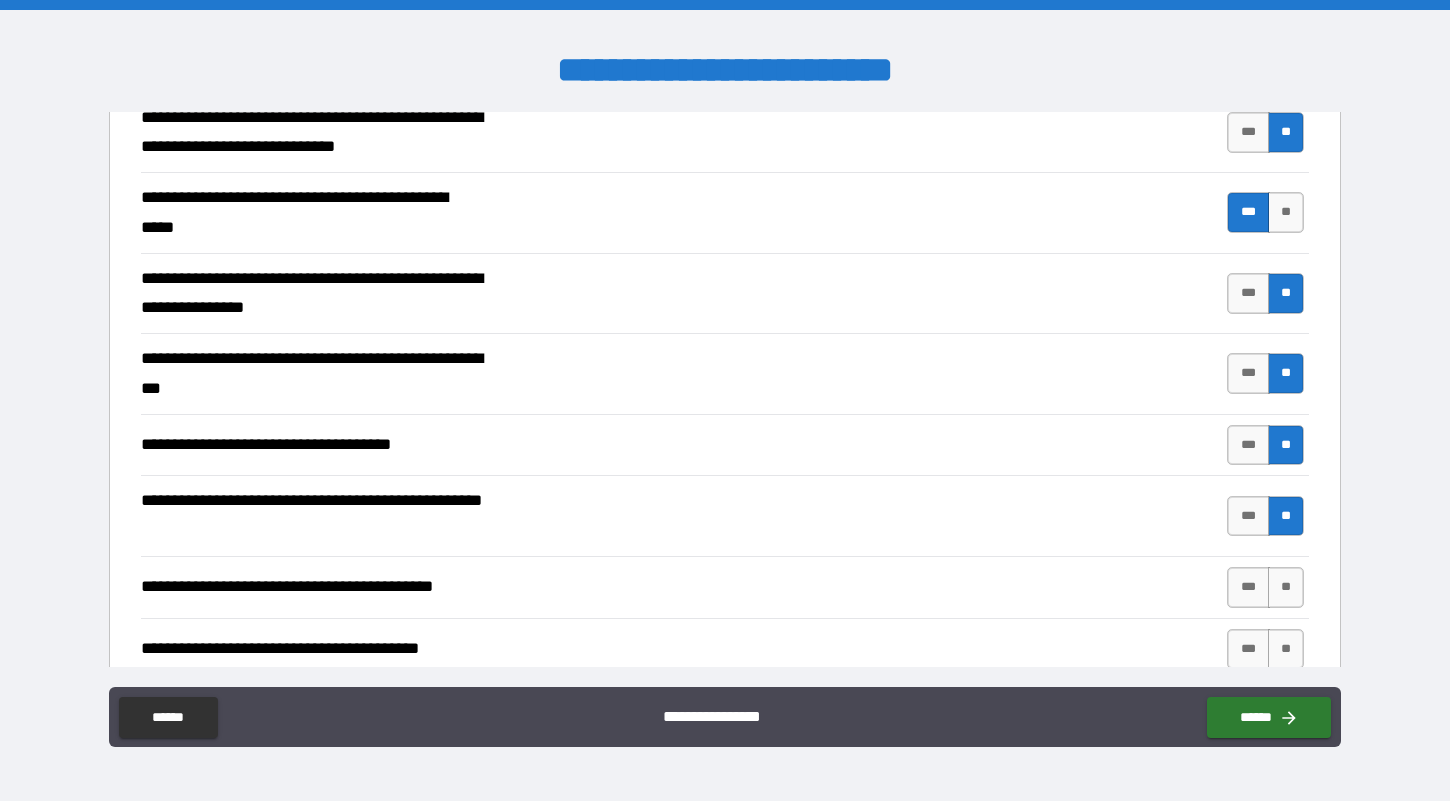 scroll, scrollTop: 227, scrollLeft: 0, axis: vertical 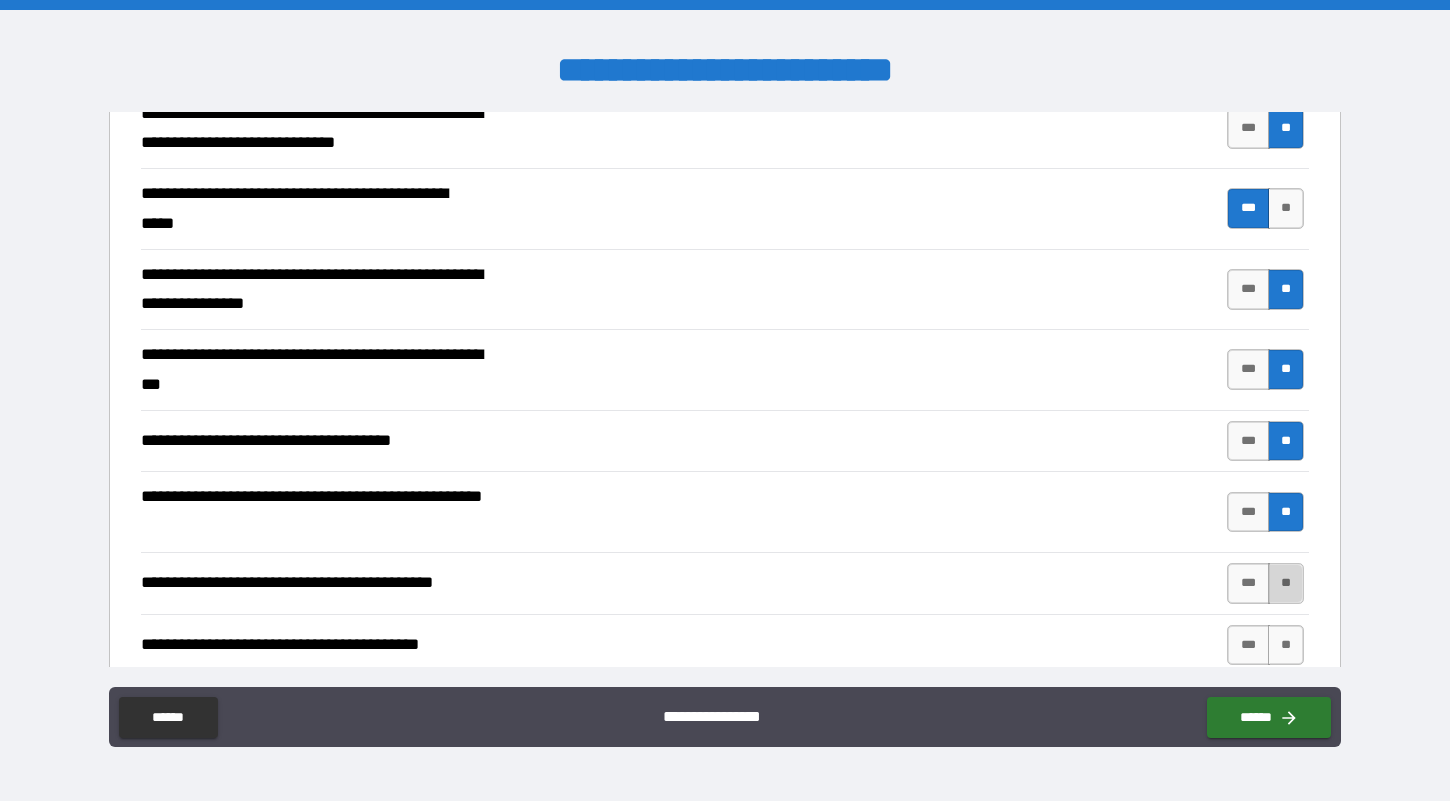 click on "**" at bounding box center (1286, 583) 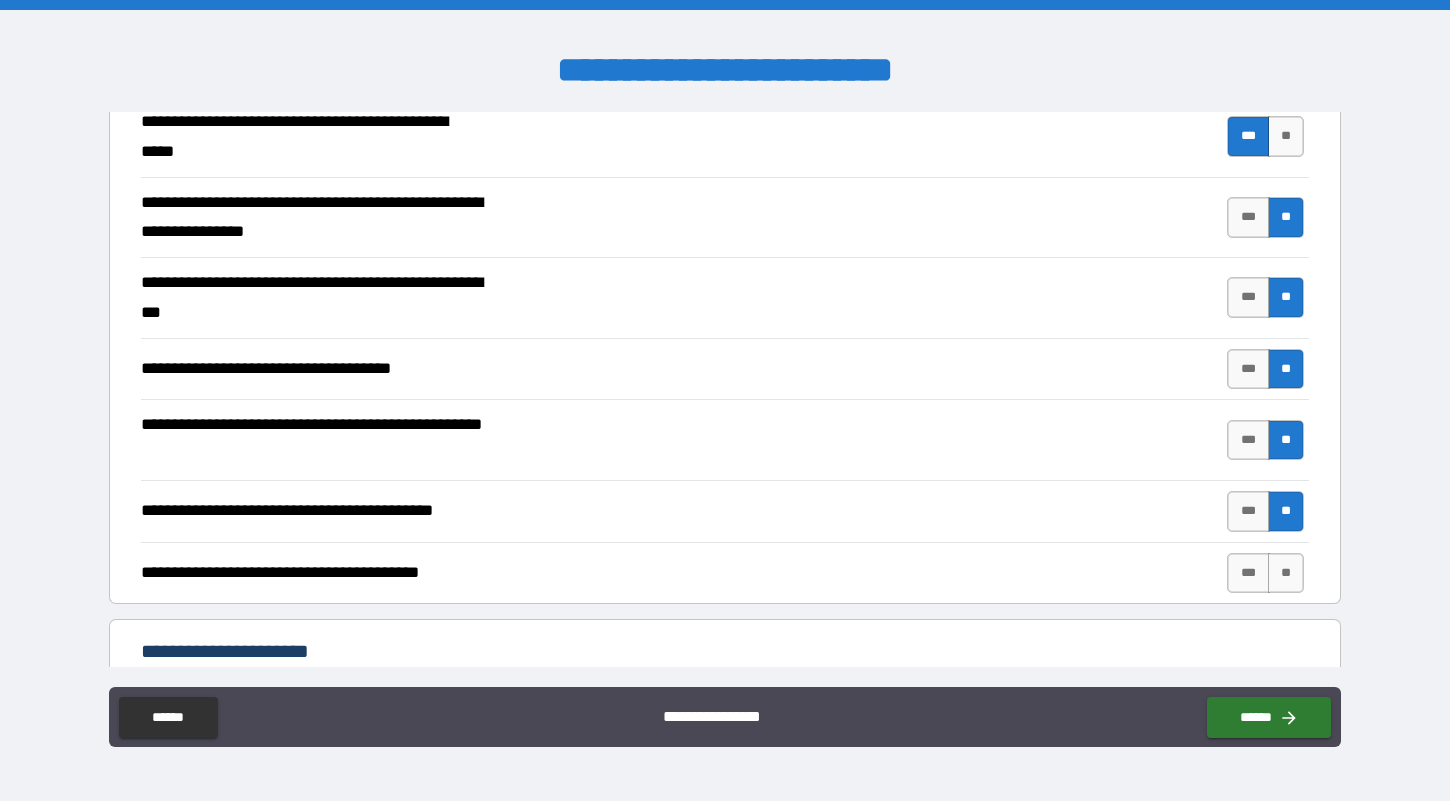 scroll, scrollTop: 300, scrollLeft: 0, axis: vertical 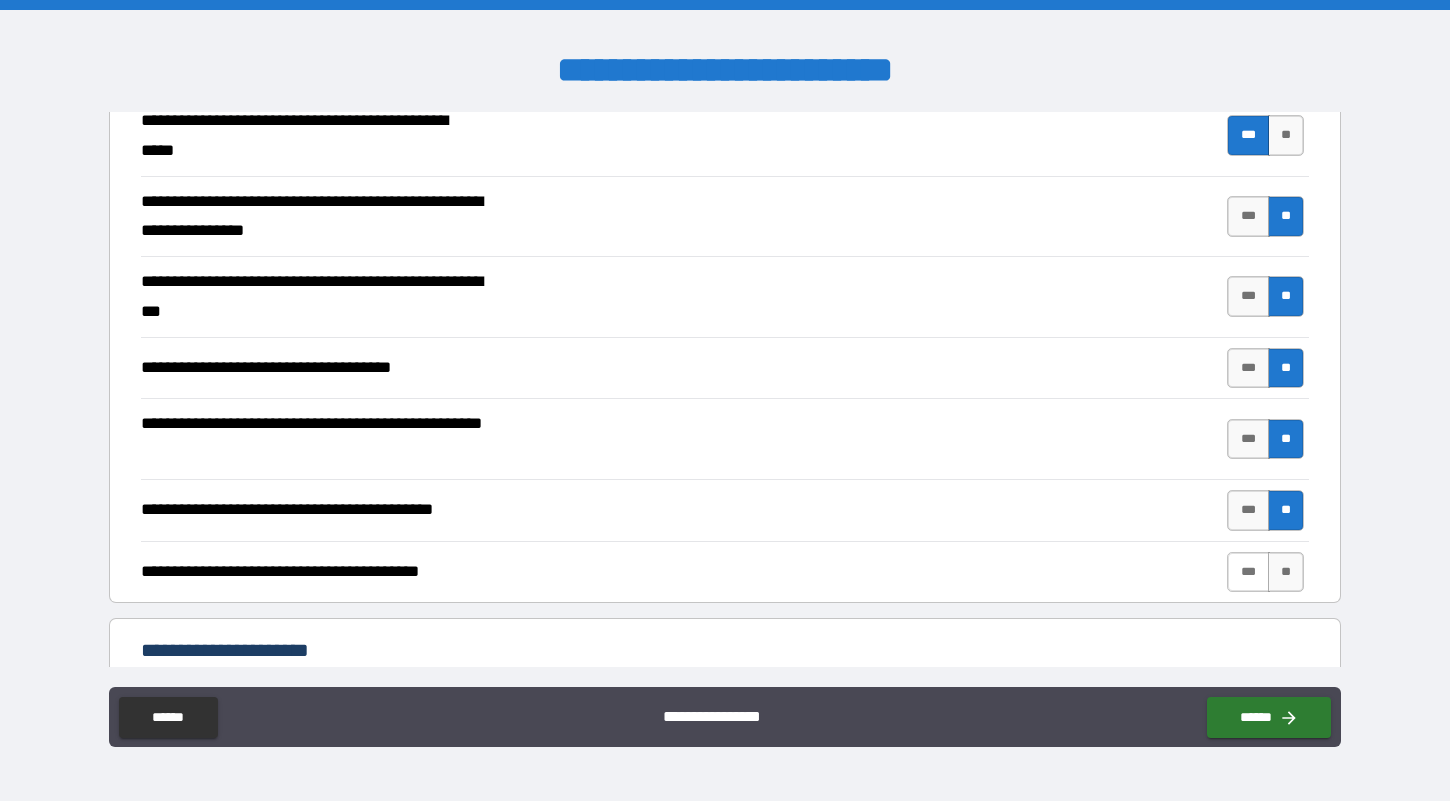 click on "***" at bounding box center (1248, 572) 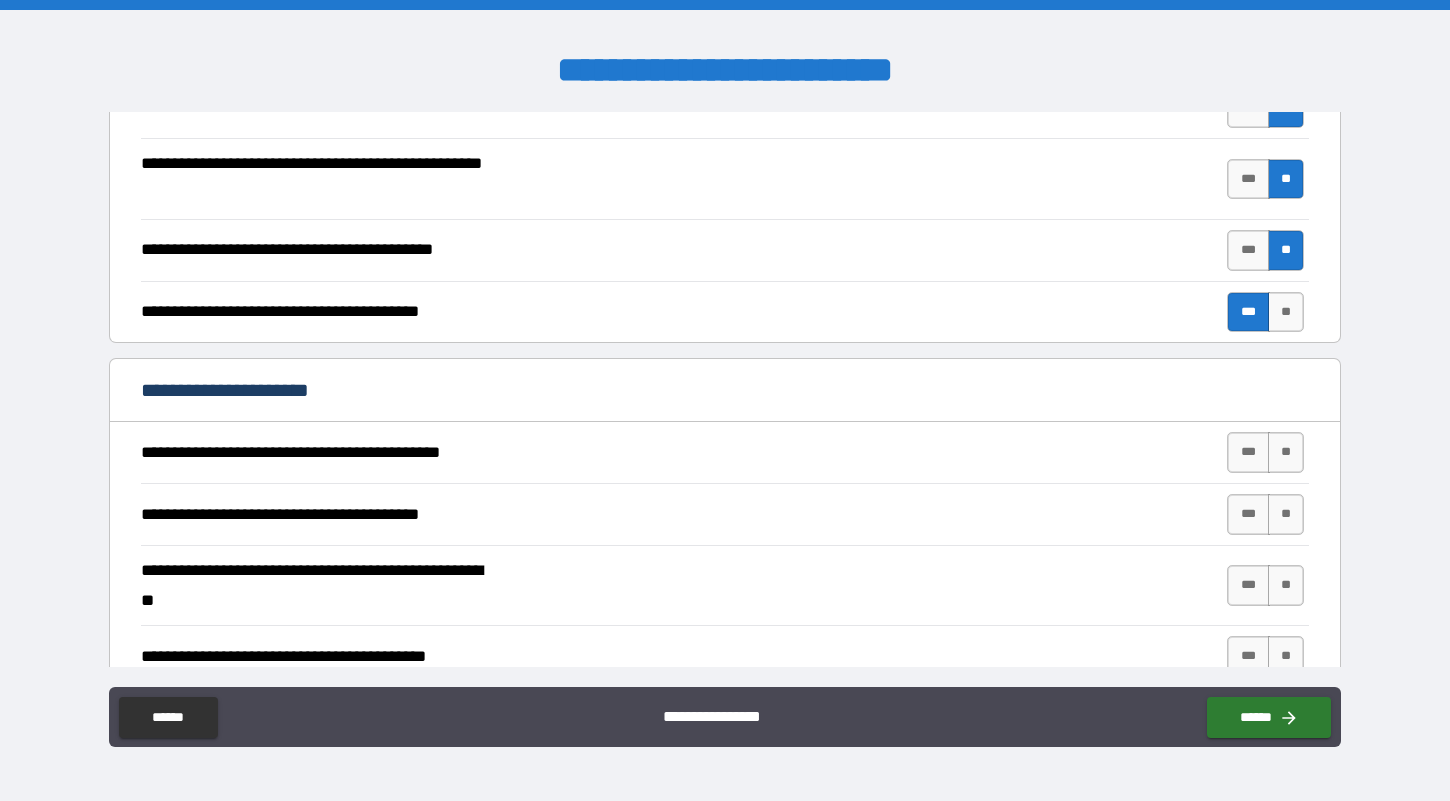 scroll, scrollTop: 567, scrollLeft: 0, axis: vertical 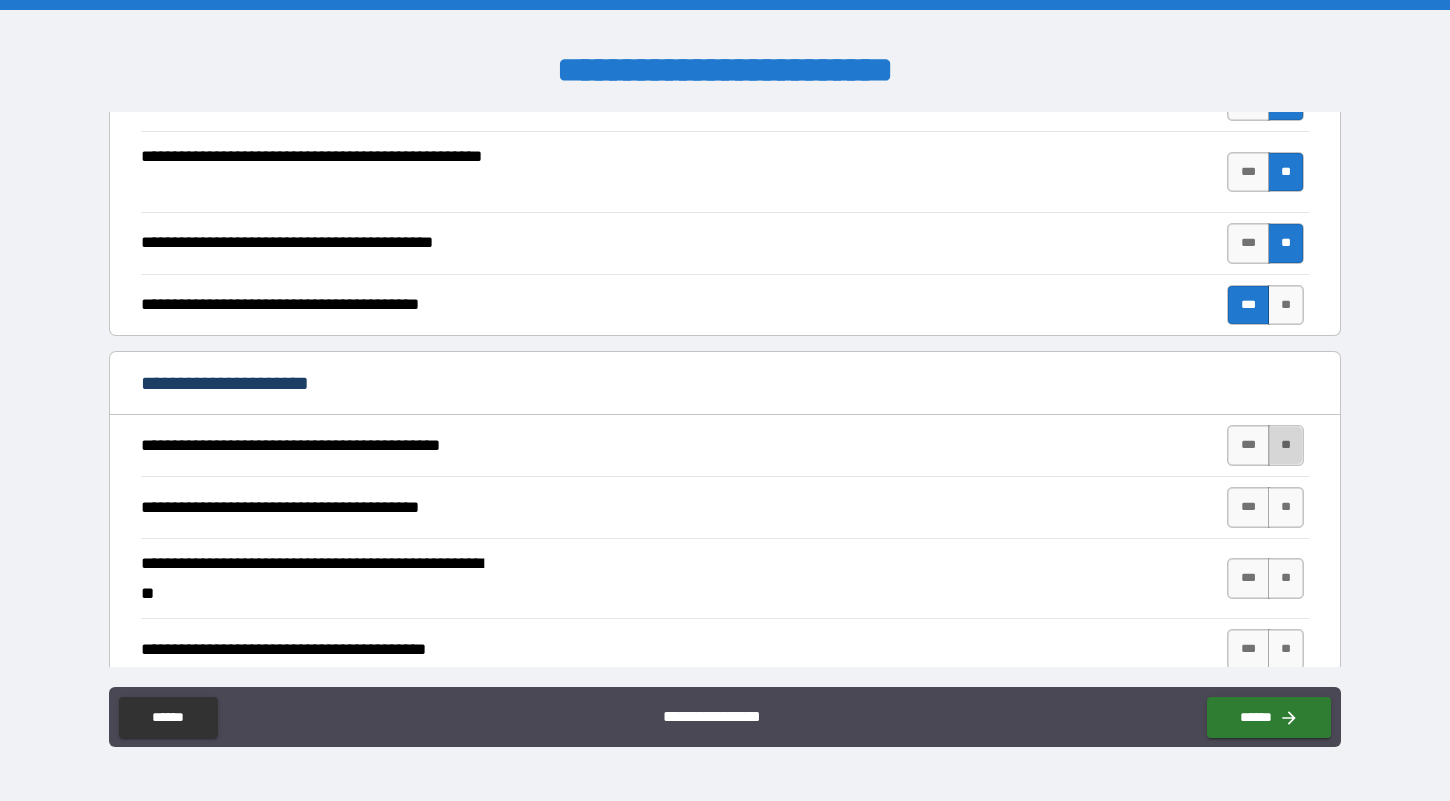 click on "**" at bounding box center [1286, 445] 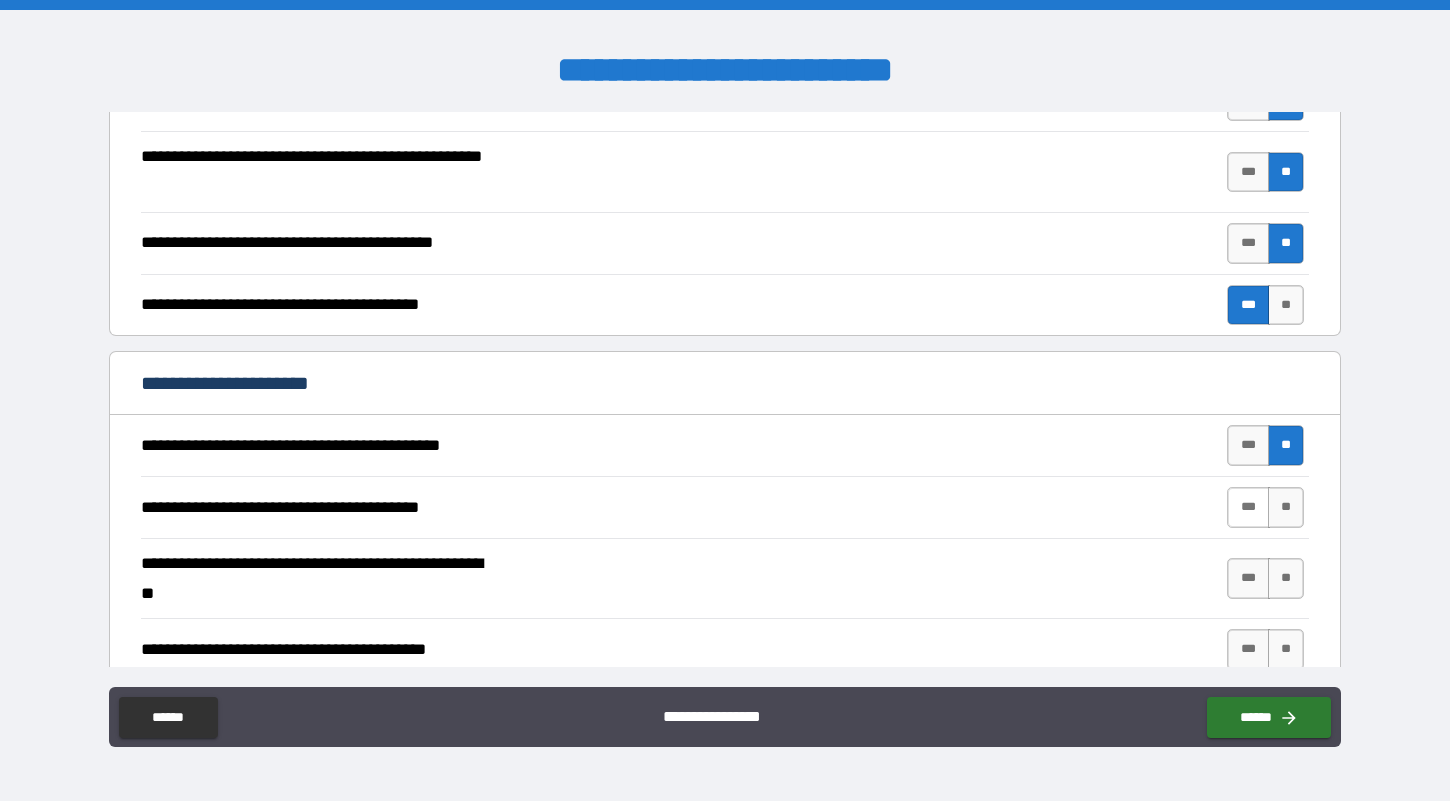 click on "***" at bounding box center (1248, 507) 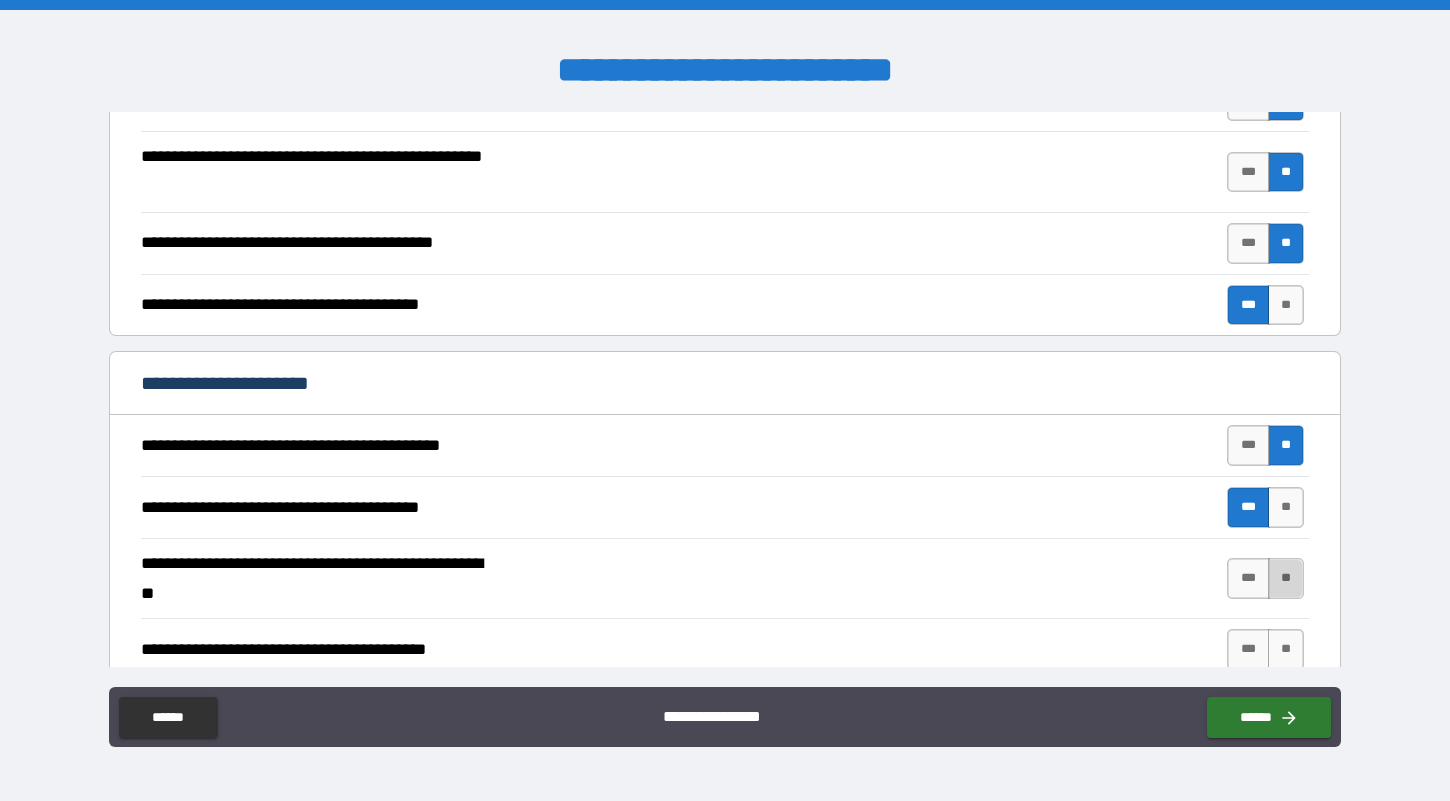 click on "**" at bounding box center (1286, 578) 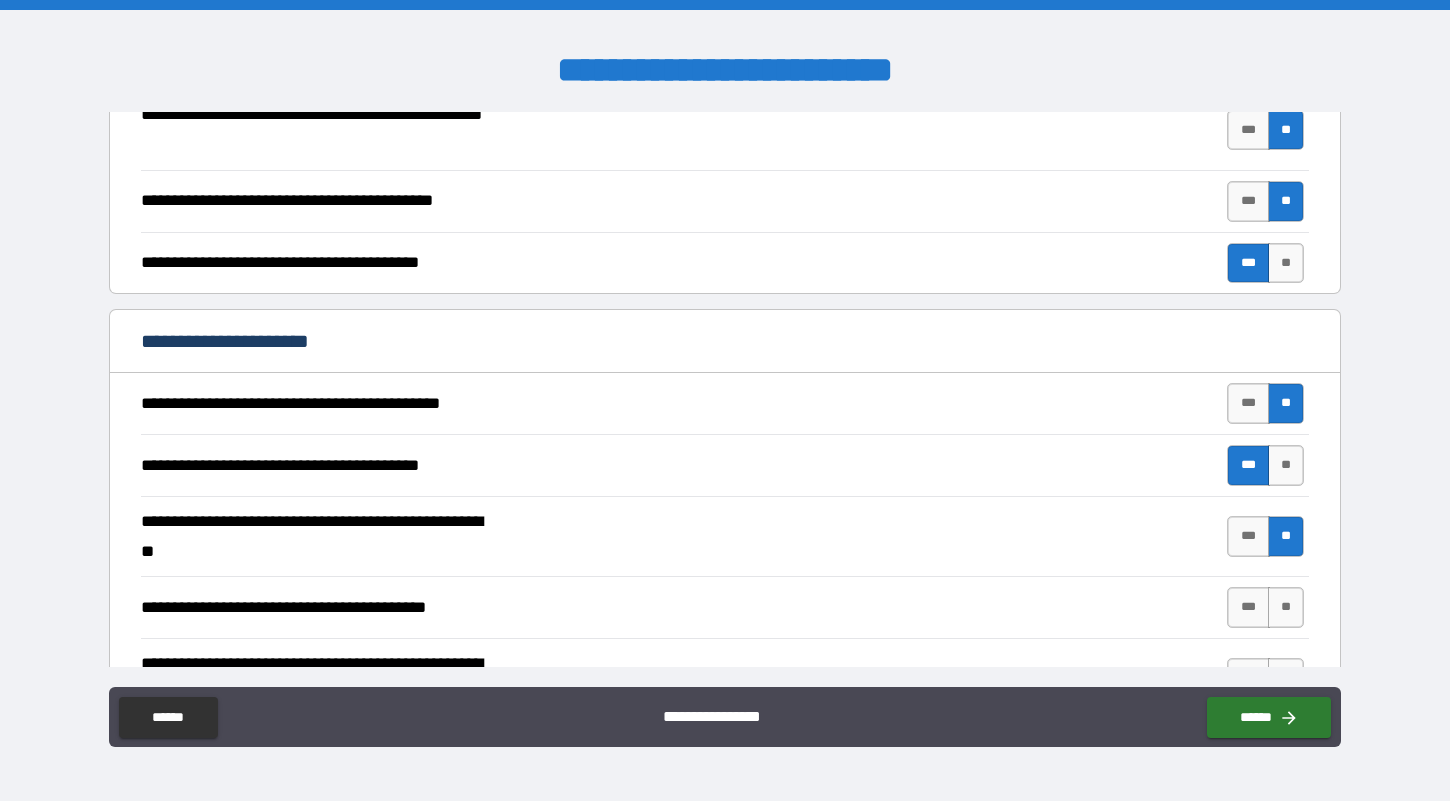 scroll, scrollTop: 627, scrollLeft: 0, axis: vertical 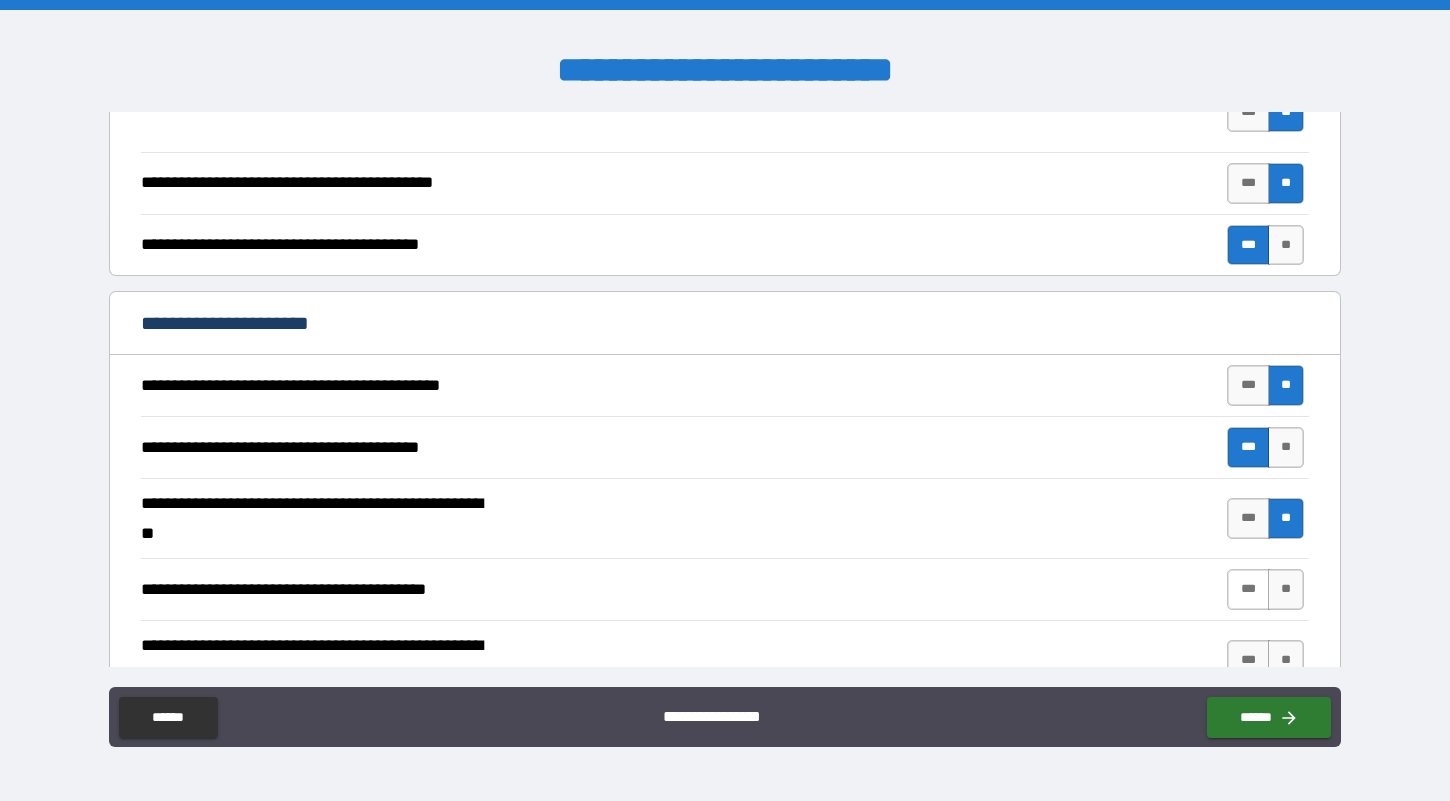 click on "***" at bounding box center [1248, 589] 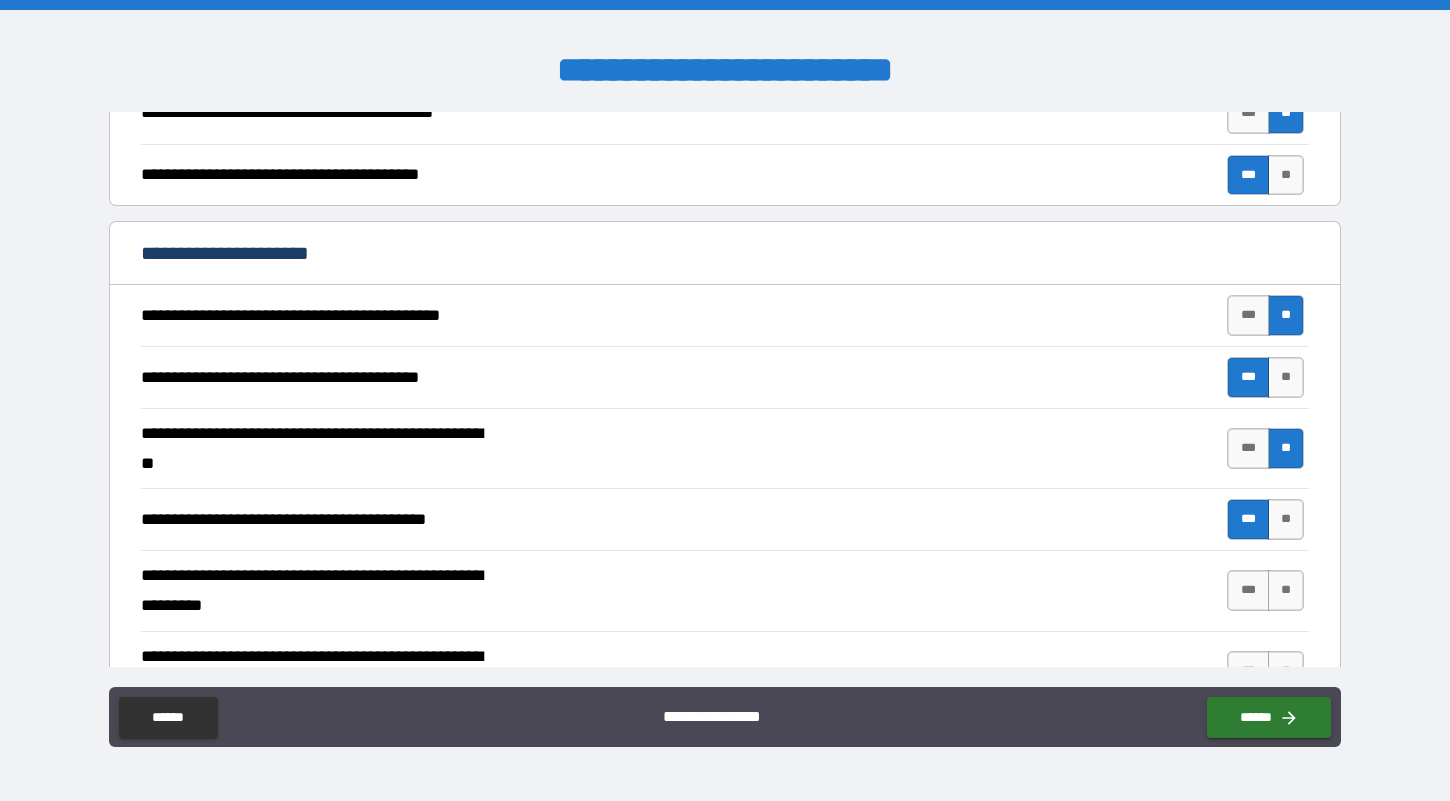 scroll, scrollTop: 704, scrollLeft: 0, axis: vertical 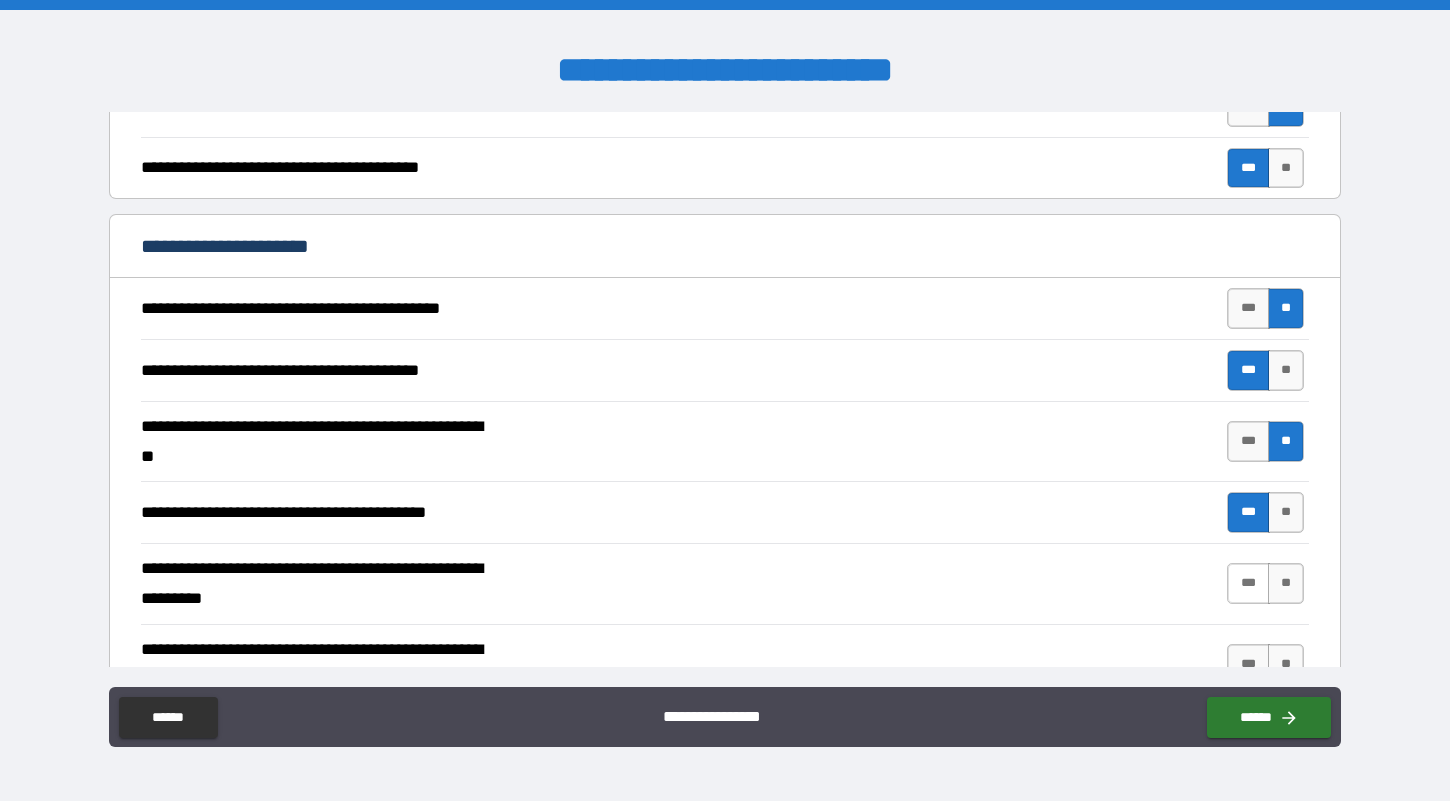 click on "***" at bounding box center (1248, 583) 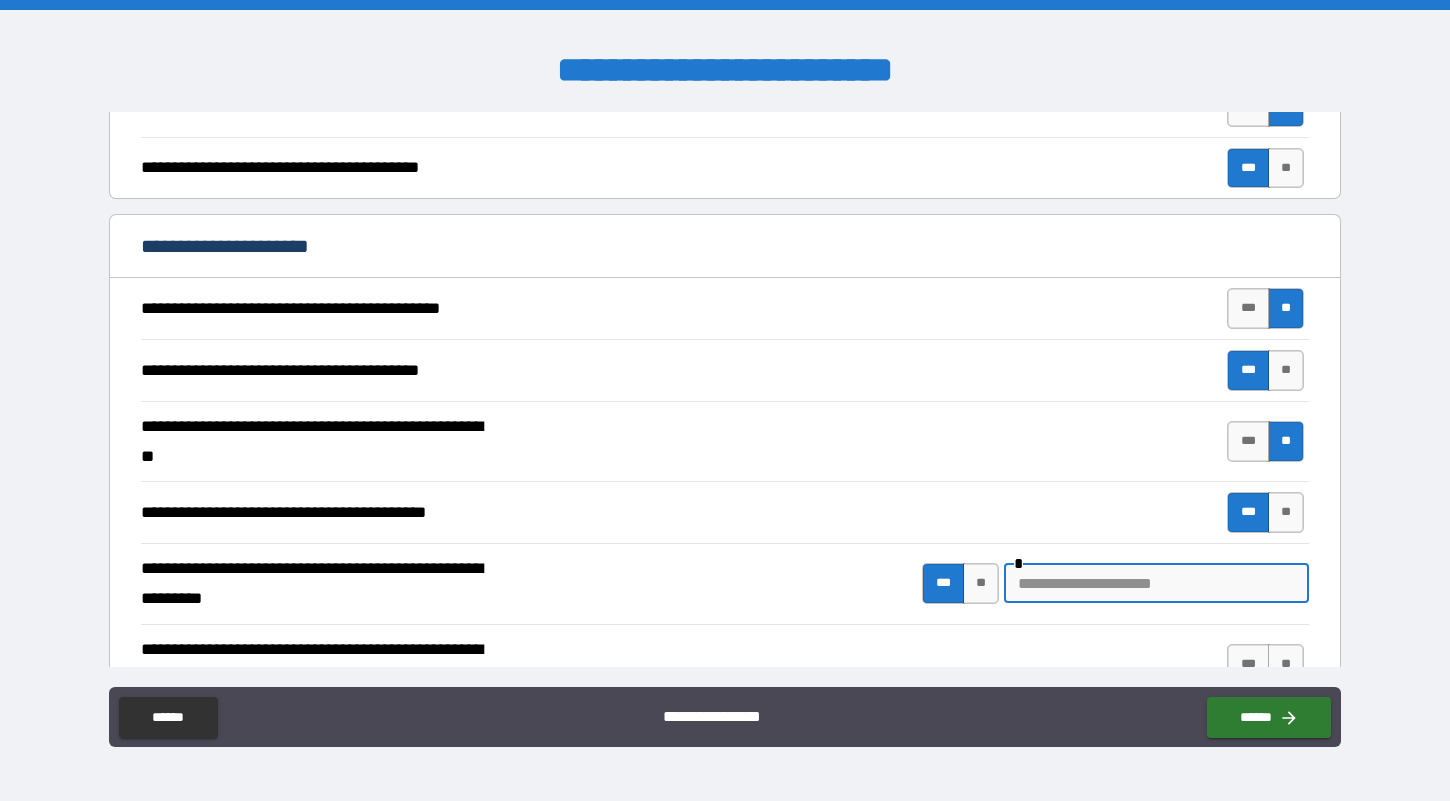 click at bounding box center (1156, 583) 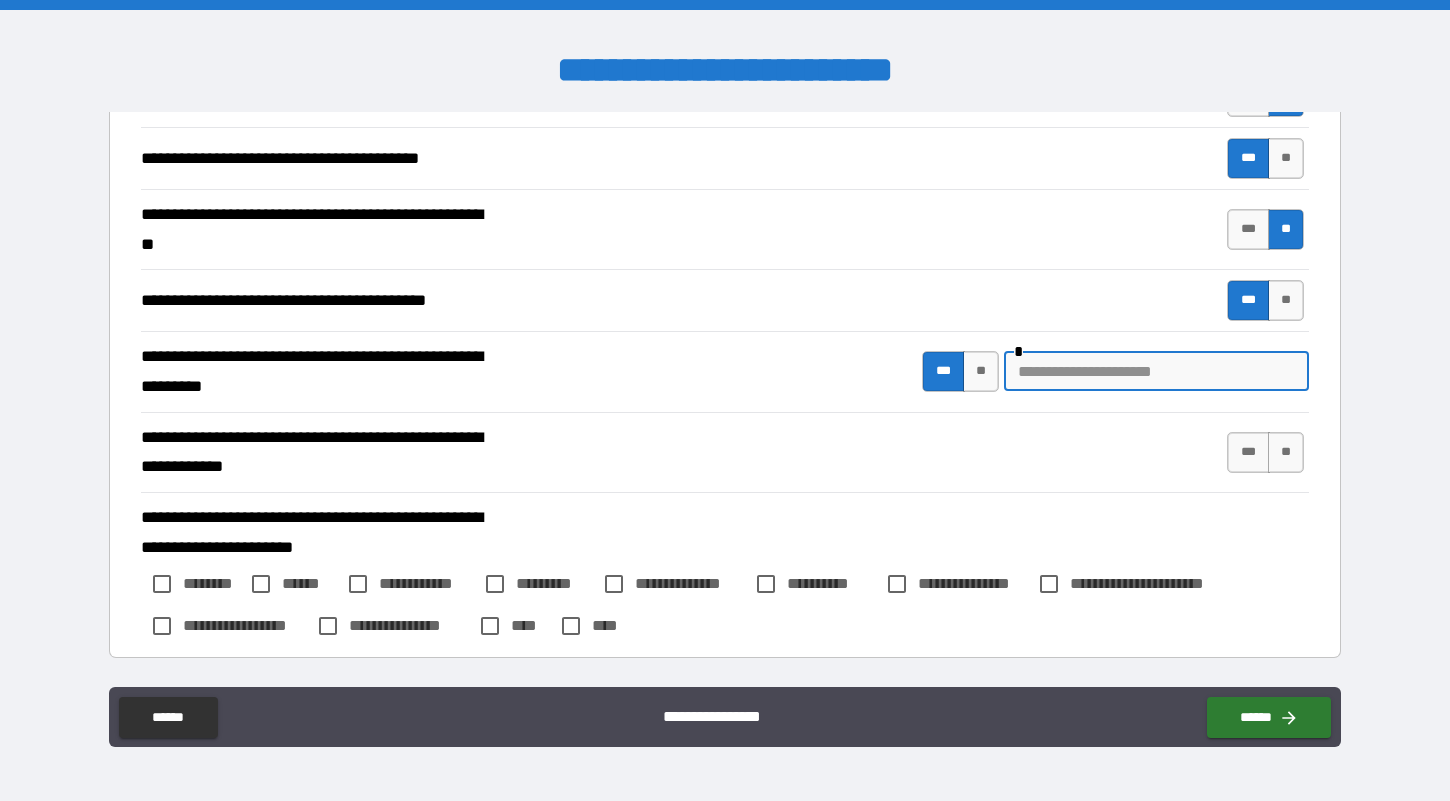 scroll, scrollTop: 928, scrollLeft: 0, axis: vertical 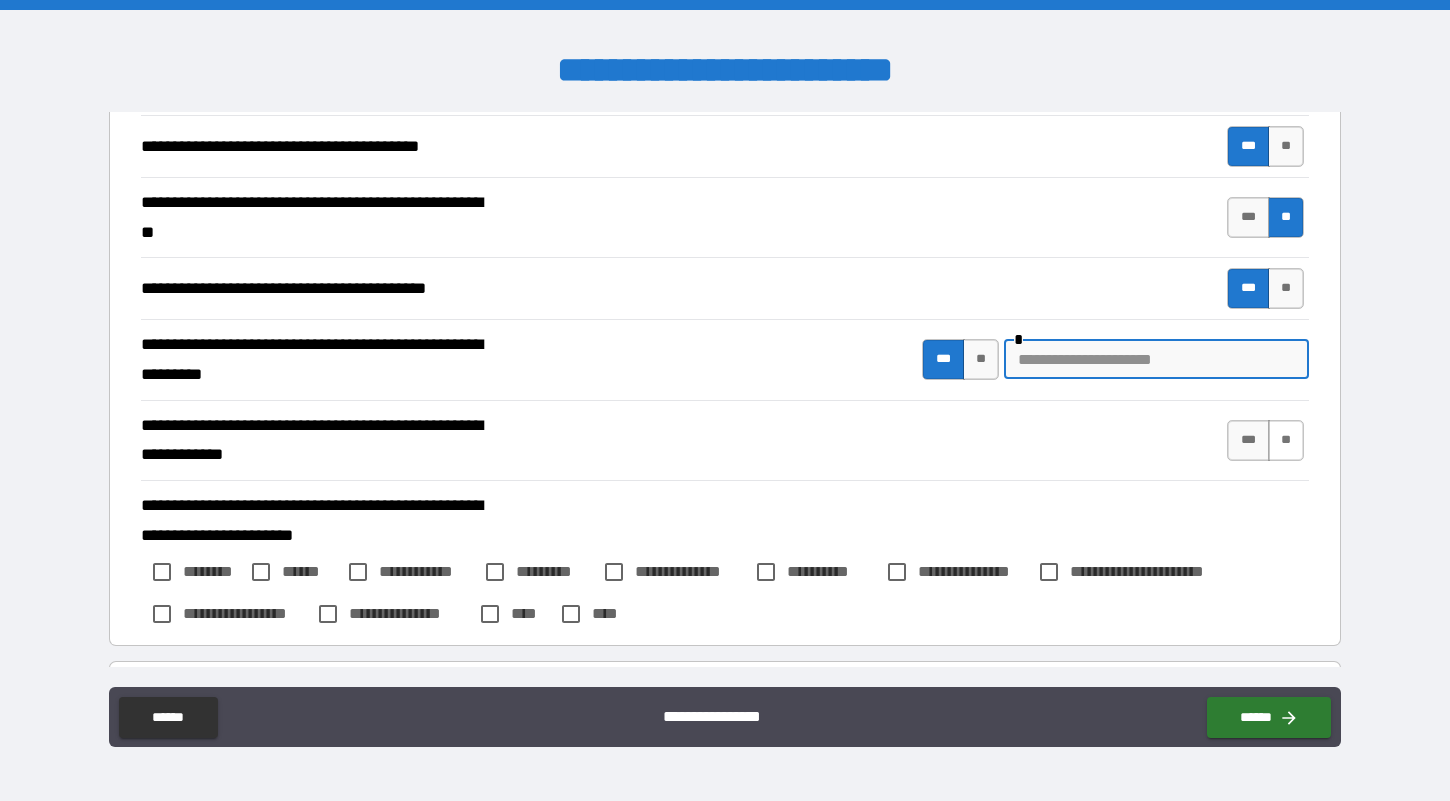 click on "**" at bounding box center [1286, 440] 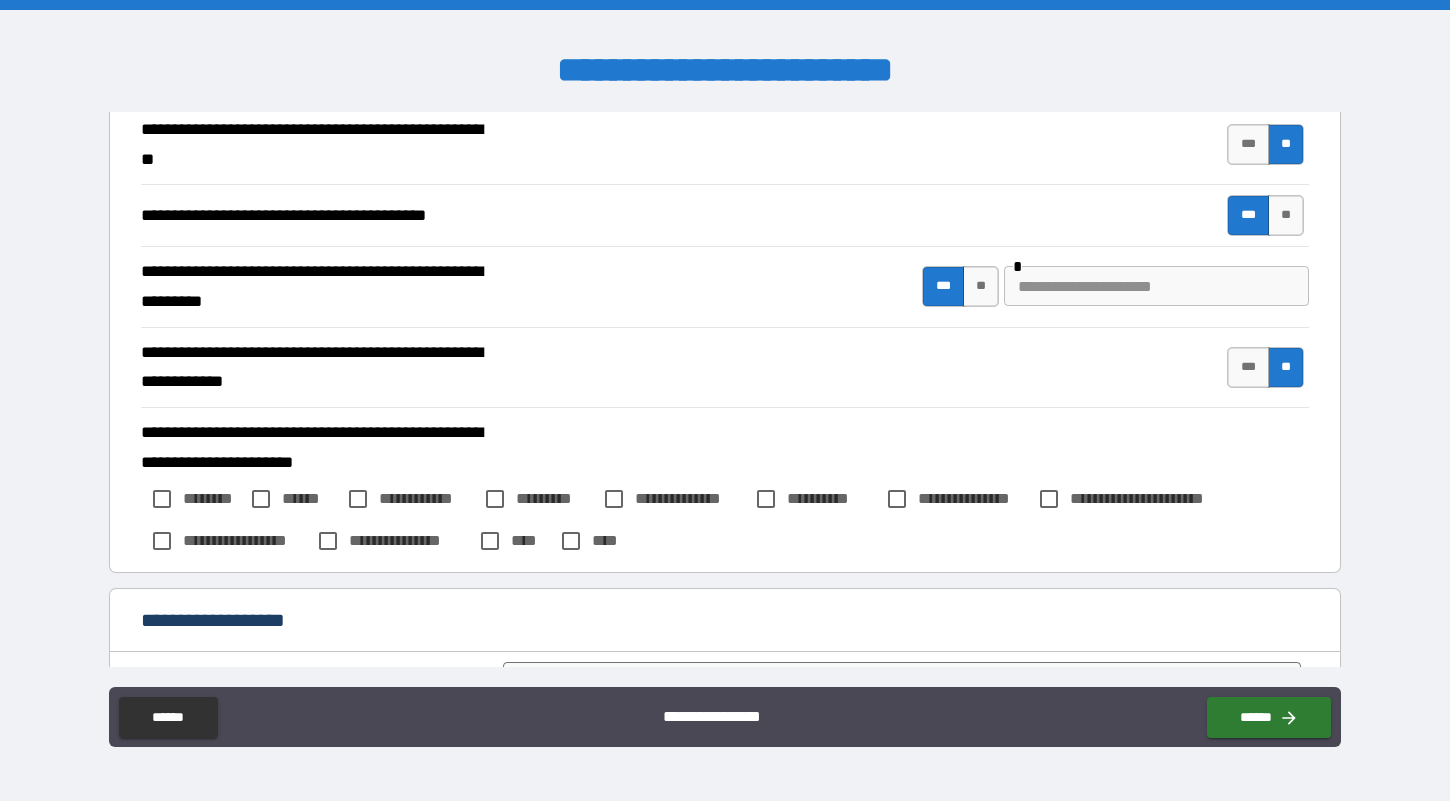 scroll, scrollTop: 1002, scrollLeft: 0, axis: vertical 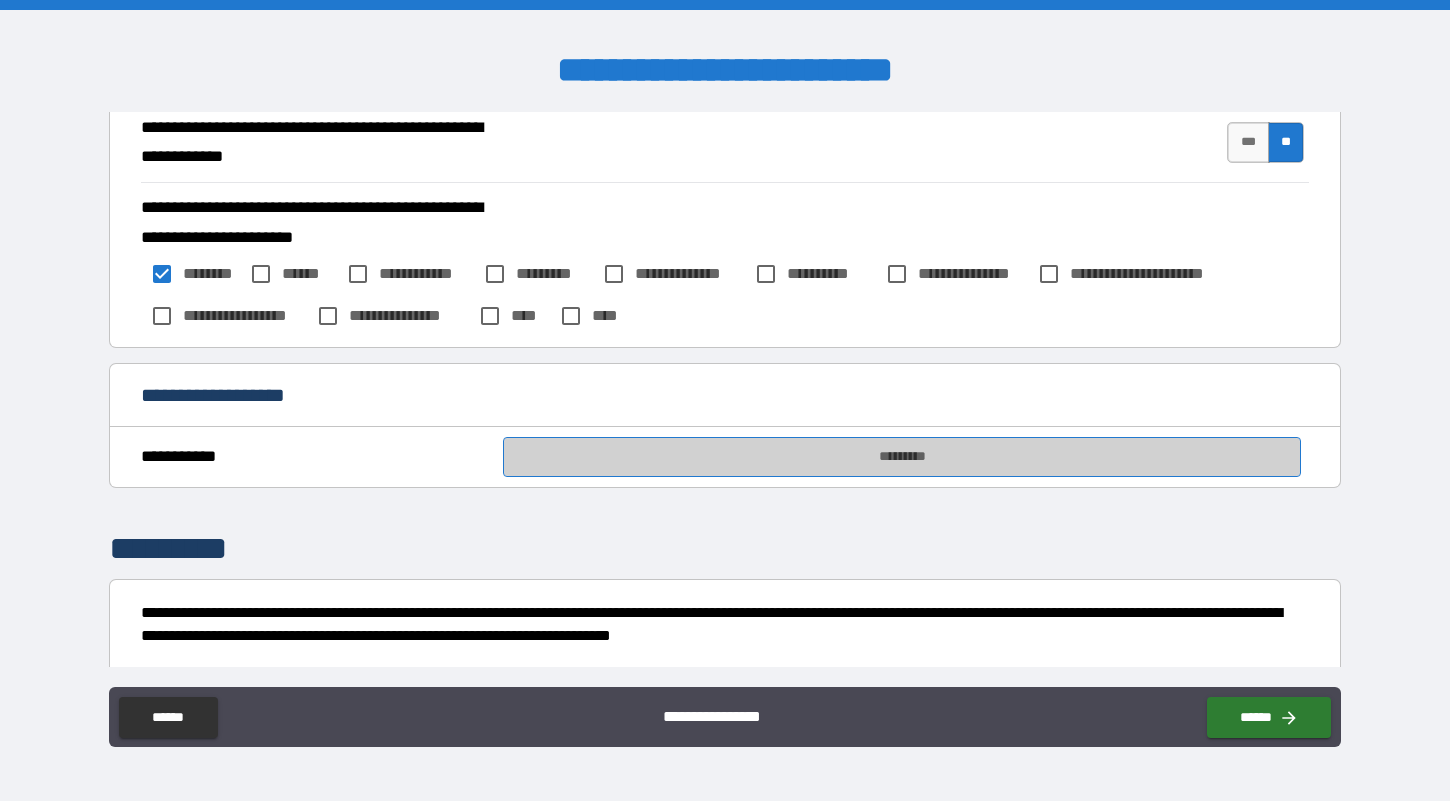 click on "*********" at bounding box center (902, 457) 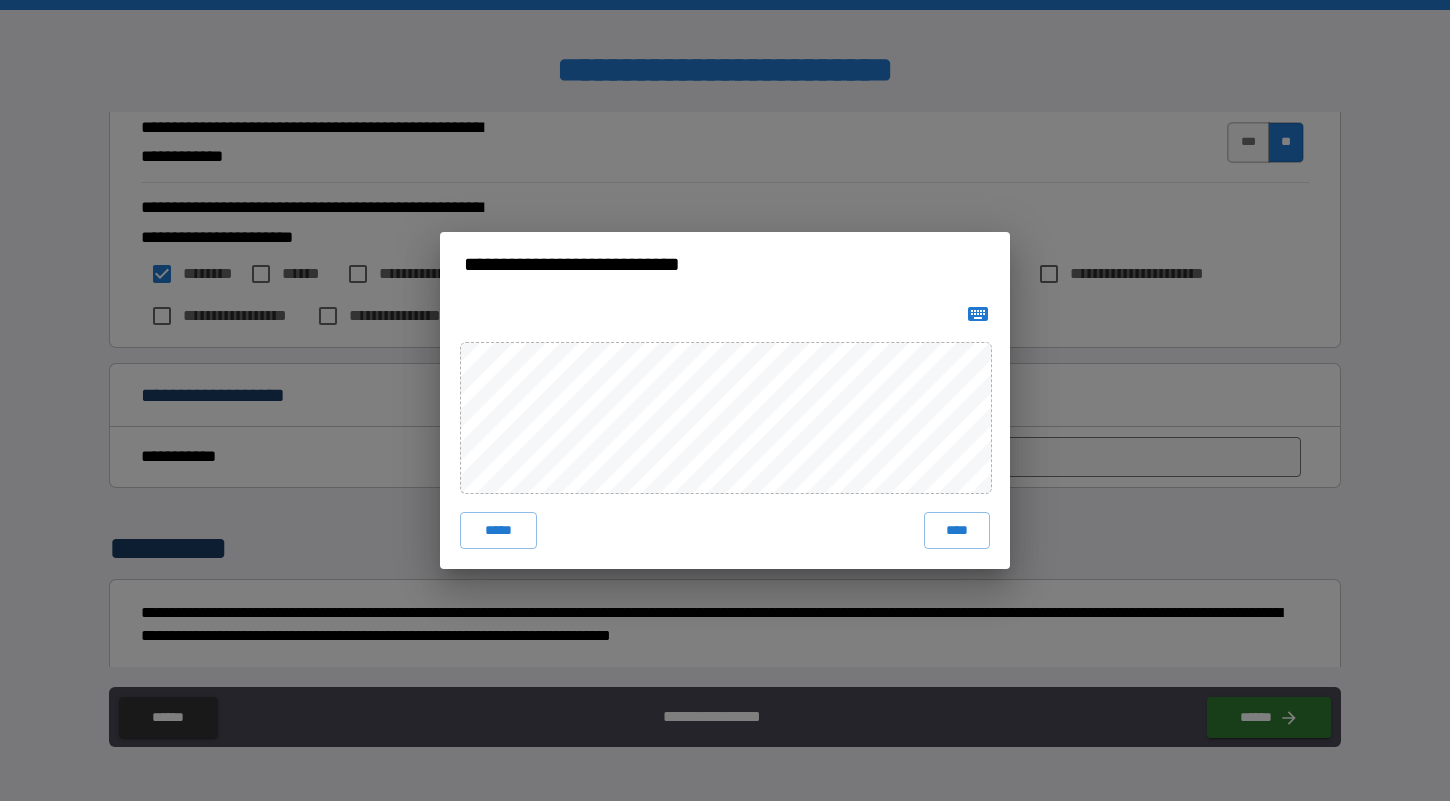 click on "***** ****" at bounding box center (725, 432) 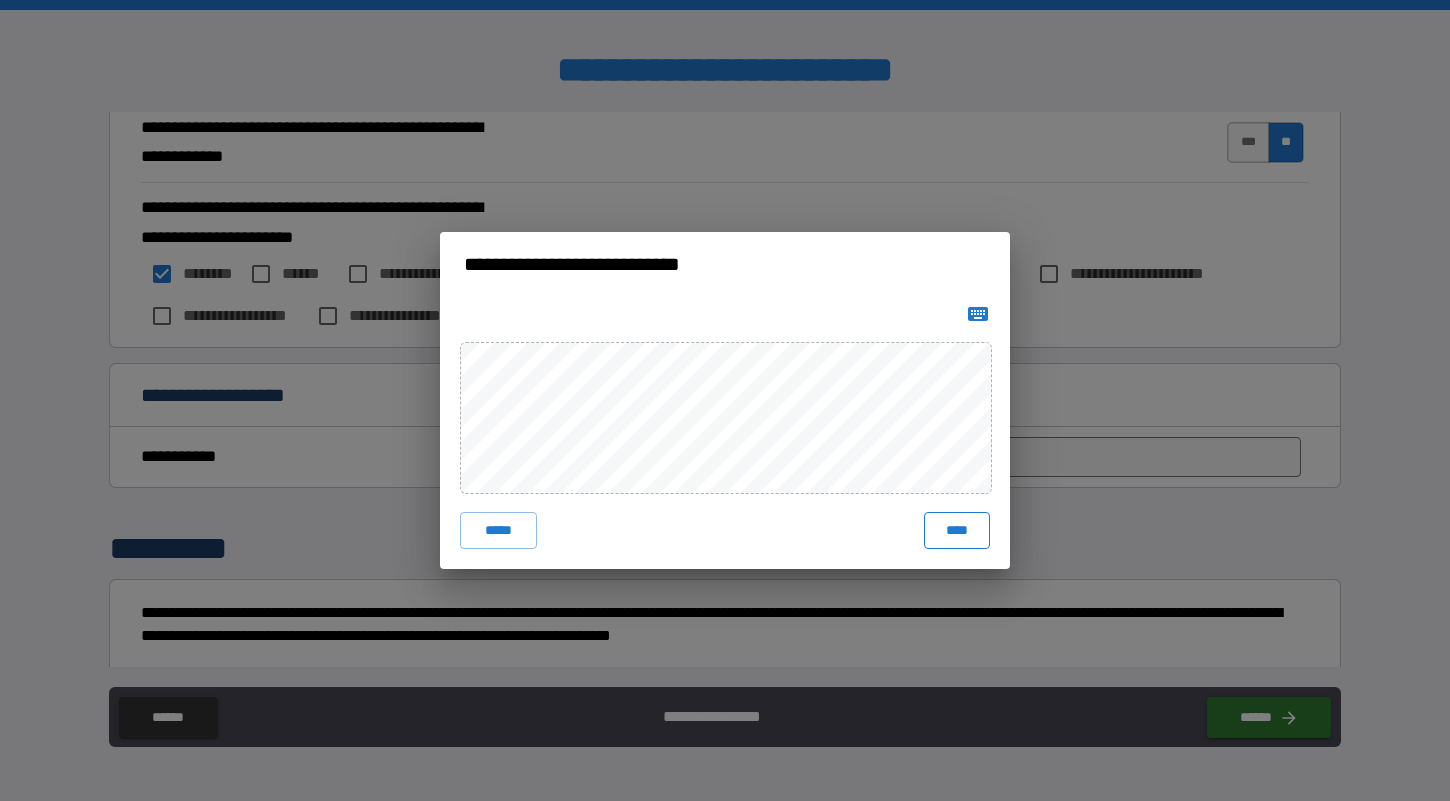 click on "****" at bounding box center [957, 530] 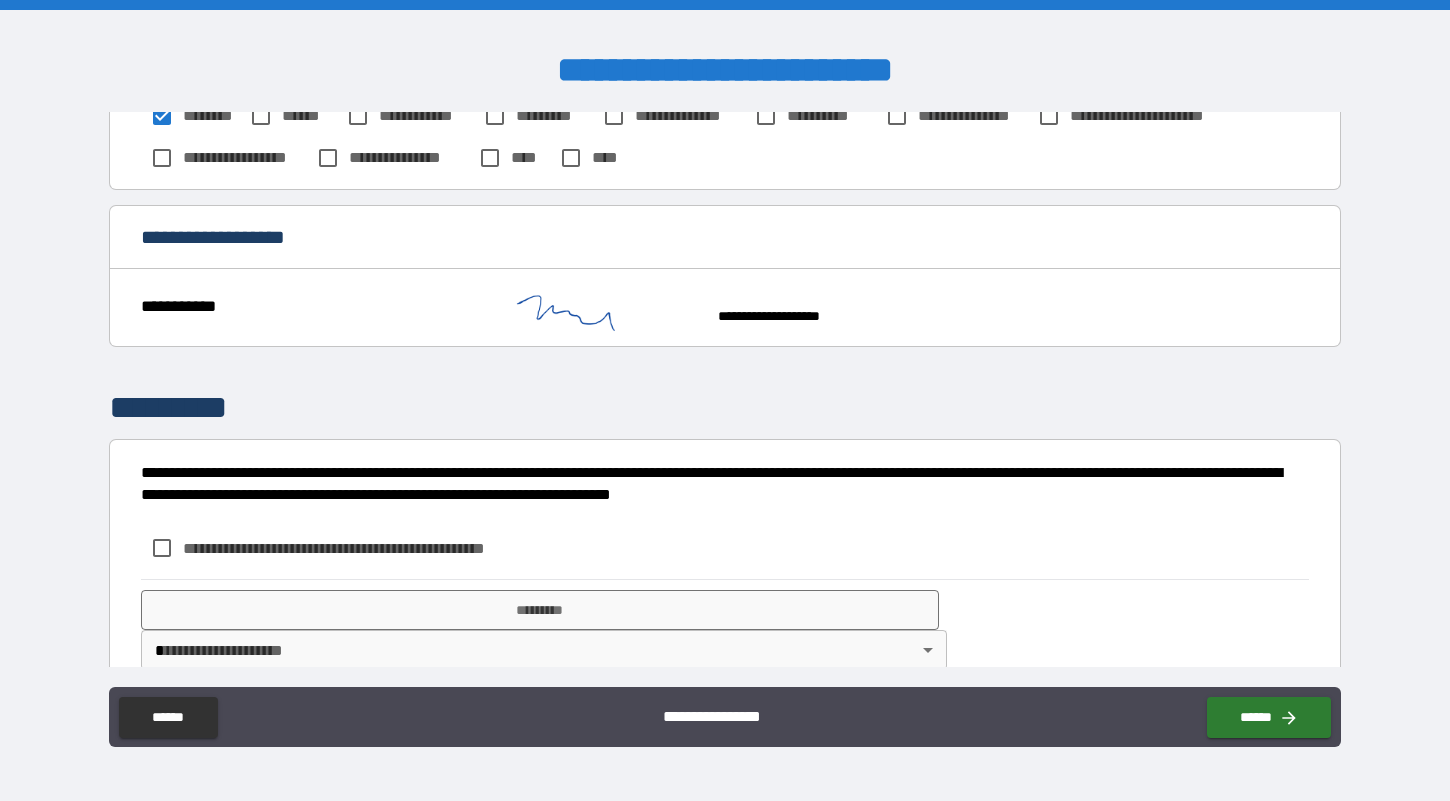 scroll, scrollTop: 1417, scrollLeft: 0, axis: vertical 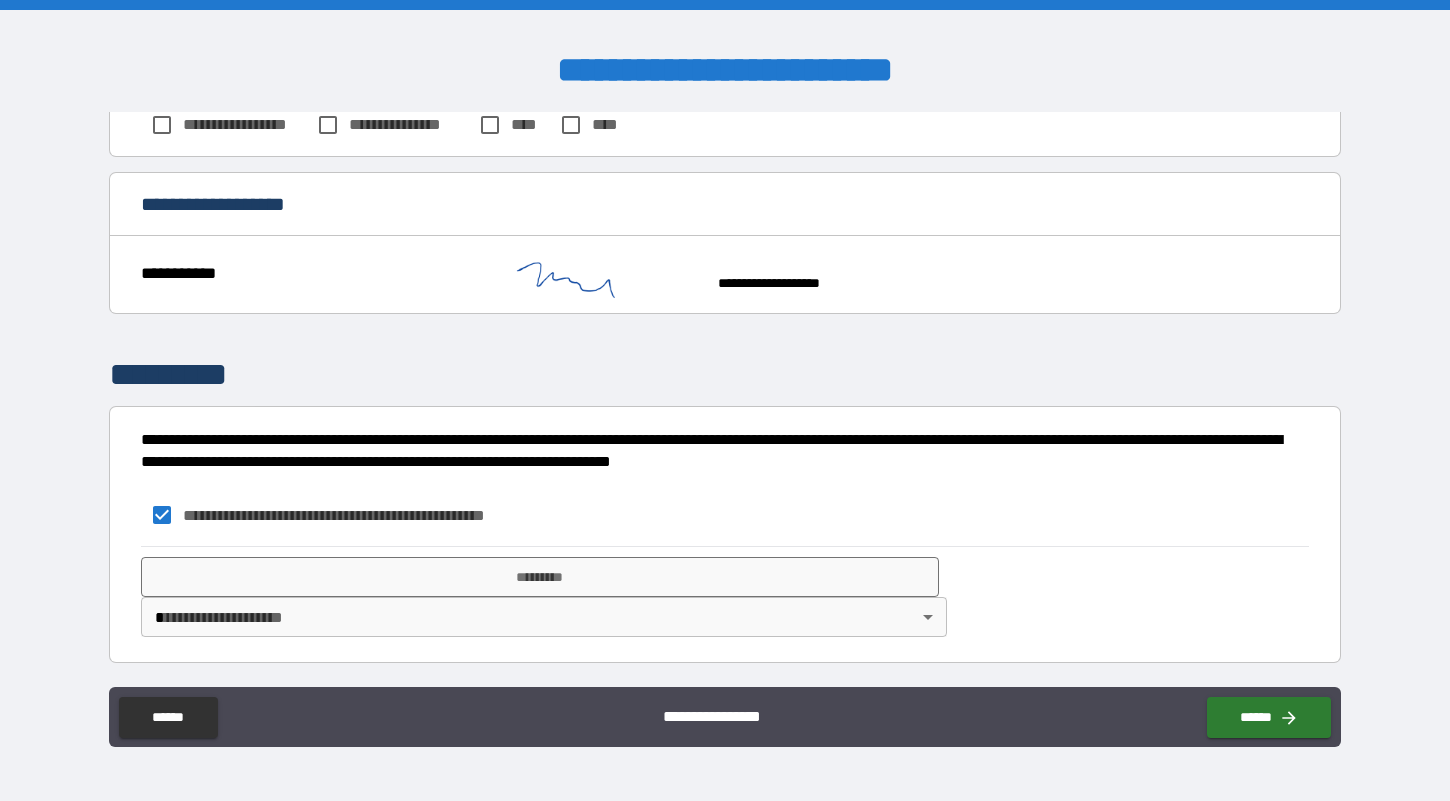 click on "**********" at bounding box center [725, 400] 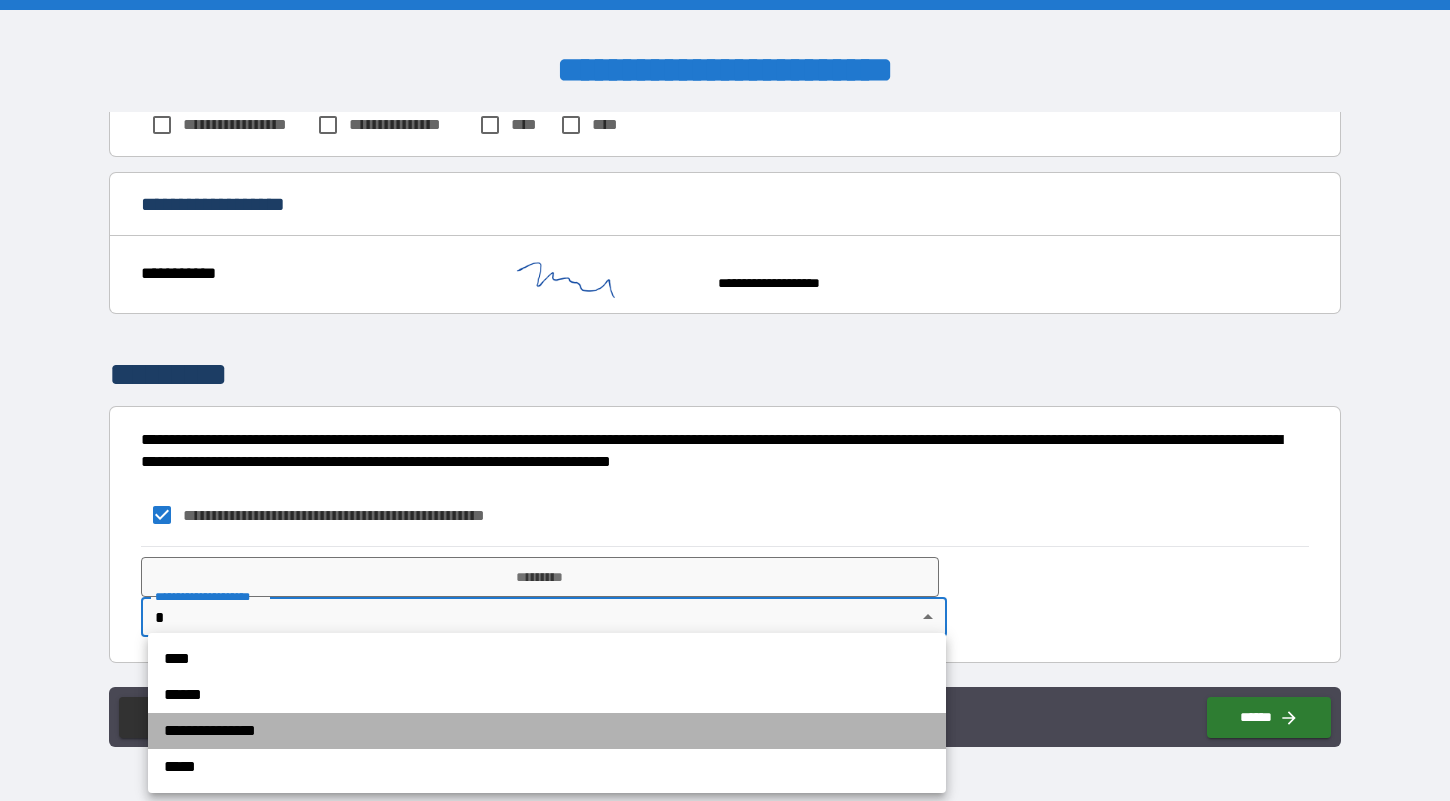 click on "**********" at bounding box center [547, 731] 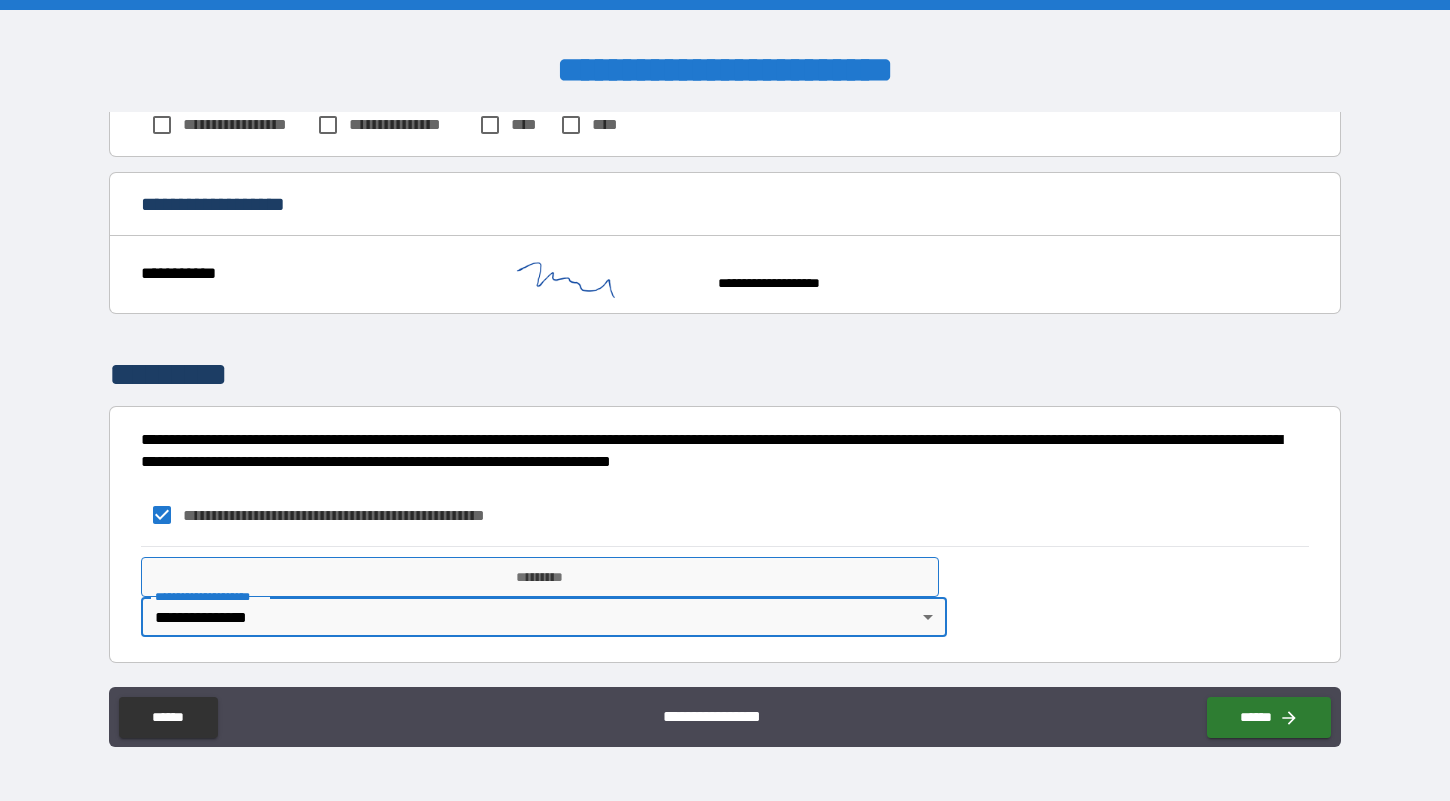click on "*********" at bounding box center [540, 577] 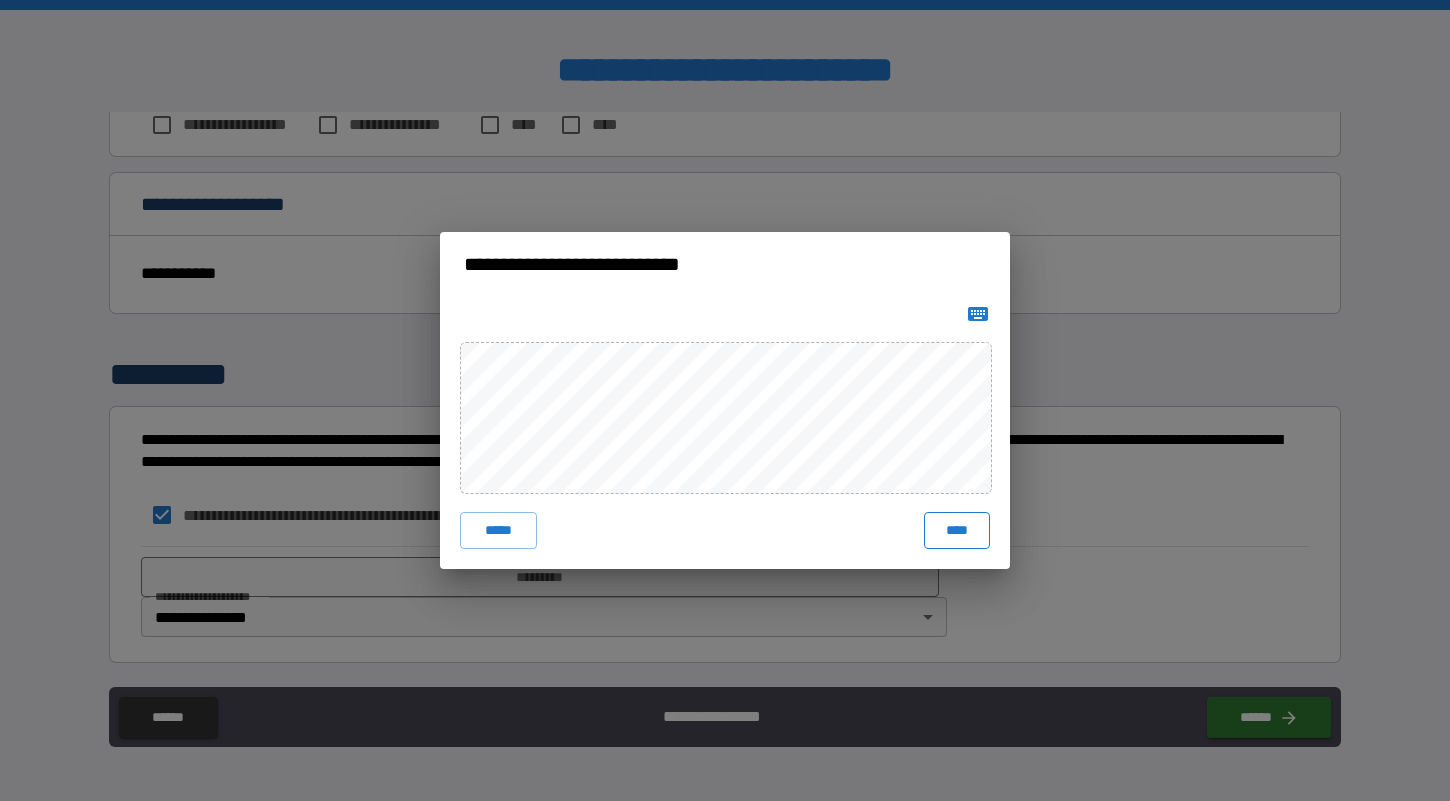 click on "****" at bounding box center [957, 530] 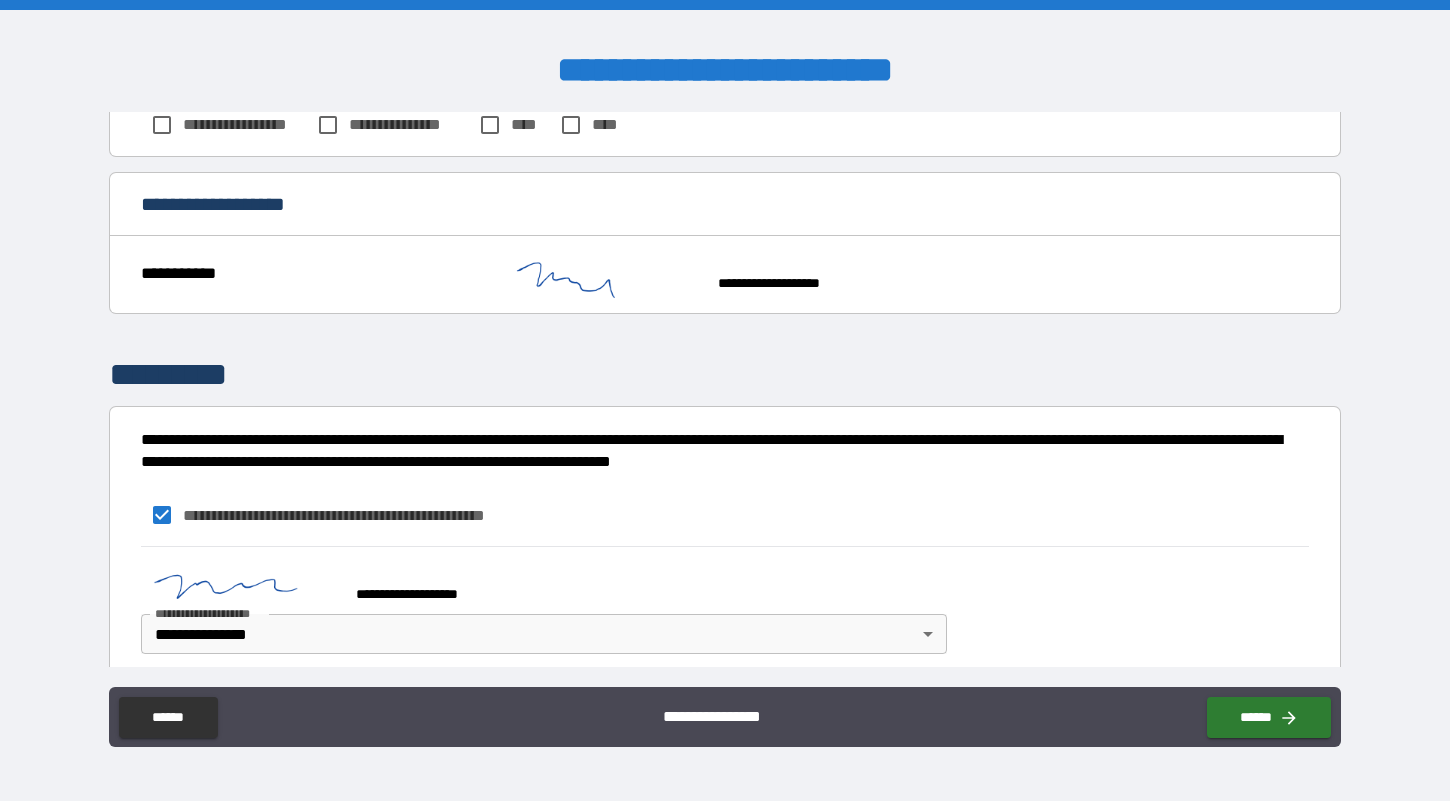 scroll, scrollTop: 1434, scrollLeft: 0, axis: vertical 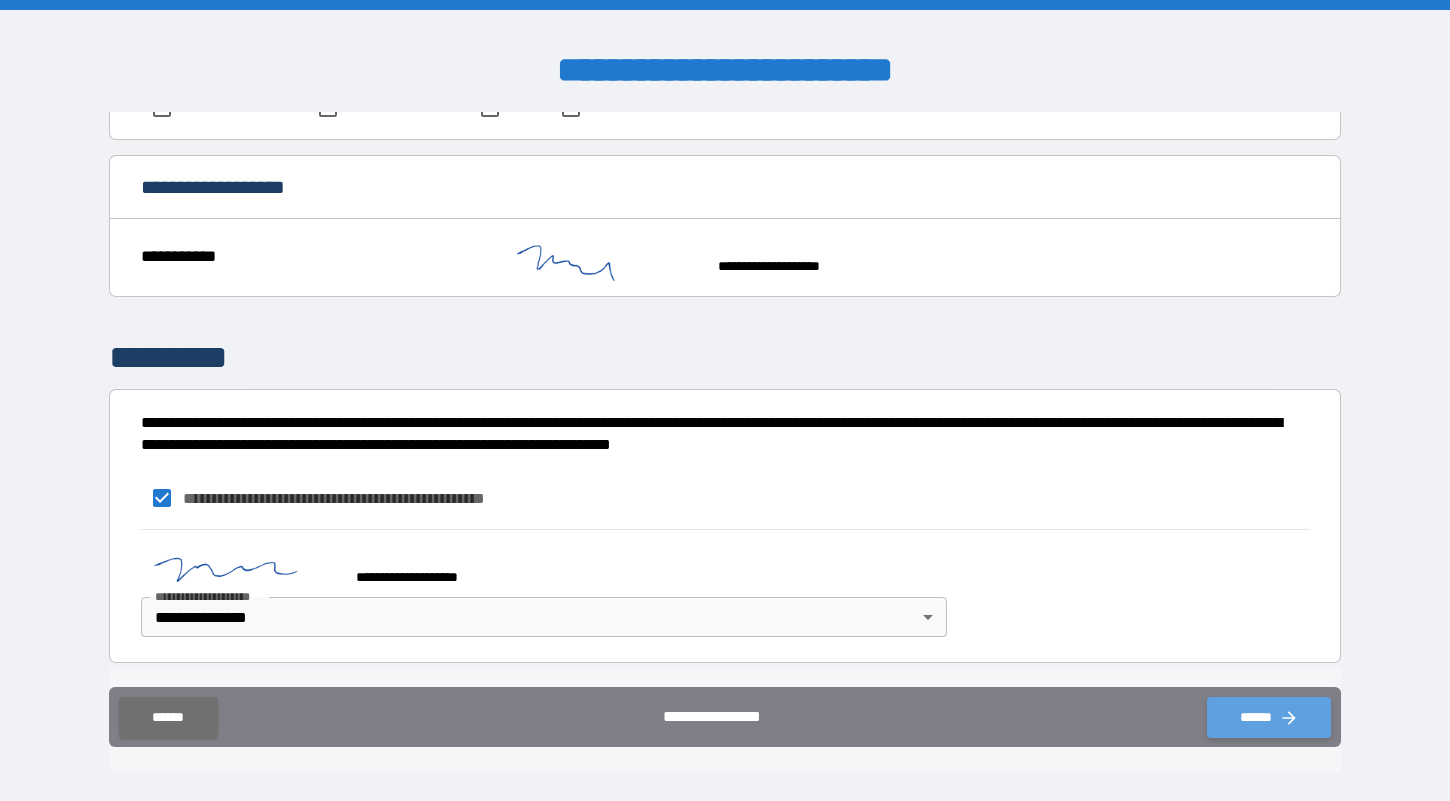 click on "******" at bounding box center (1269, 717) 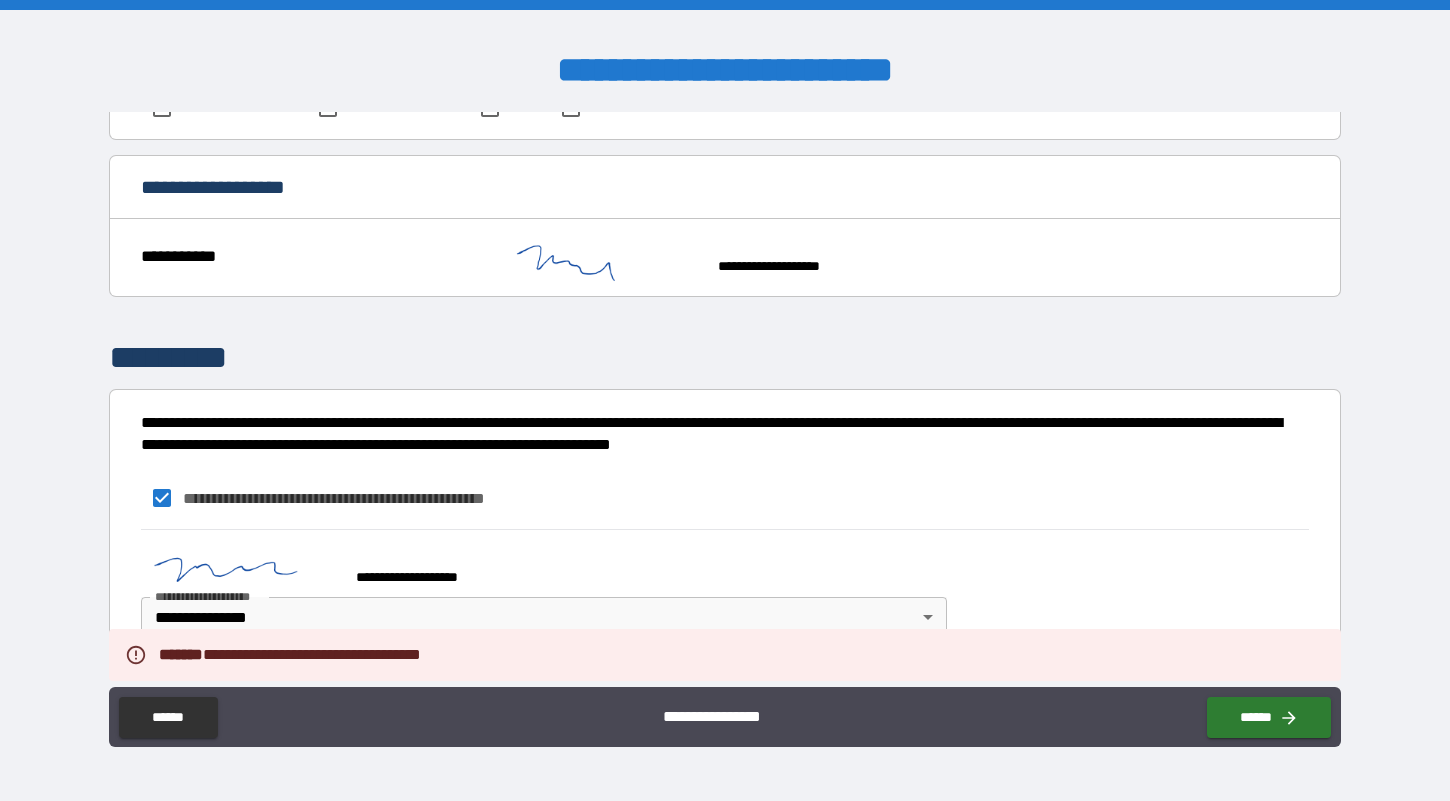 click on "*********" at bounding box center [725, 358] 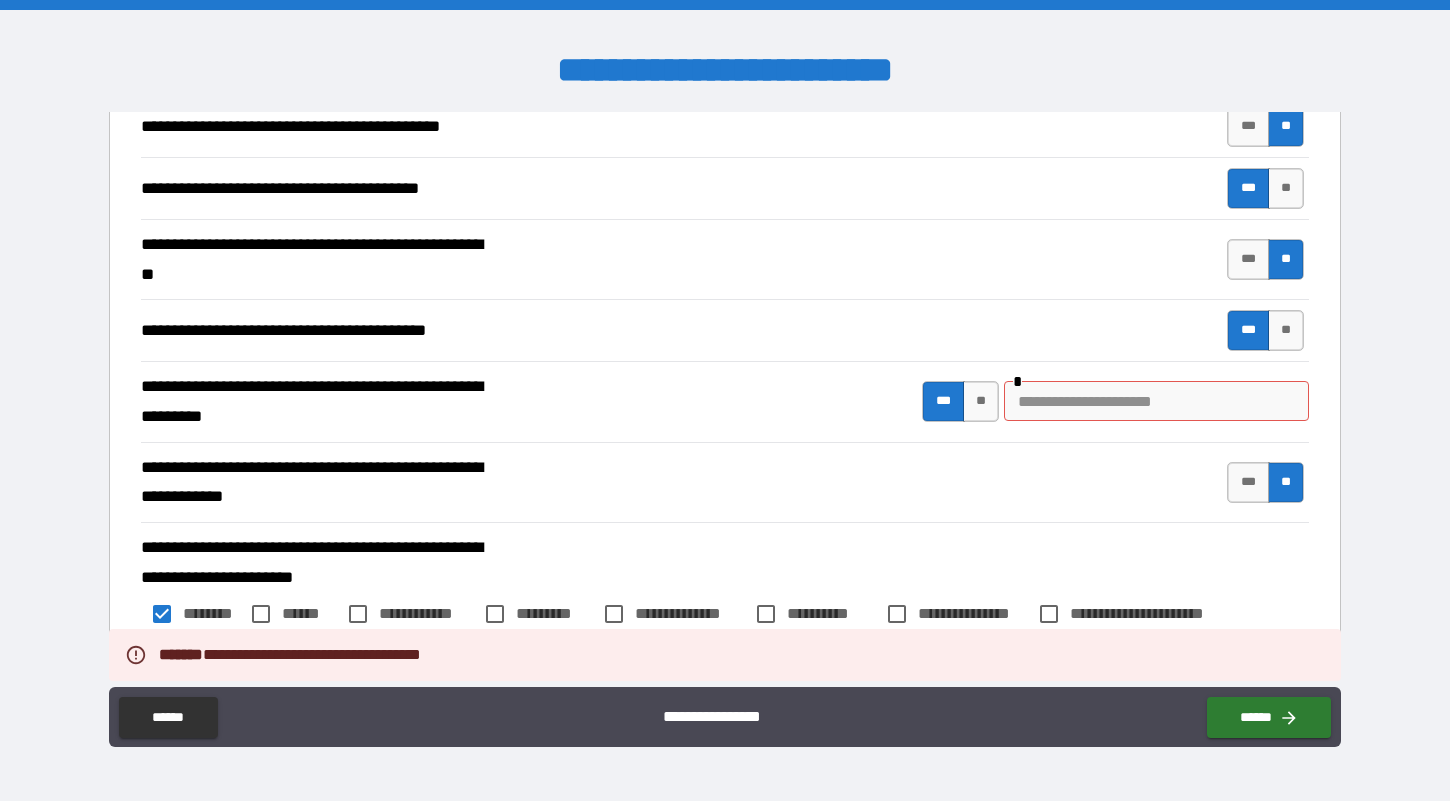 scroll, scrollTop: 887, scrollLeft: 0, axis: vertical 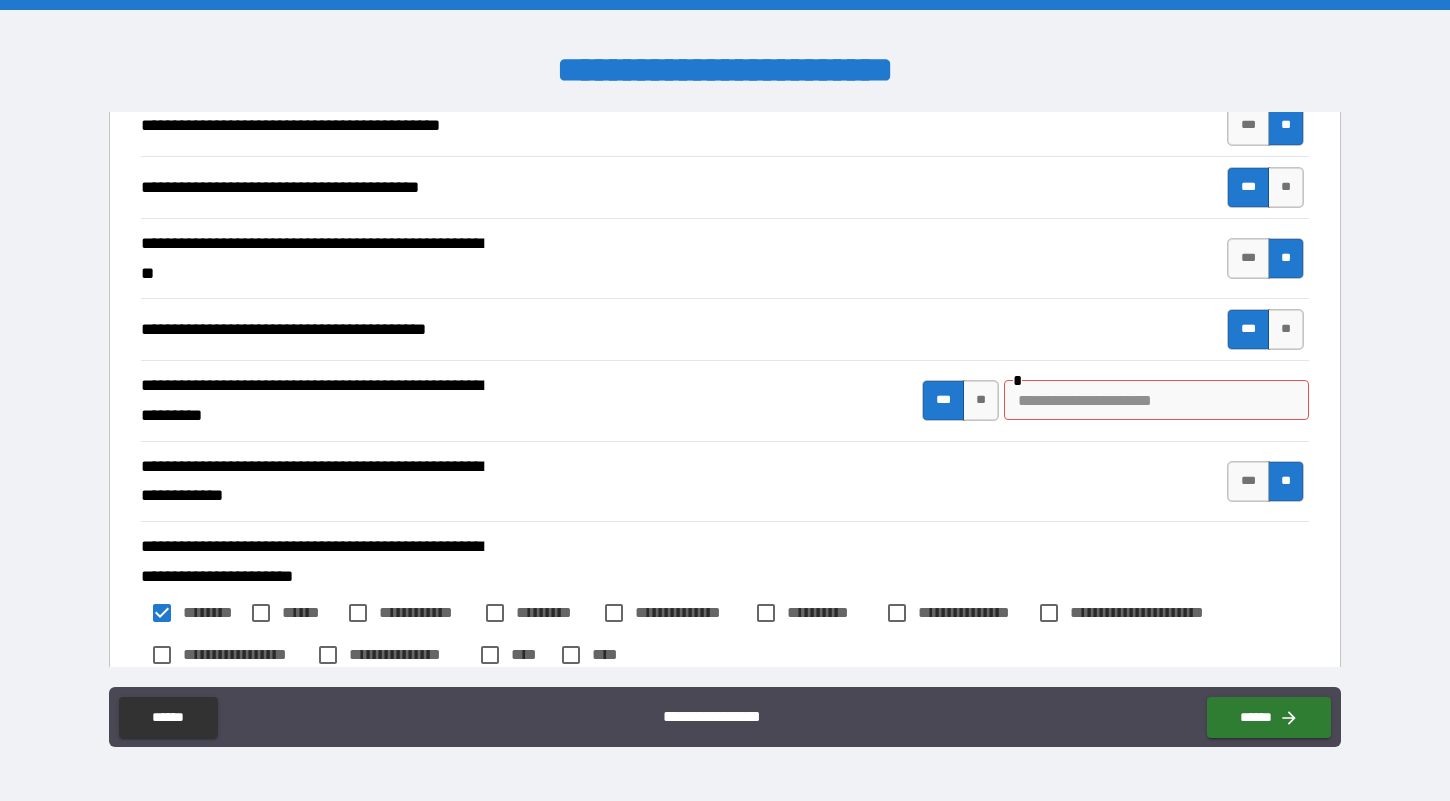 click at bounding box center (1156, 400) 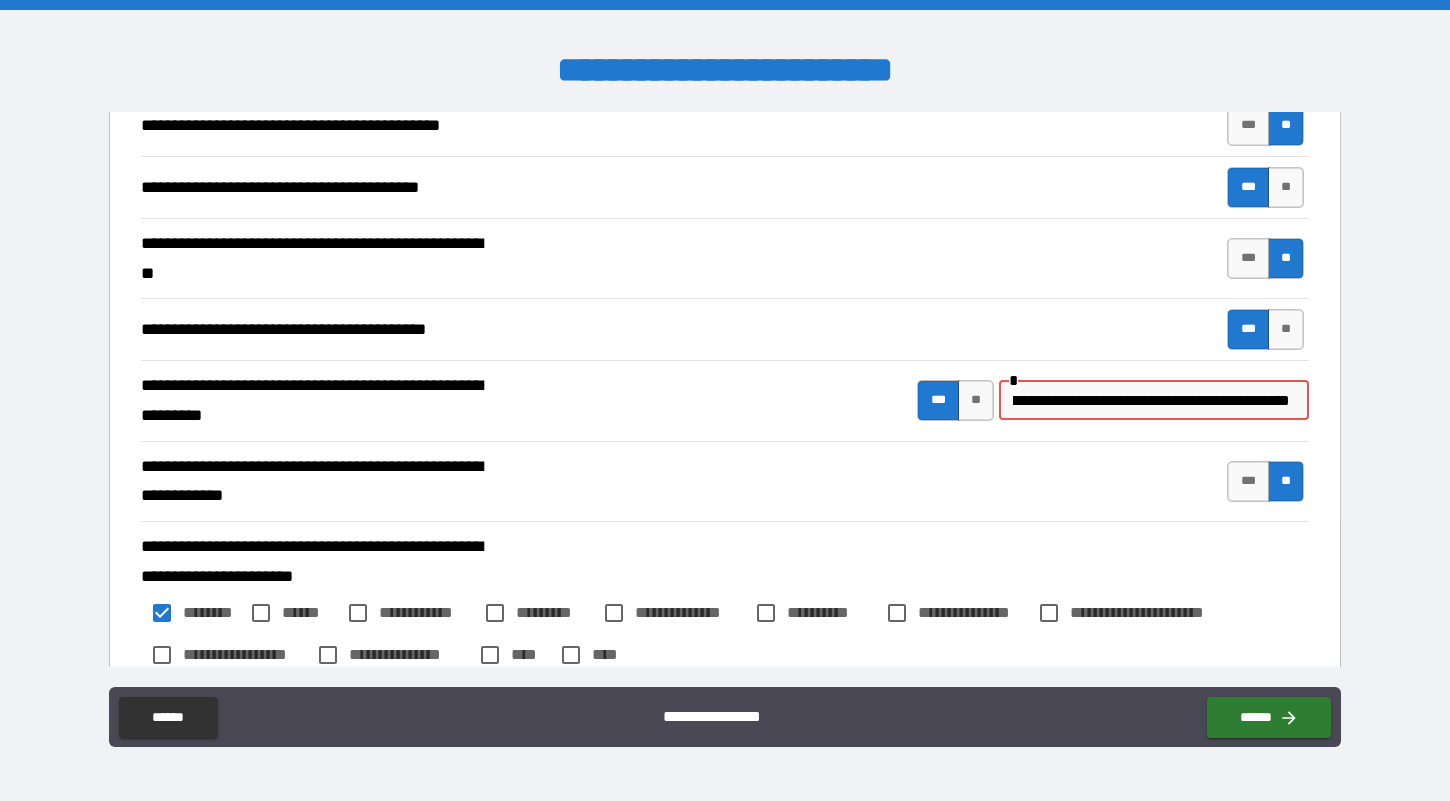 scroll, scrollTop: 0, scrollLeft: 672, axis: horizontal 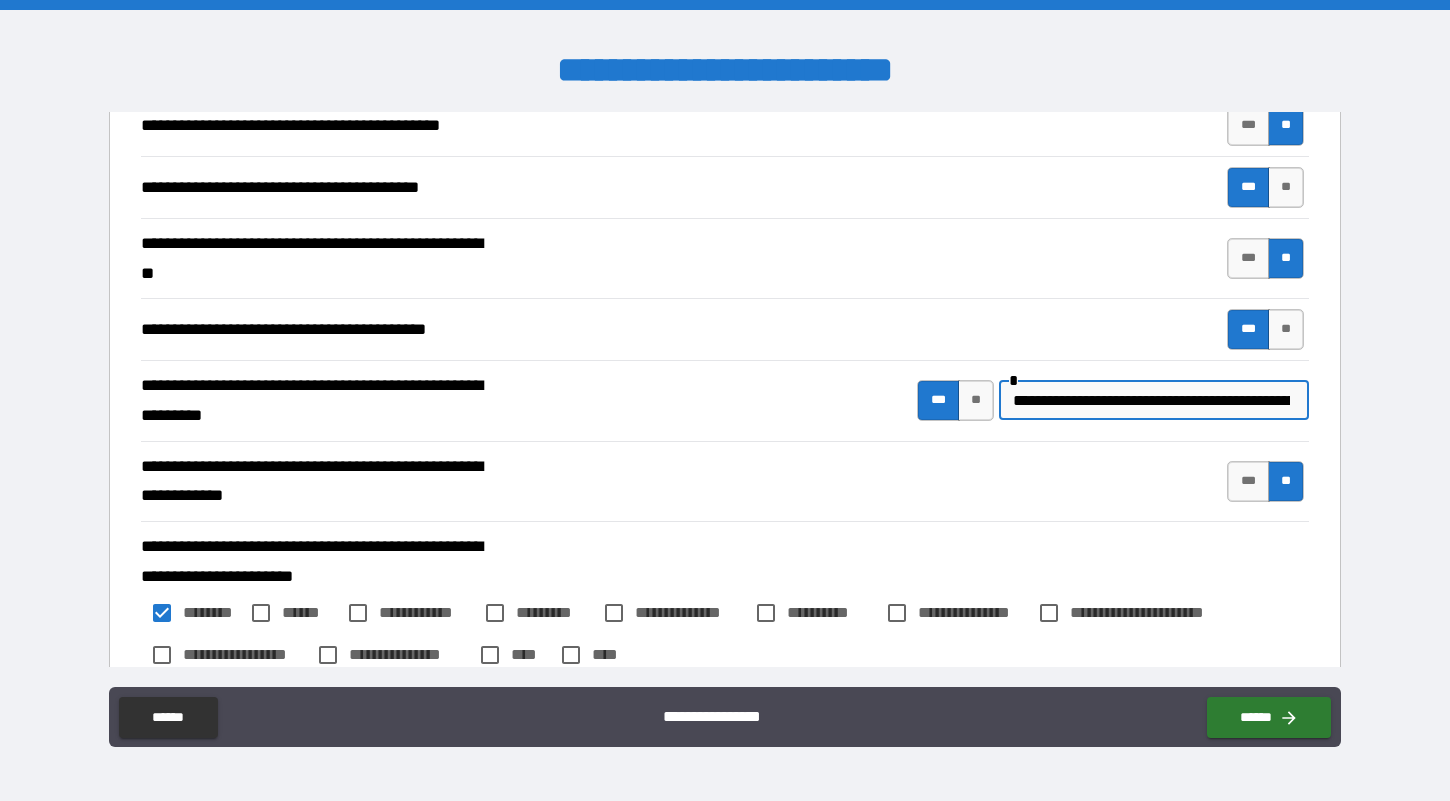 click on "**********" at bounding box center (1151, 400) 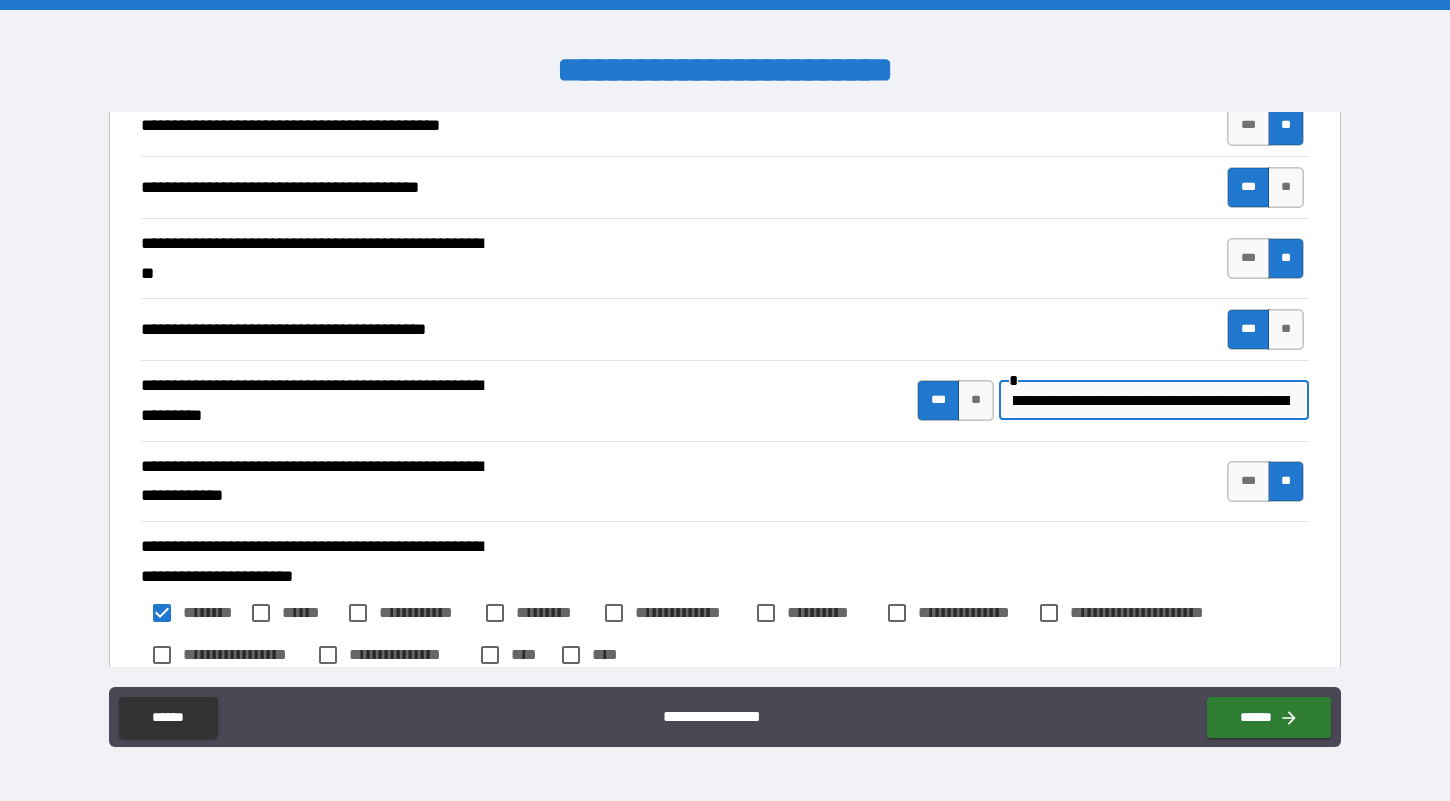 scroll, scrollTop: 0, scrollLeft: 578, axis: horizontal 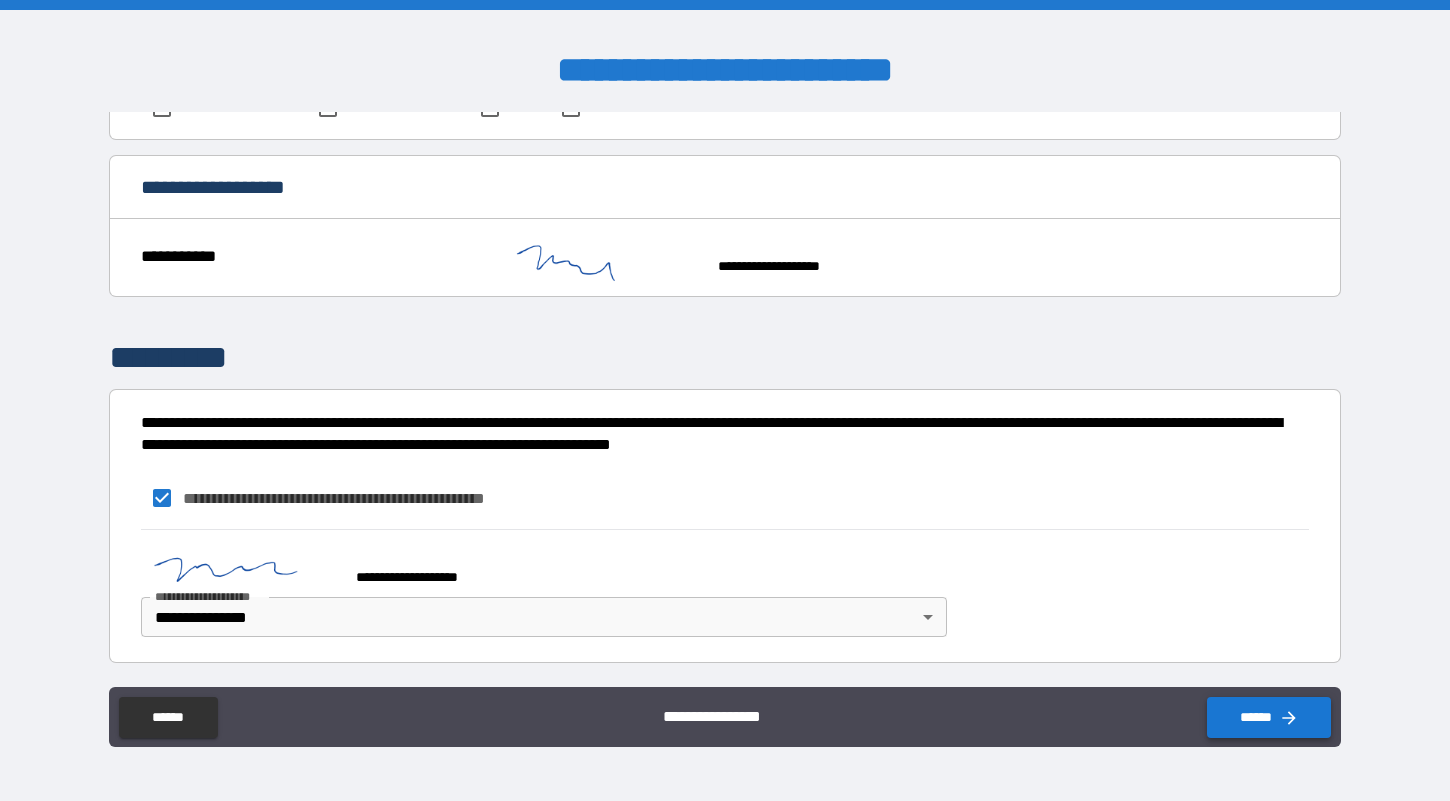 click on "******" at bounding box center (1269, 717) 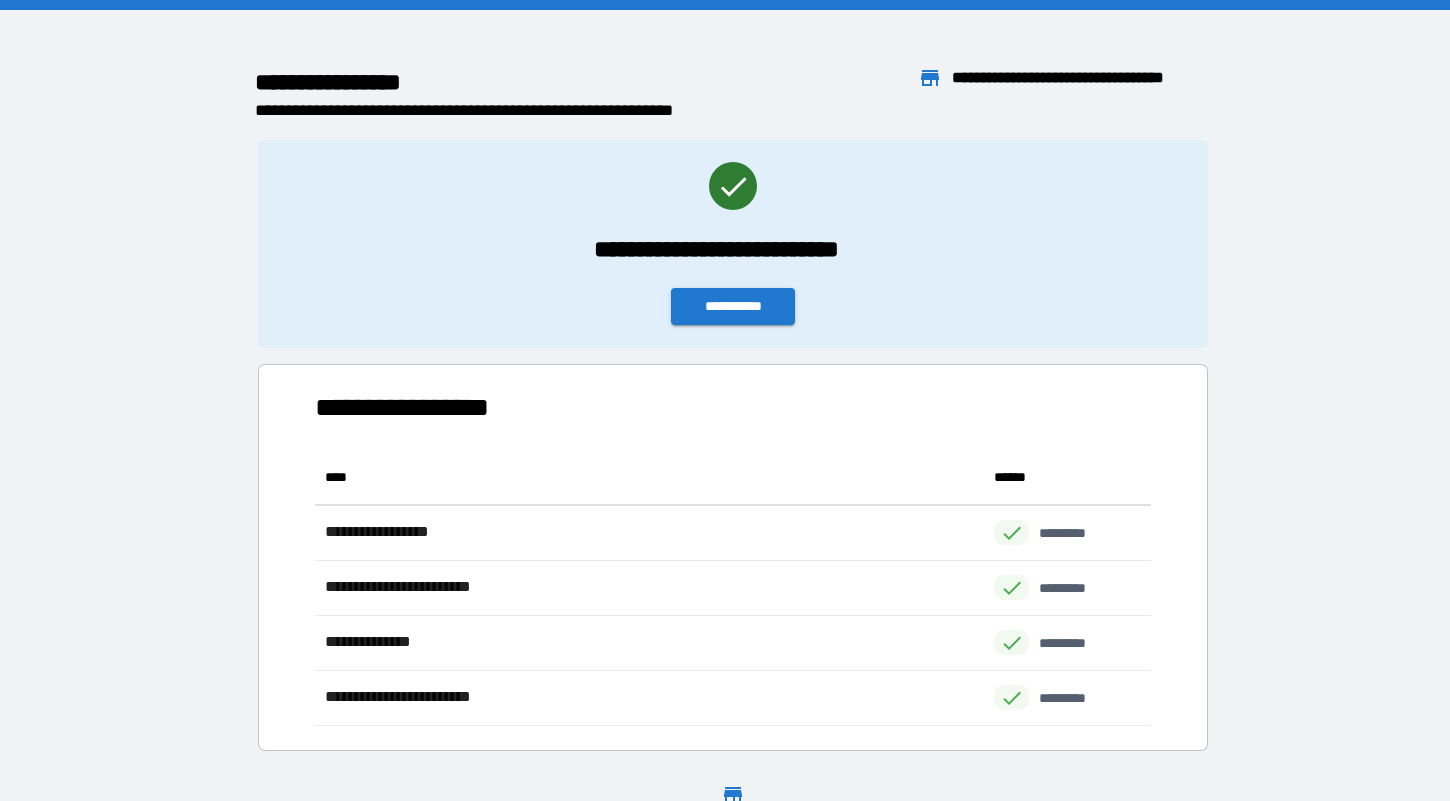 scroll, scrollTop: 1, scrollLeft: 1, axis: both 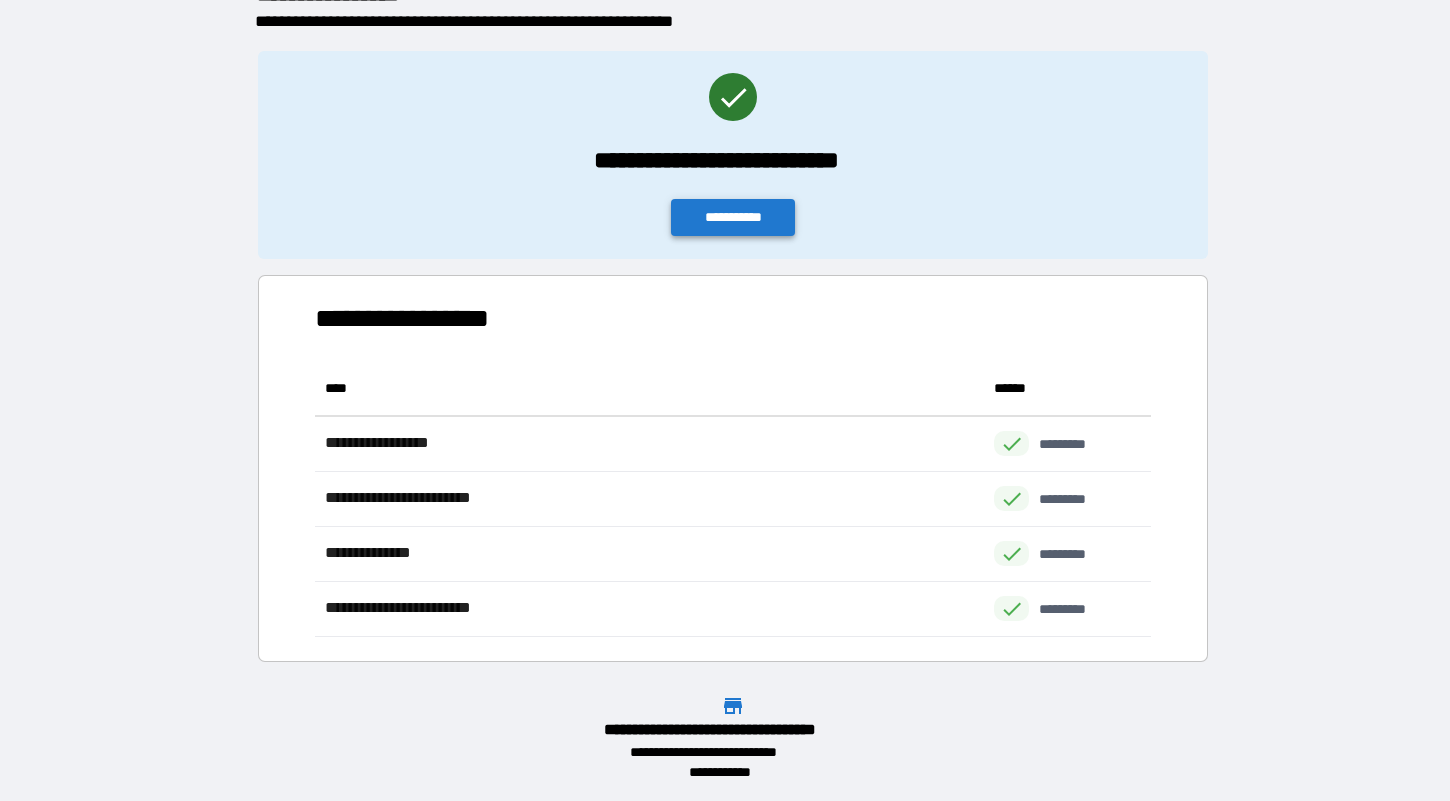 click on "**********" at bounding box center [733, 217] 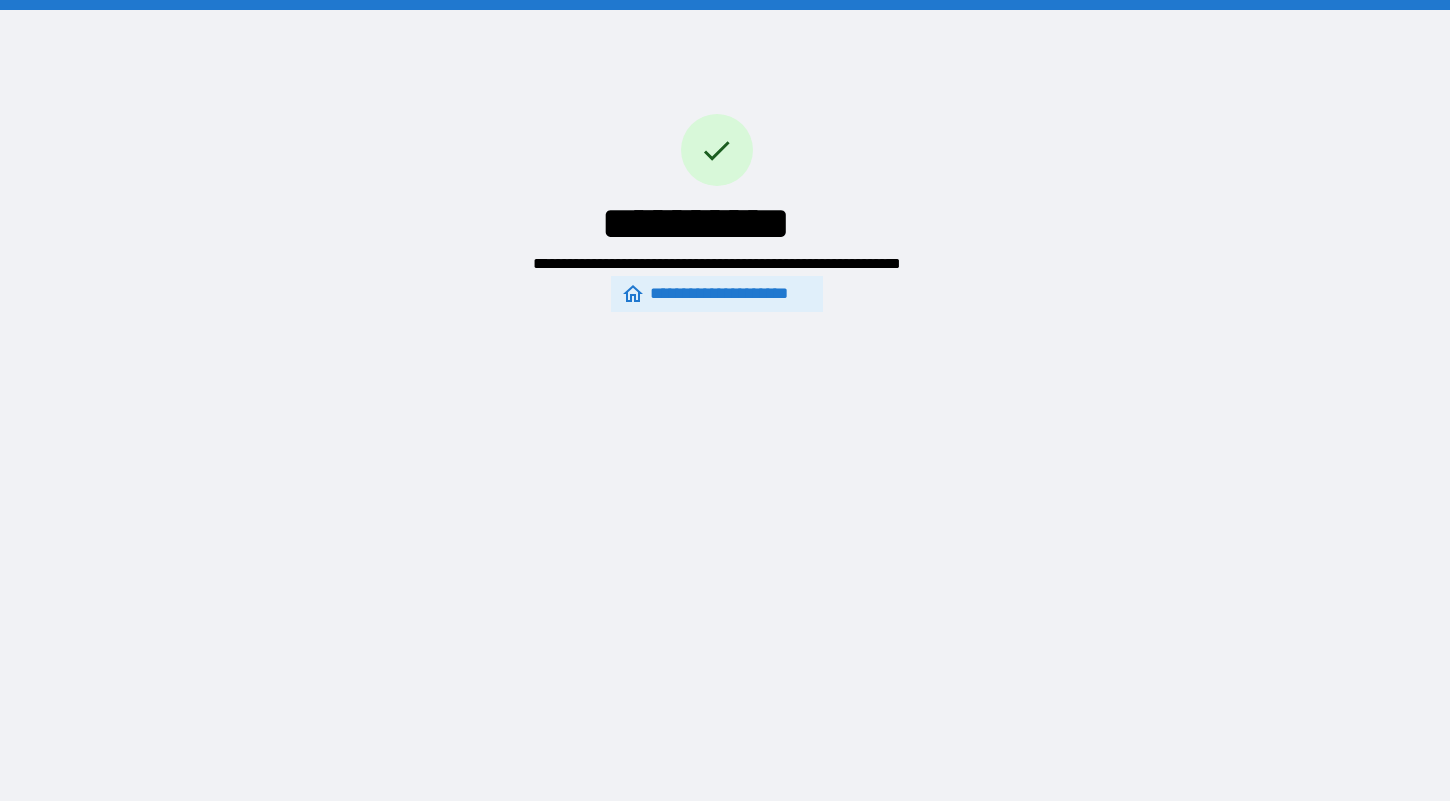 scroll, scrollTop: 0, scrollLeft: 0, axis: both 